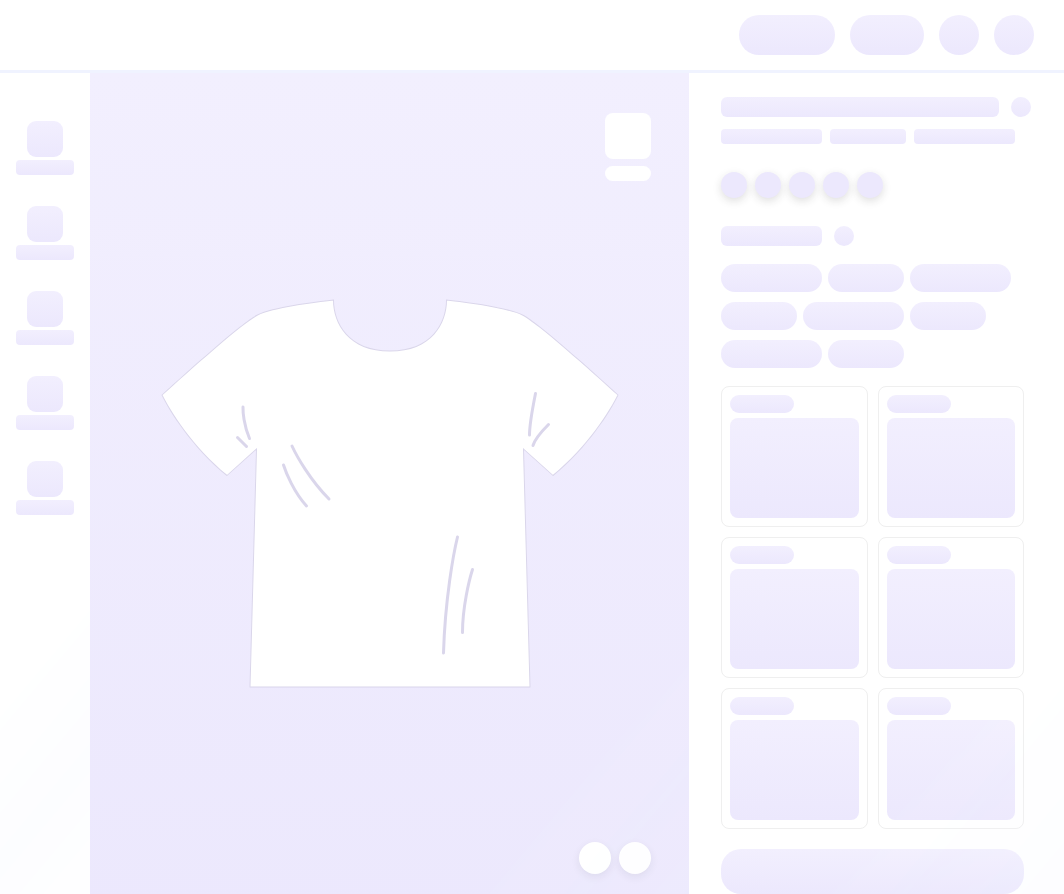 scroll, scrollTop: 0, scrollLeft: 0, axis: both 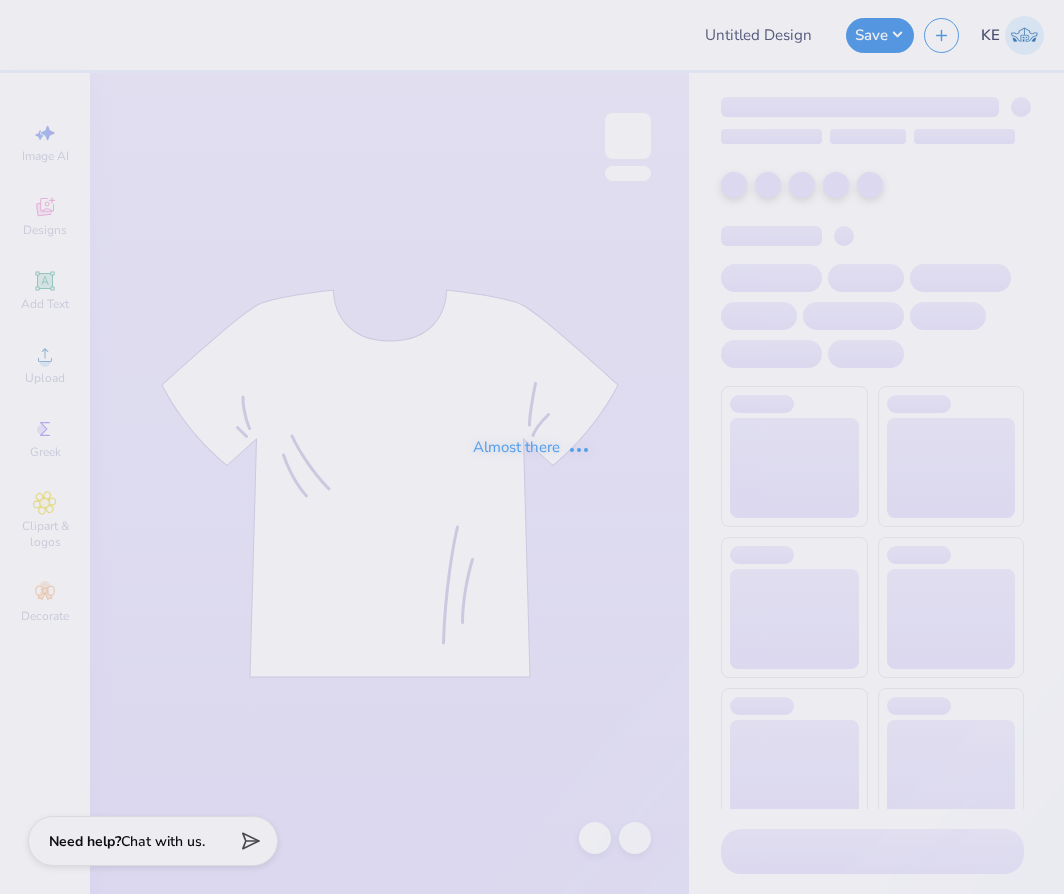 type on "shirt" 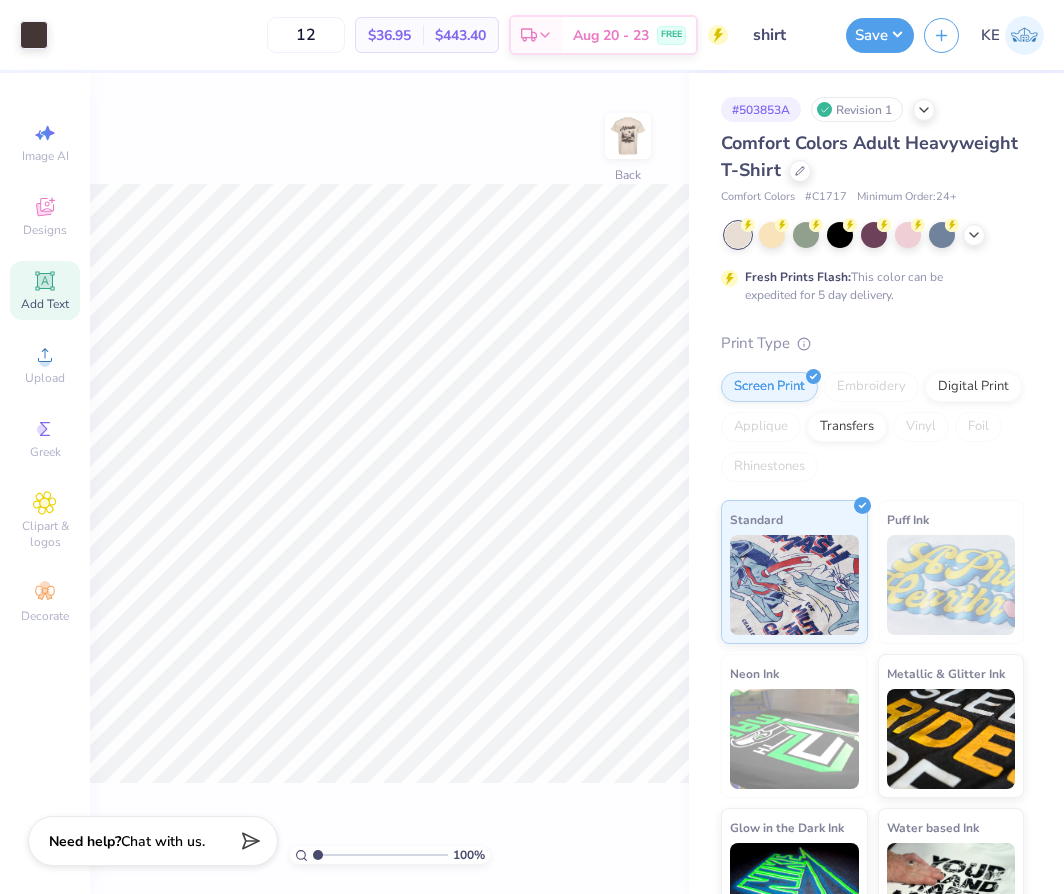 click 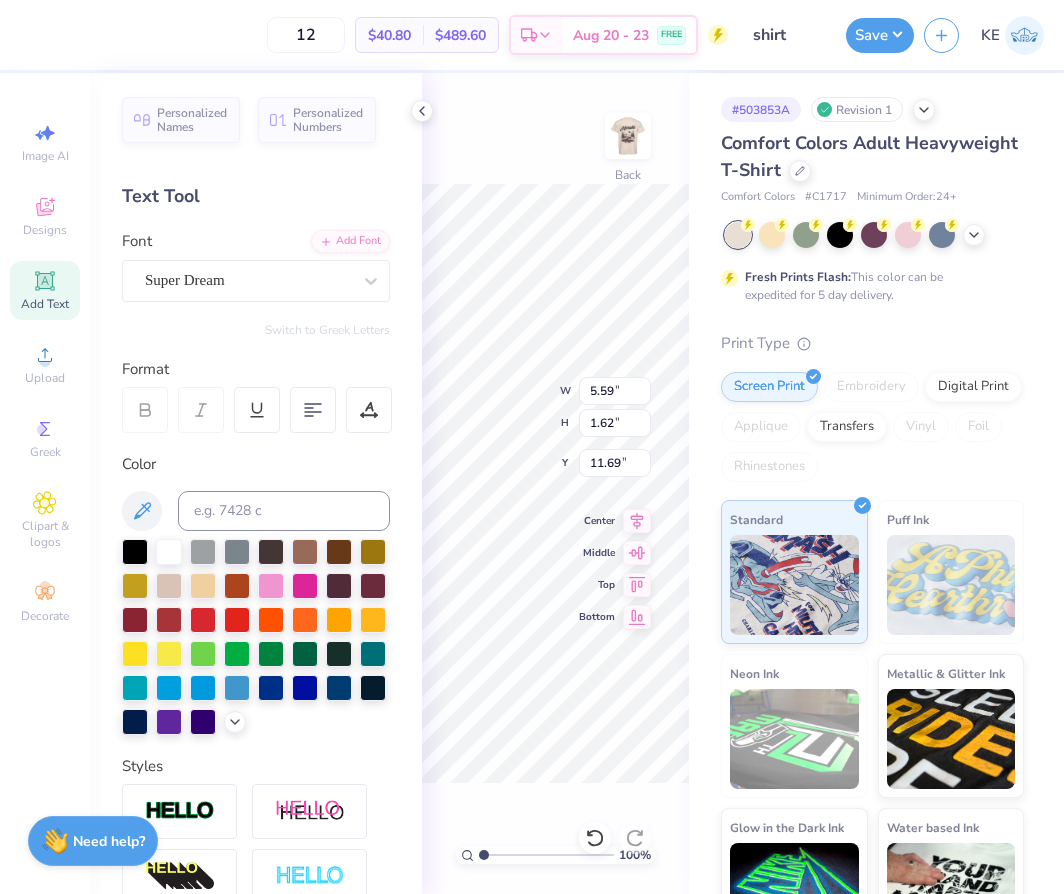 scroll, scrollTop: 17, scrollLeft: 2, axis: both 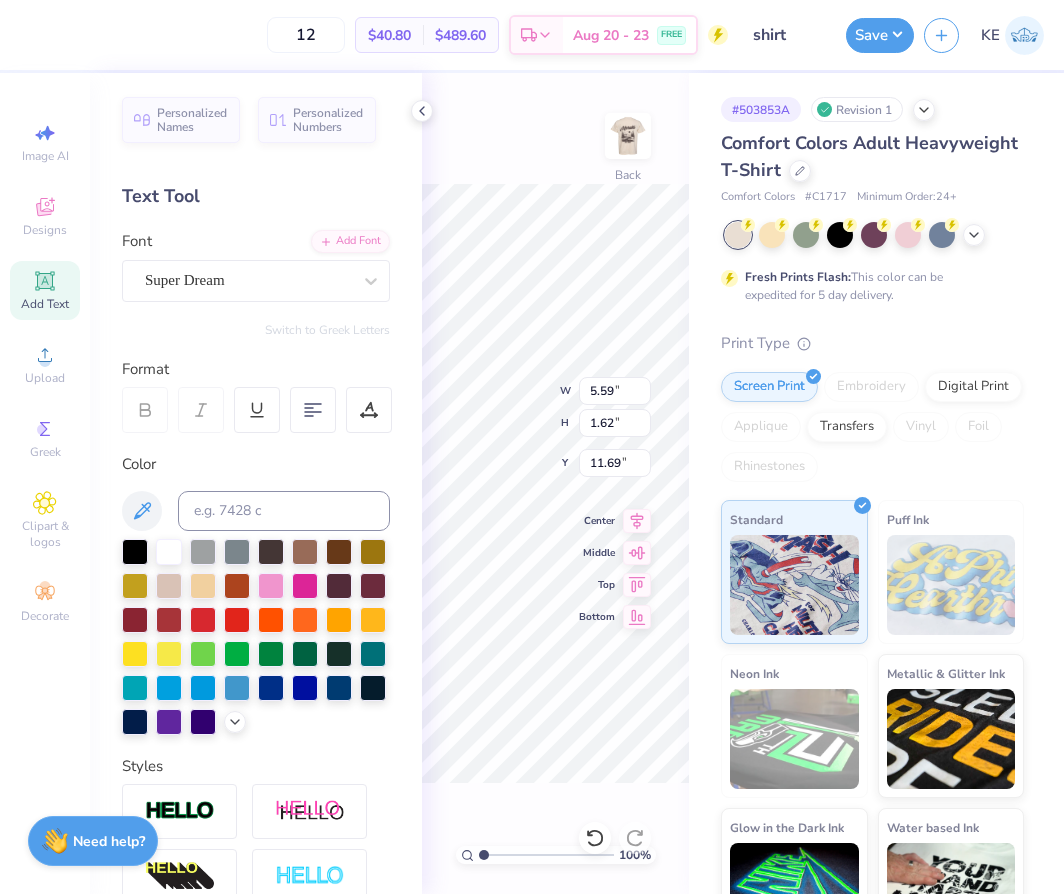 type on "A" 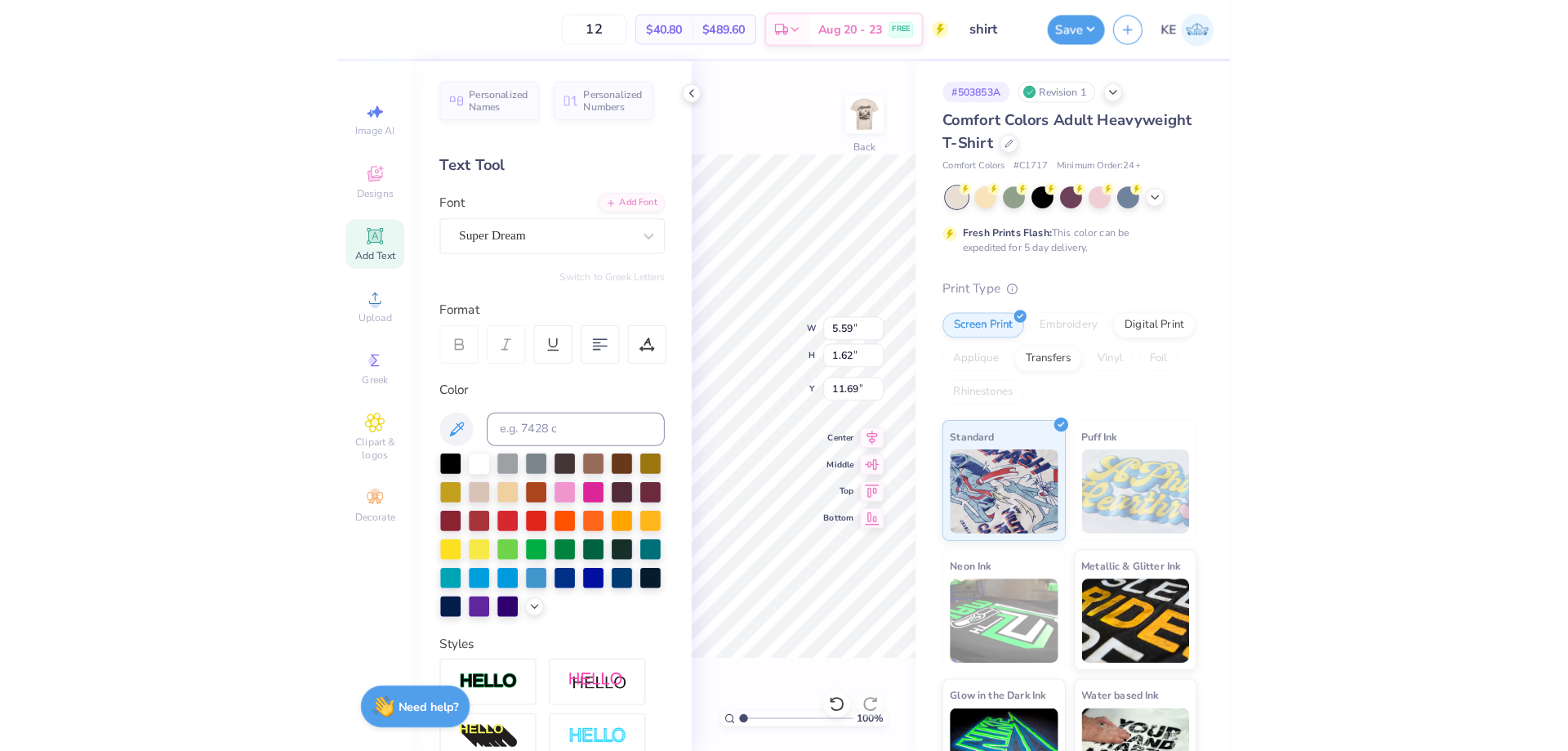 scroll, scrollTop: 14, scrollLeft: 2, axis: both 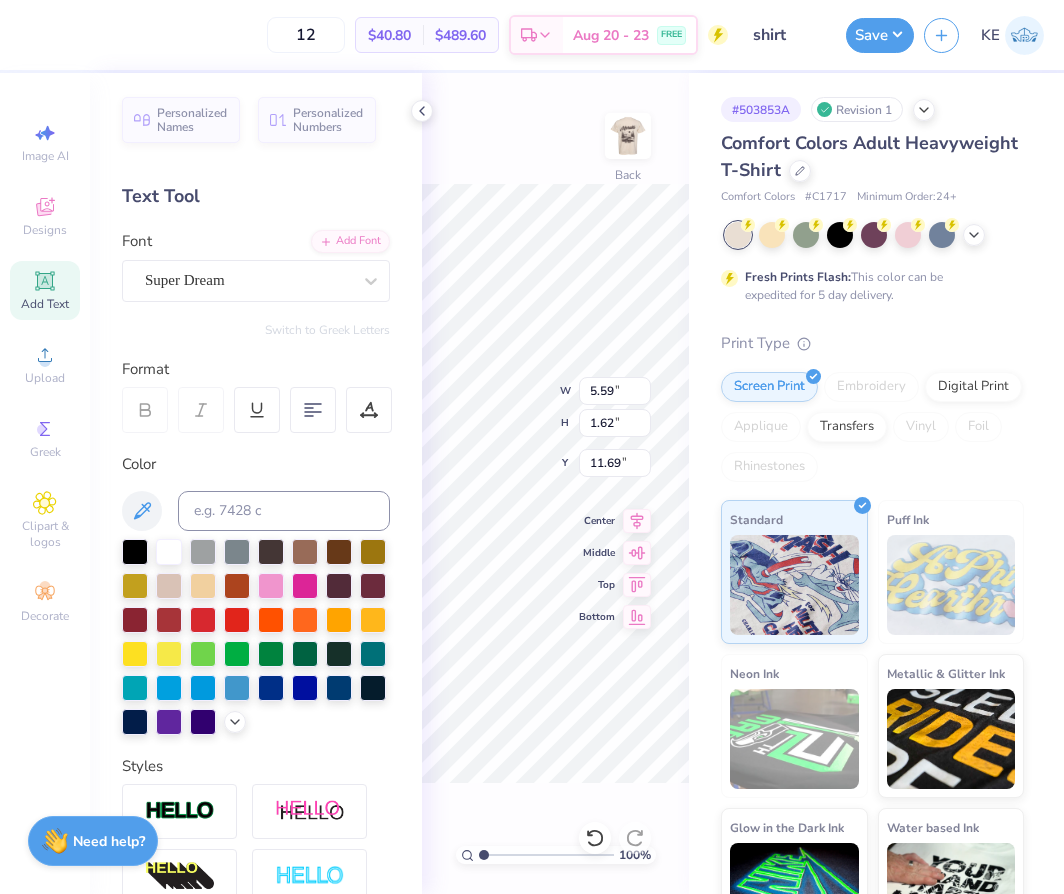 type on "Meraki" 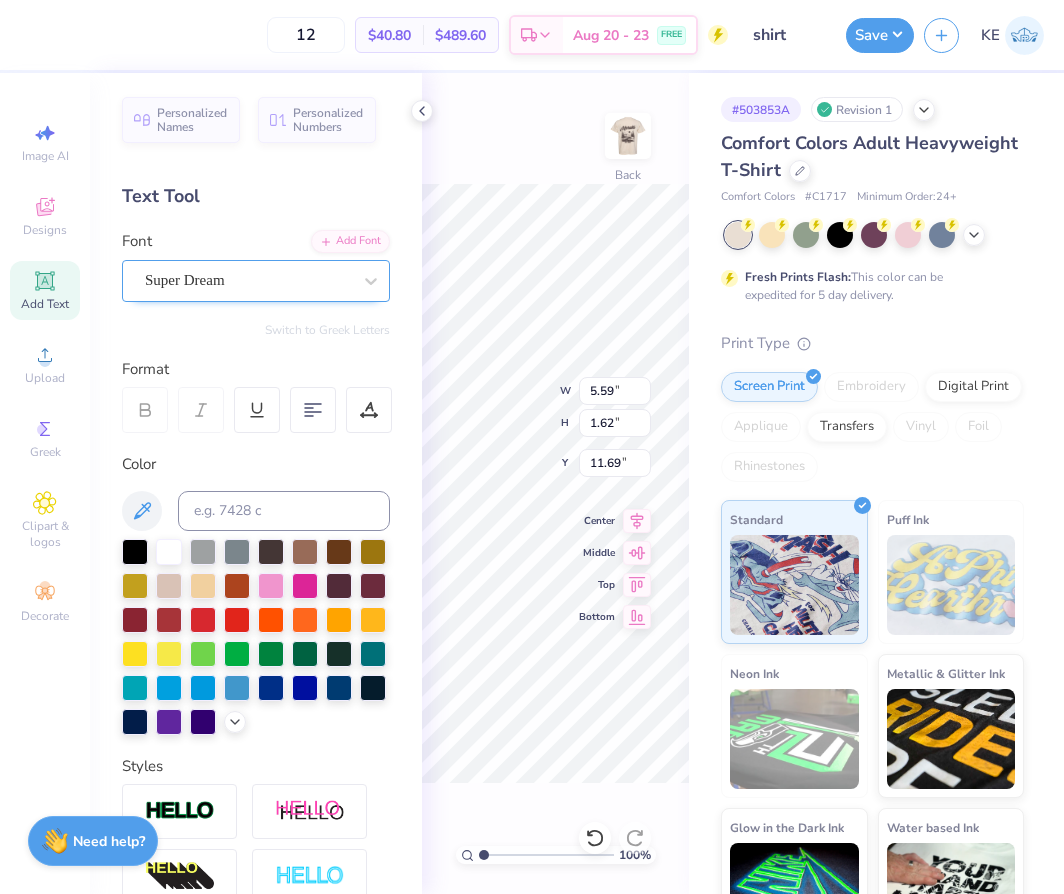 type on "7.26" 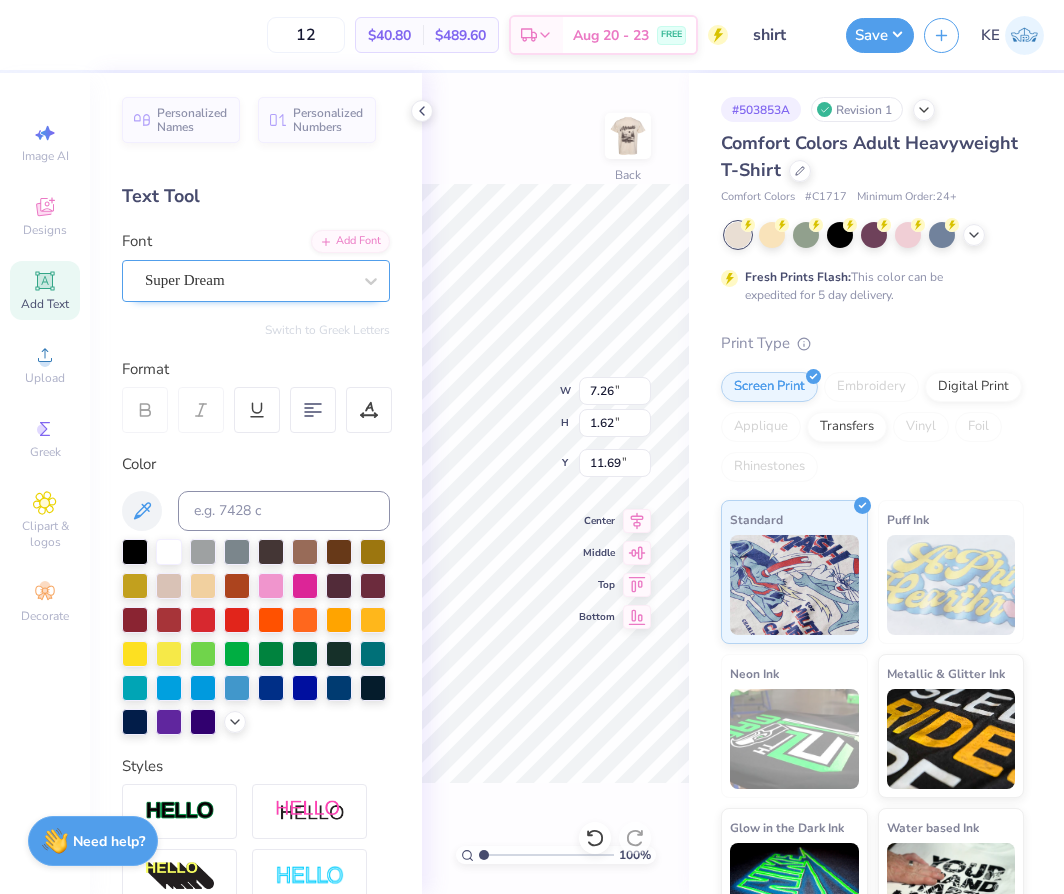 click on "Super Dream" at bounding box center (248, 280) 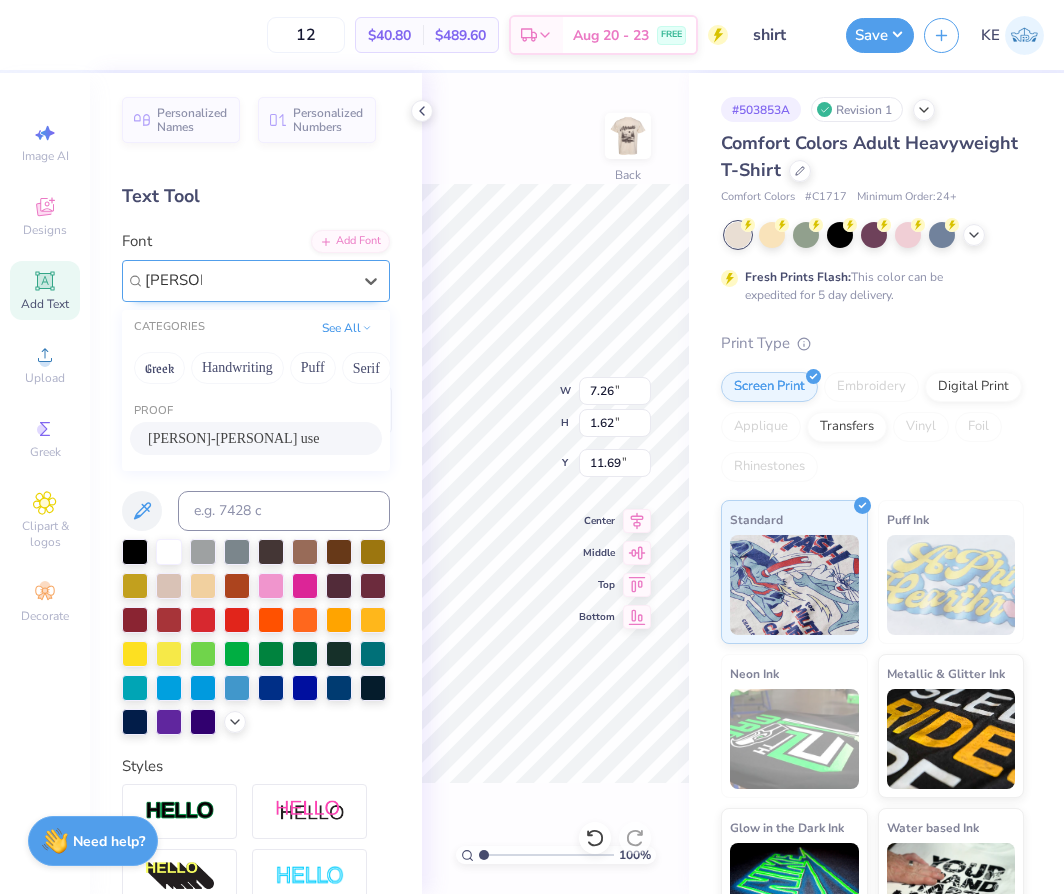 type on "[PERSON]" 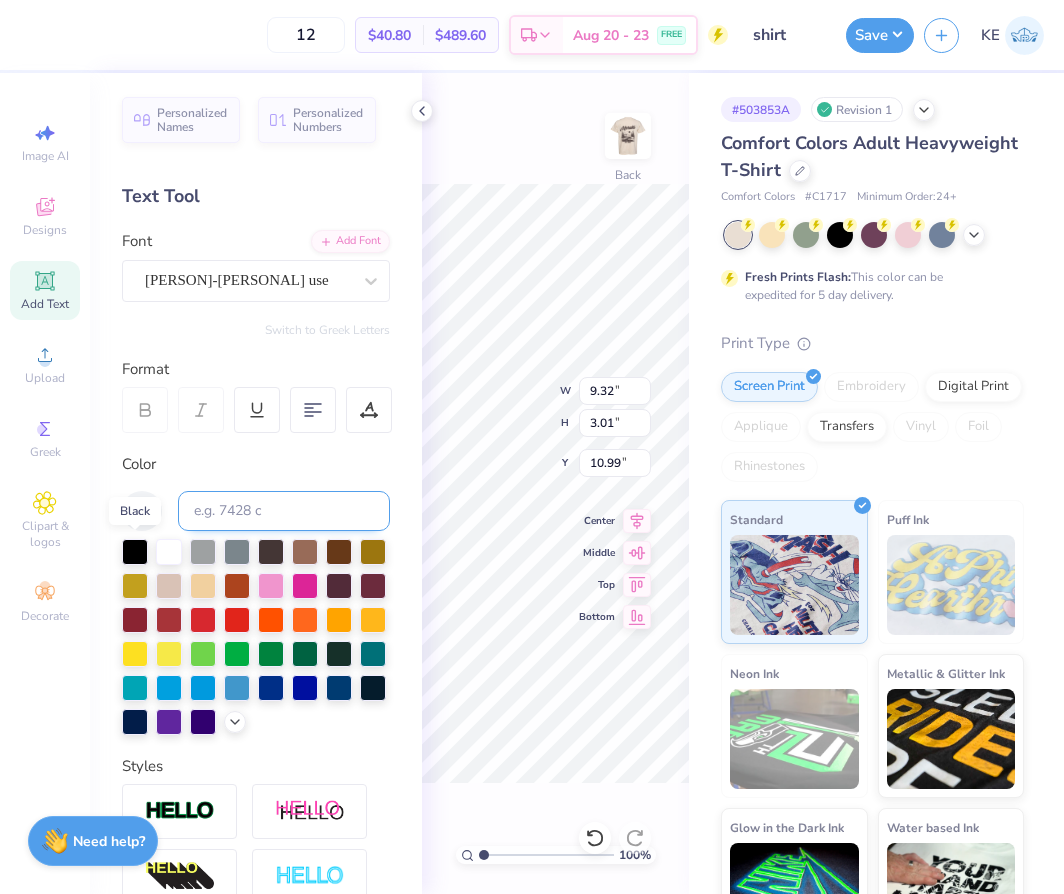 drag, startPoint x: 140, startPoint y: 549, endPoint x: 209, endPoint y: 517, distance: 76.05919 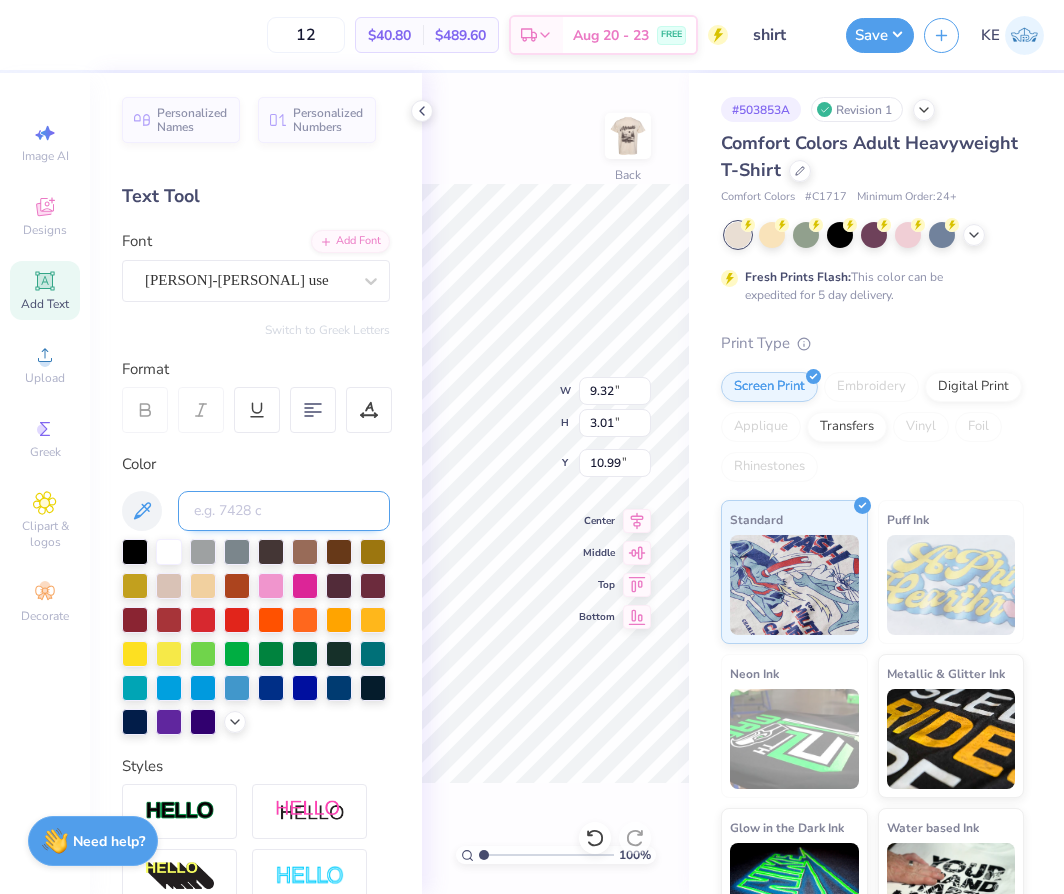 click at bounding box center [284, 511] 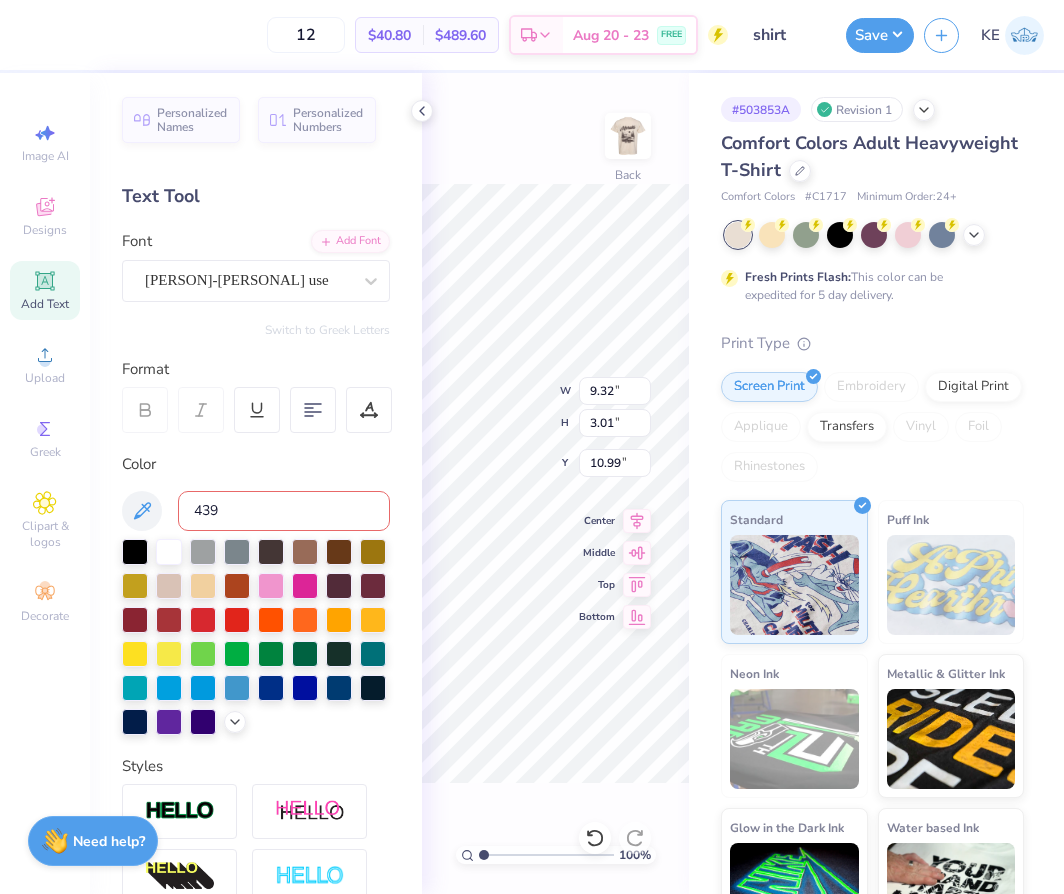 type on "439" 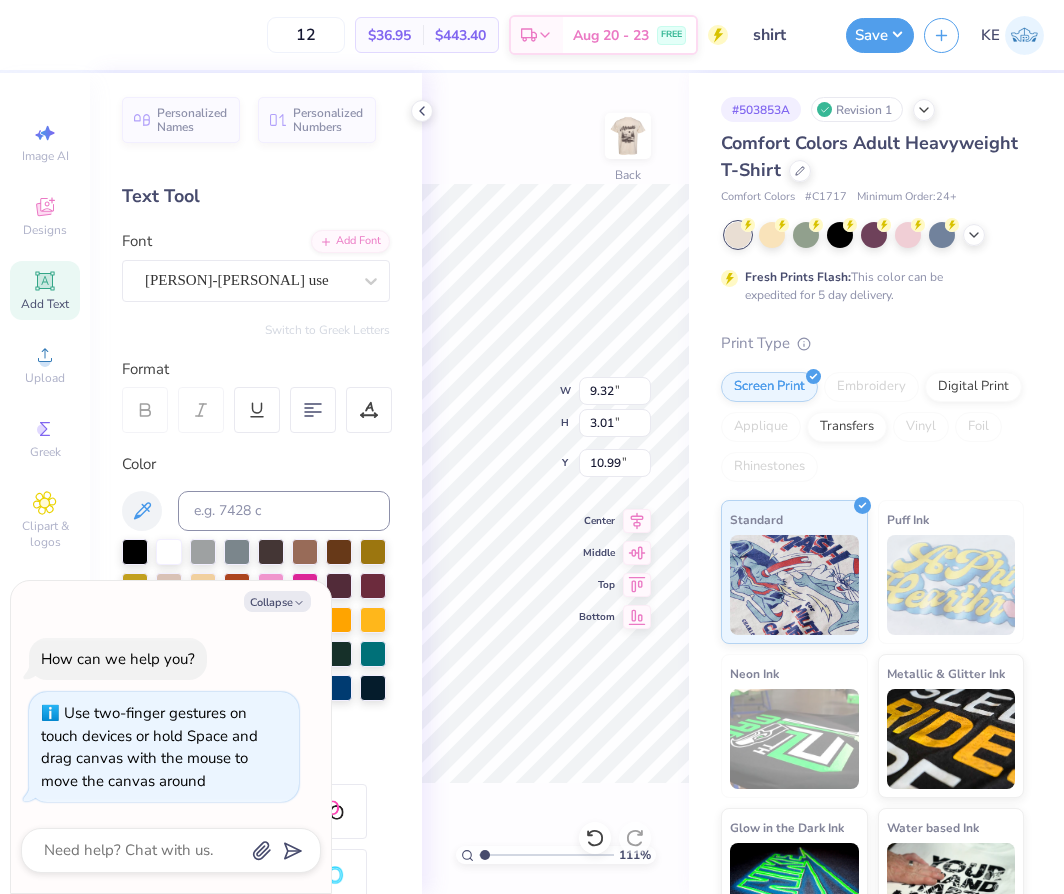 type on "1.10522621487156" 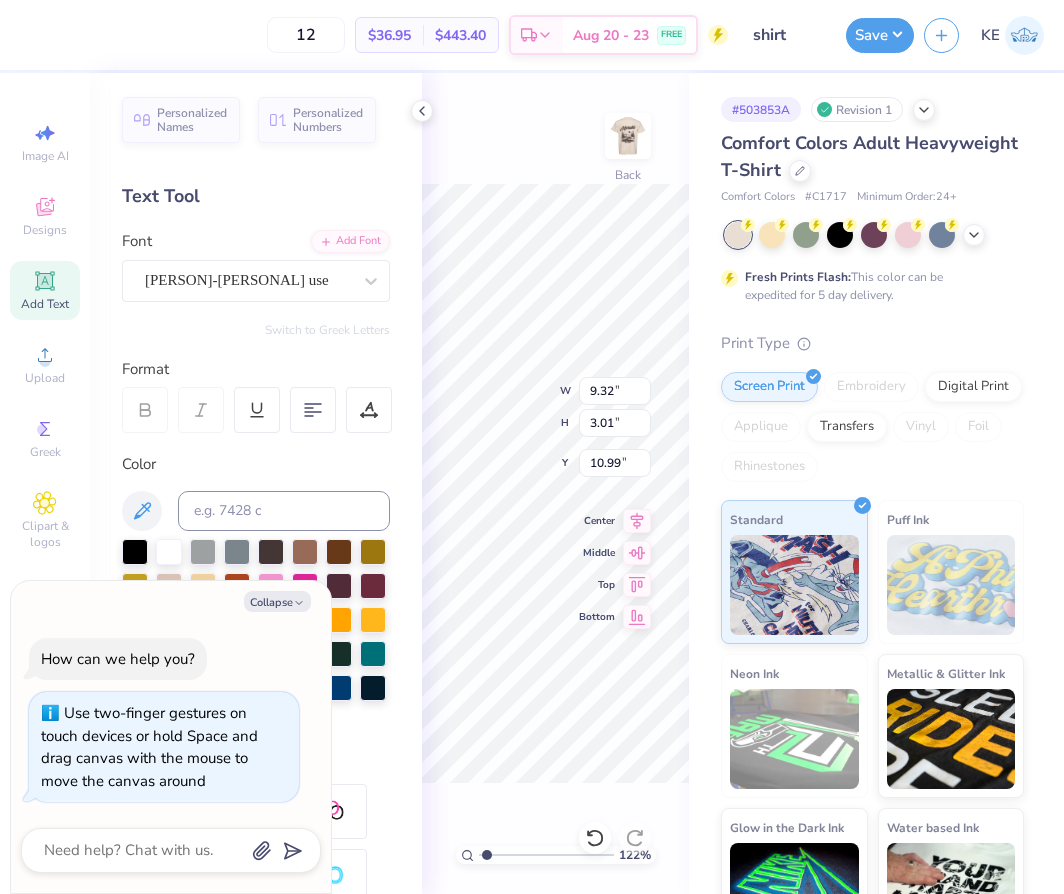 type on "1.35006143669128" 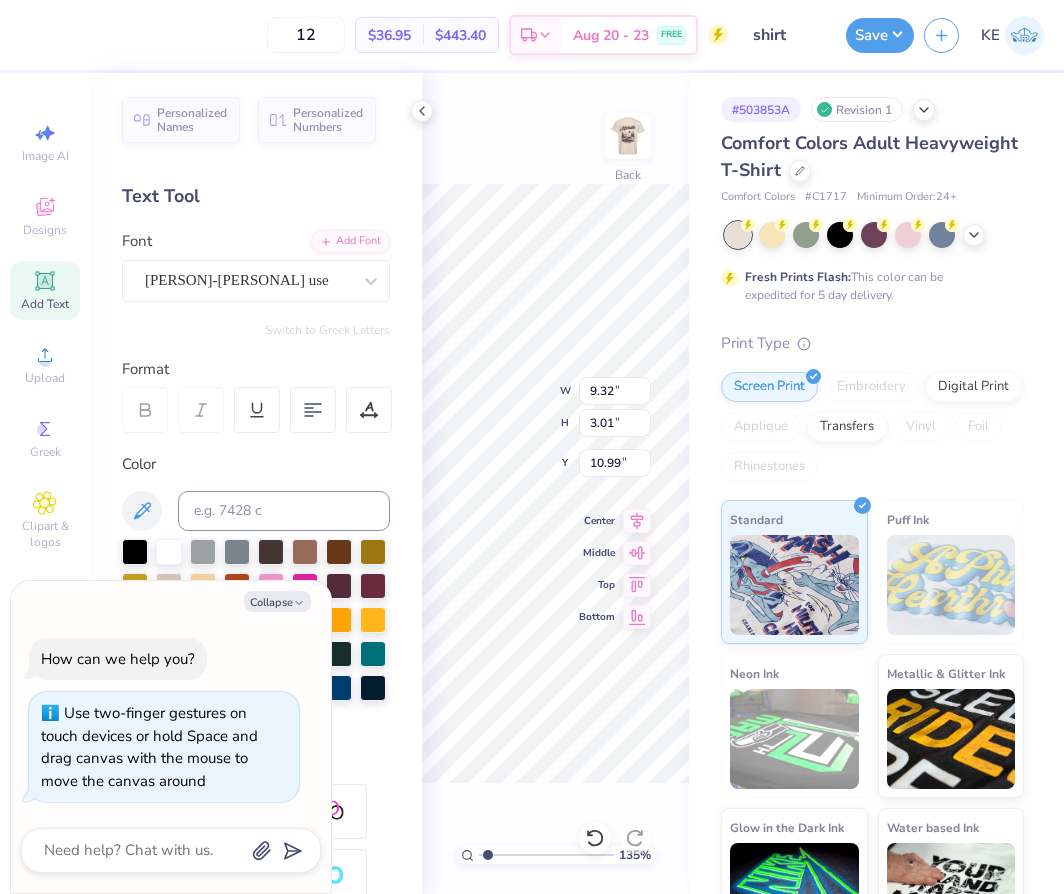 type on "x" 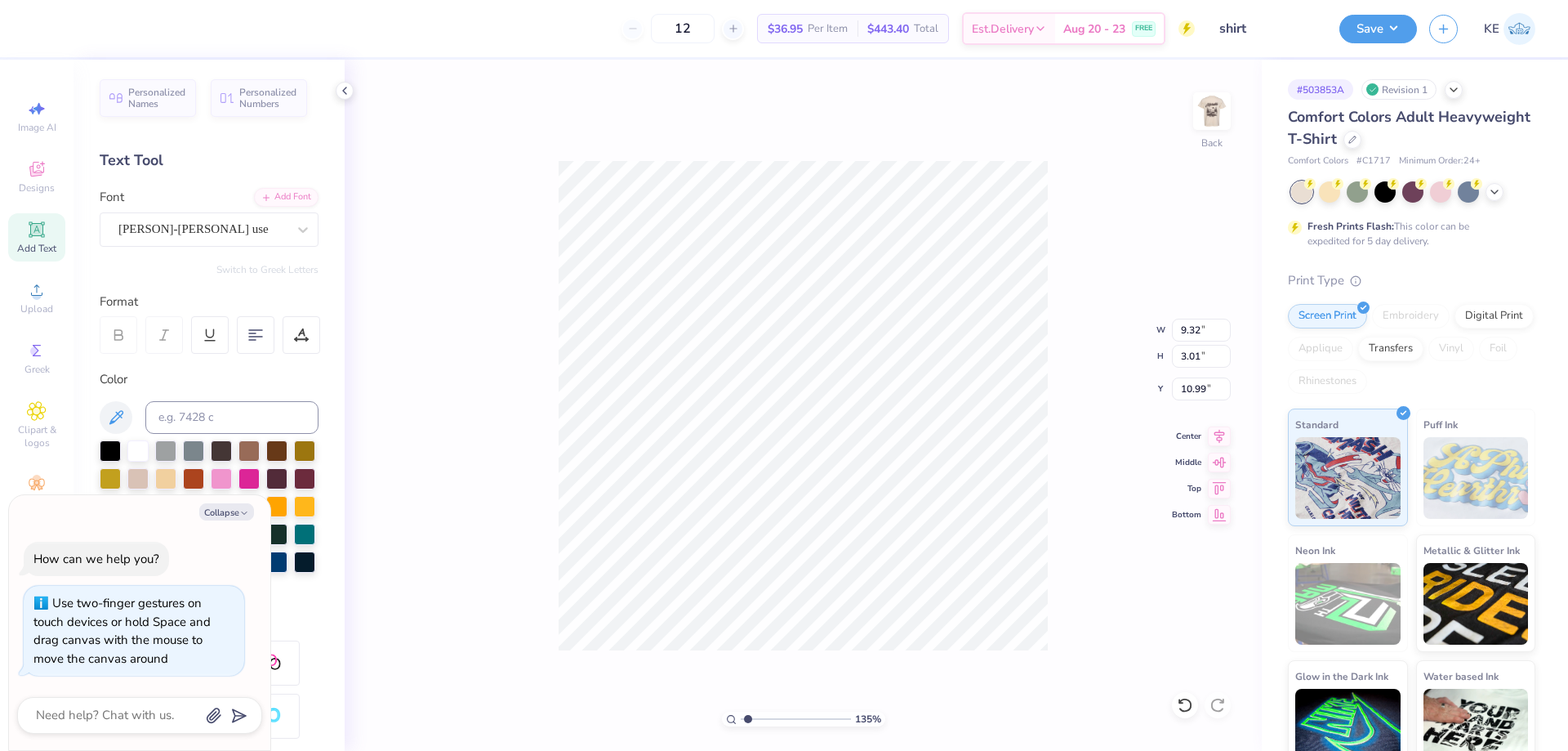 type on "1.35006143669128" 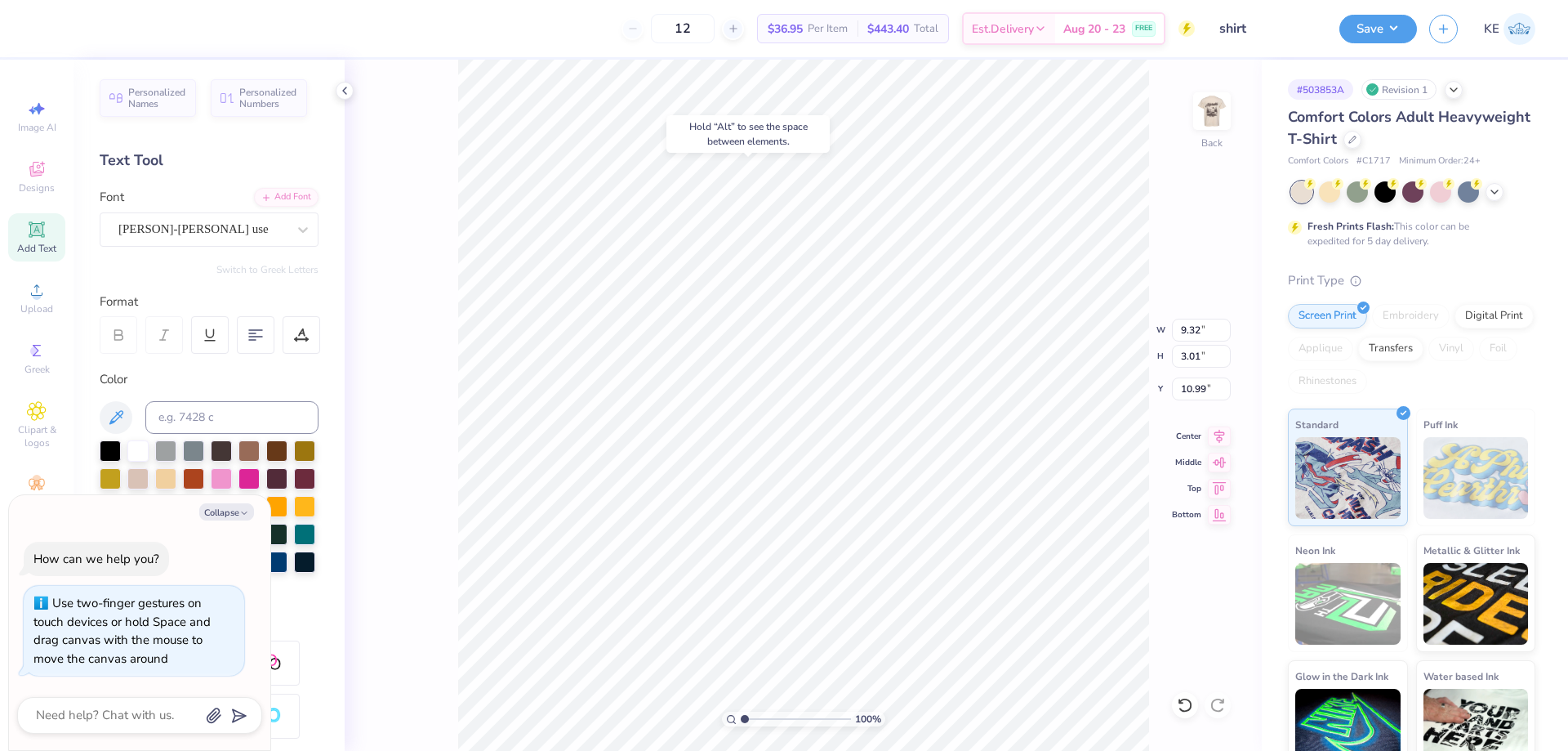 type on "x" 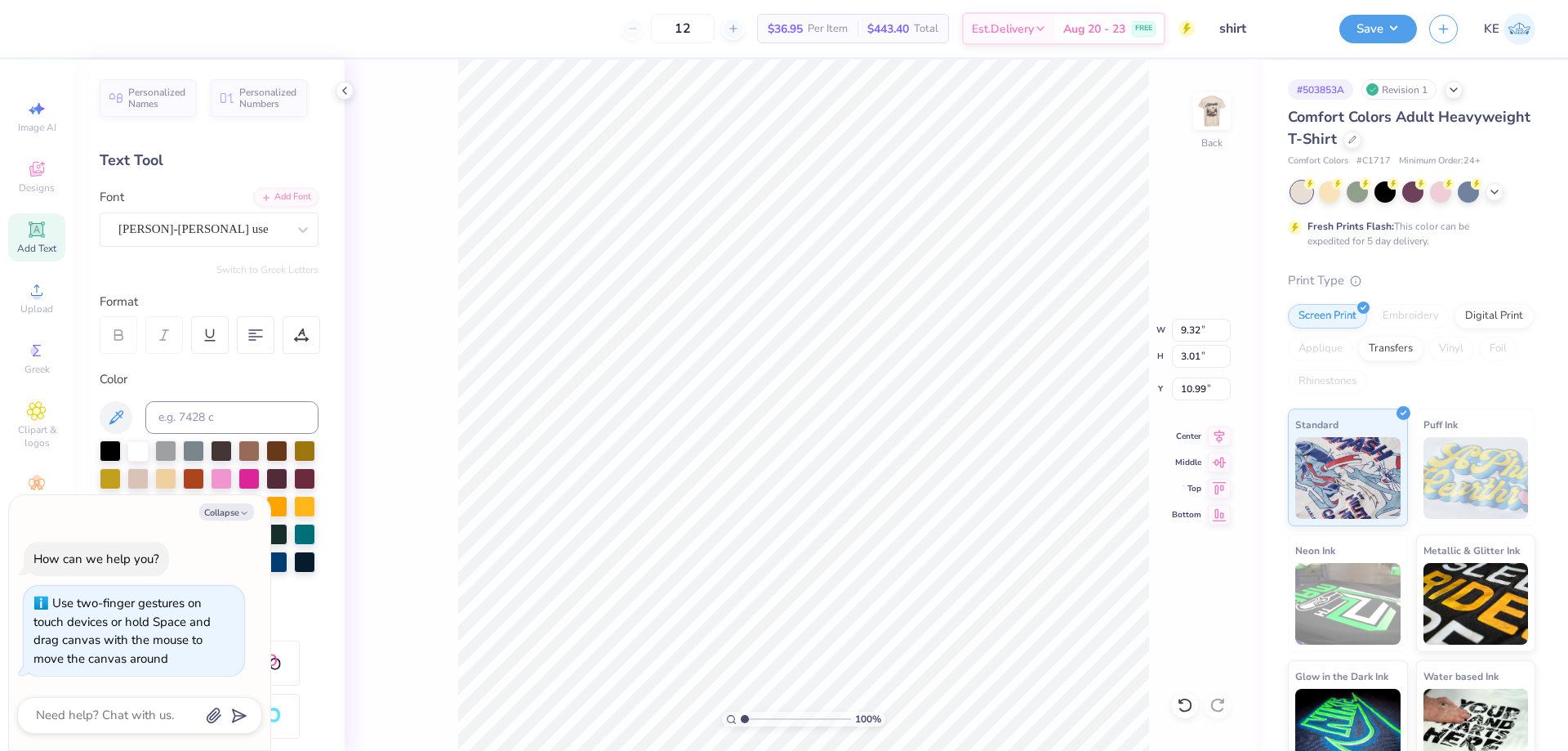 type on "0.75" 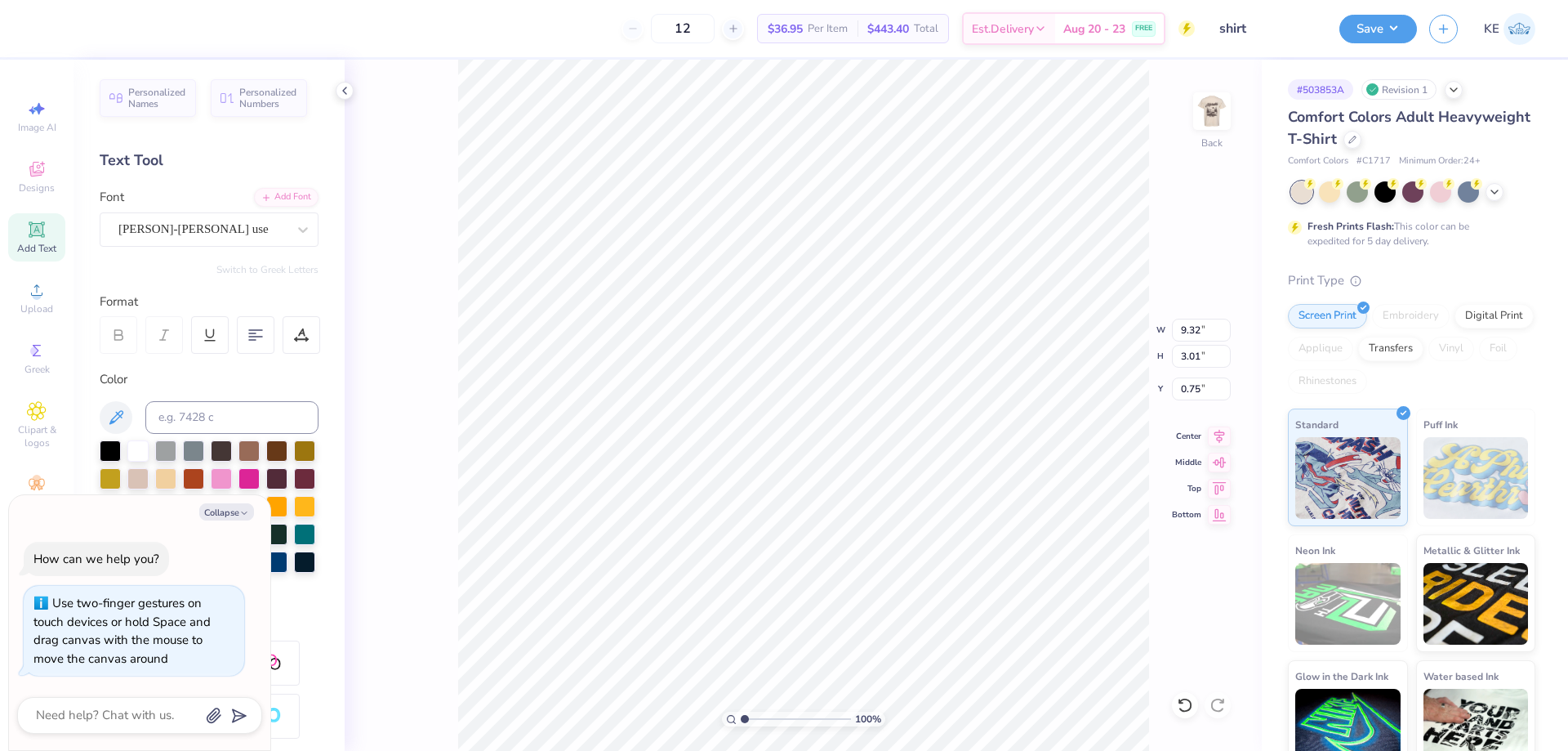 type on "x" 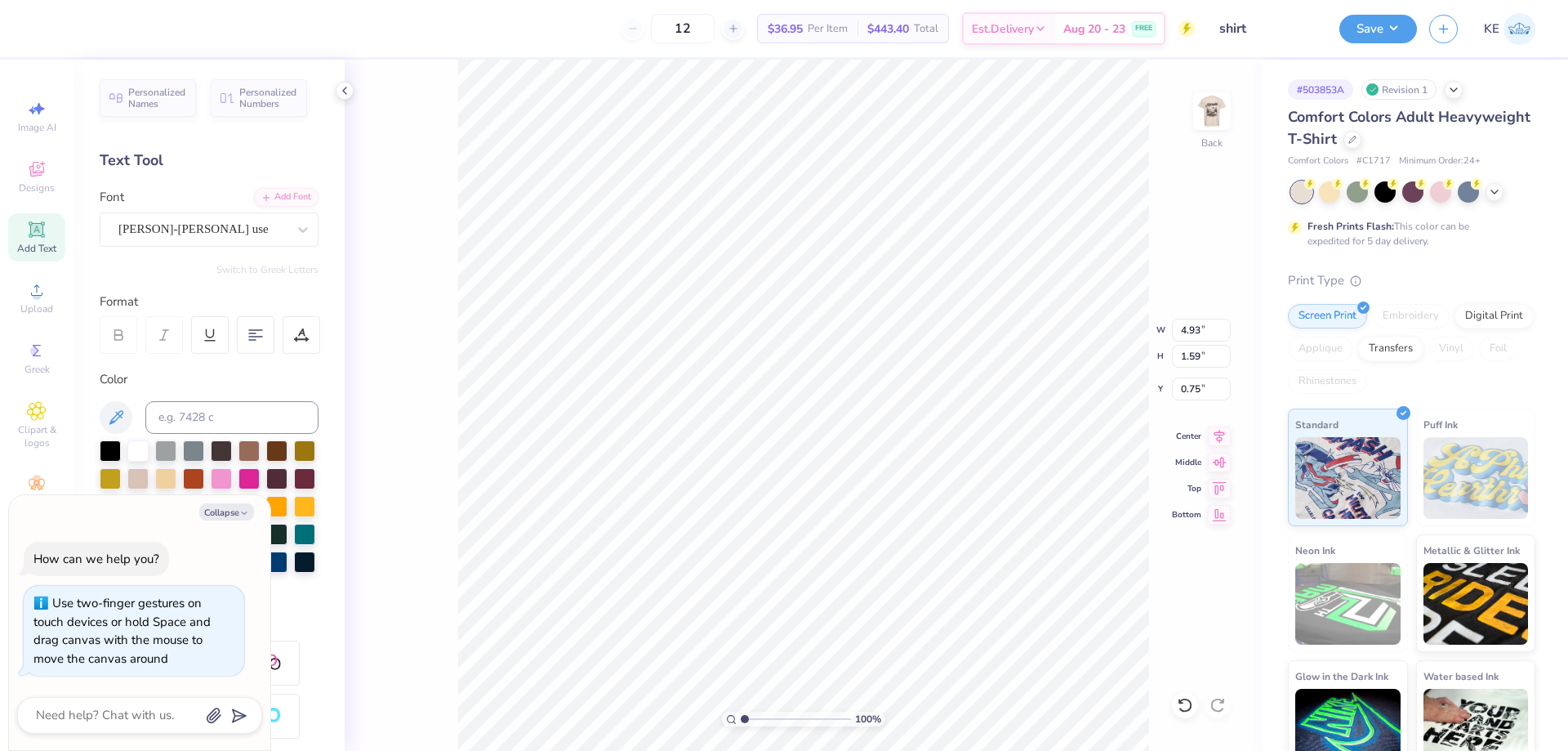 type on "x" 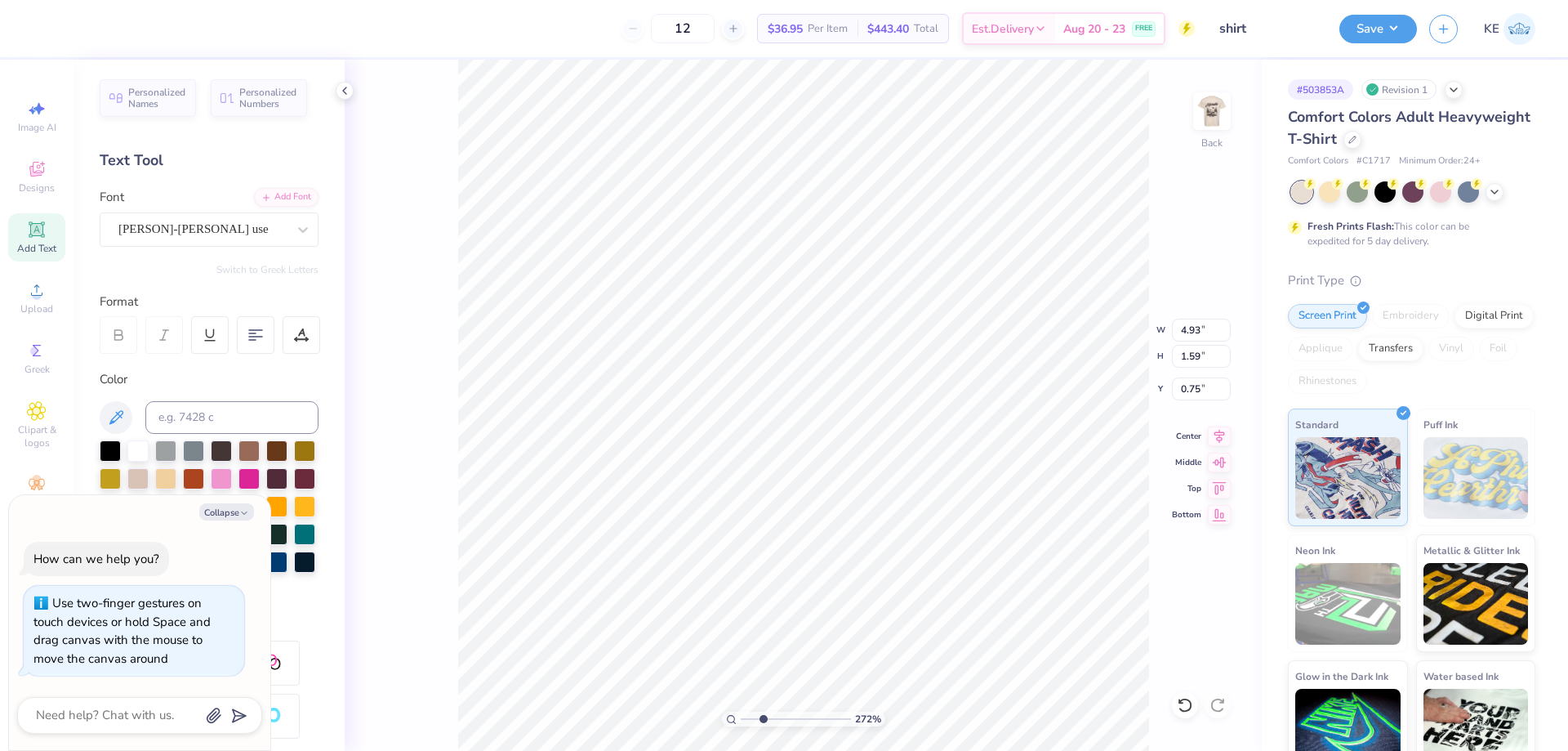 type on "2.71964221644285" 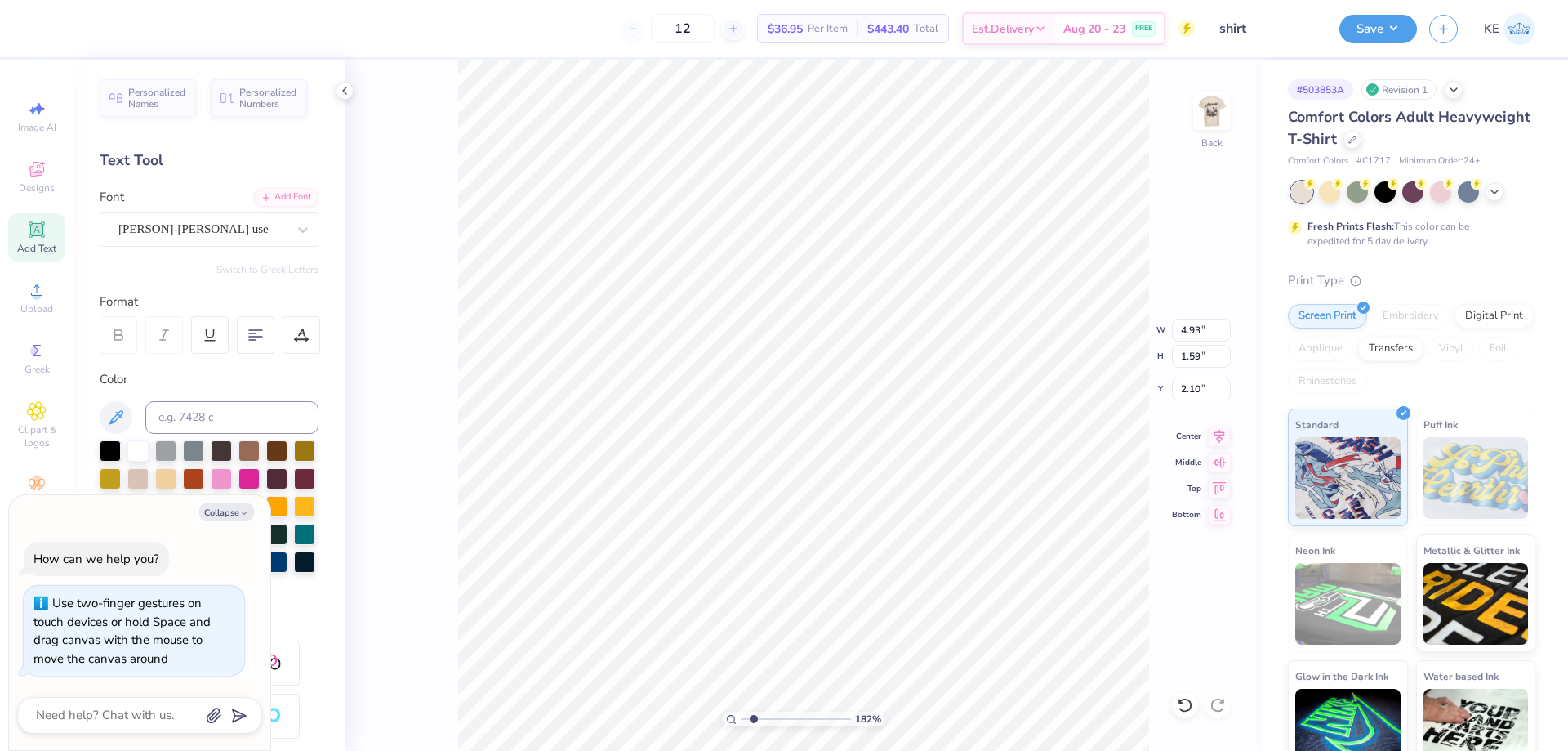 type on "1.64913377760655" 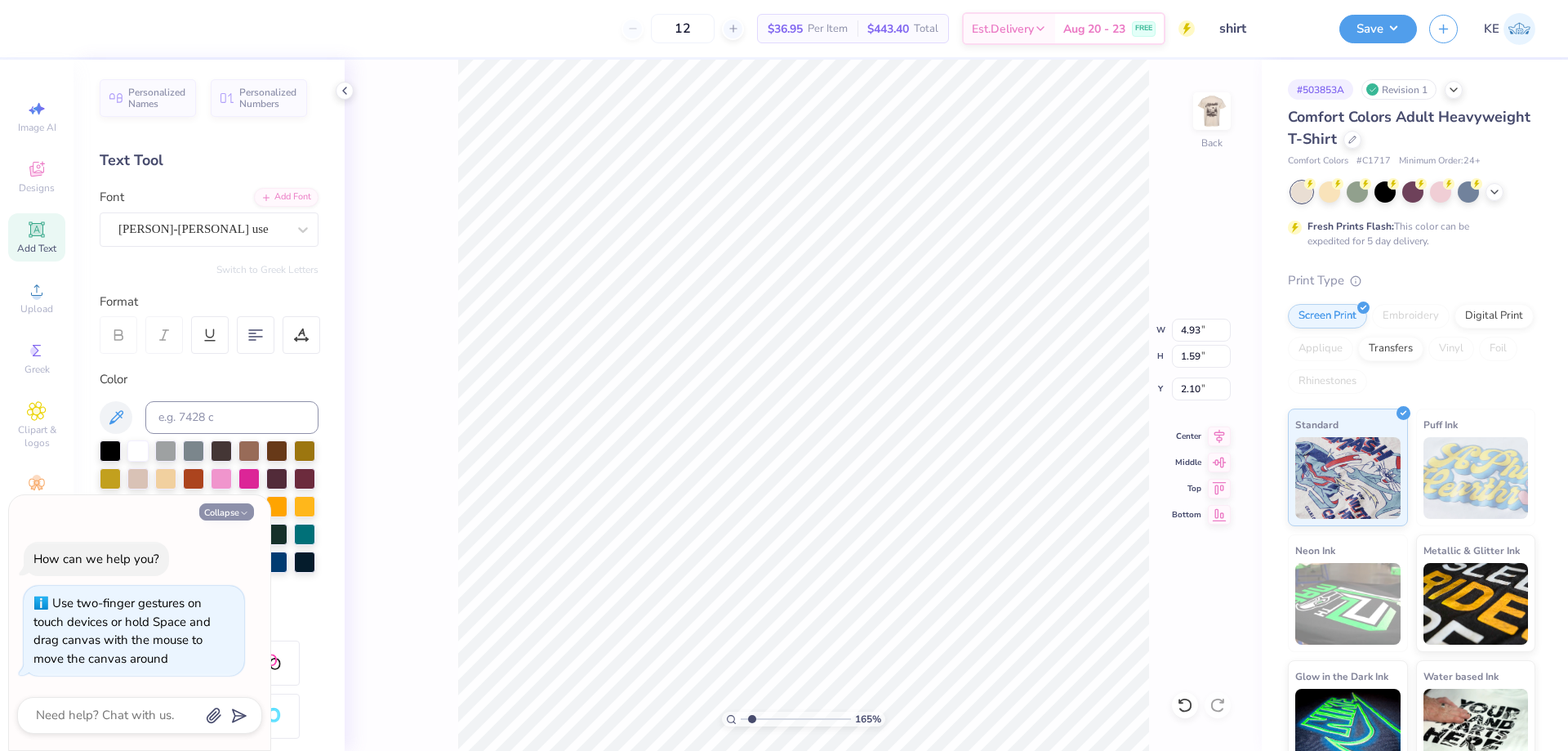 click on "Collapse" at bounding box center (226, 512) 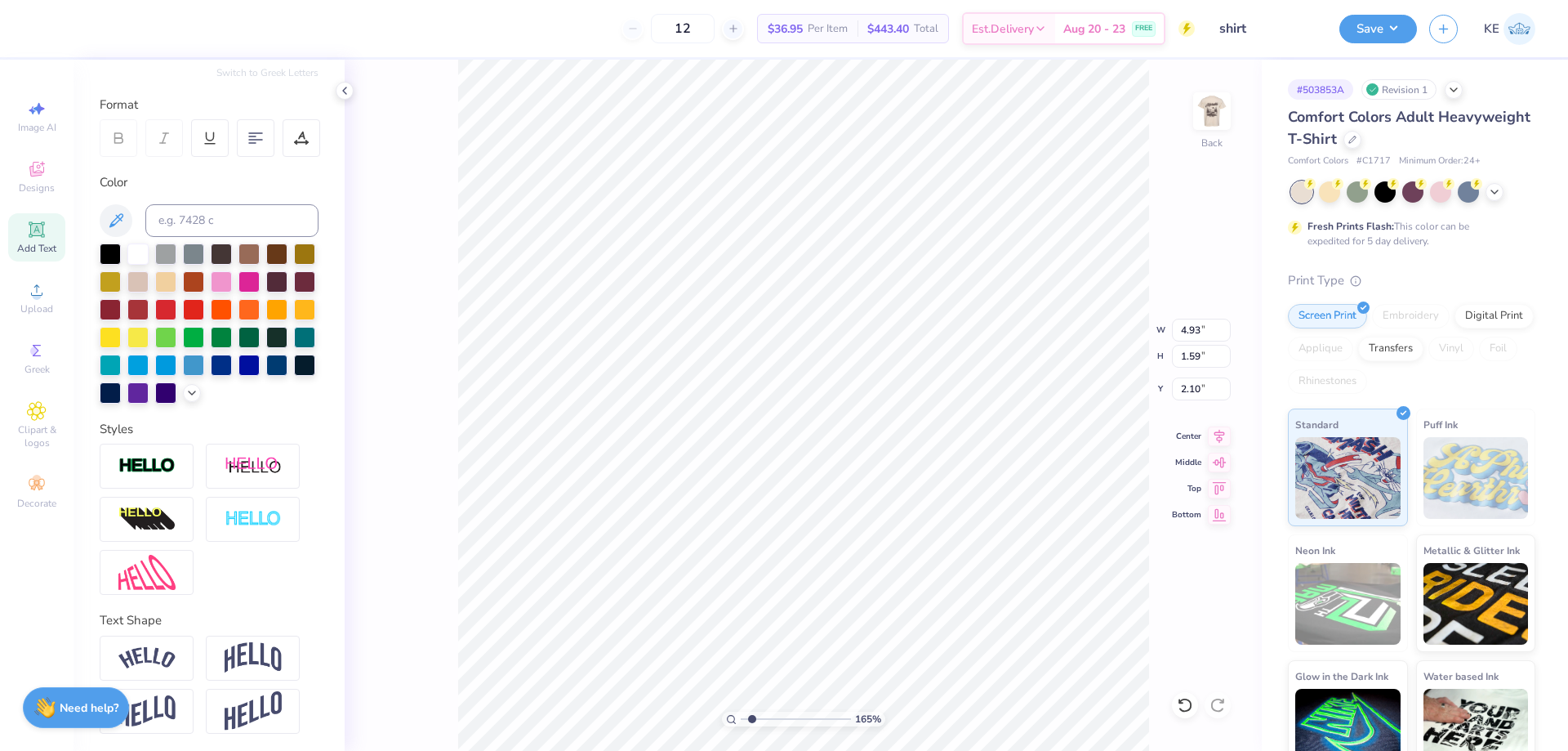 scroll, scrollTop: 227, scrollLeft: 0, axis: vertical 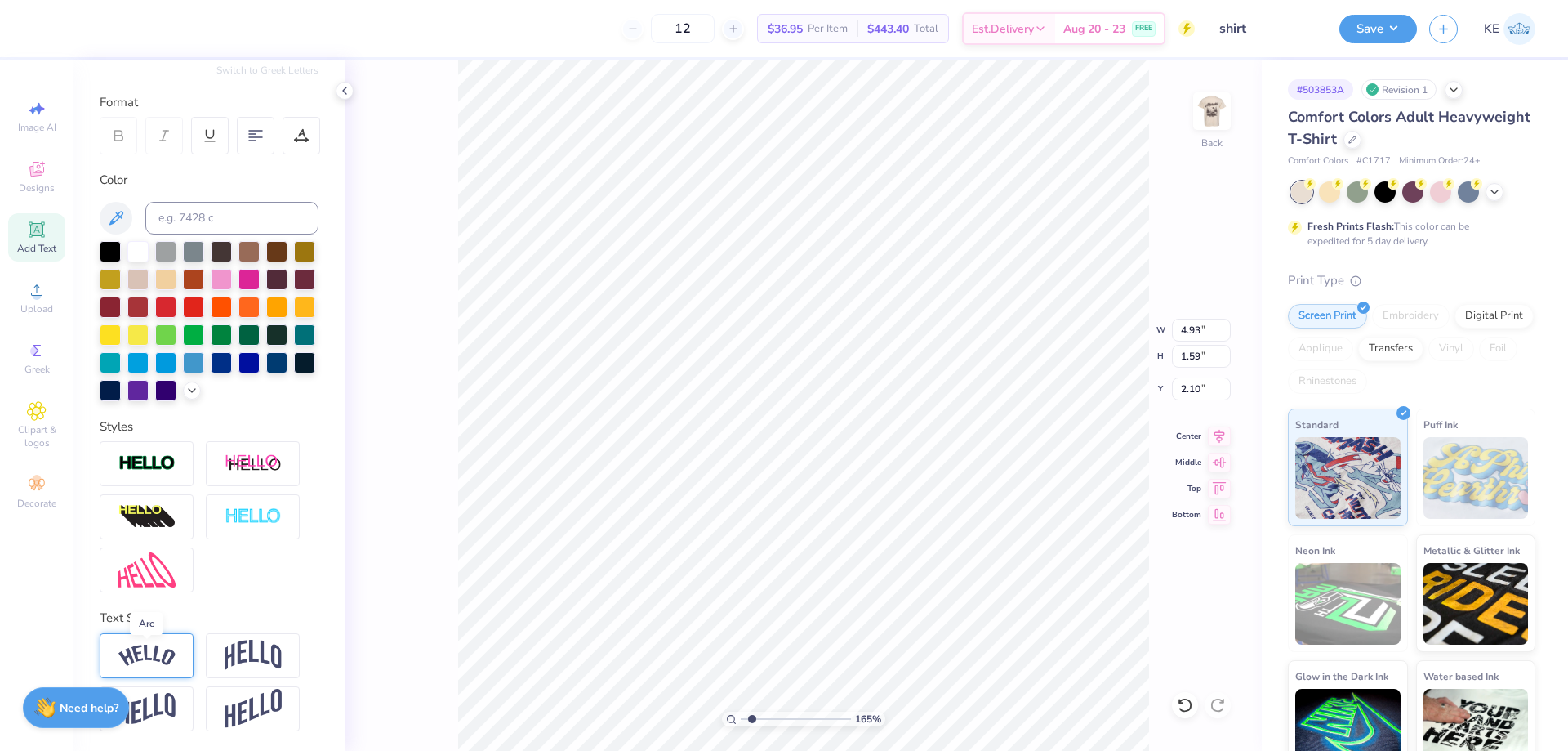 click at bounding box center [147, 655] 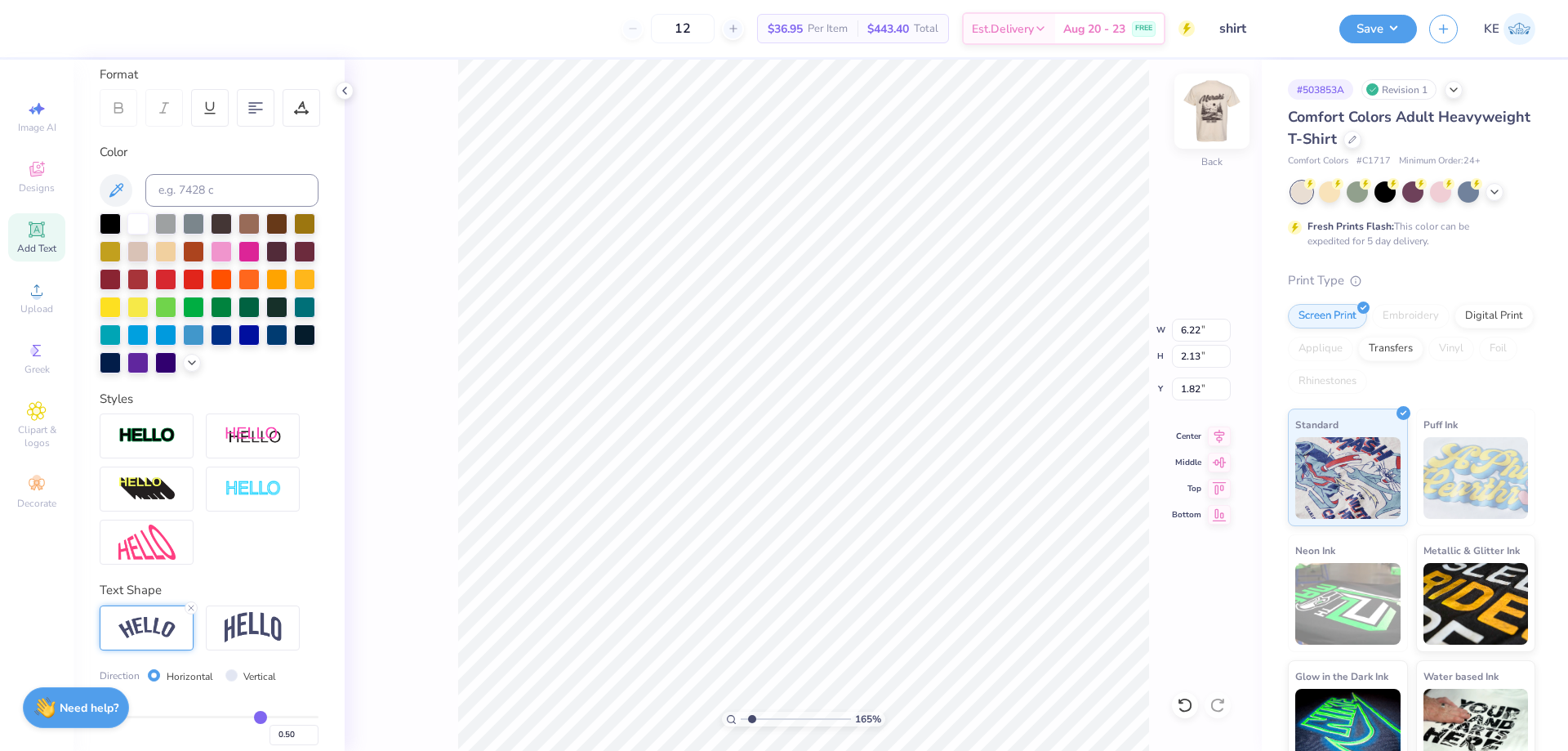 click at bounding box center [1212, 111] 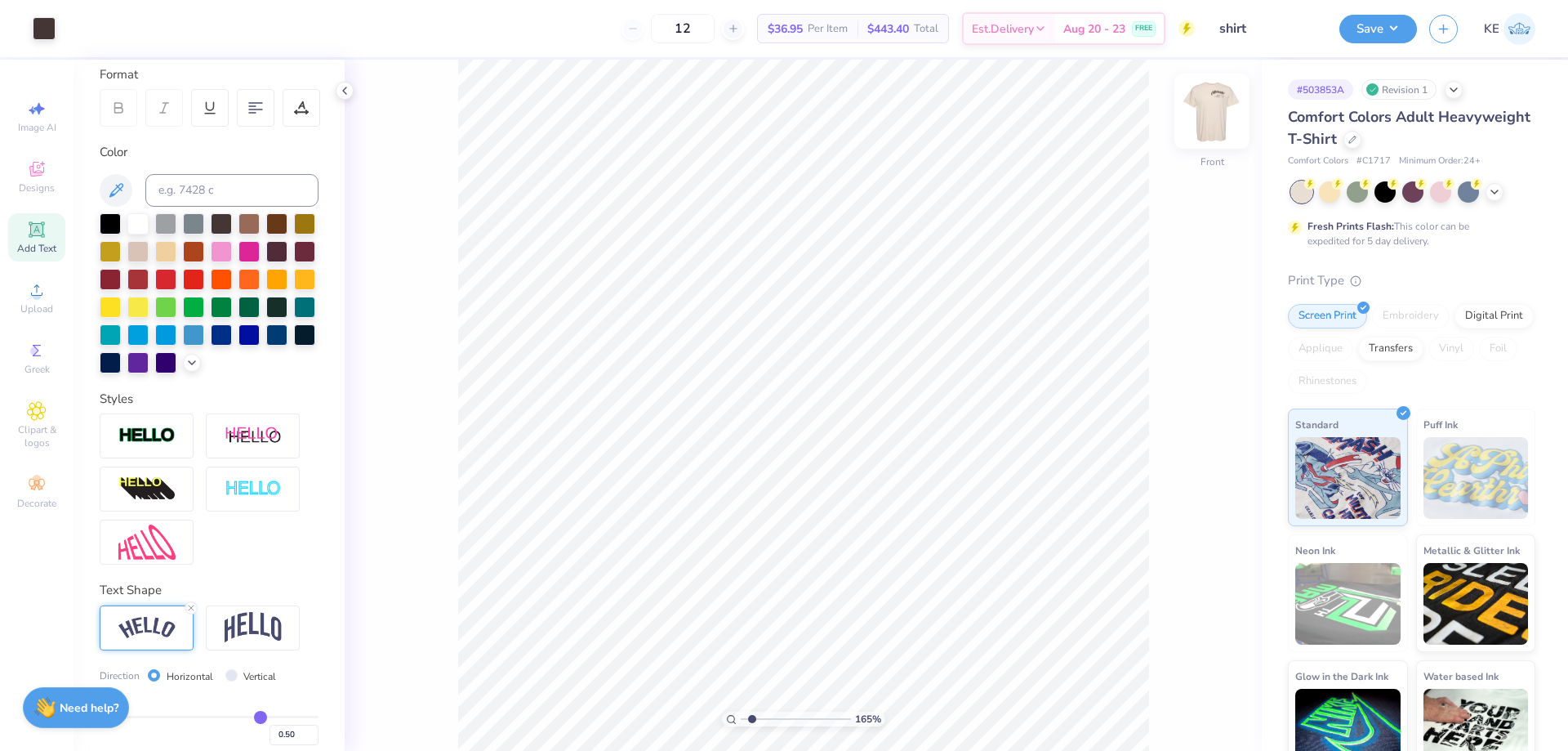 click at bounding box center (1212, 111) 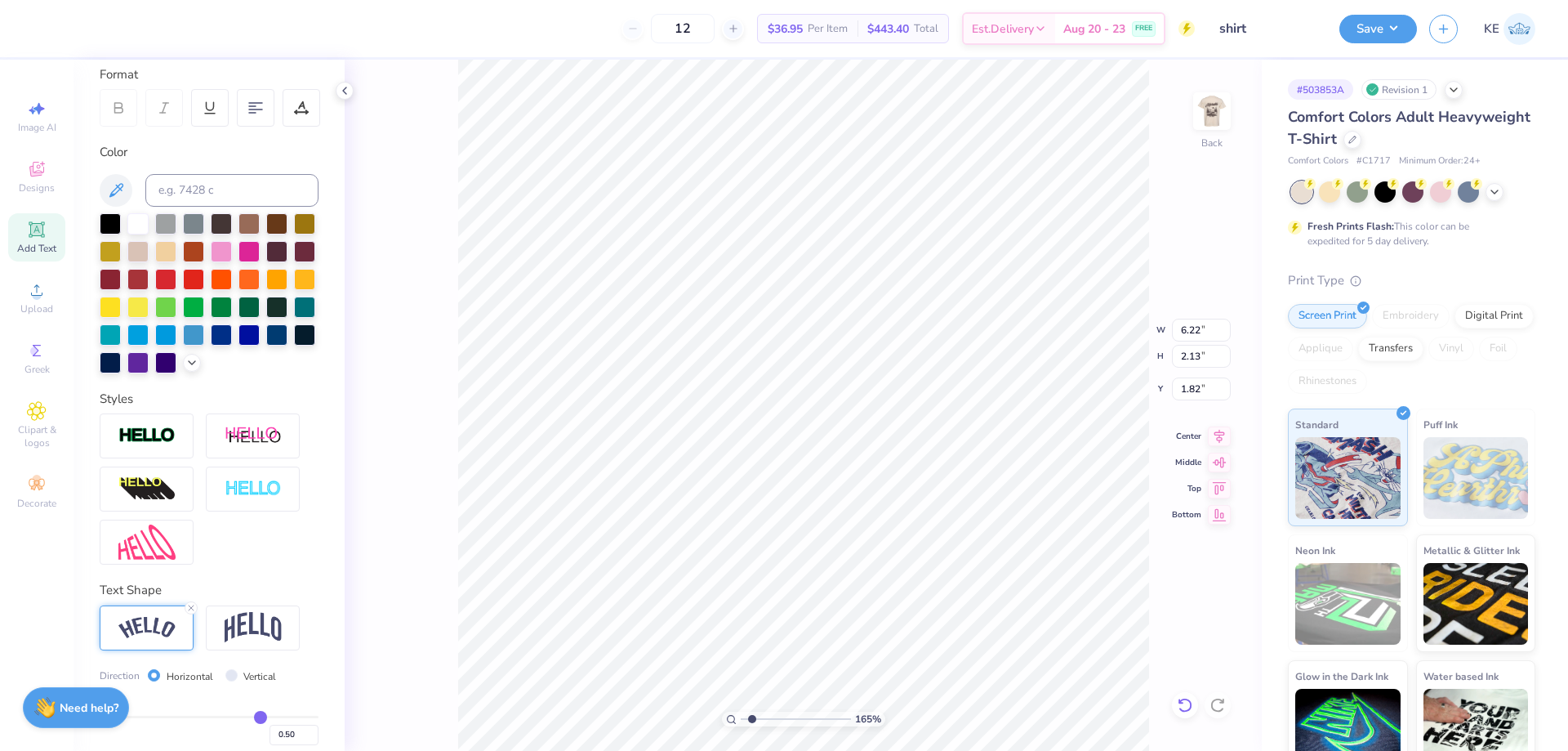 click 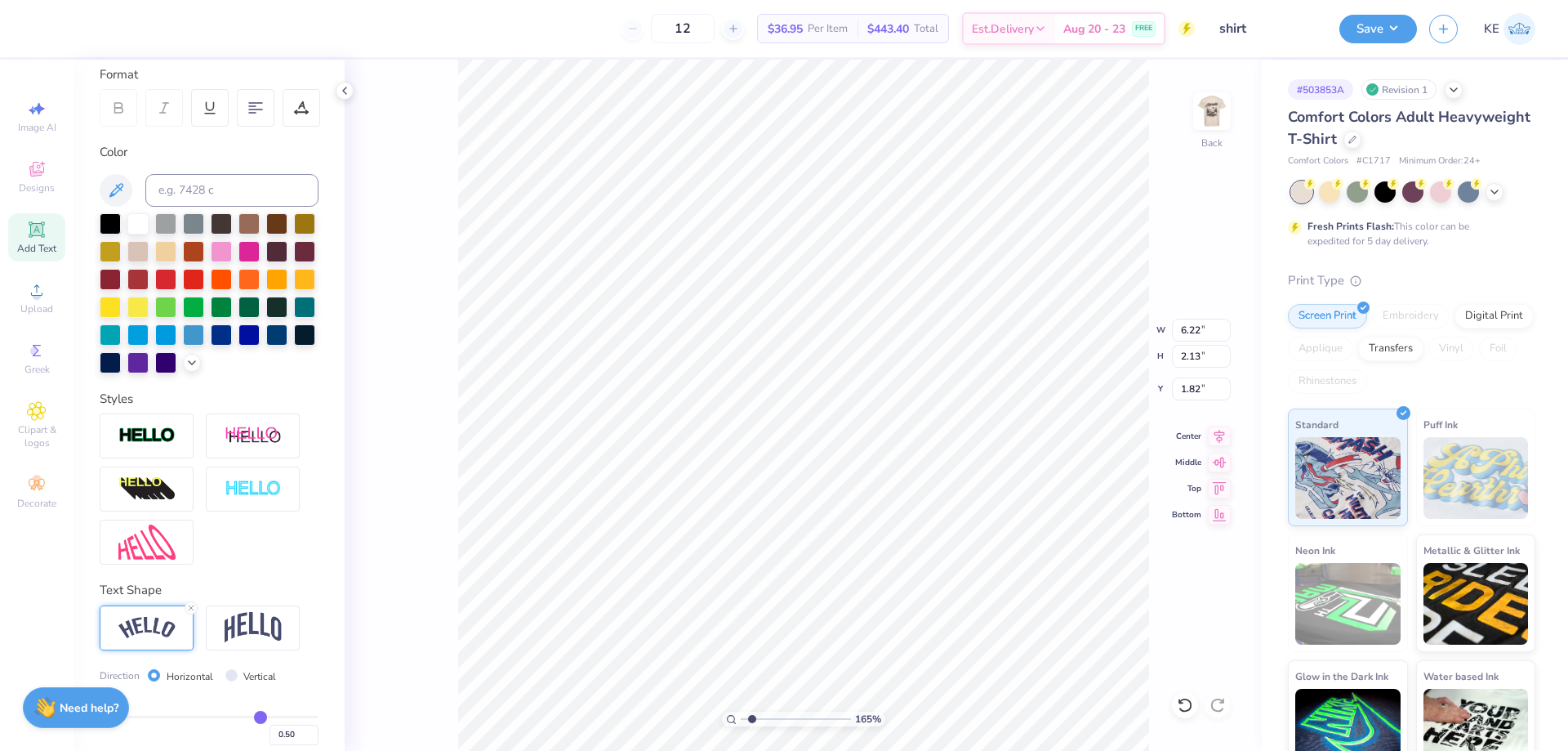 type on "1.64913377760655" 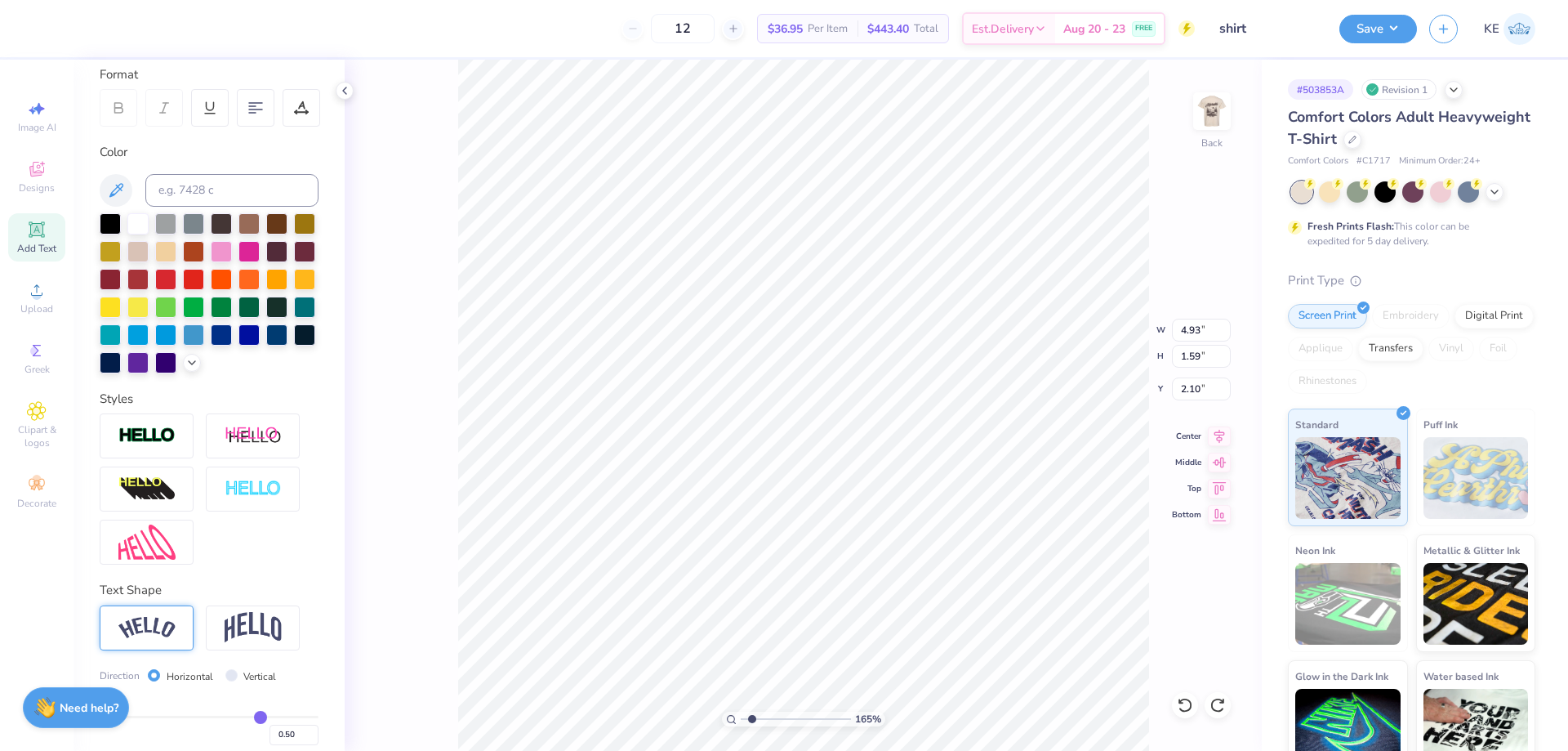 type on "1.64913377760655" 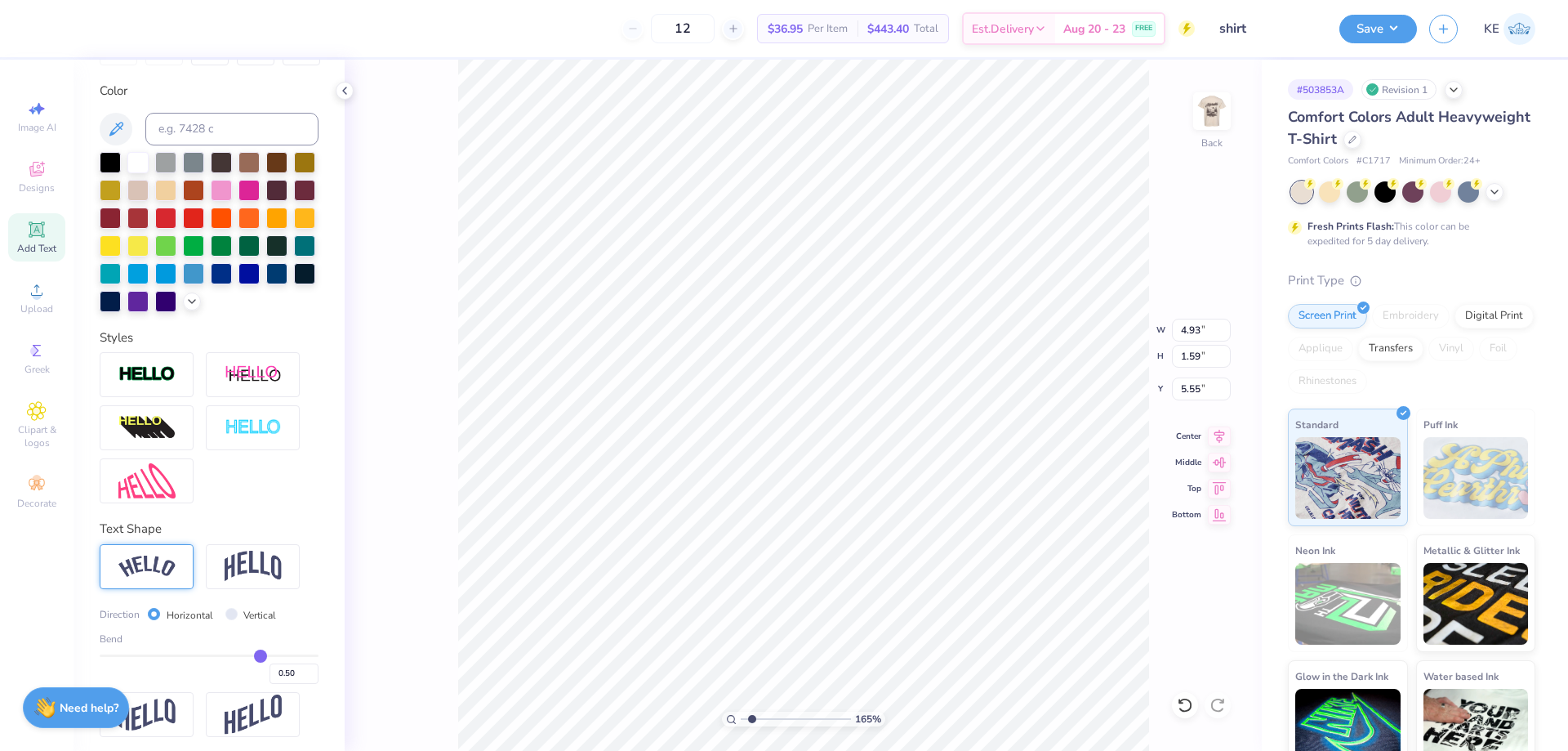 scroll, scrollTop: 322, scrollLeft: 0, axis: vertical 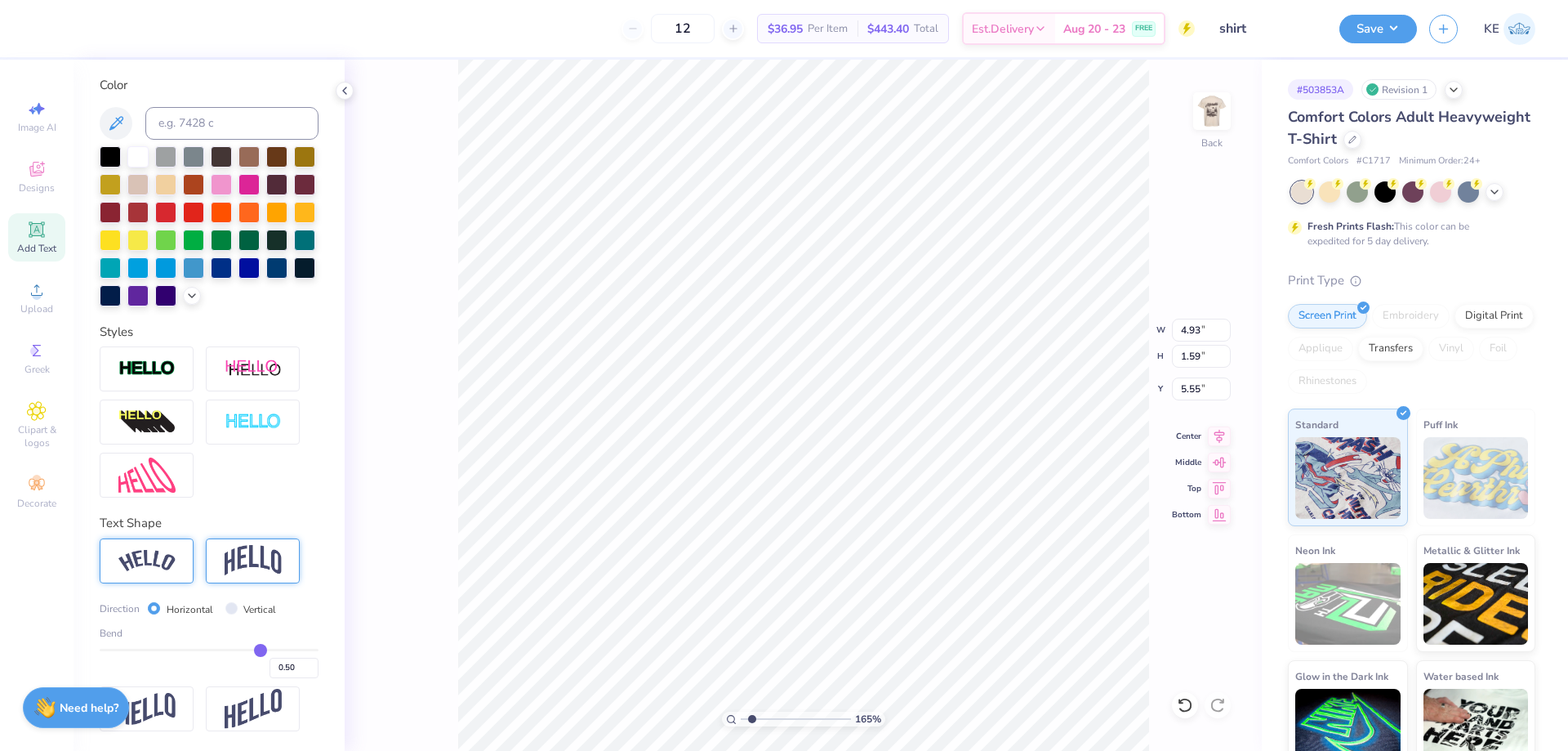 click at bounding box center (253, 561) 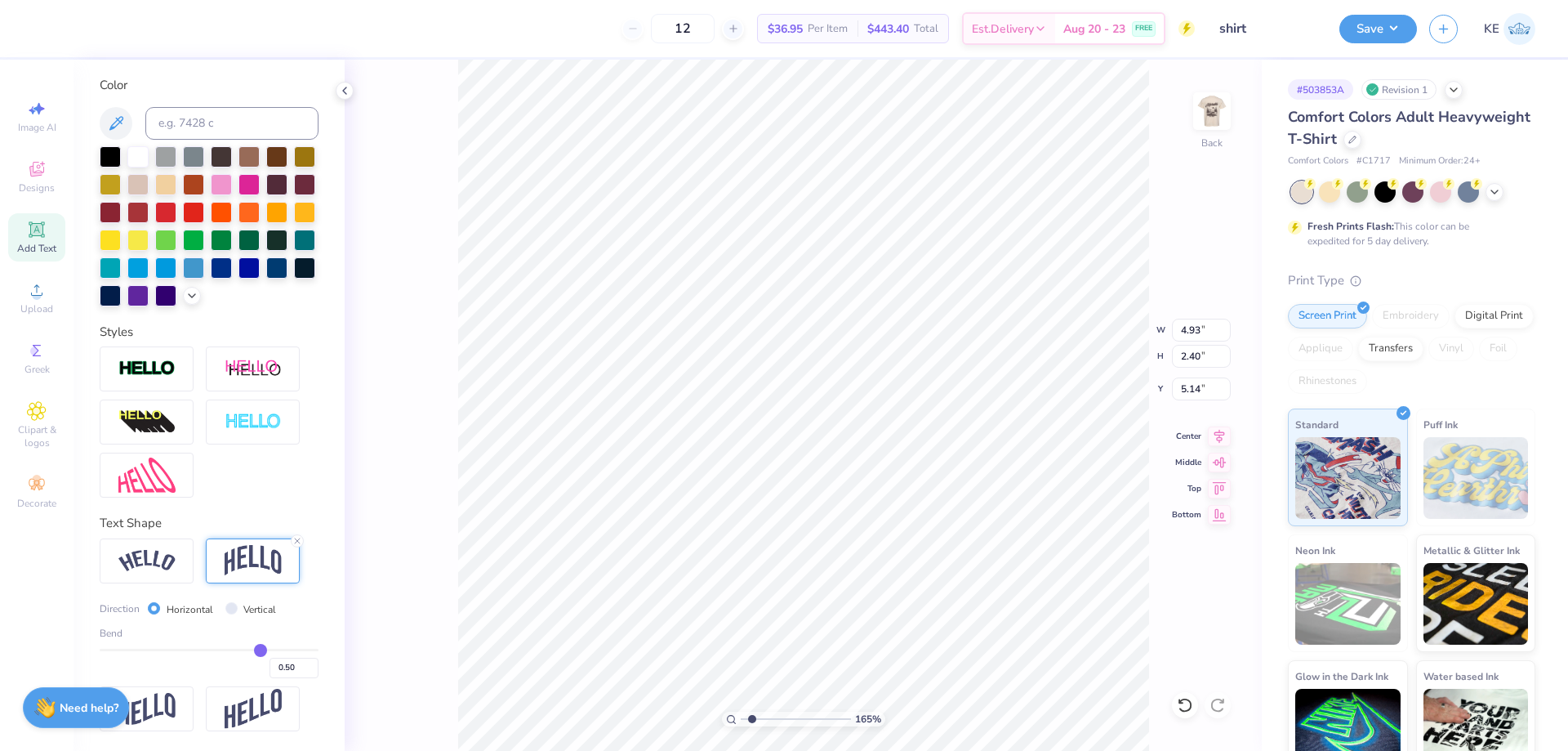 type on "1.64913377760655" 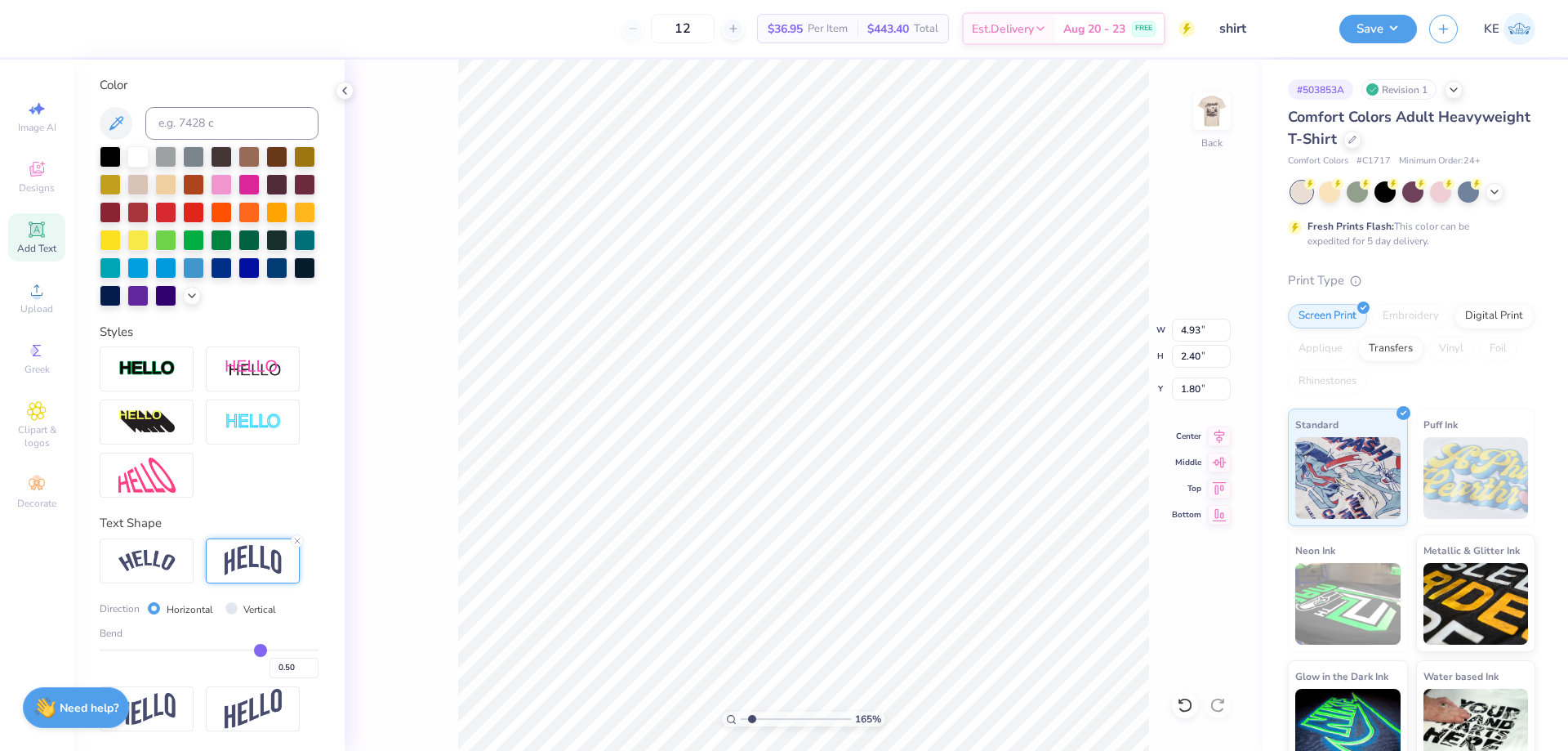 type on "1.64913377760655" 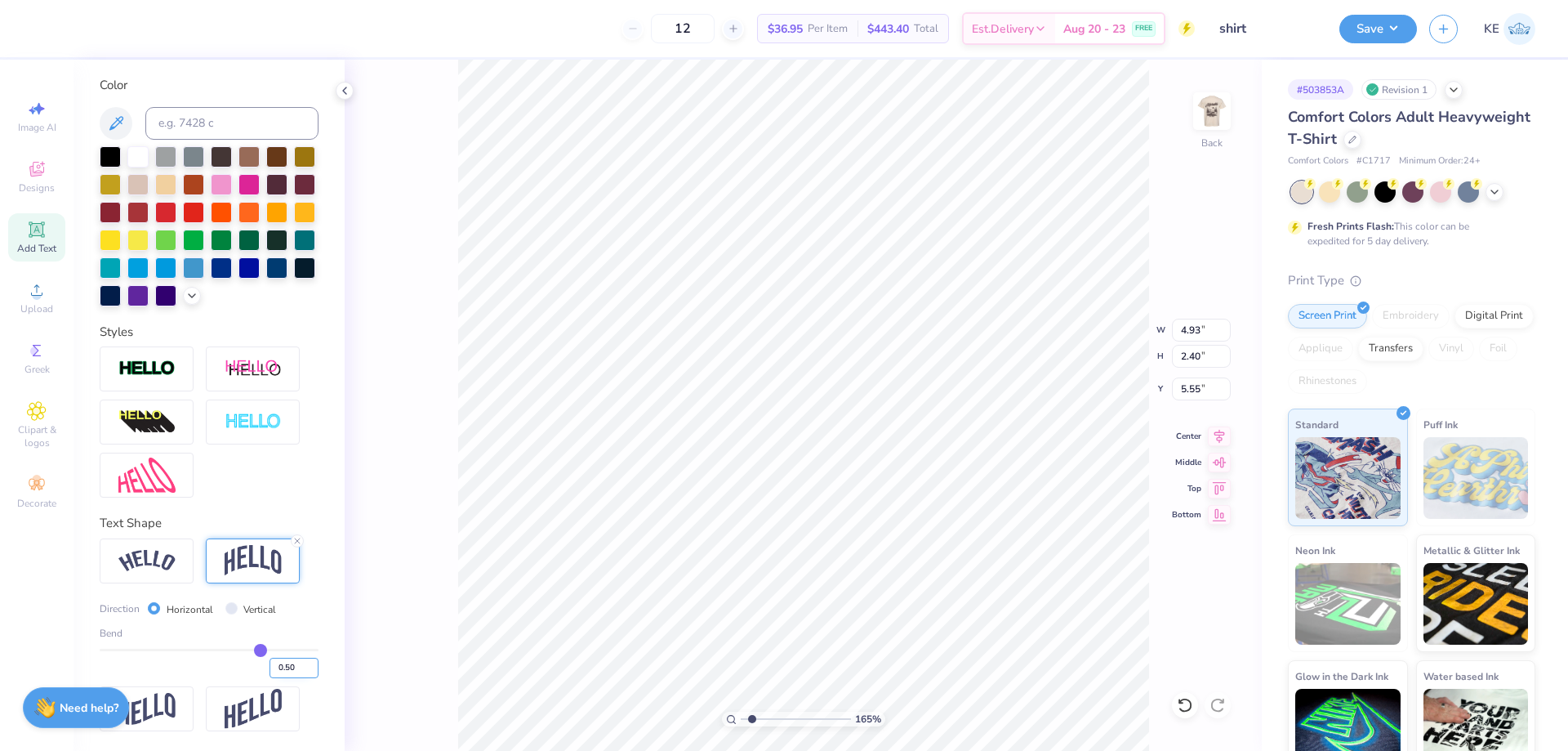 click on "0.50" at bounding box center [294, 668] 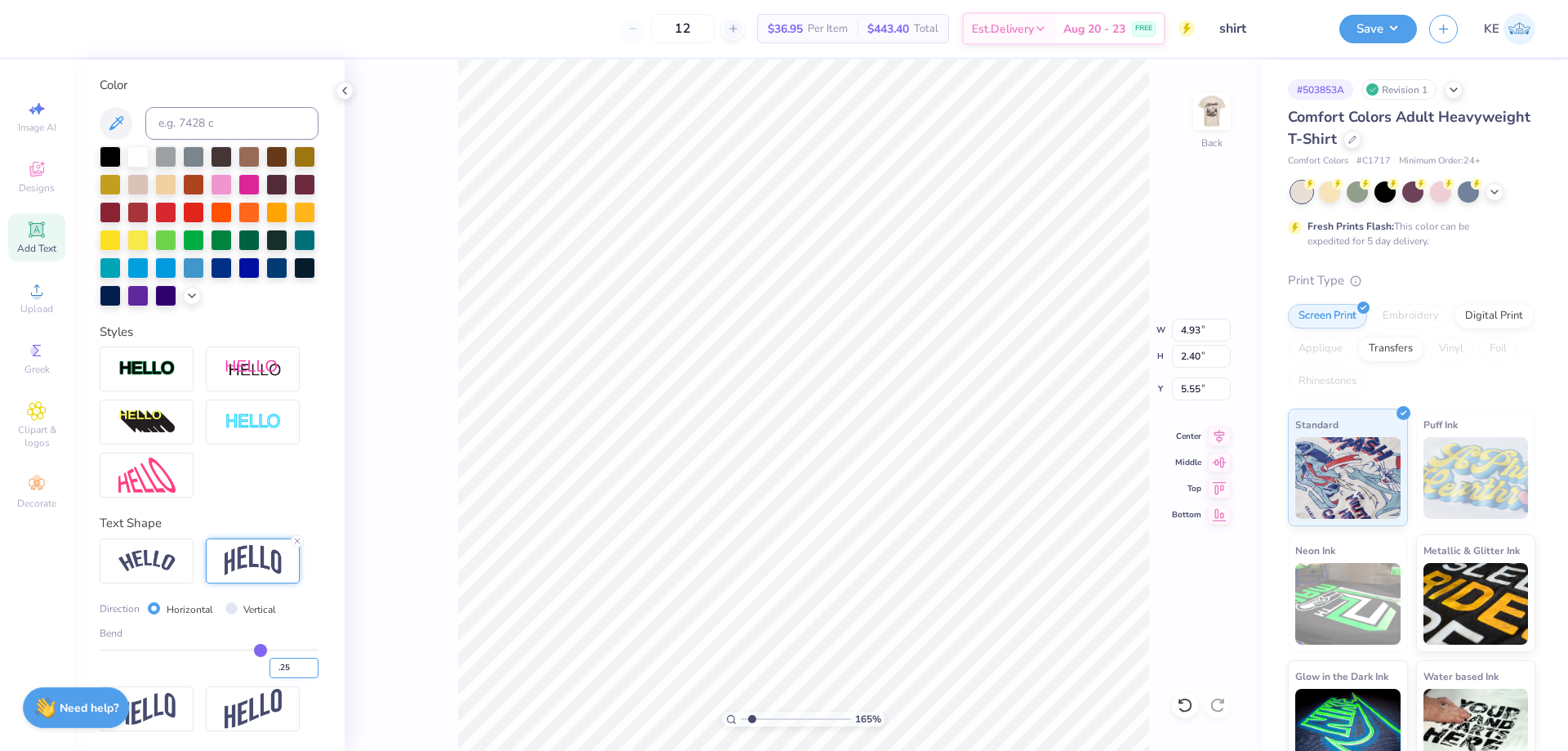 type on ".25" 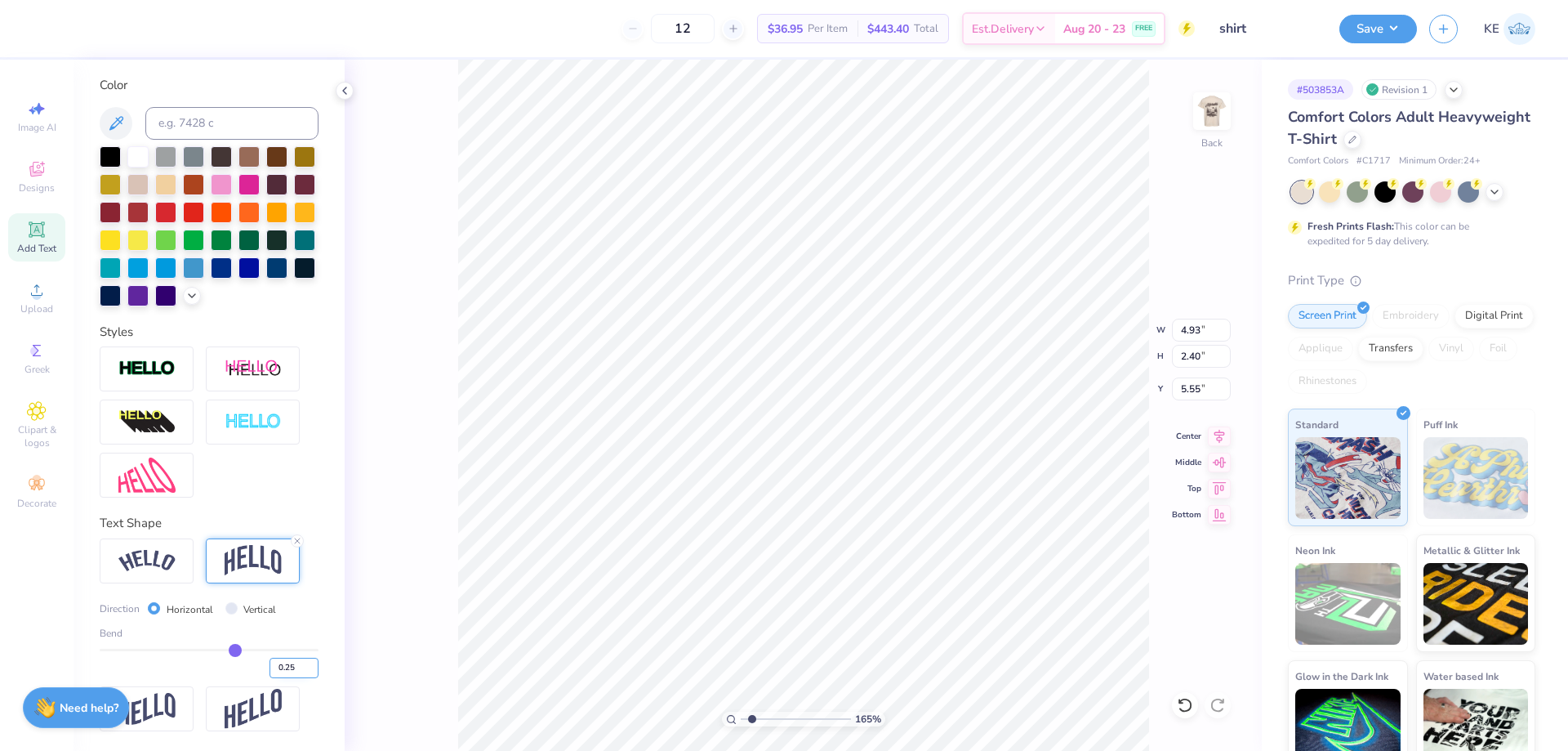 type on "1.64913377760655" 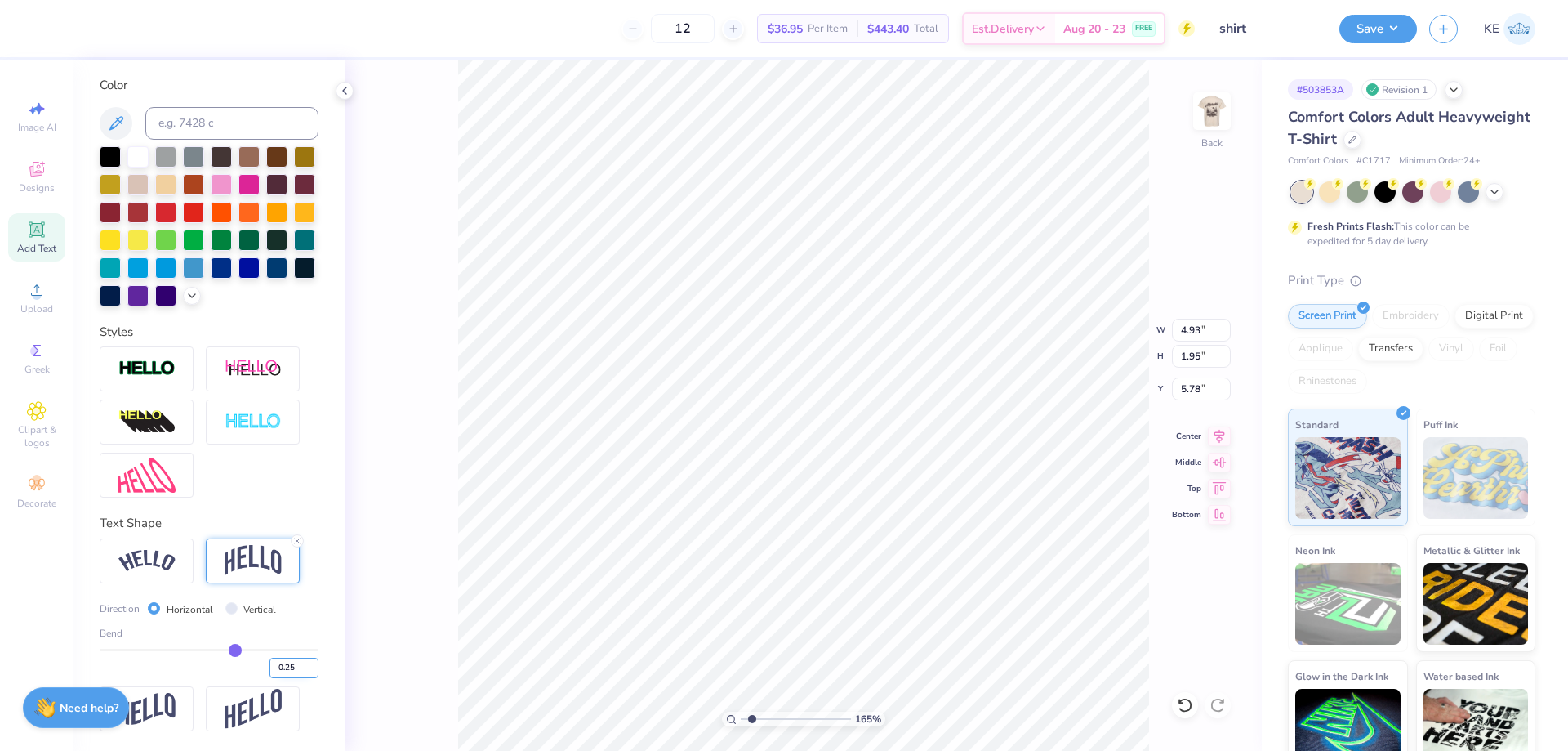 type on "1.64913377760655" 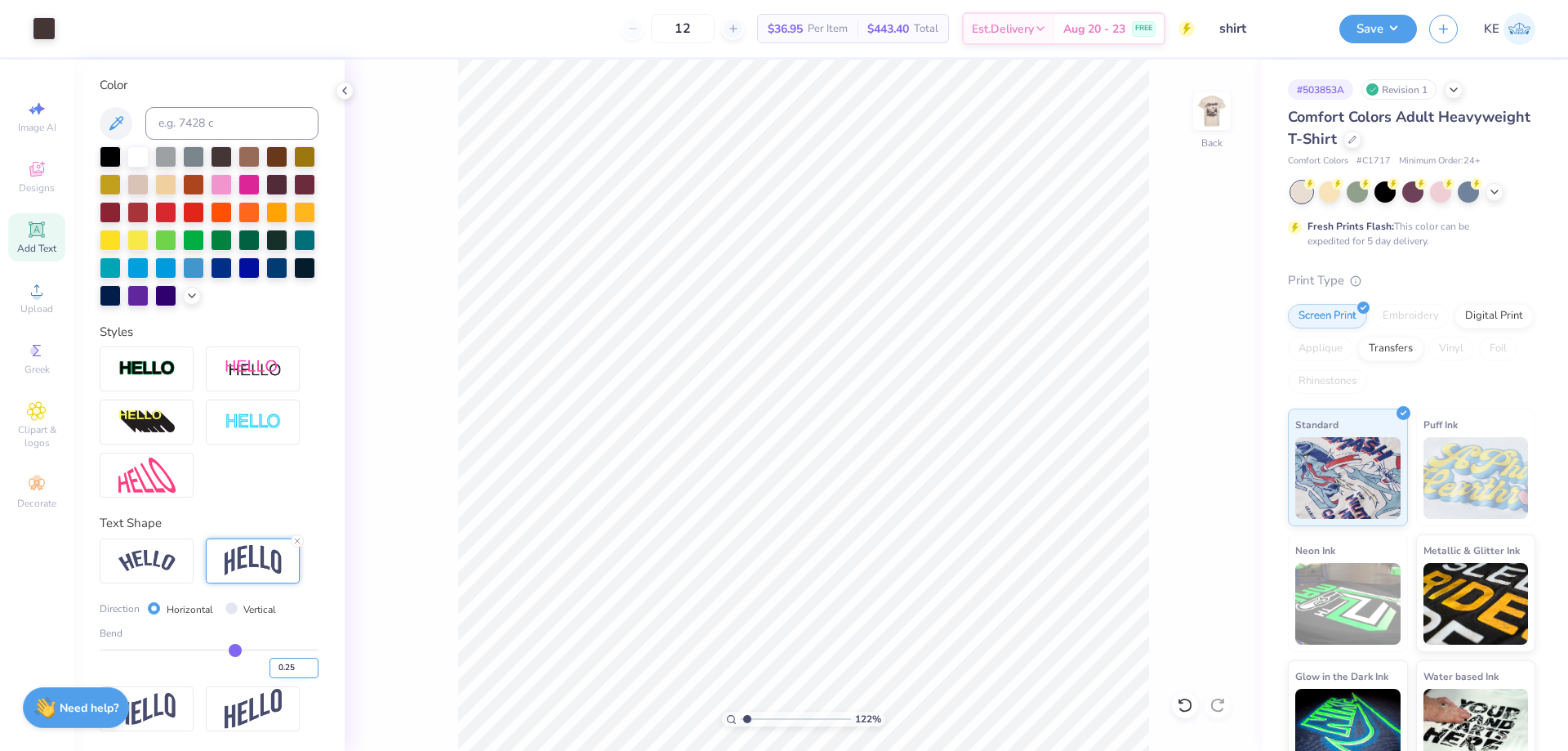 type on "1.22152498603932" 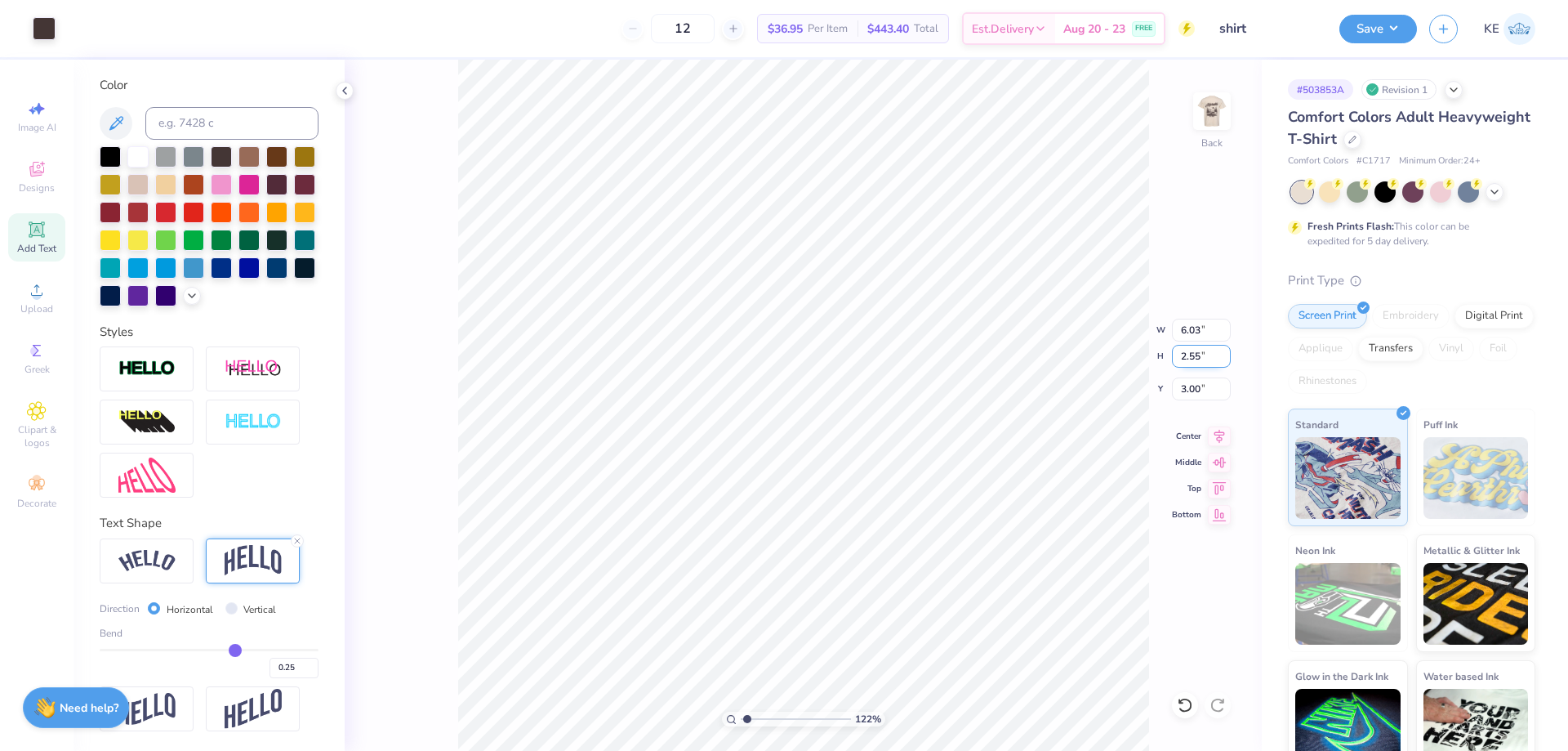 click on "2.55" at bounding box center (1201, 356) 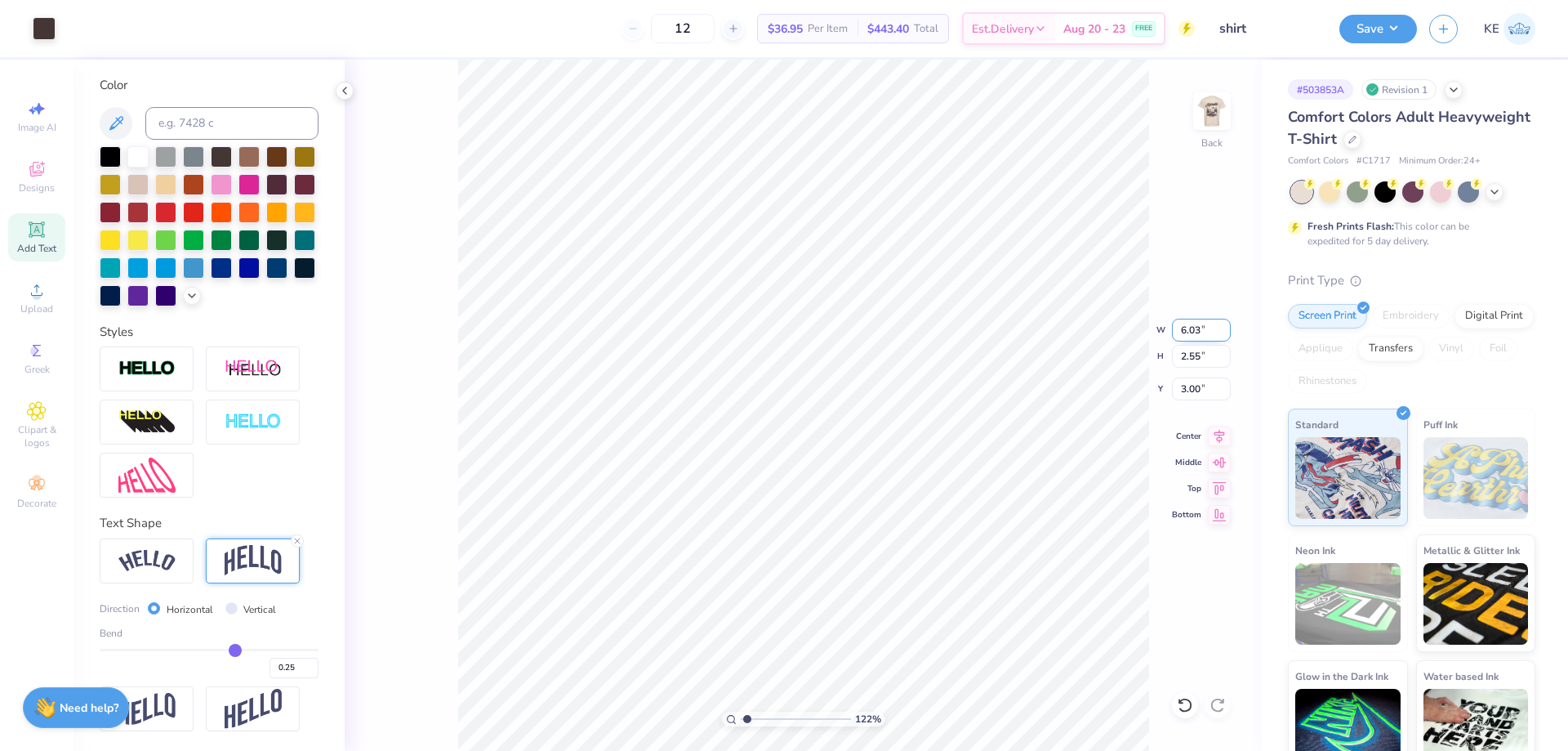 click on "6.03" at bounding box center [1201, 330] 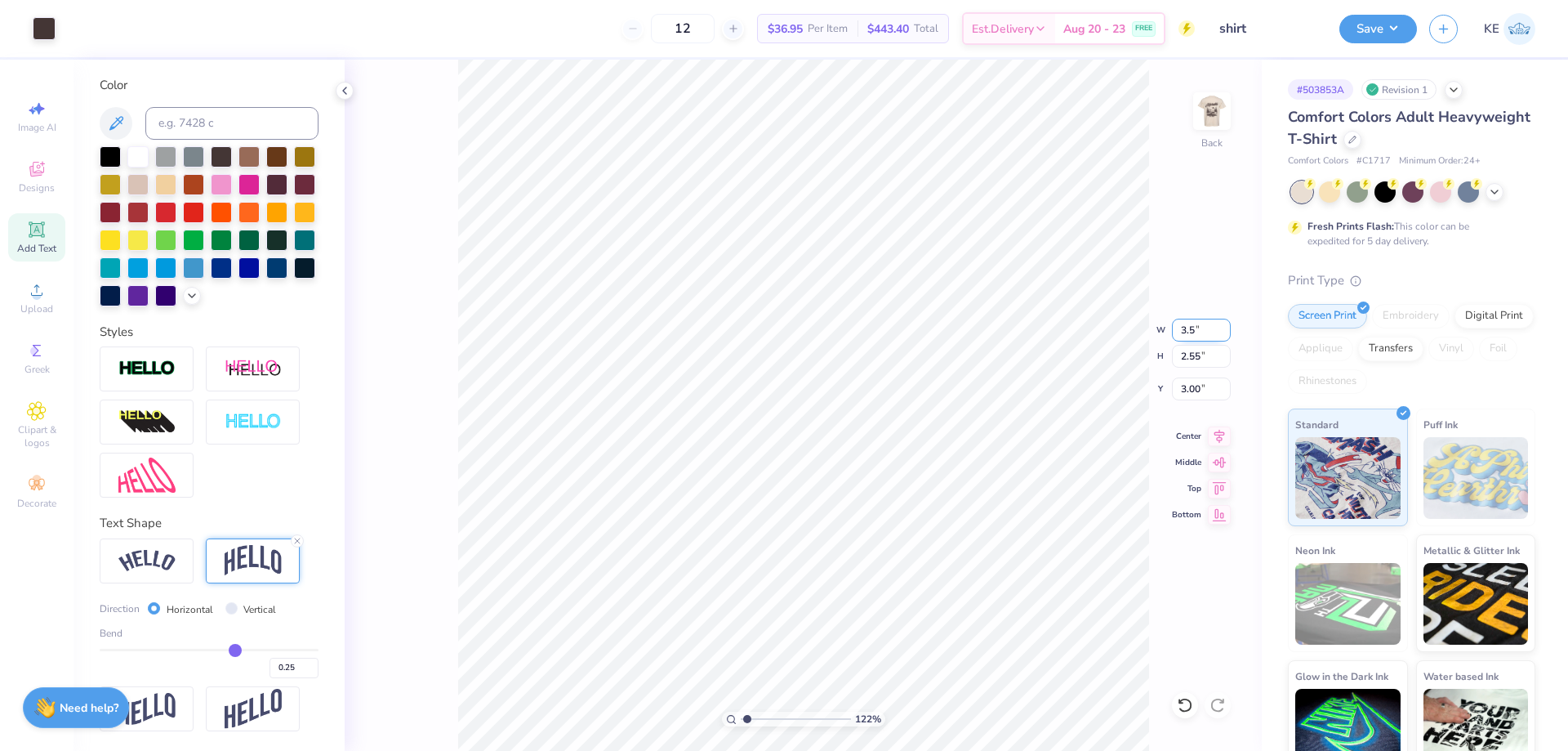 type on "3.5" 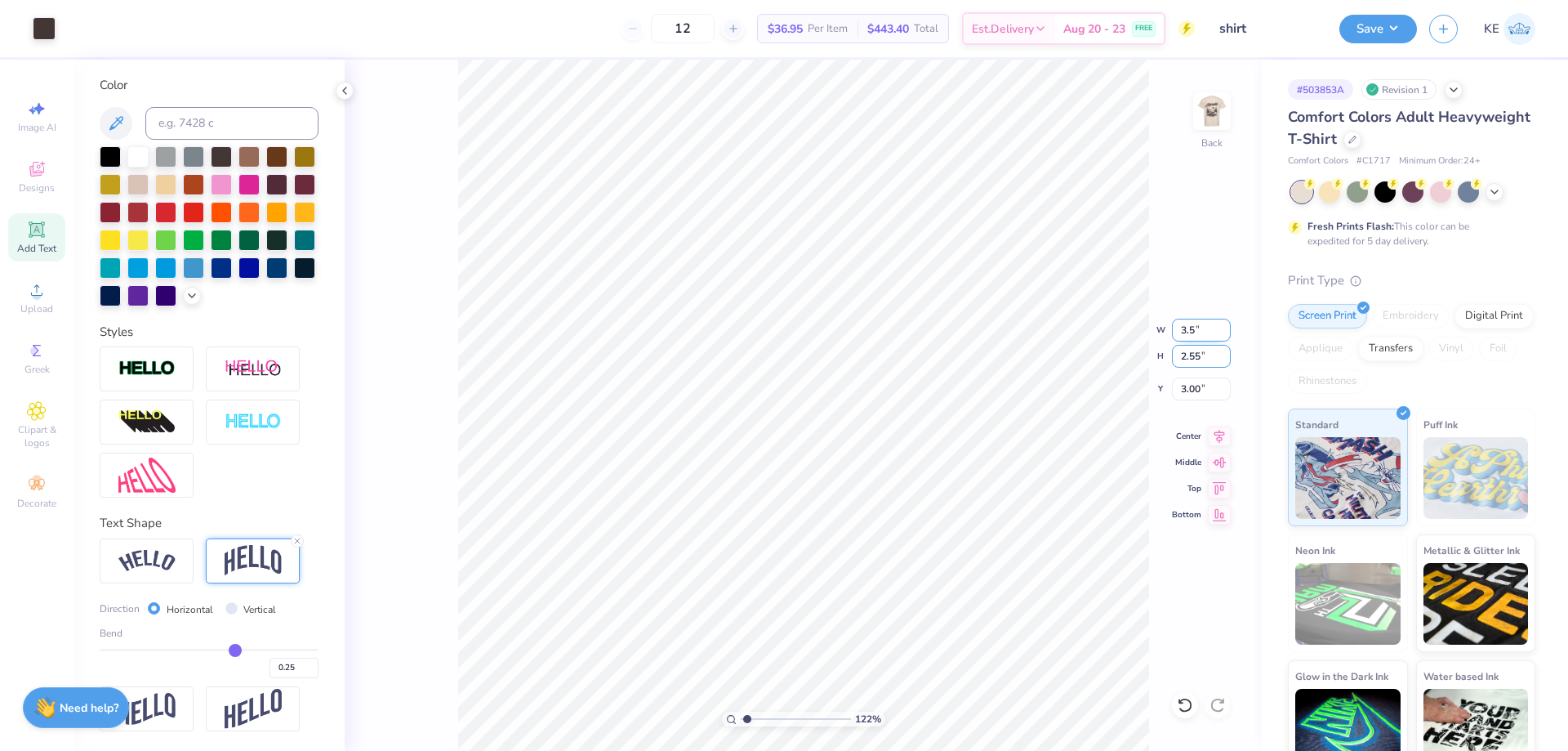 type on "1.22152498603932" 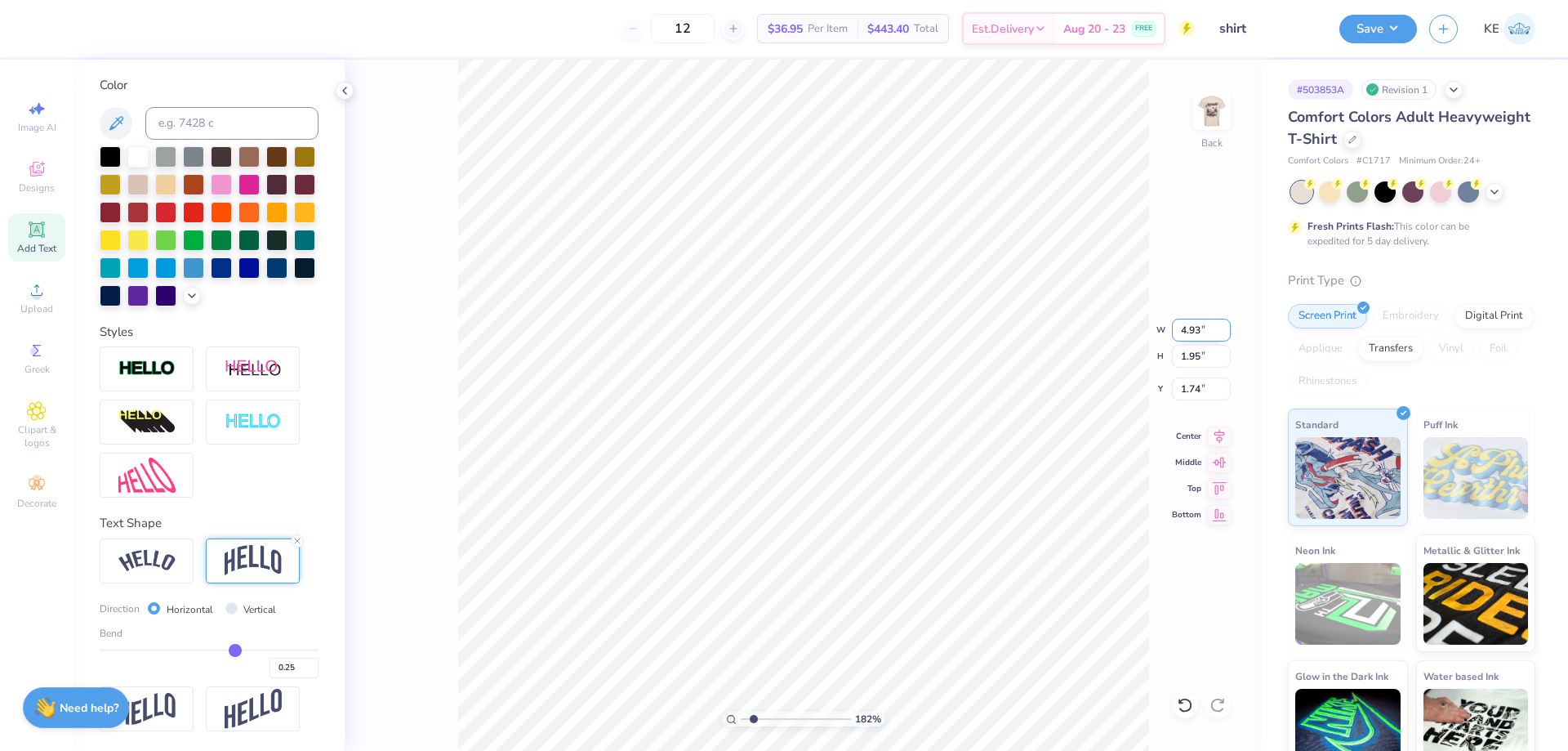 type on "1.82266588284093" 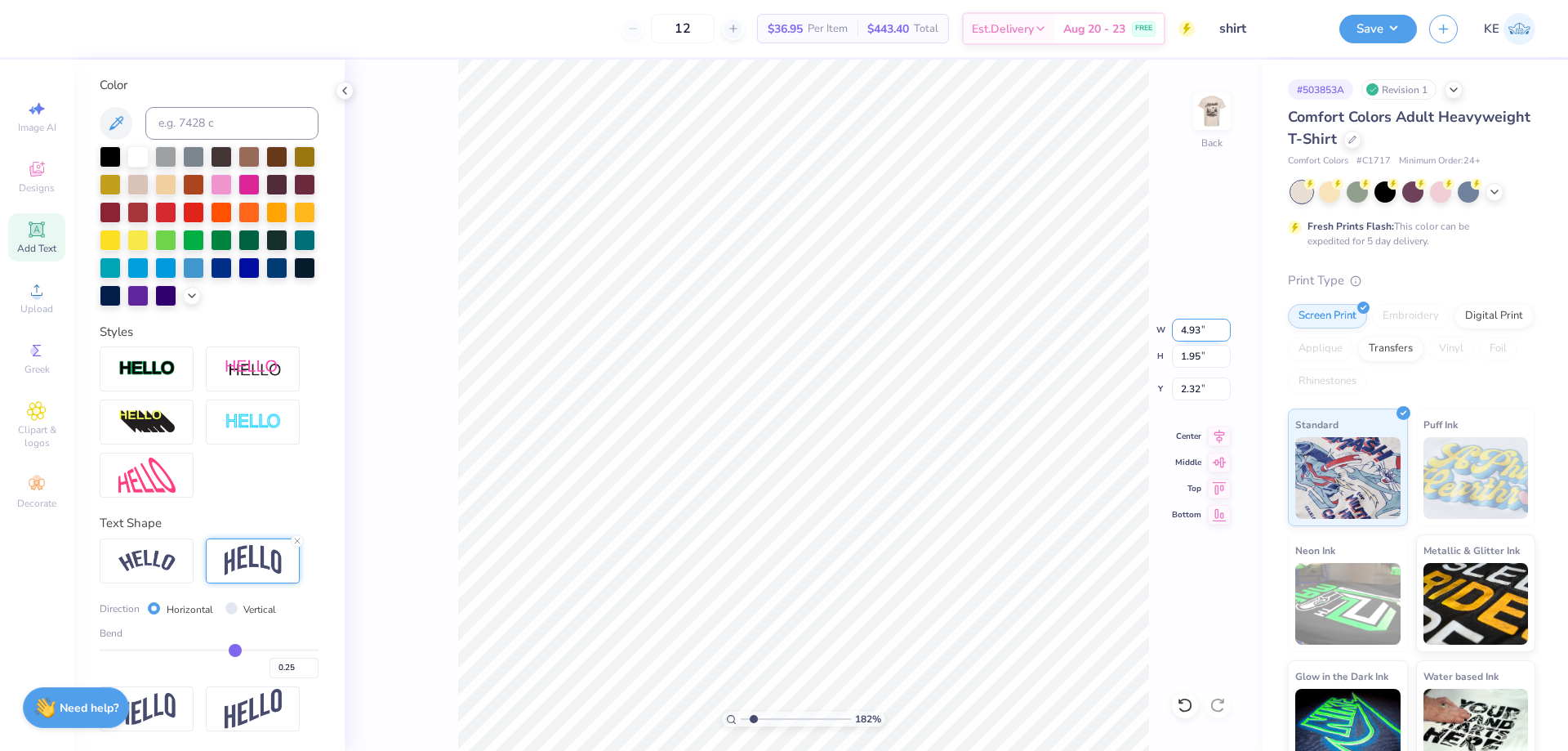 click on "4.93" at bounding box center (1201, 330) 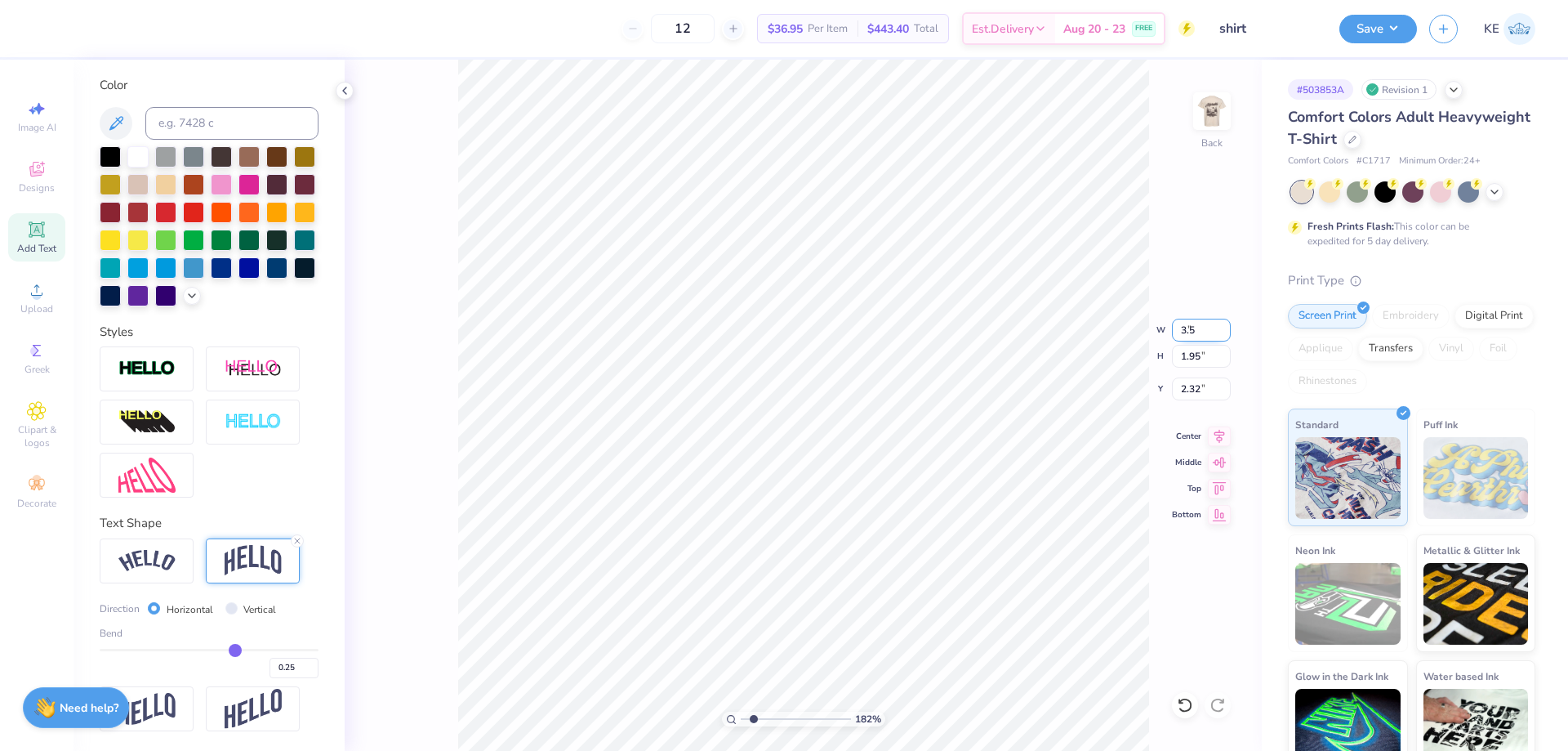type on "3.5" 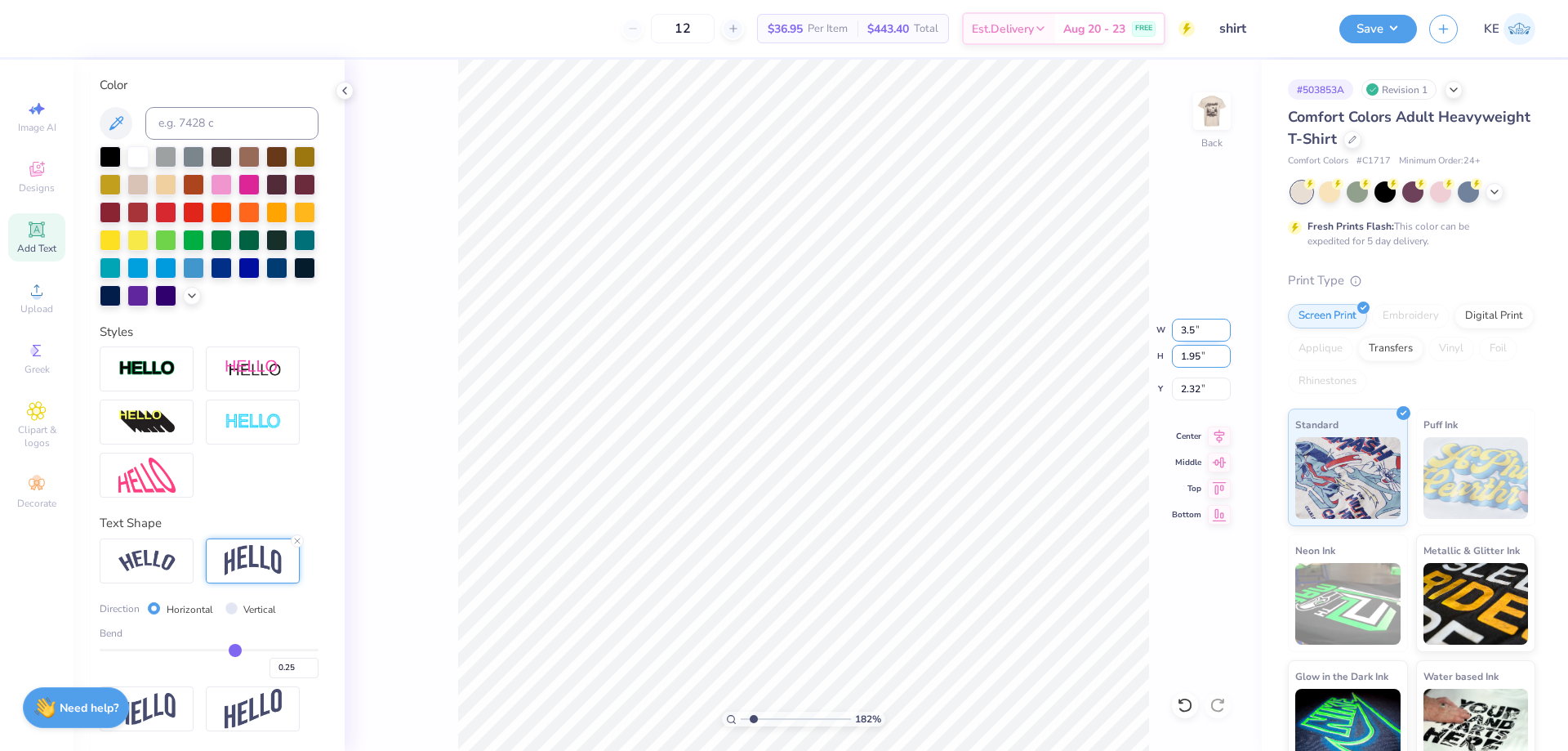 type on "1.82266588284093" 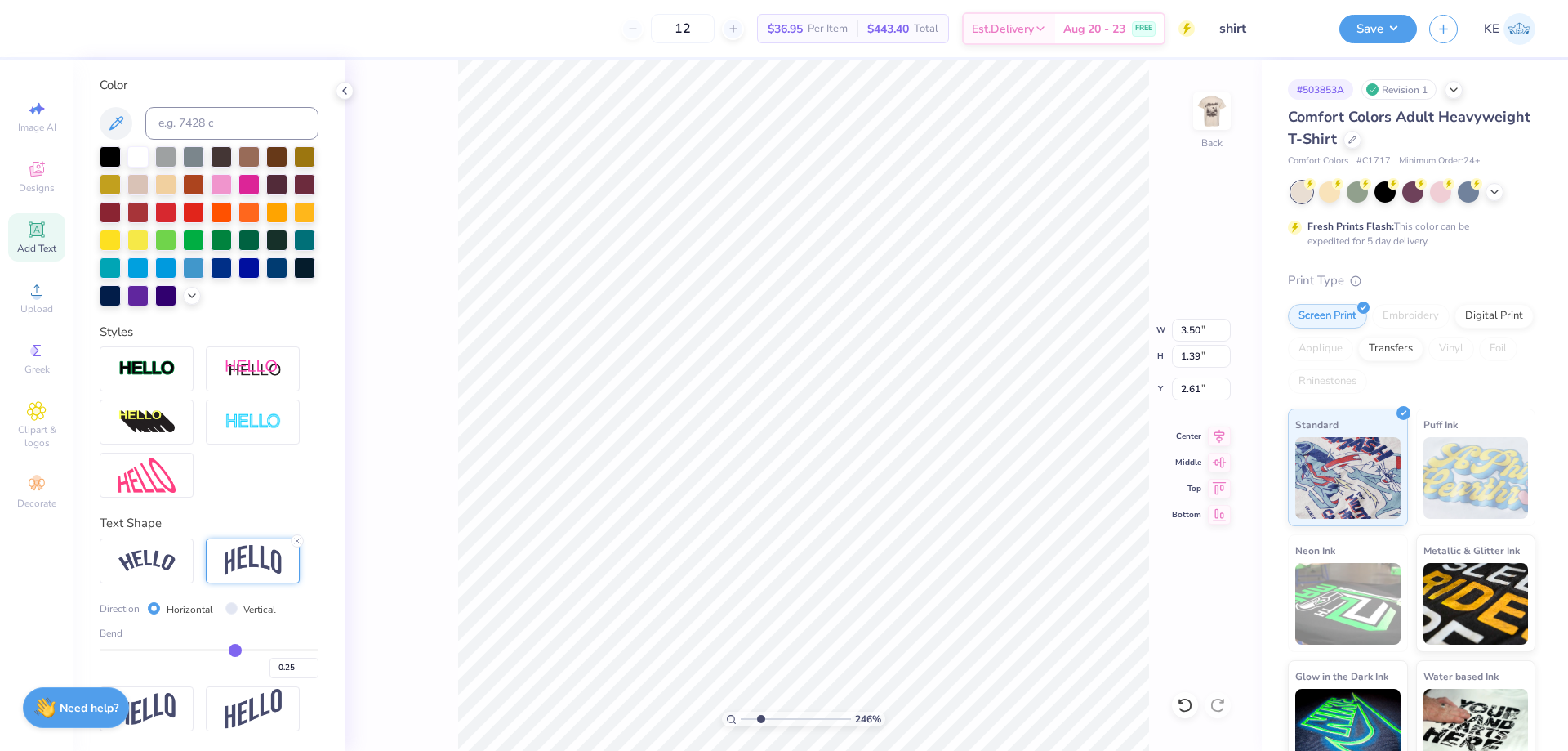 type on "2.46071092039641" 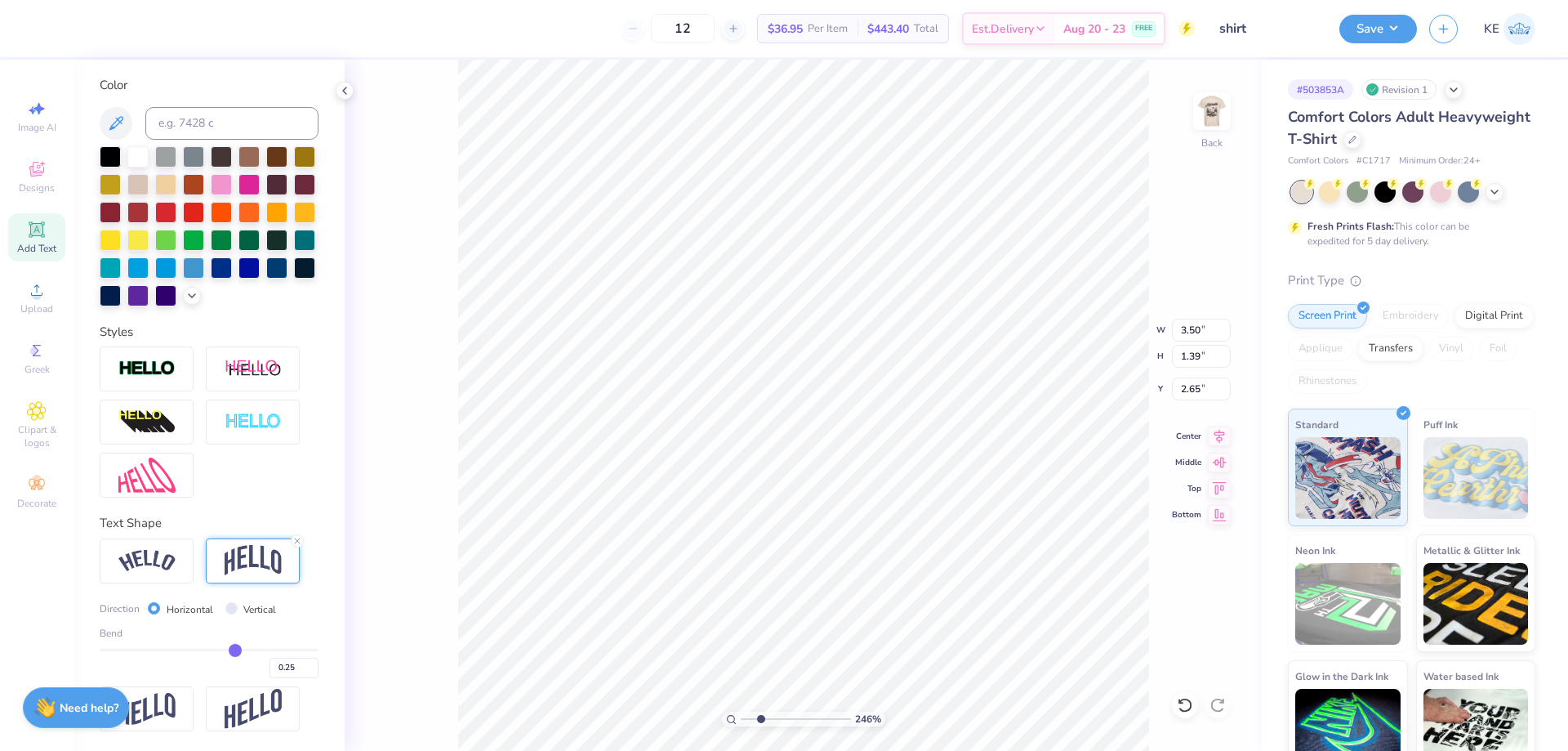 type on "2.46071092039641" 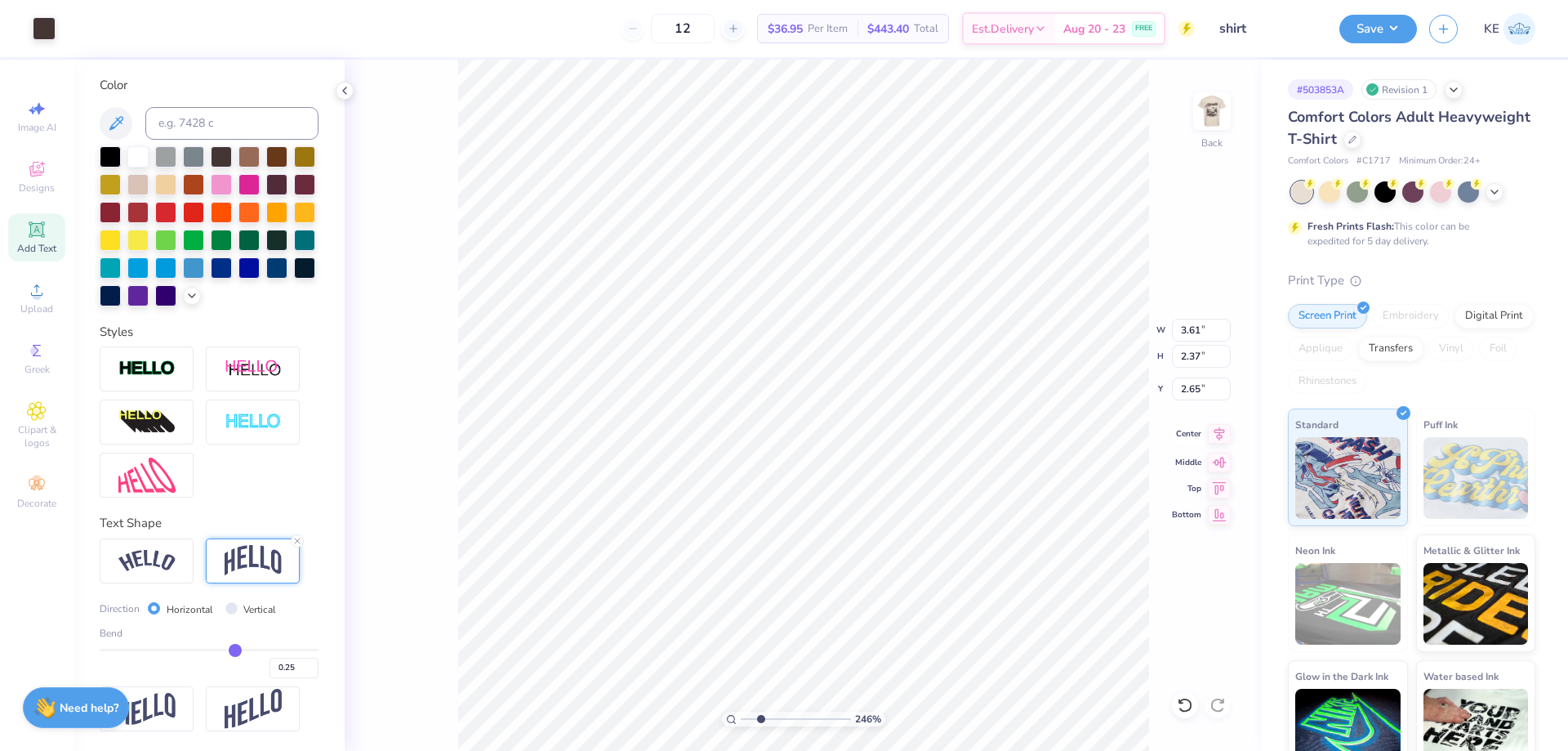 click 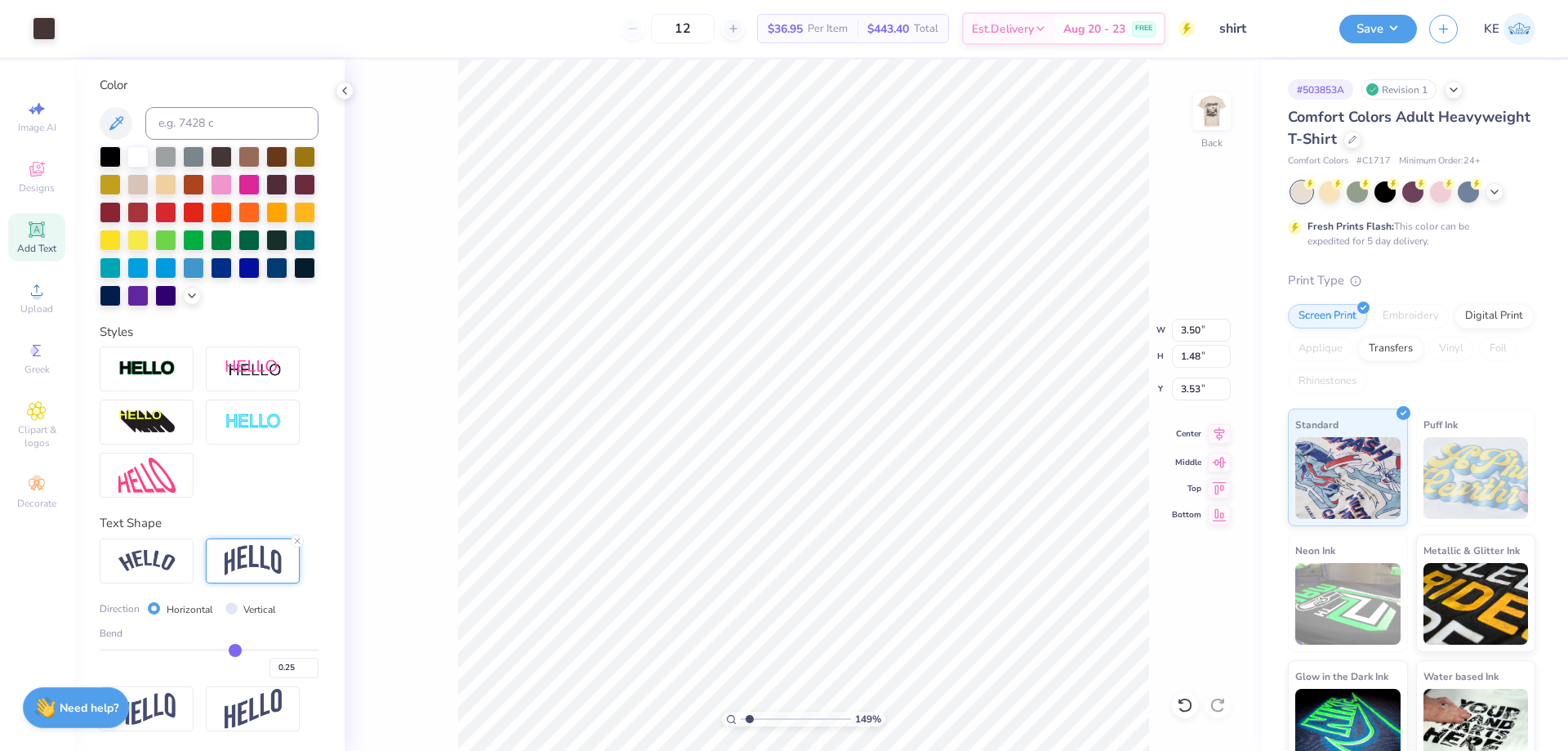 click 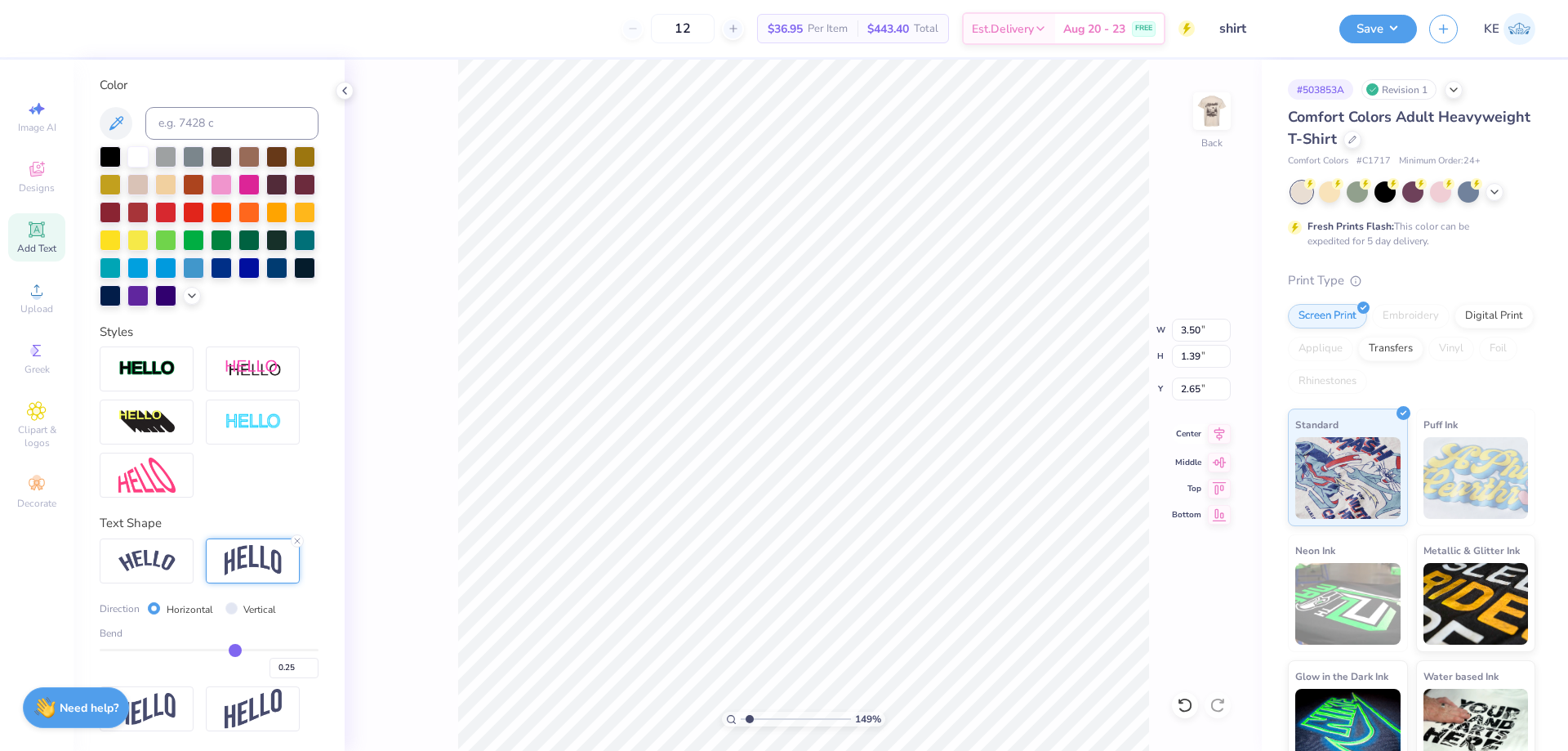 click 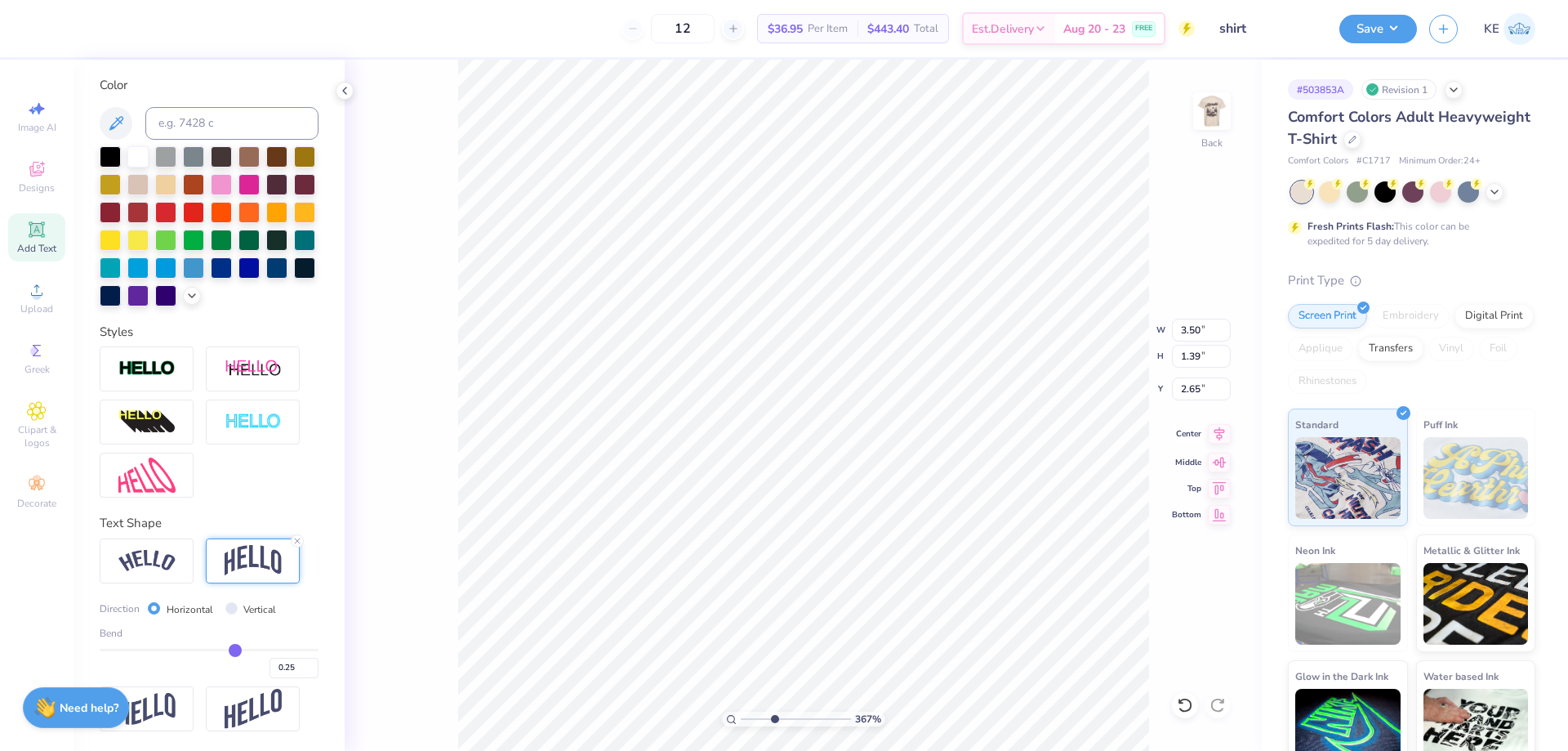 type on "3.6716840780171" 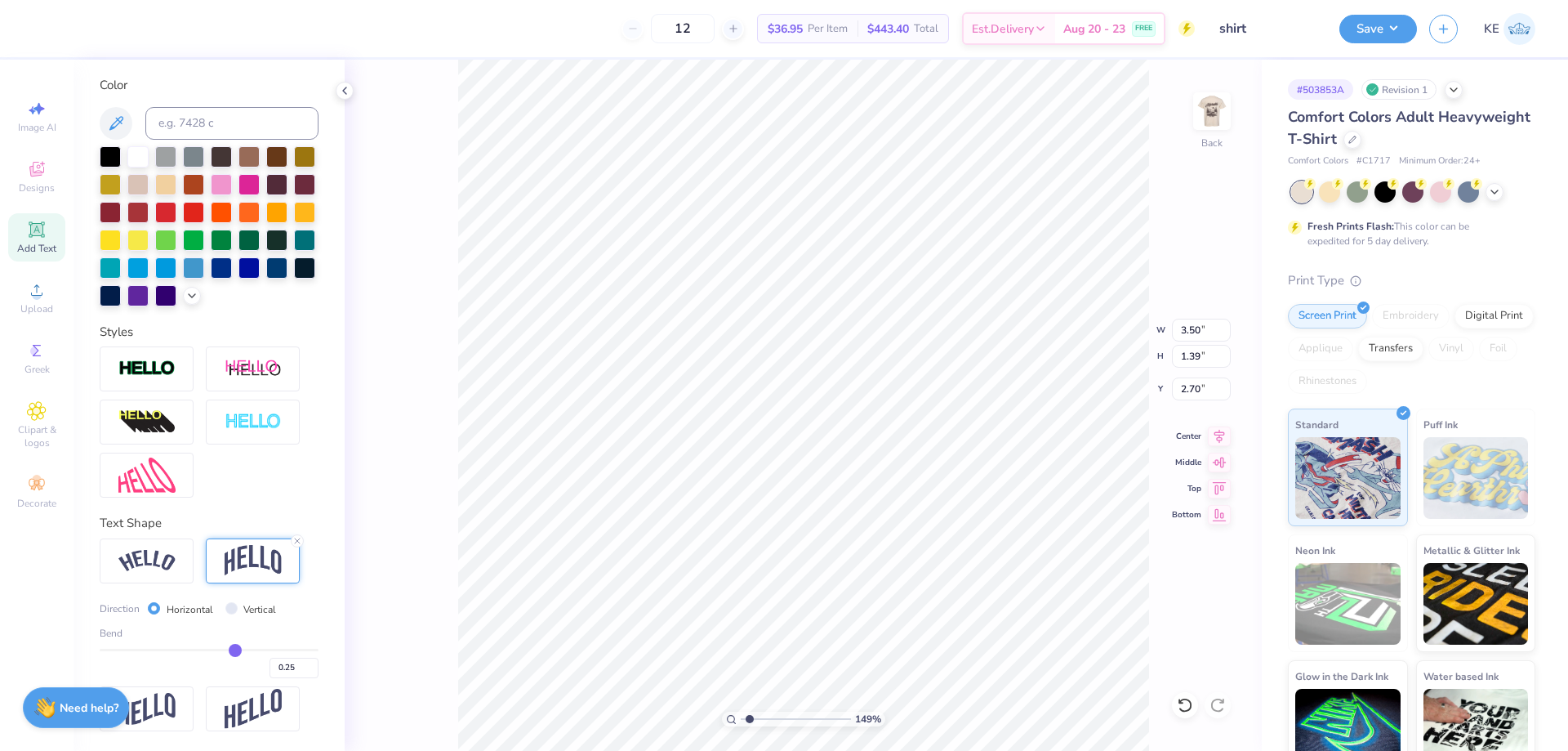 type on "1.49212329151837" 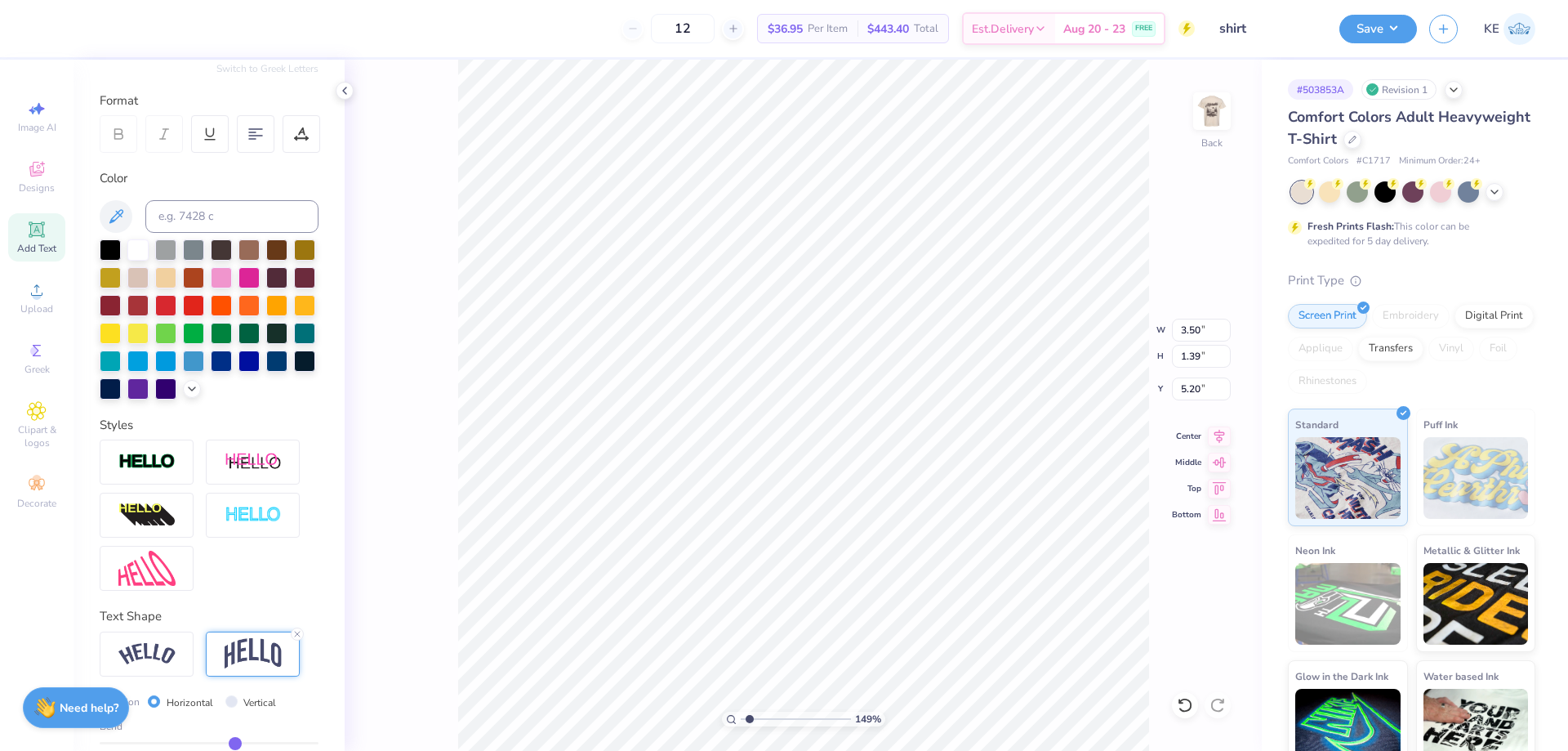 scroll, scrollTop: 322, scrollLeft: 0, axis: vertical 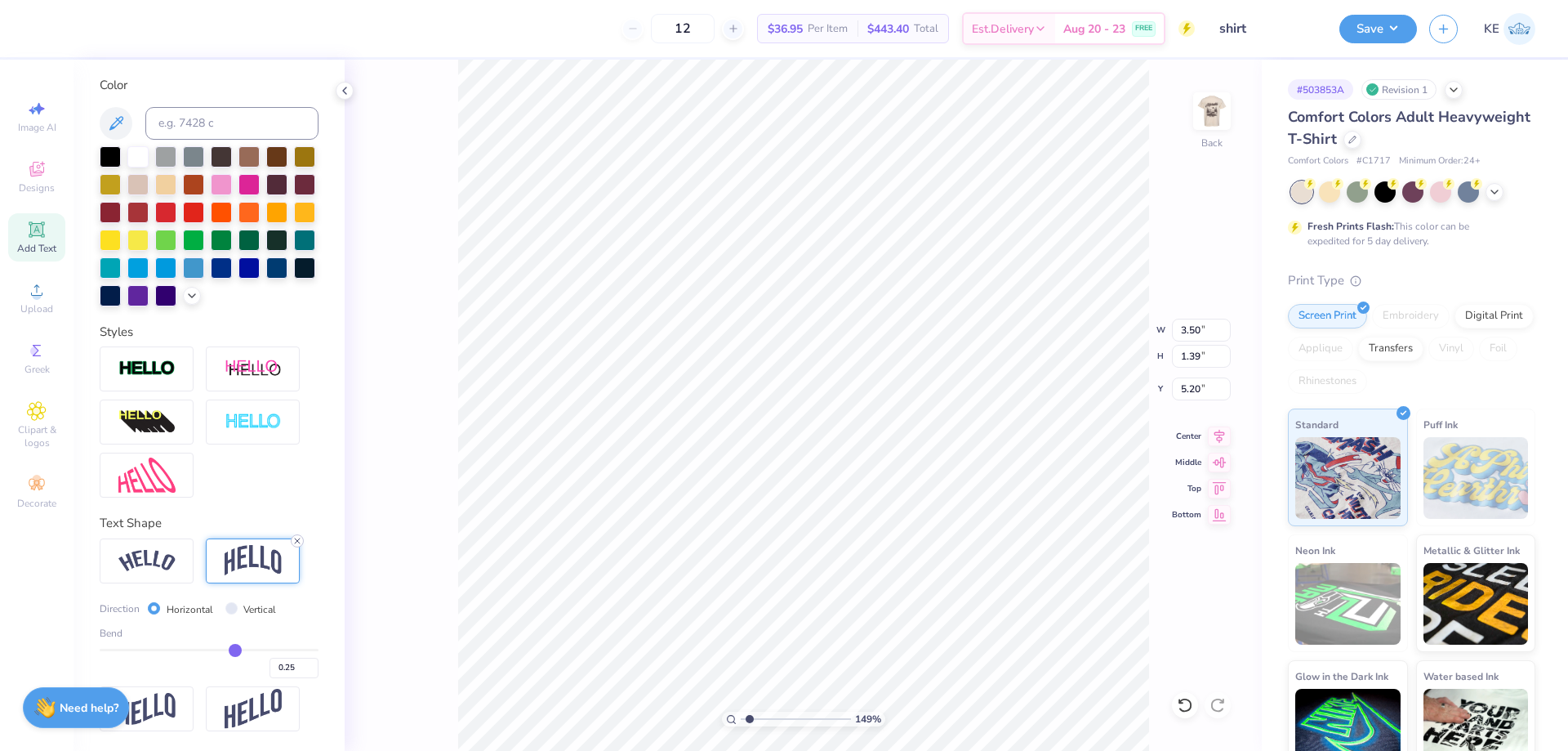 click 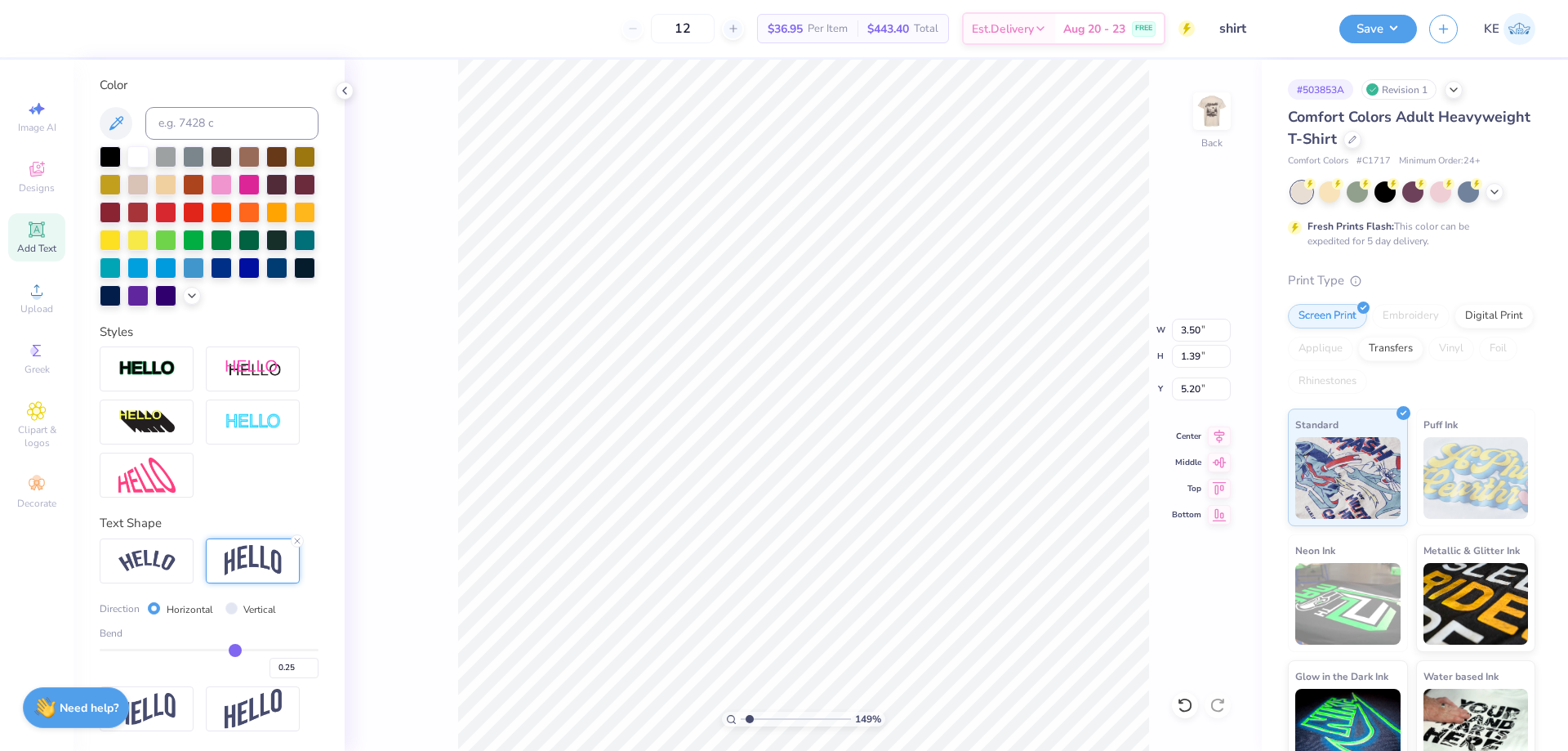 type on "1.49212329151837" 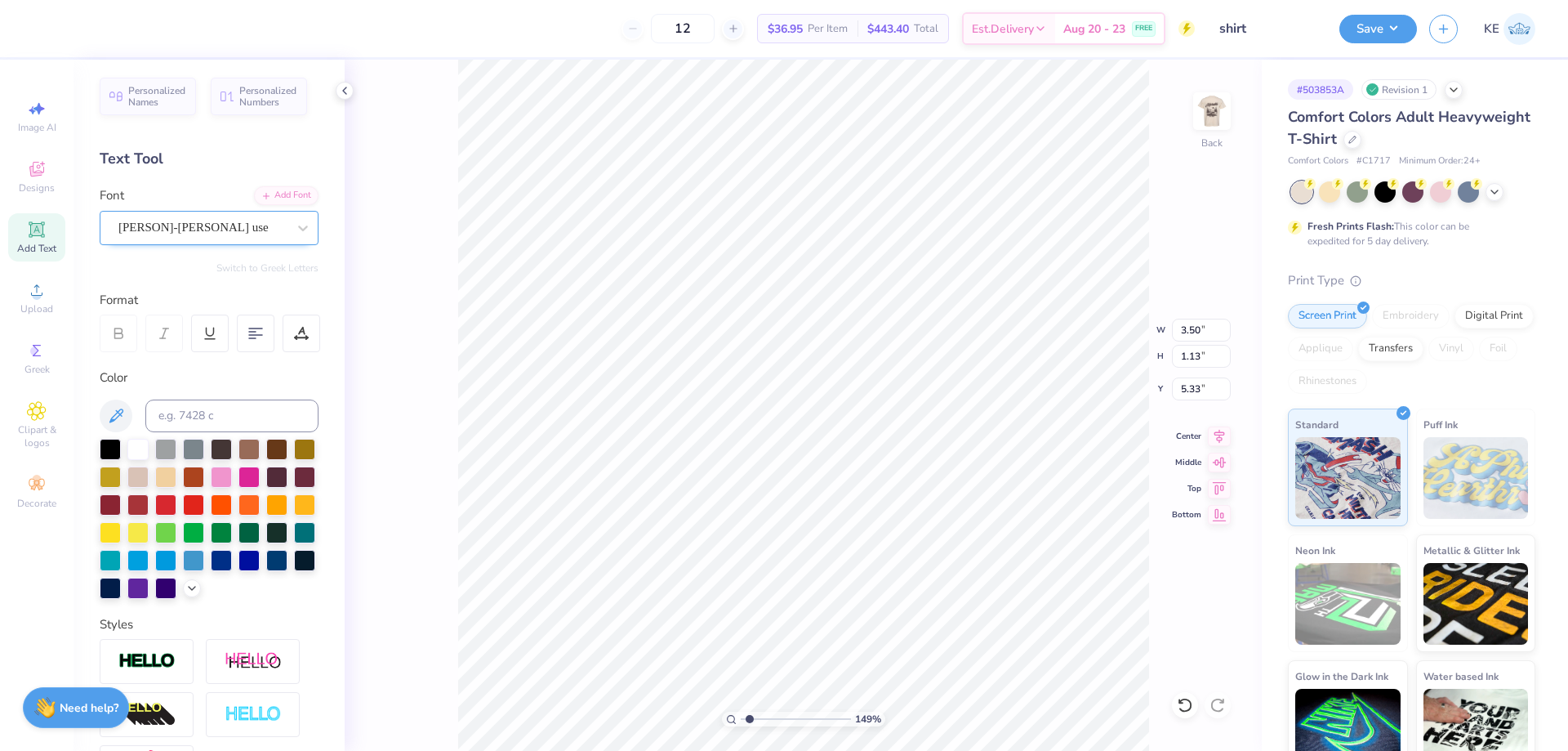 scroll, scrollTop: 0, scrollLeft: 0, axis: both 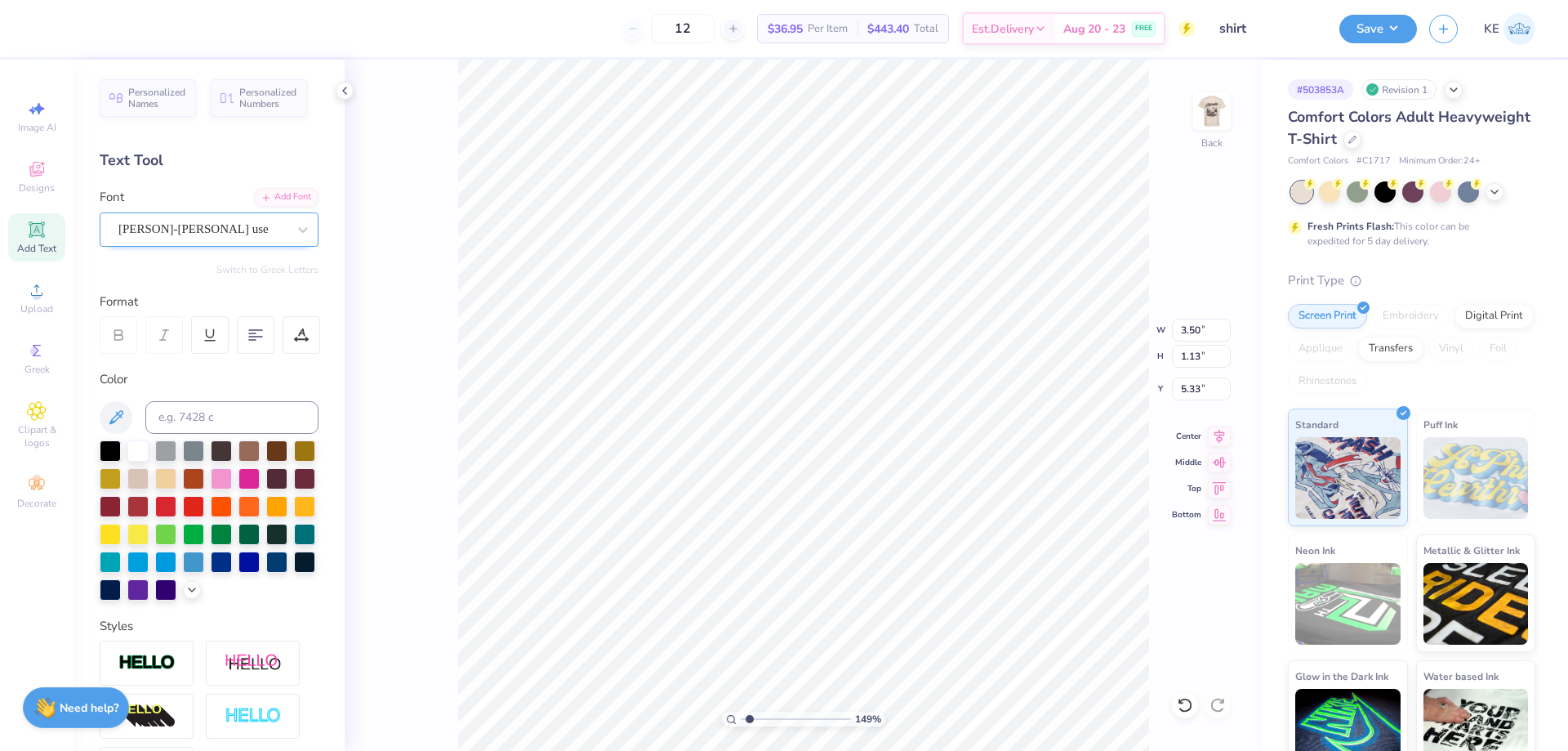 click on "[PERSON]-[PERSONAL] use" at bounding box center [209, 230] 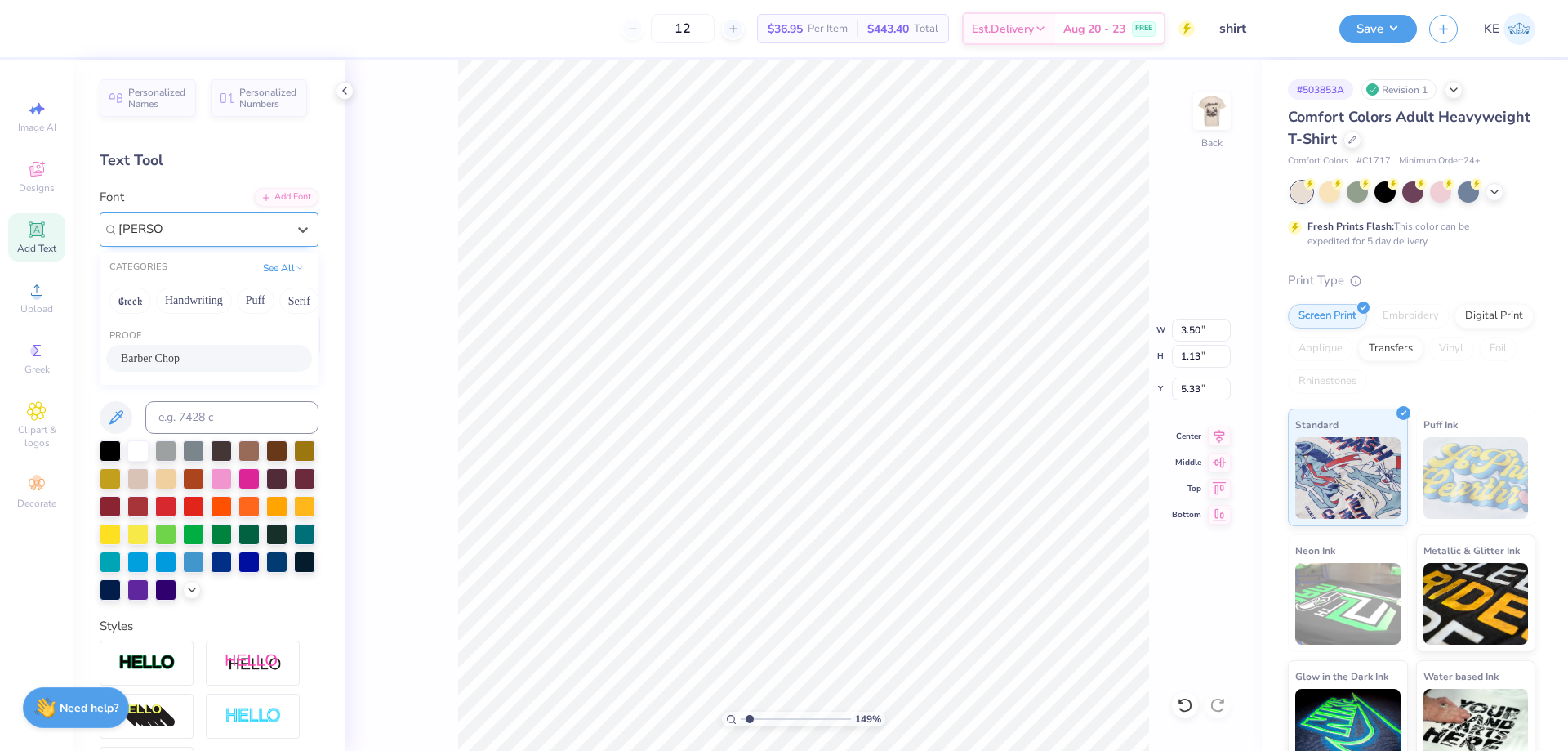 type on "[PERSON]" 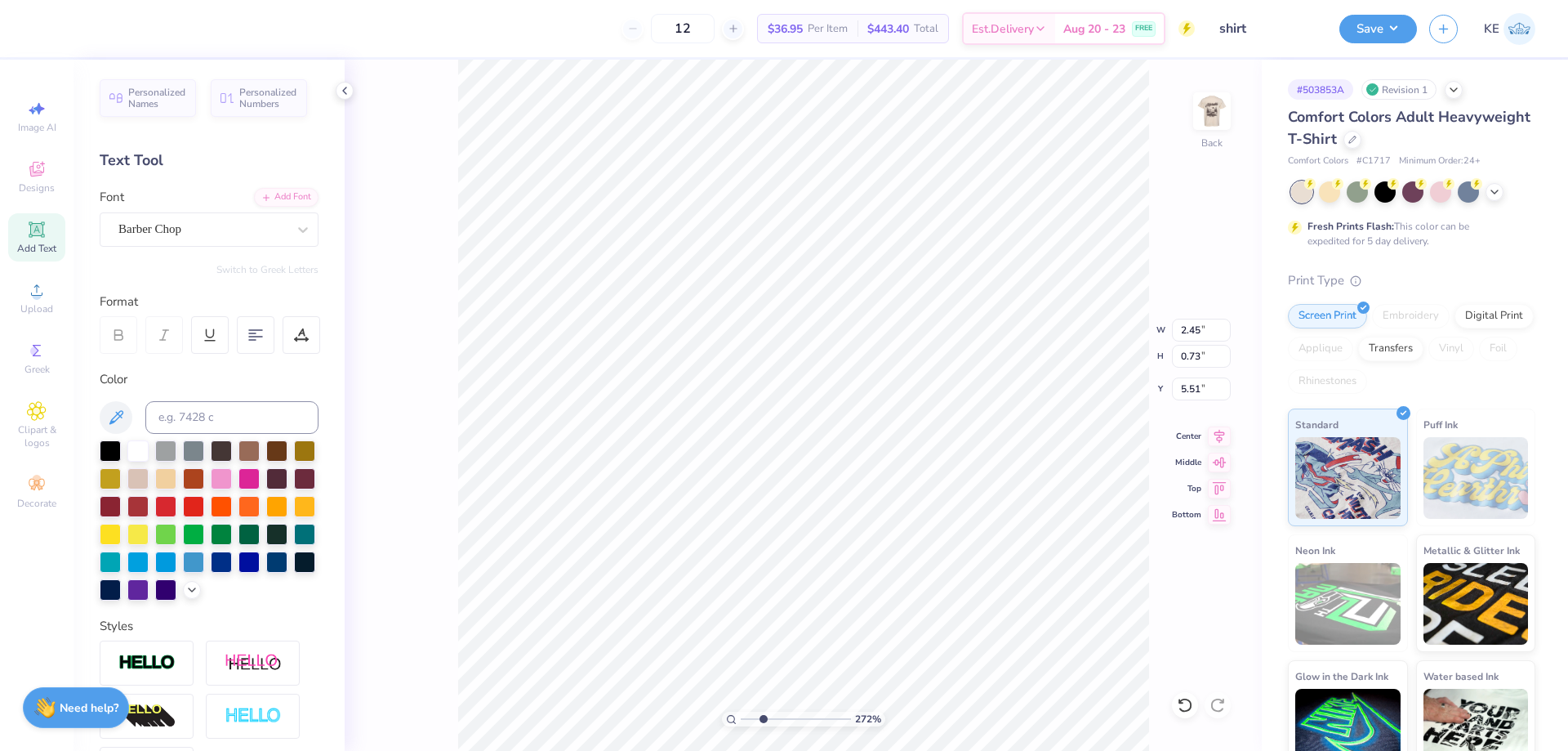 type on "2.71964221644285" 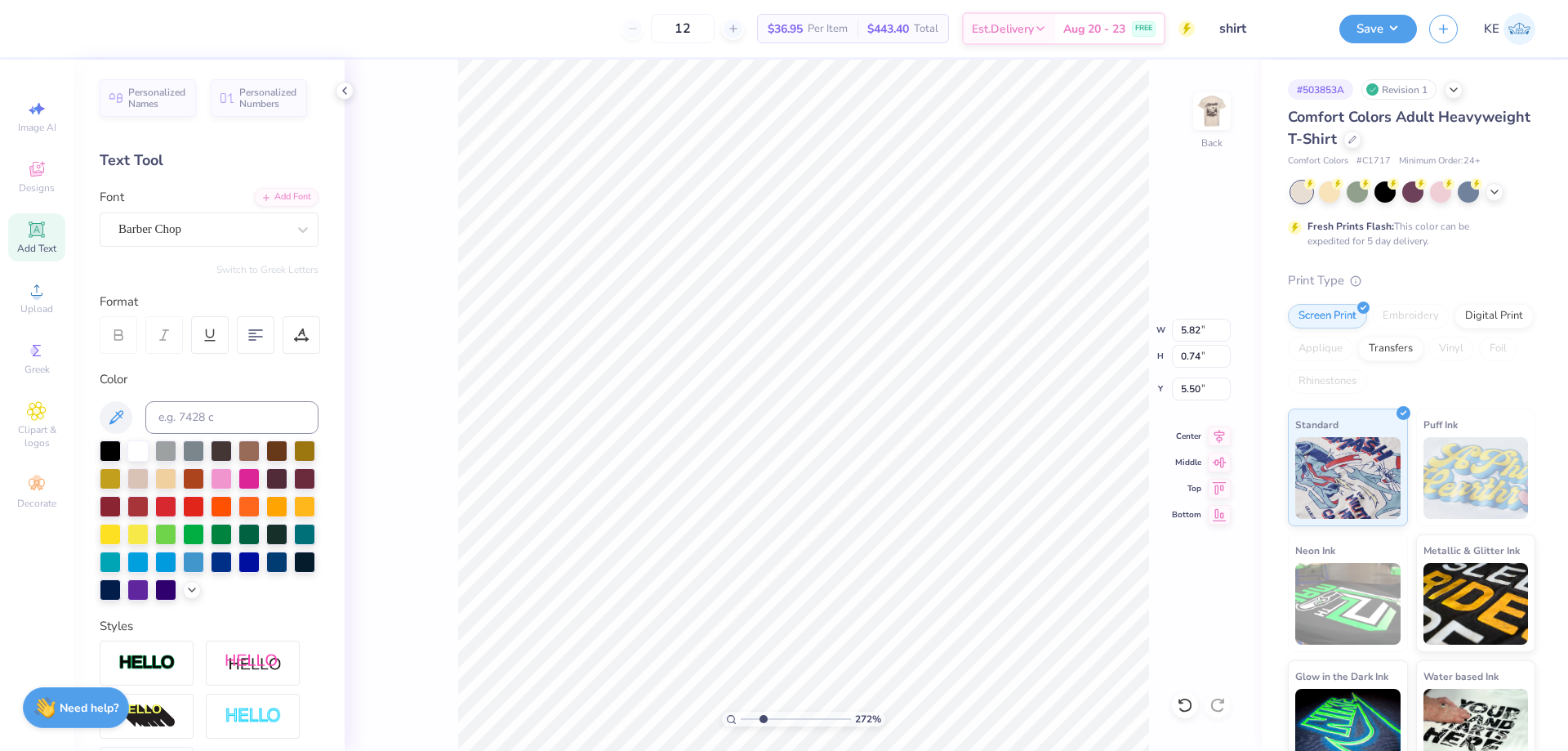 type on "2.71964221644285" 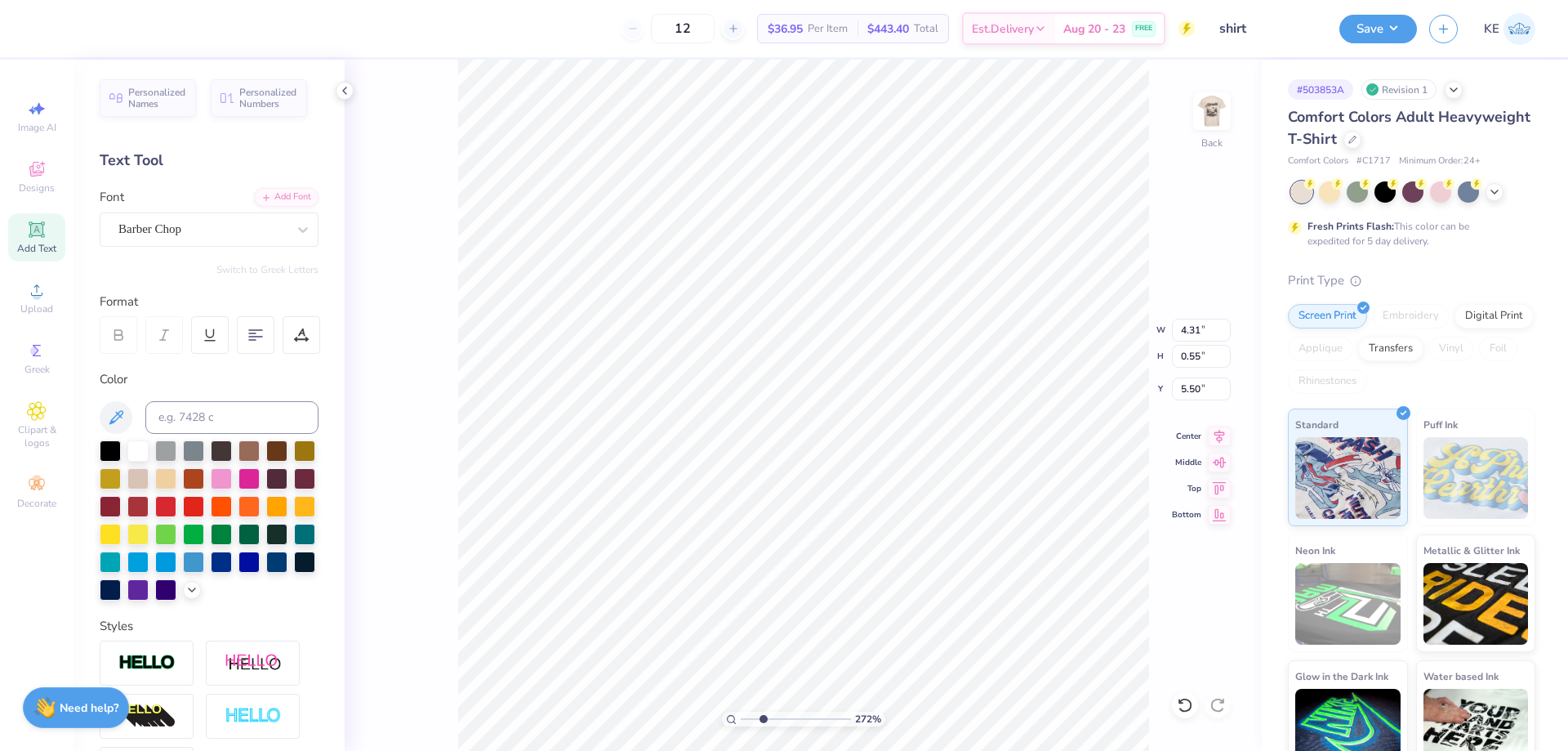 type on "2.71964221644285" 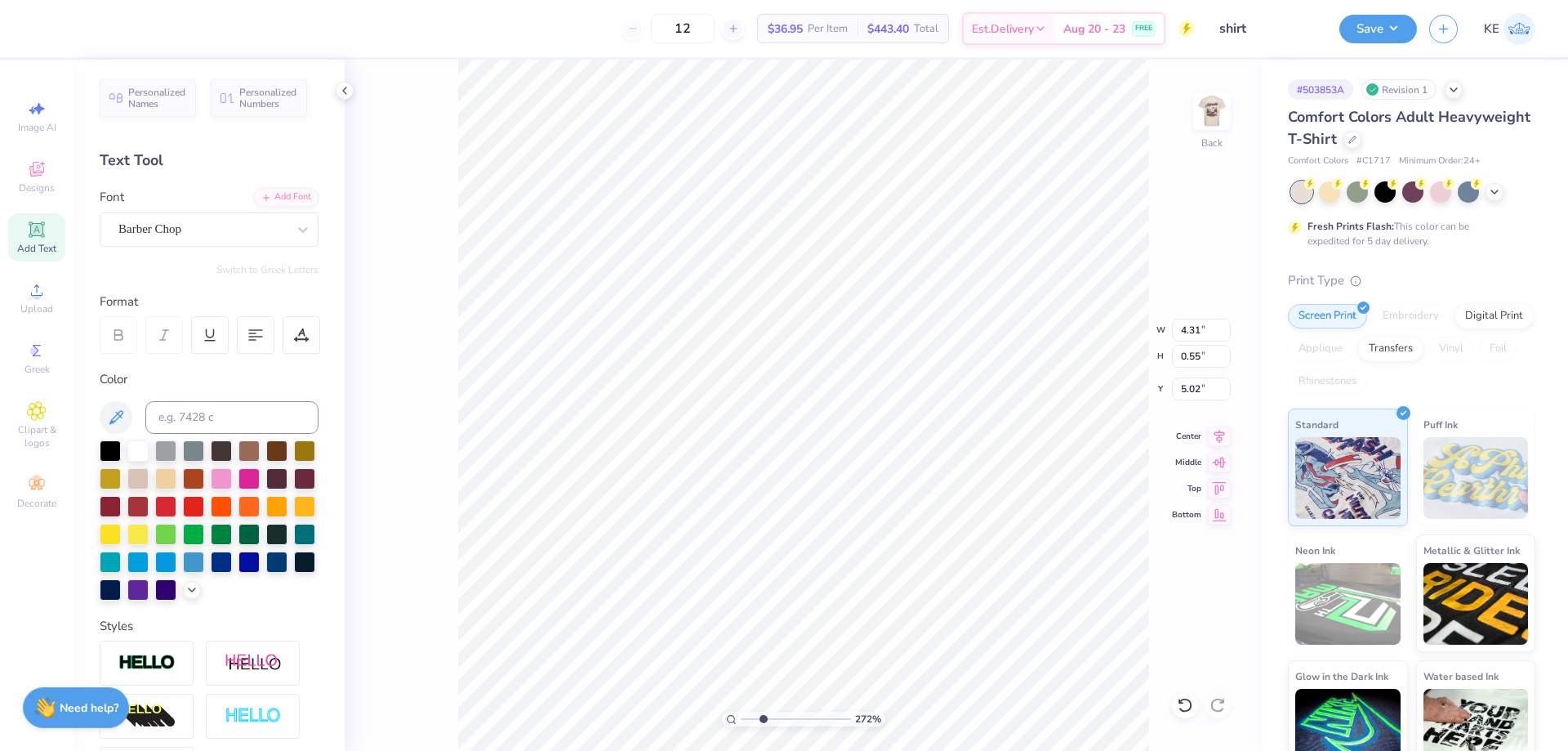 type on "2.71964221644285" 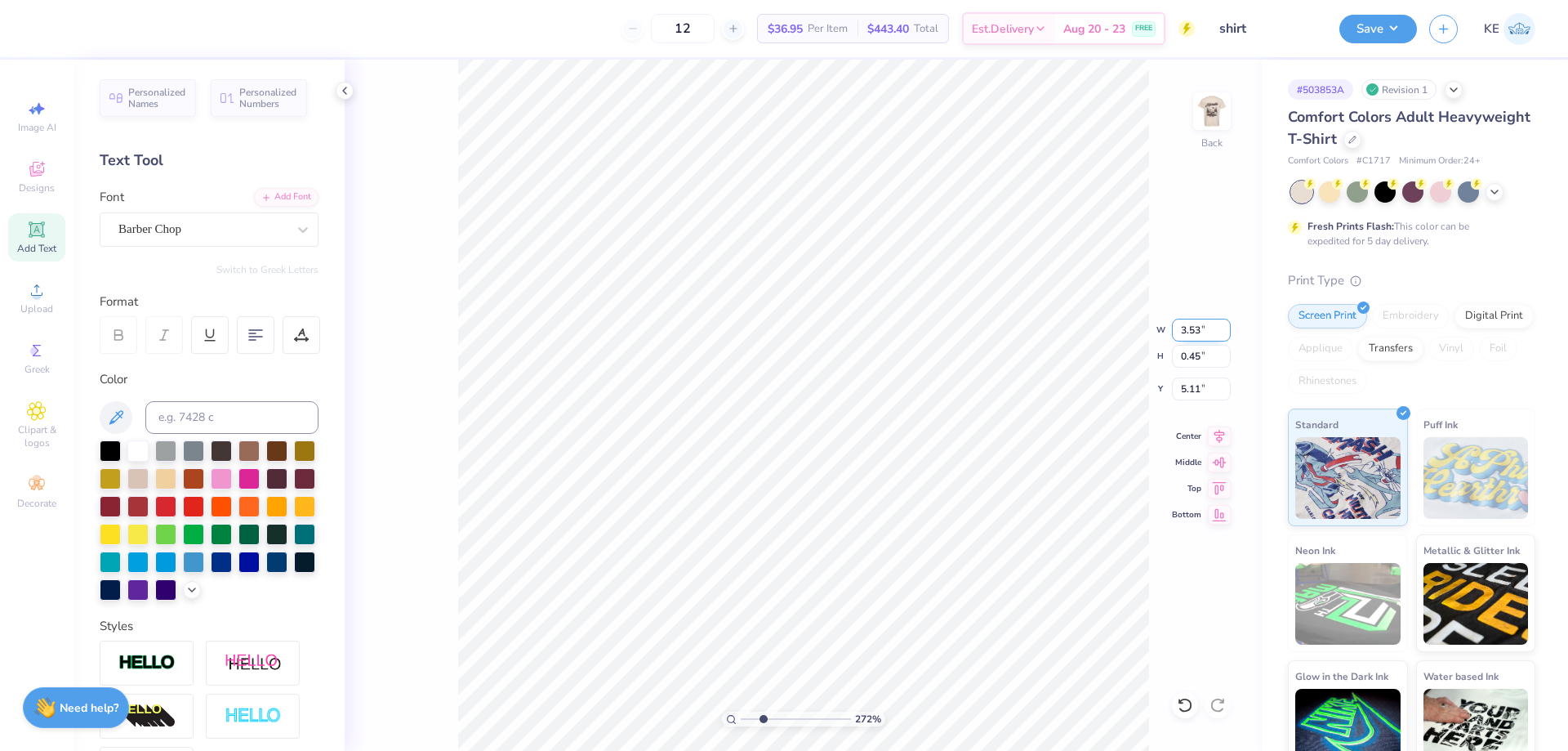 click on "3.53" at bounding box center [1201, 330] 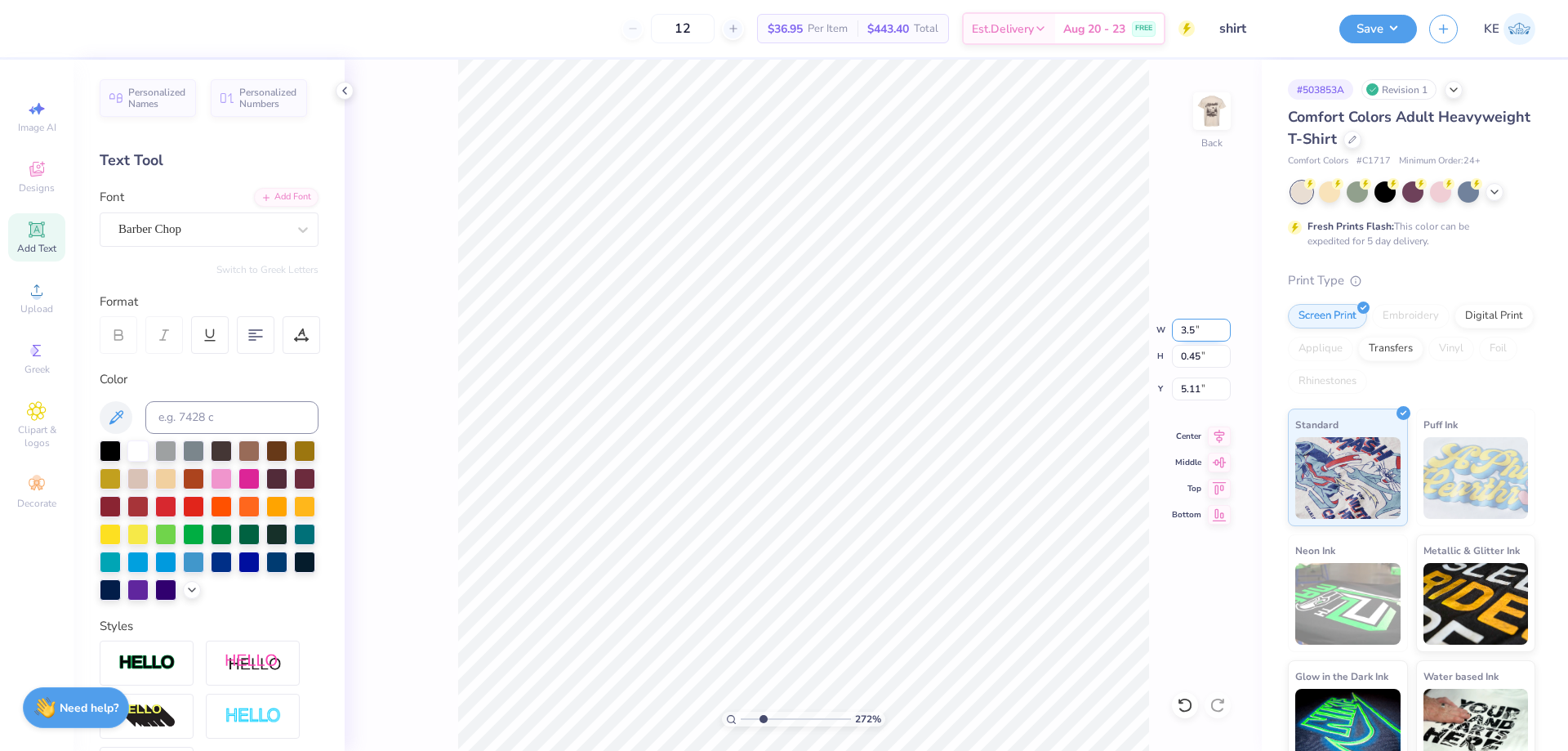 type on "3.5" 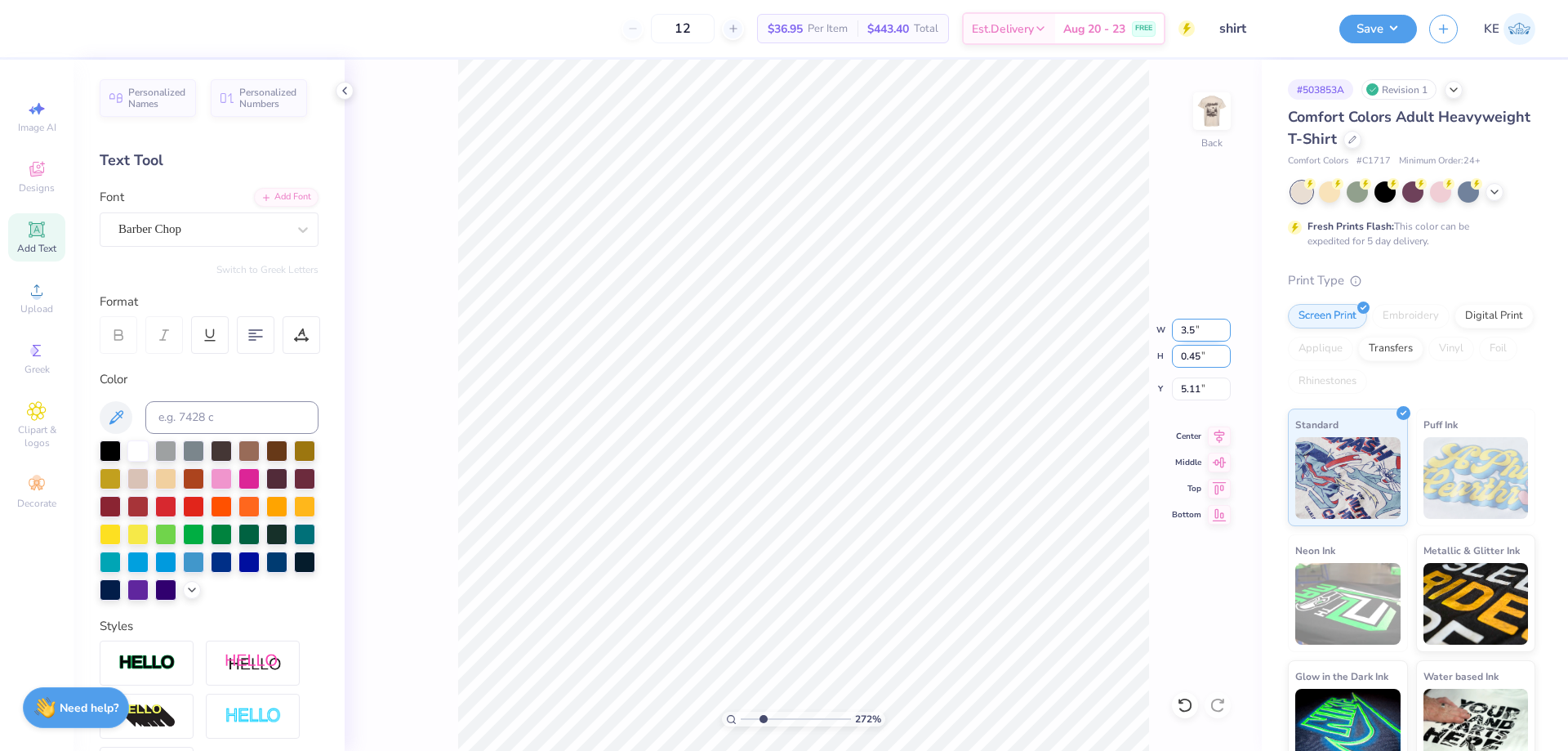 type on "2.71964221644285" 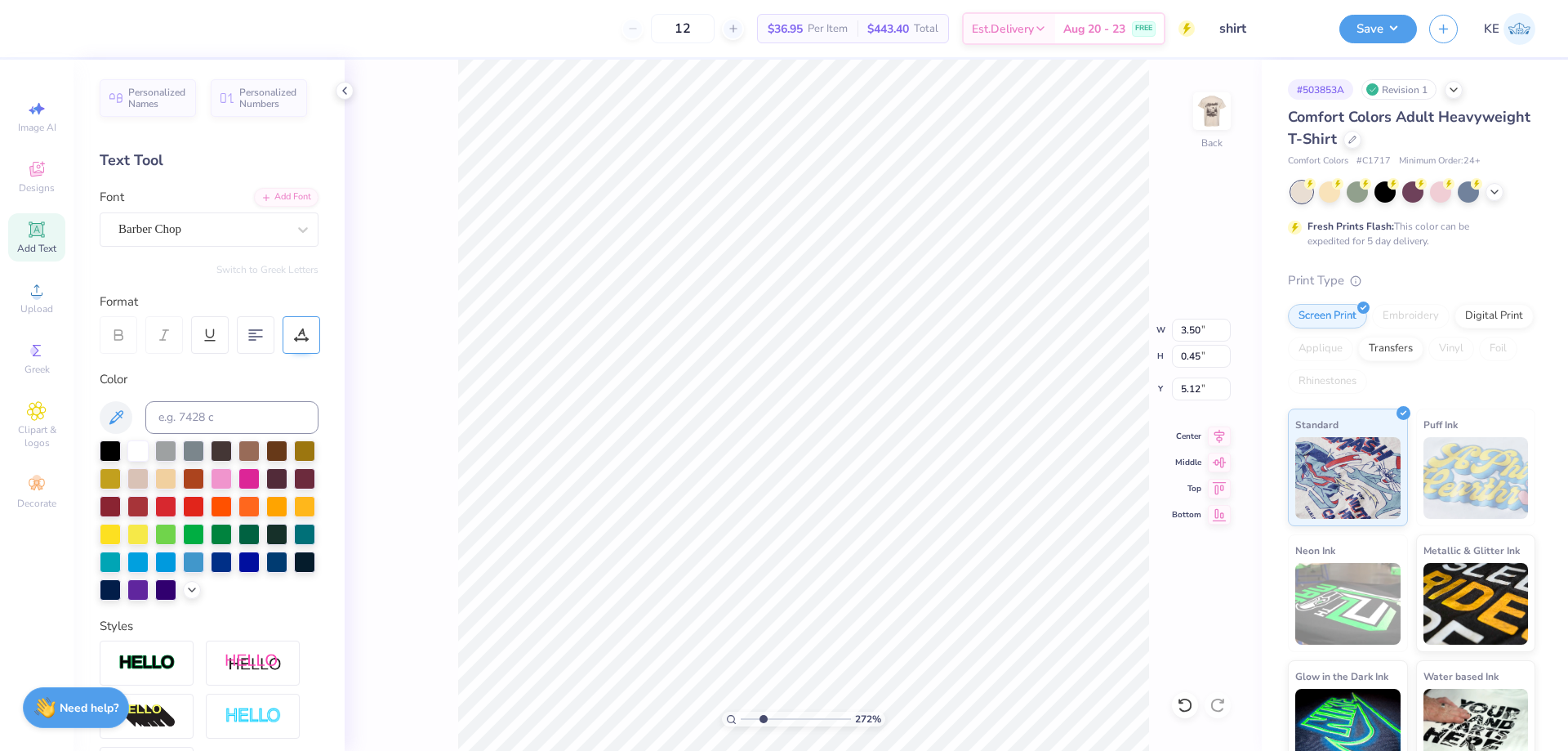type on "2.71964221644285" 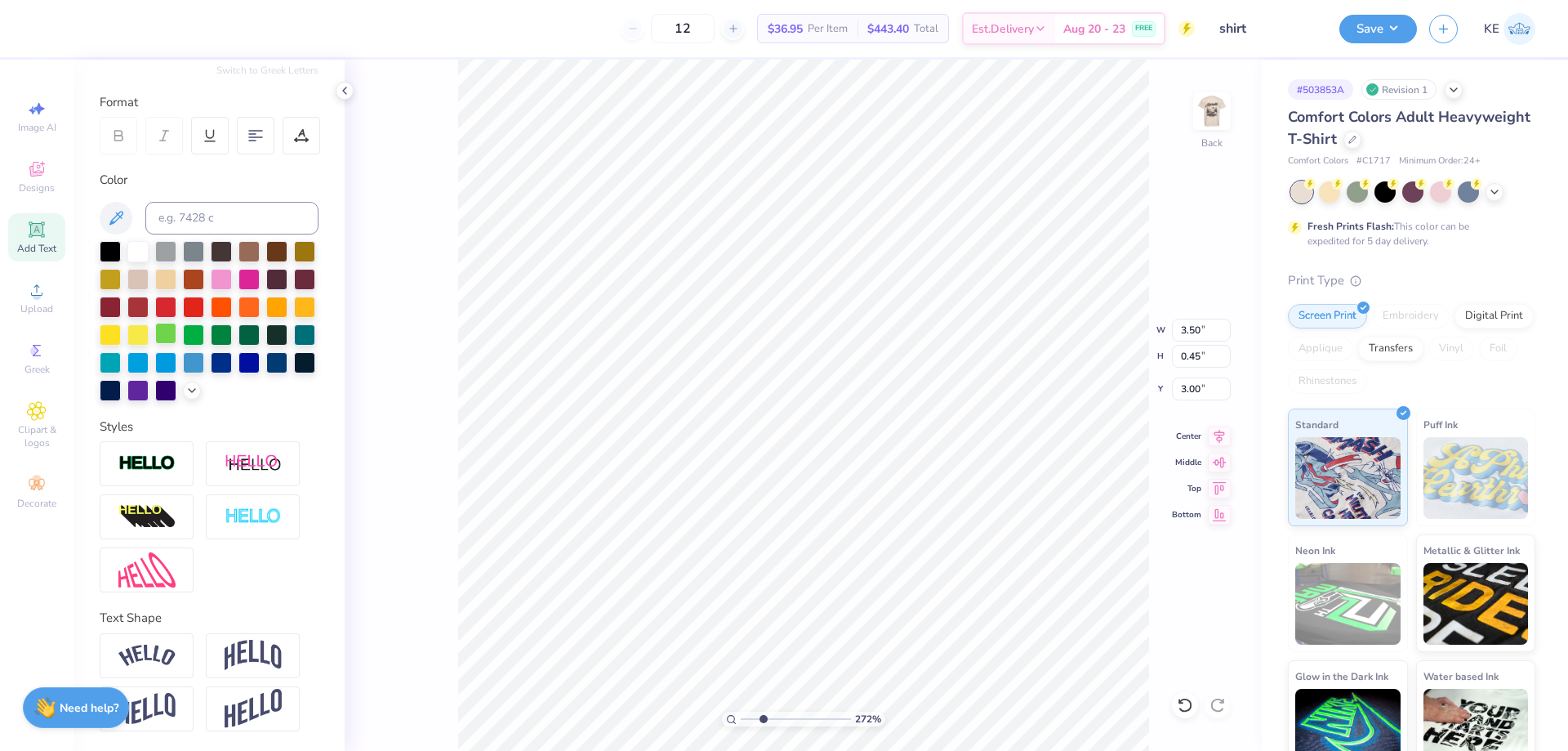 scroll, scrollTop: 227, scrollLeft: 0, axis: vertical 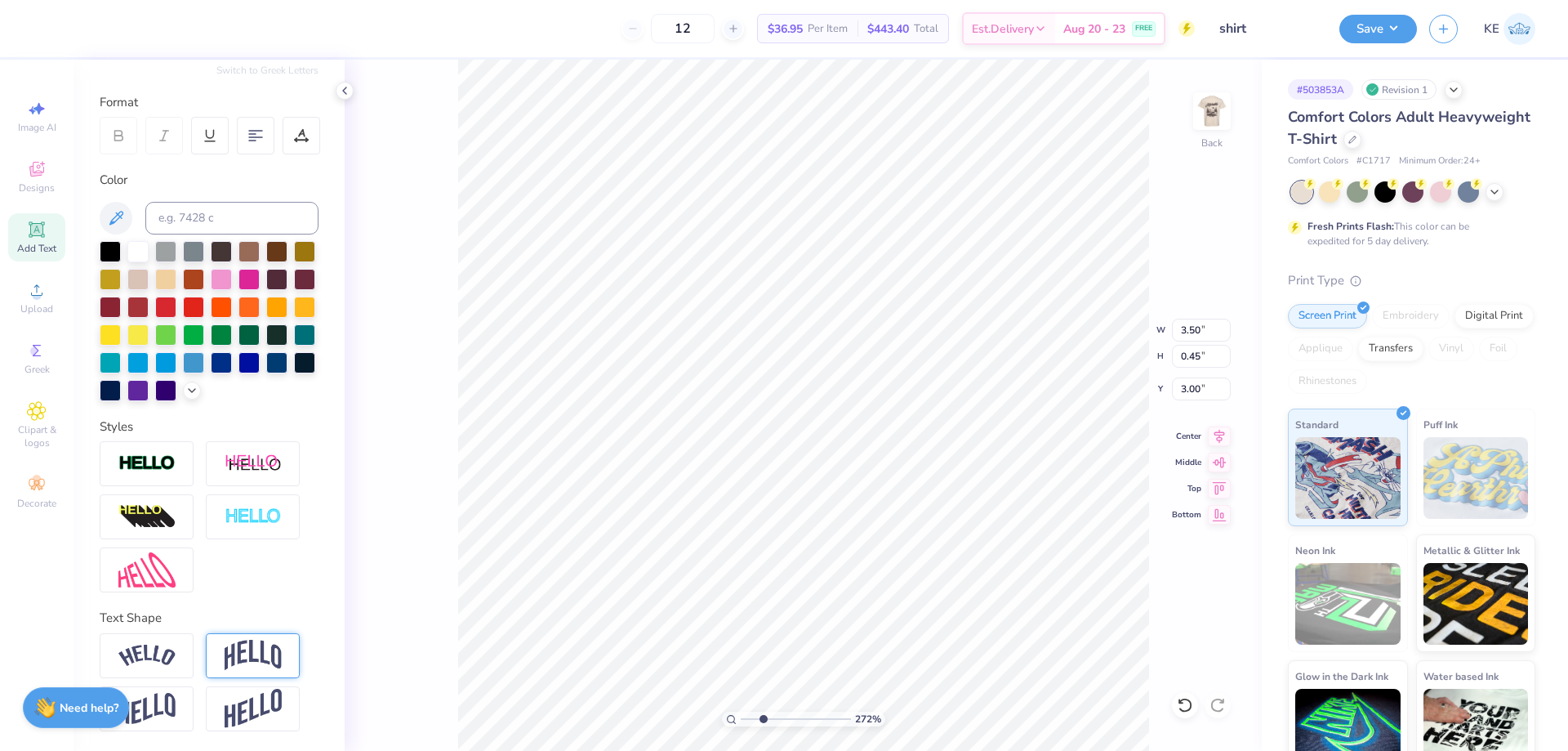 click at bounding box center [253, 655] 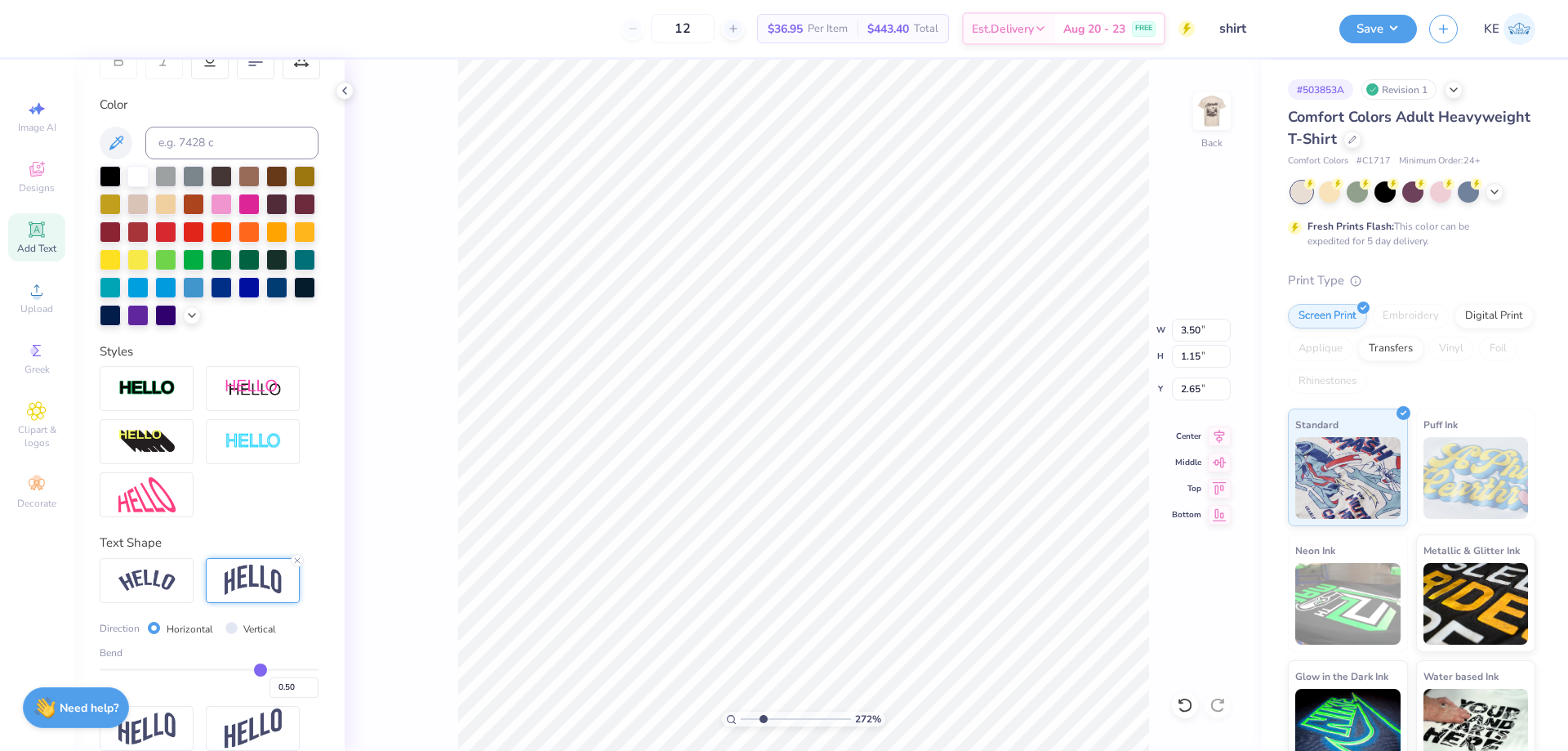 scroll, scrollTop: 322, scrollLeft: 0, axis: vertical 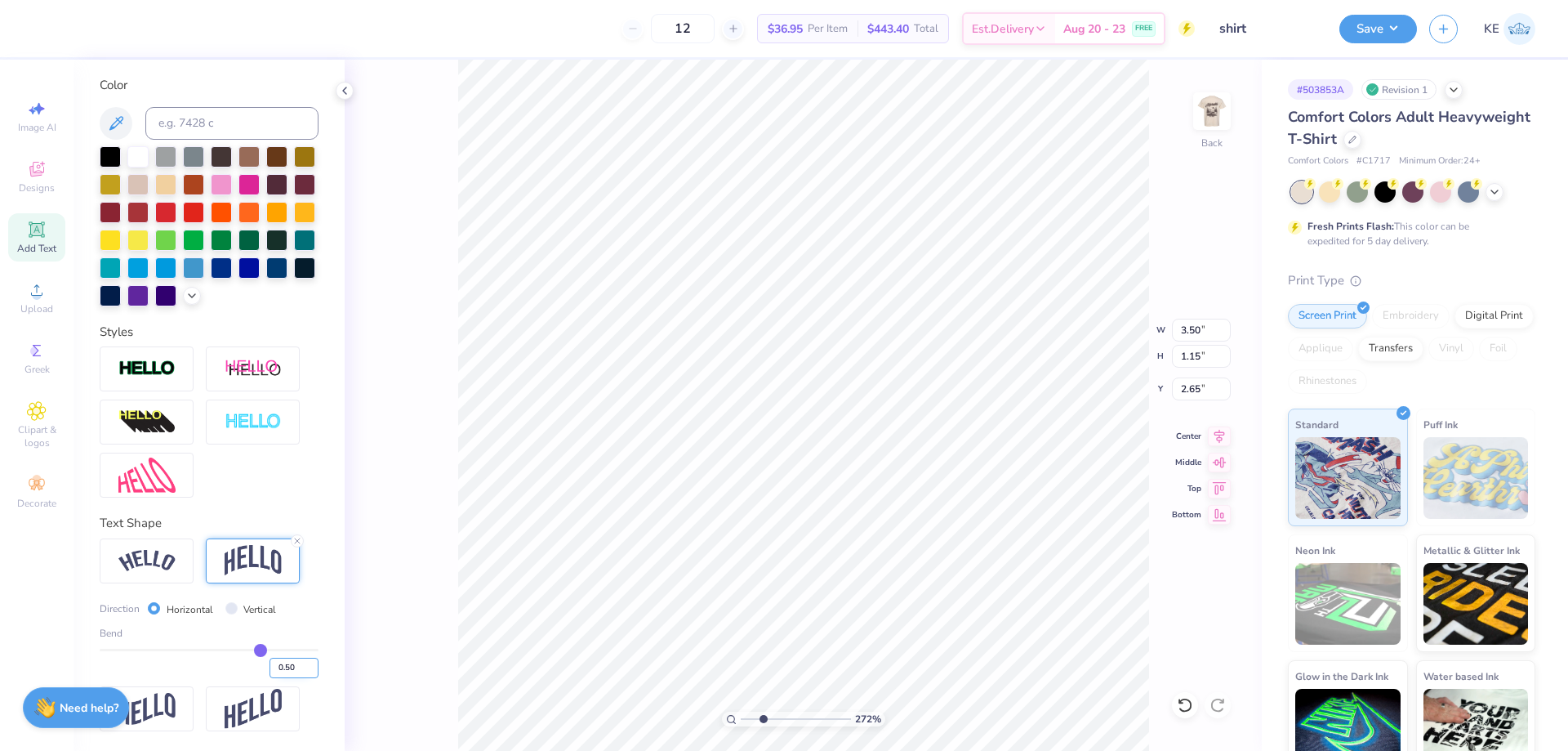 click on "0.50" at bounding box center (294, 668) 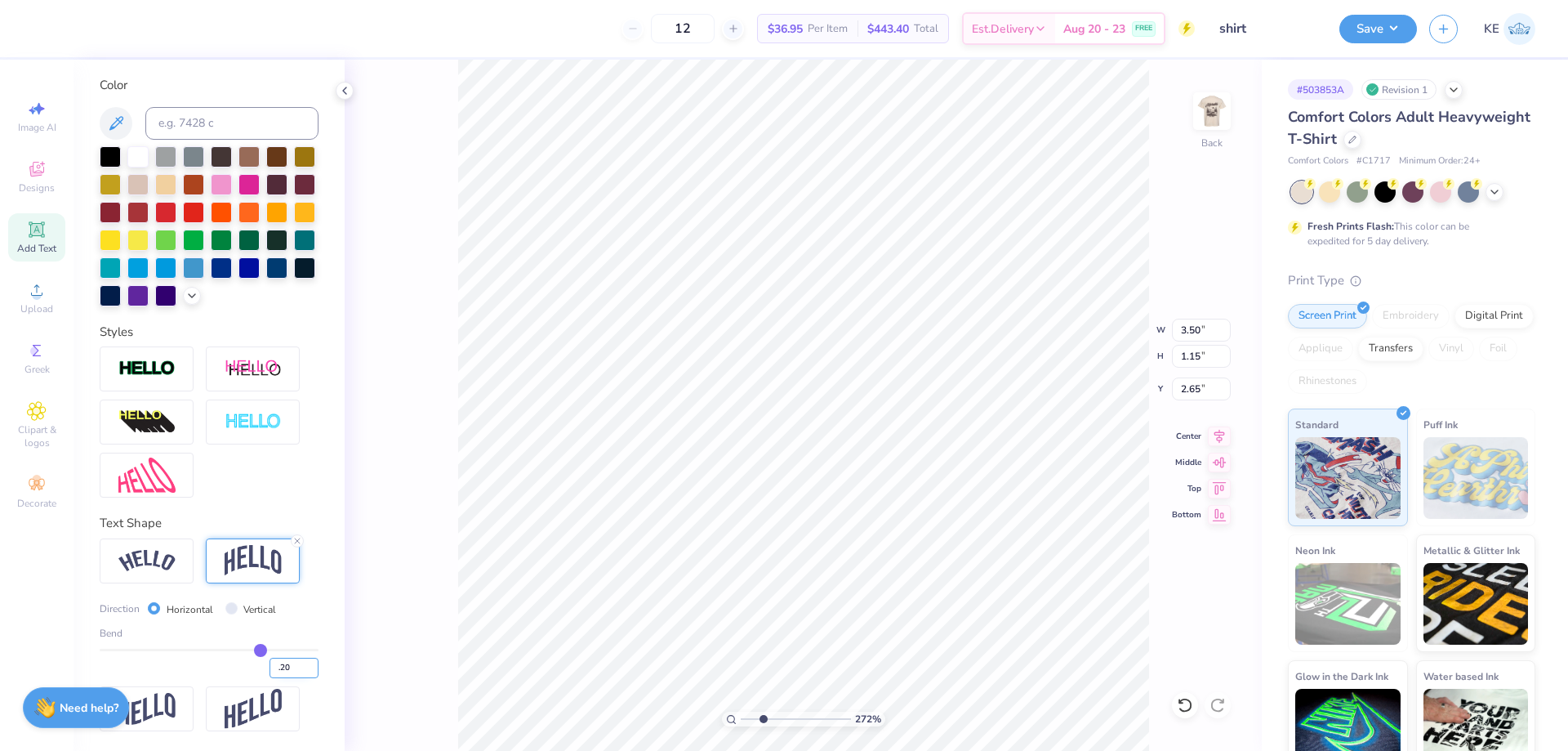 type on ".20" 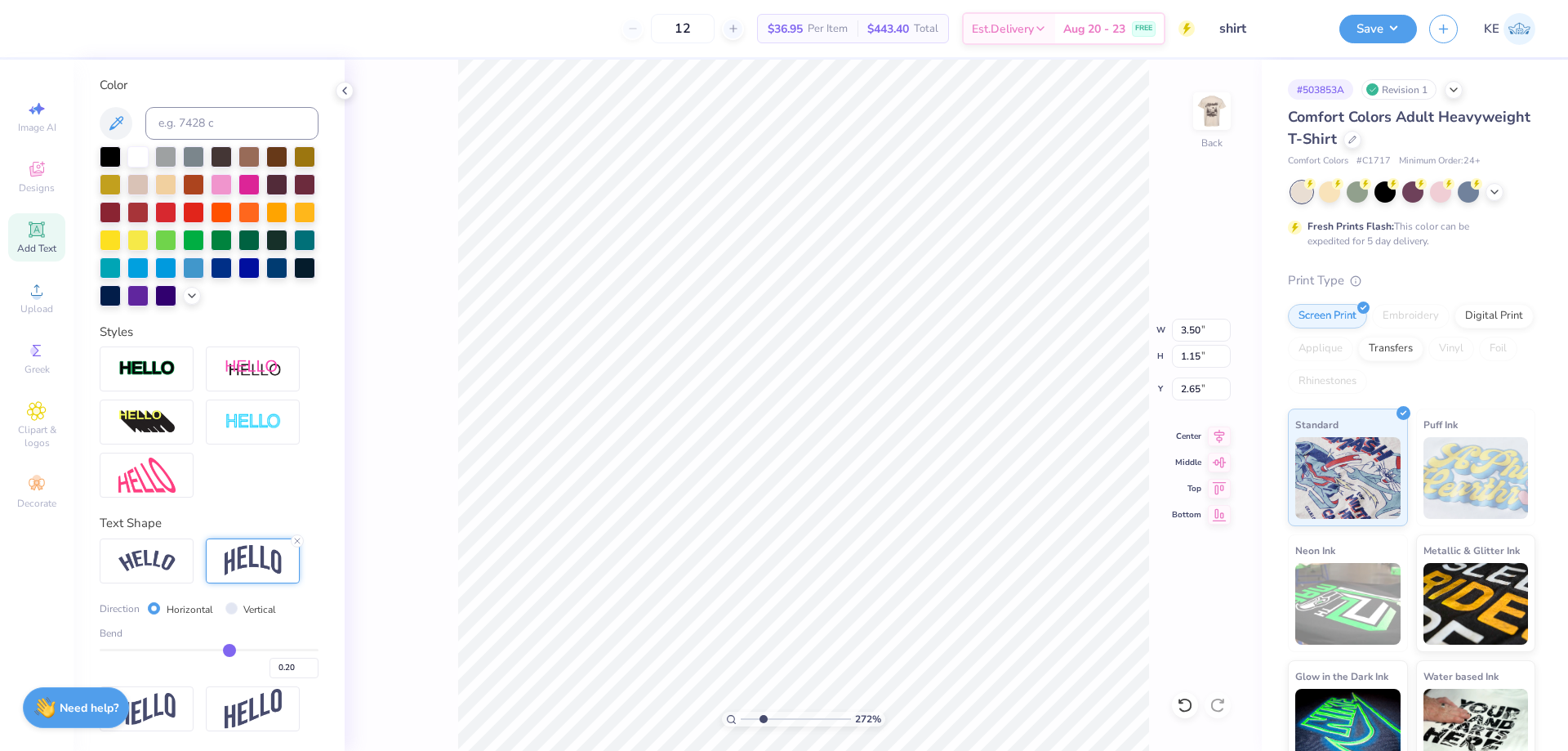 type on "2.71964221644285" 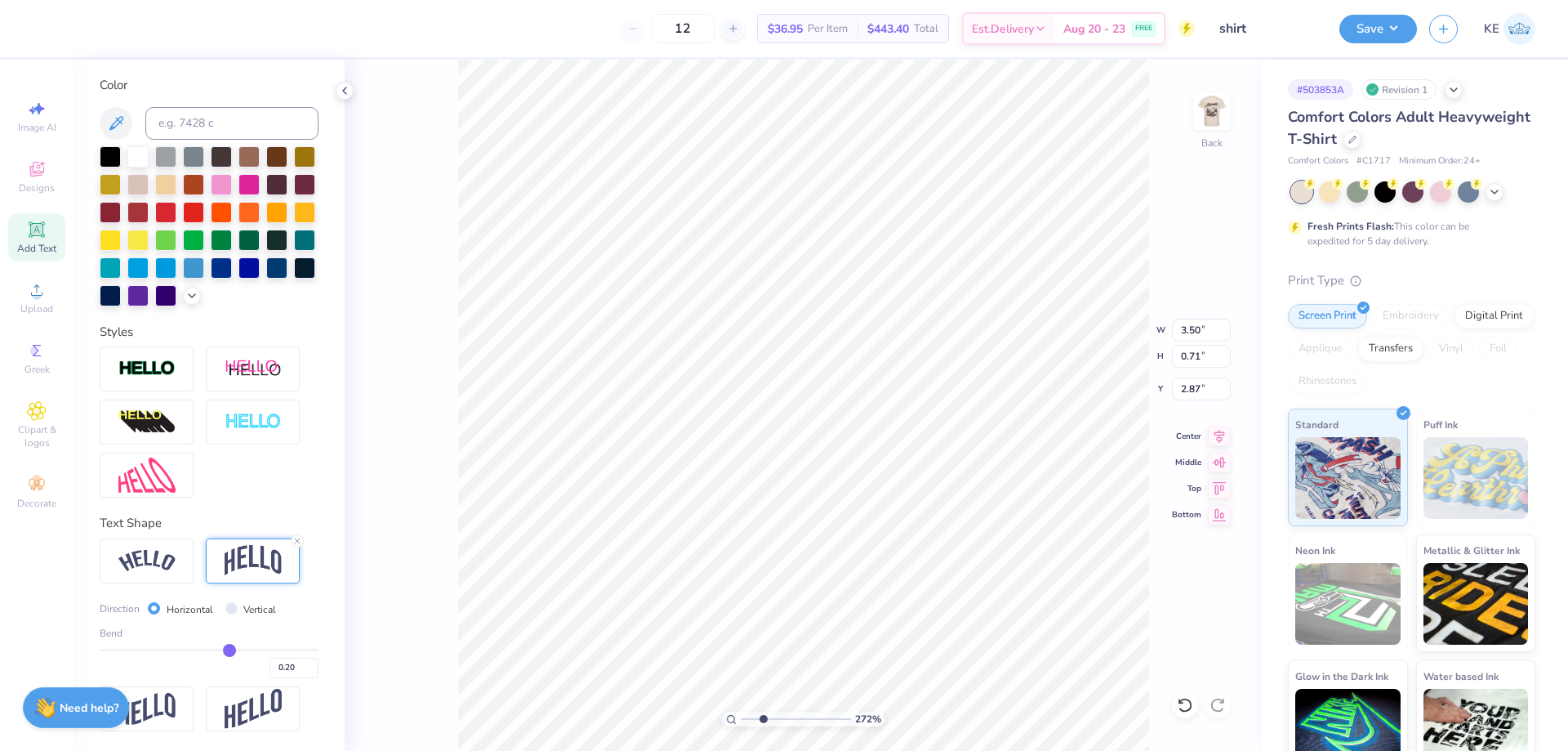 type on "2.71964221644285" 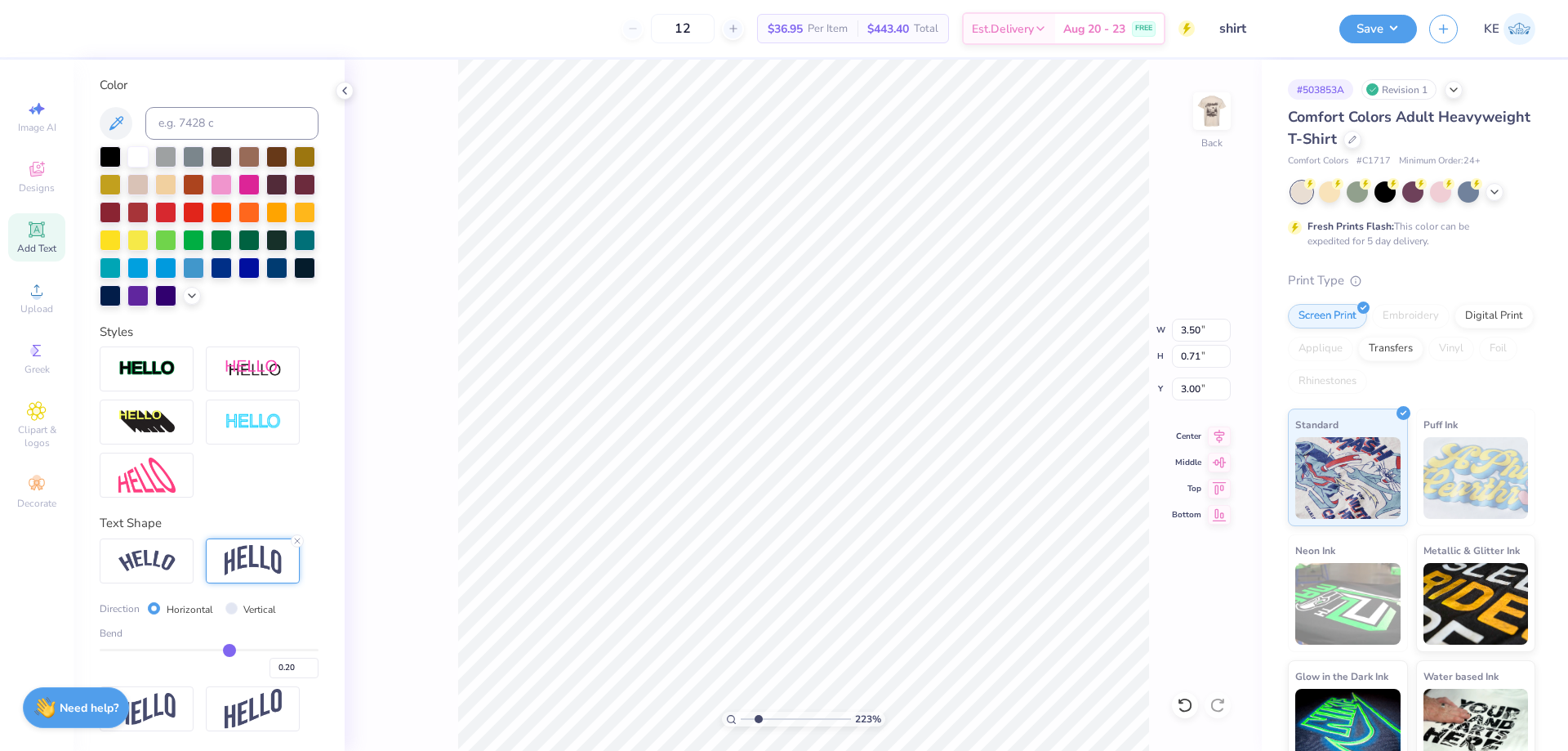 type on "2.22643191709162" 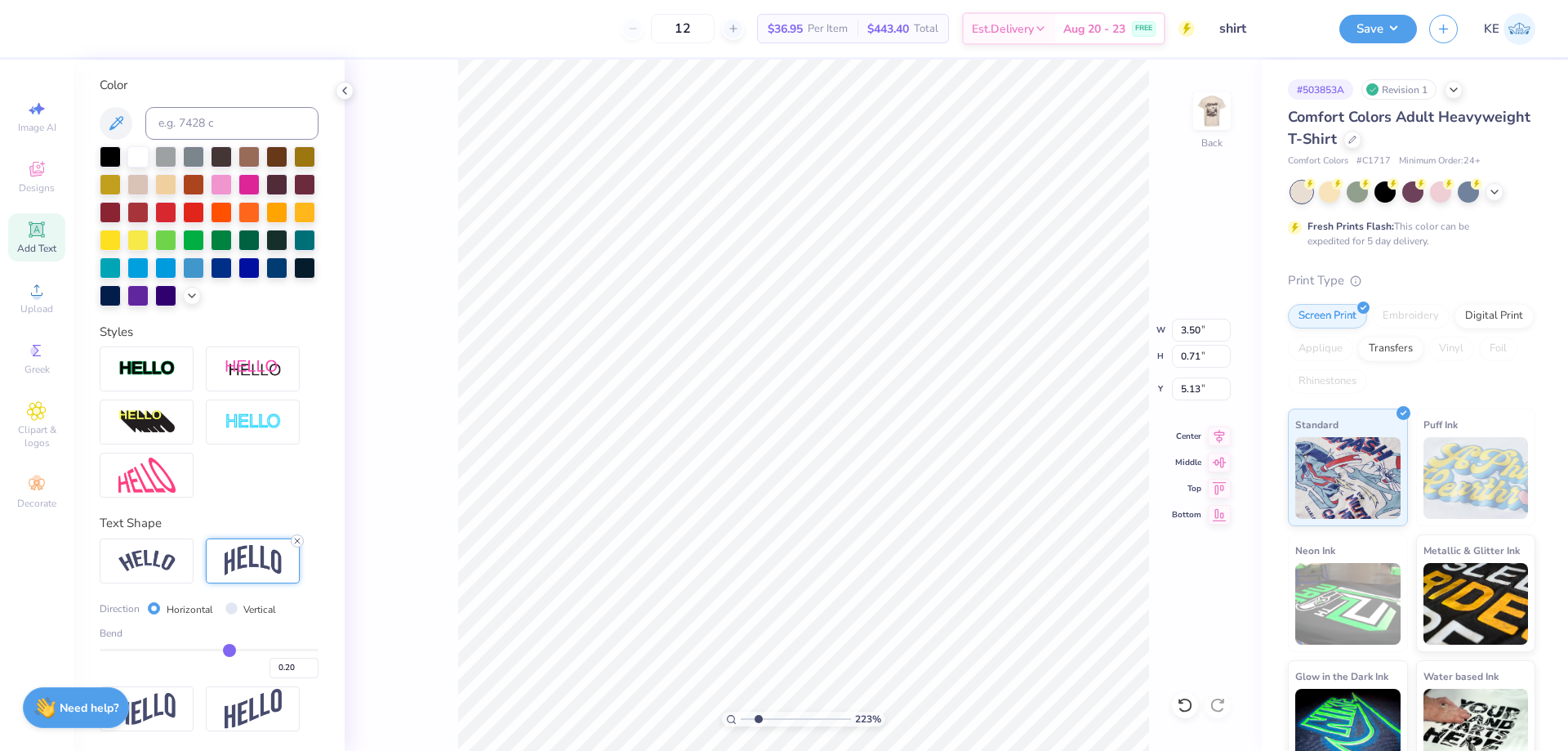 click 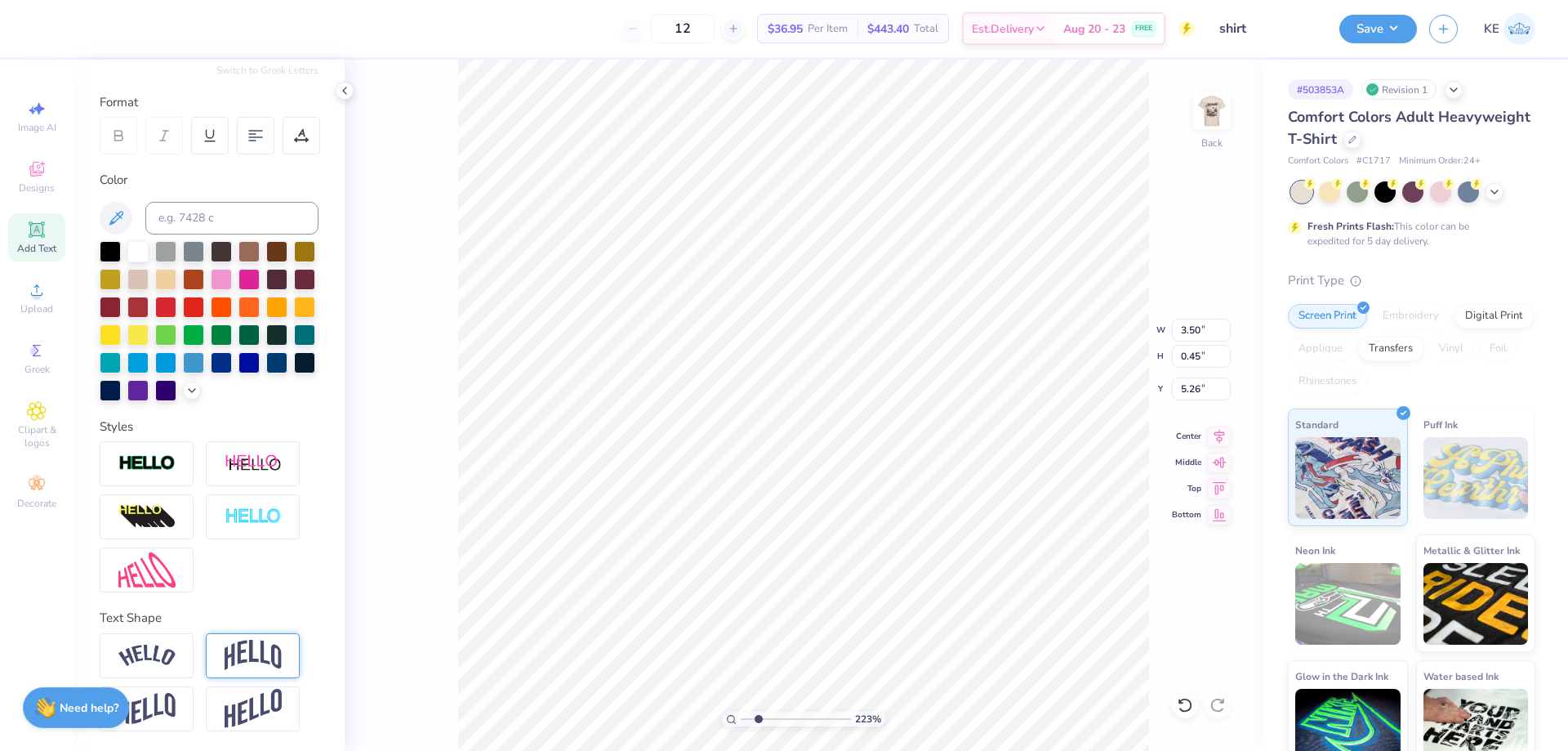 scroll, scrollTop: 227, scrollLeft: 0, axis: vertical 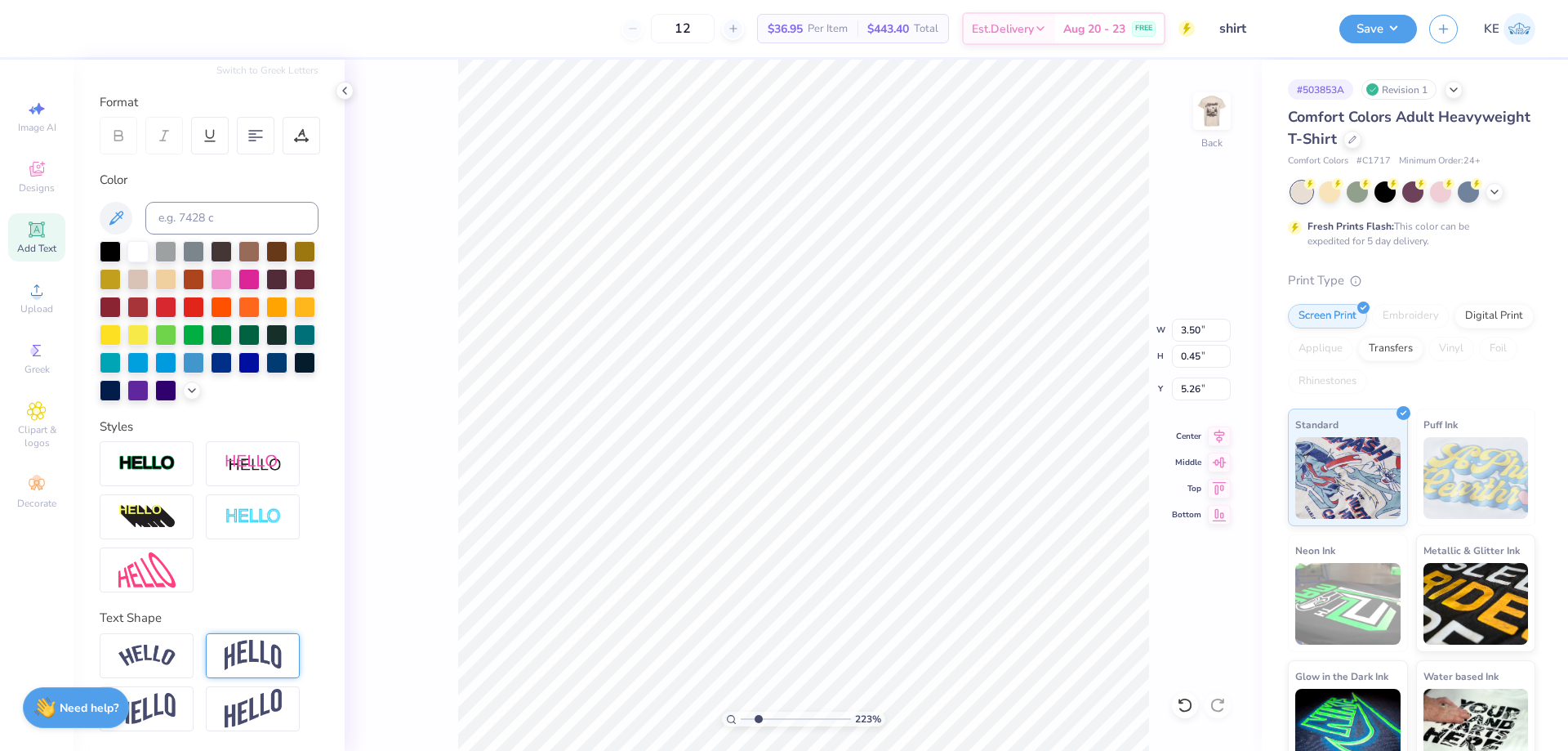 type on "2.22643191709162" 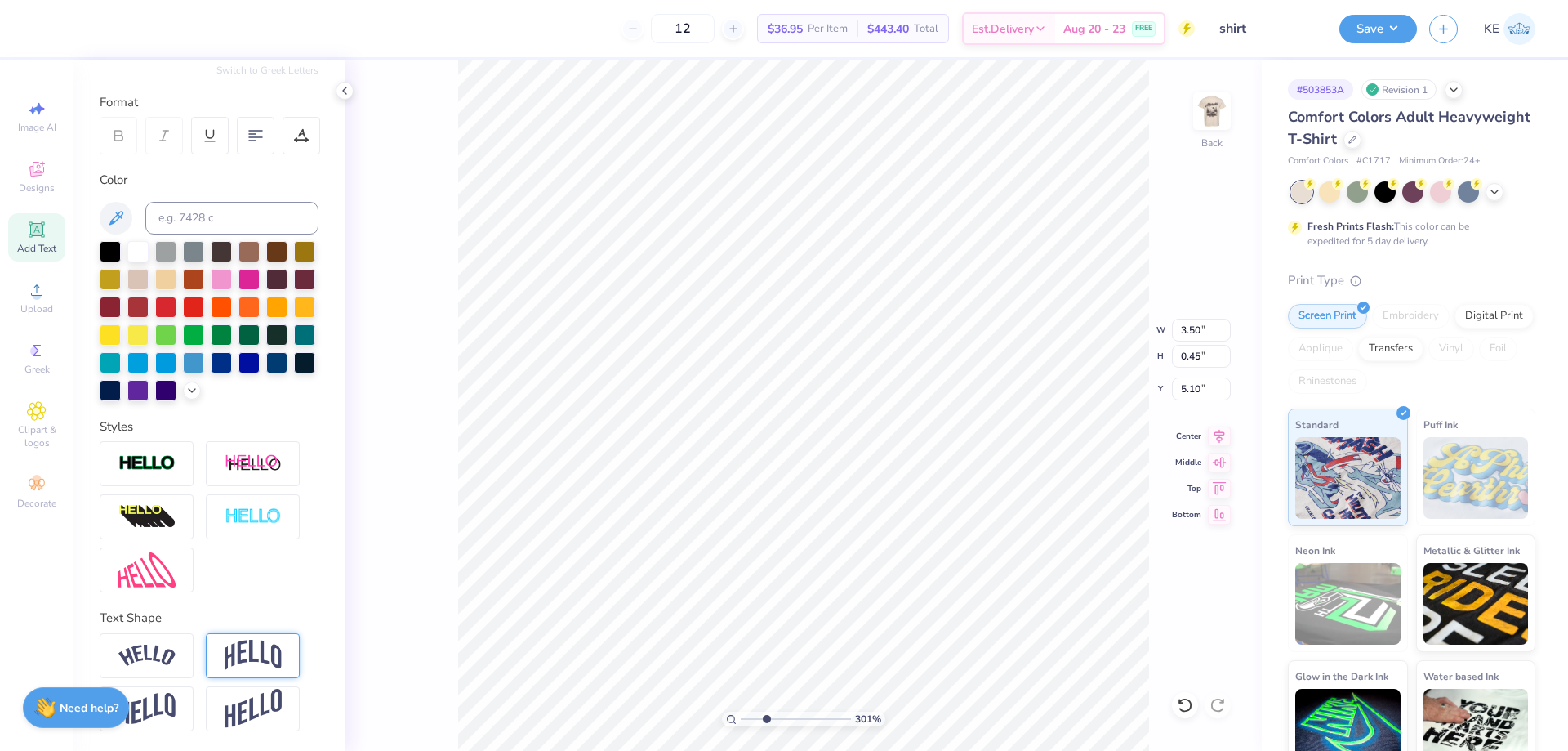 scroll, scrollTop: 14, scrollLeft: 7, axis: both 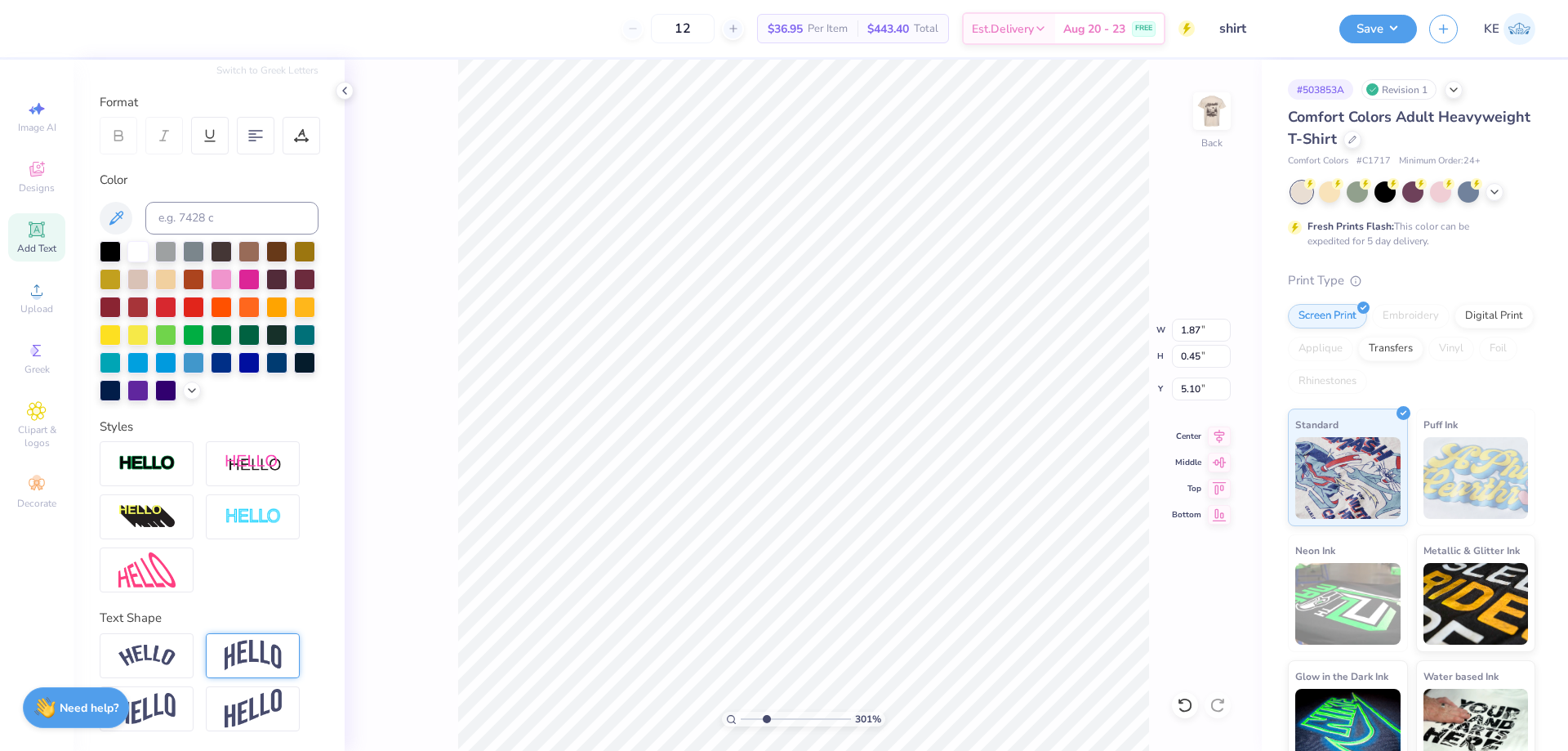 type on "3.00581987268404" 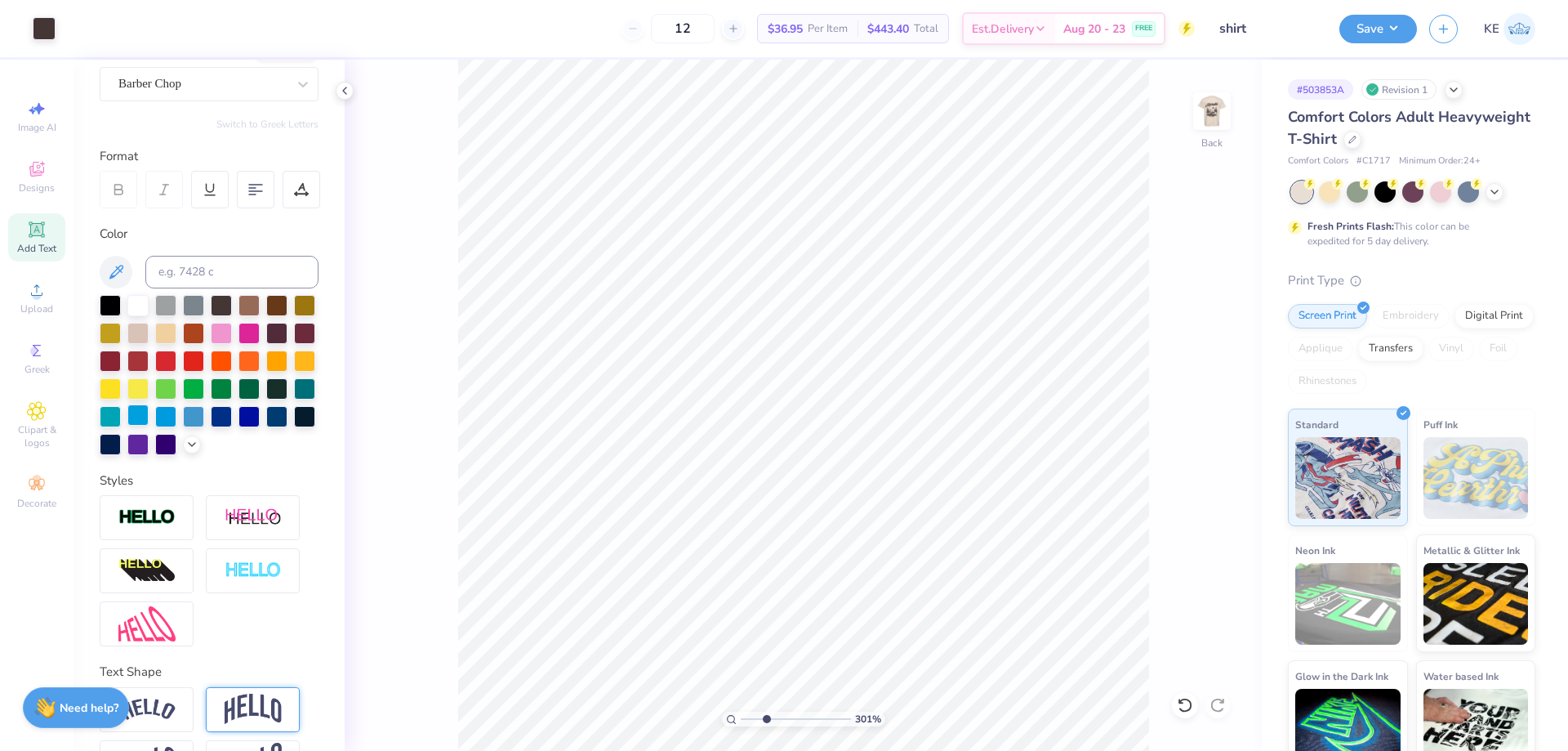 scroll, scrollTop: 0, scrollLeft: 0, axis: both 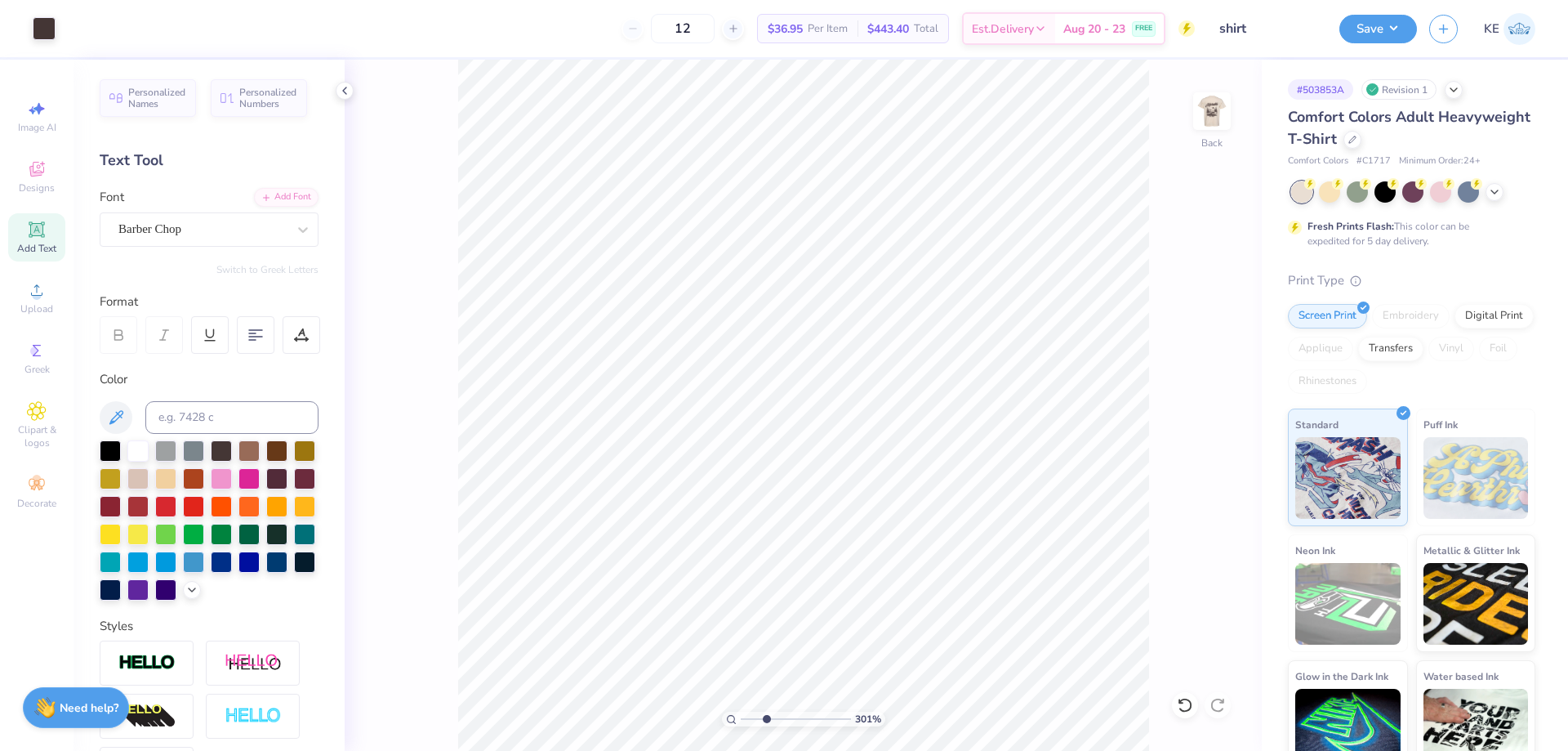 click 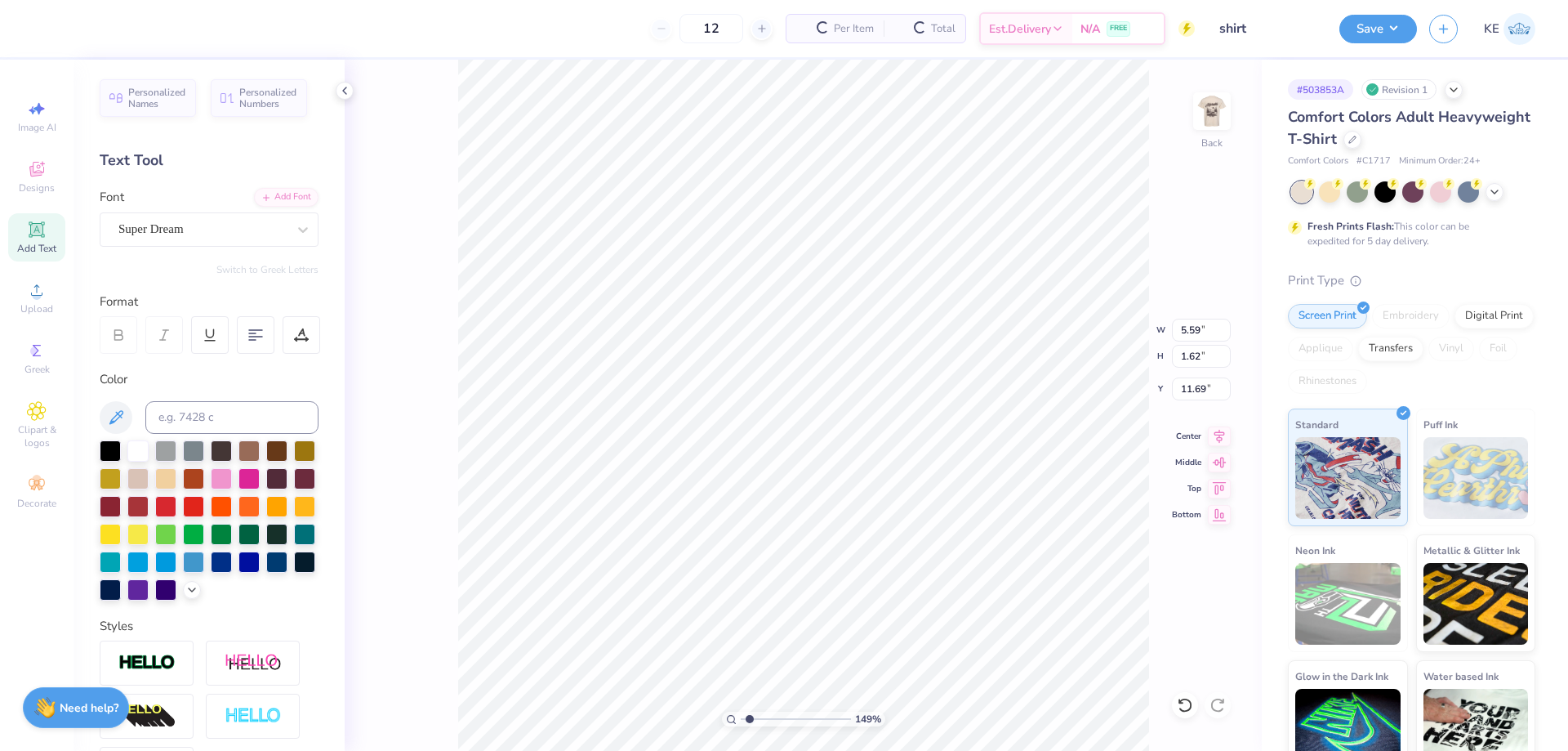 type on "1" 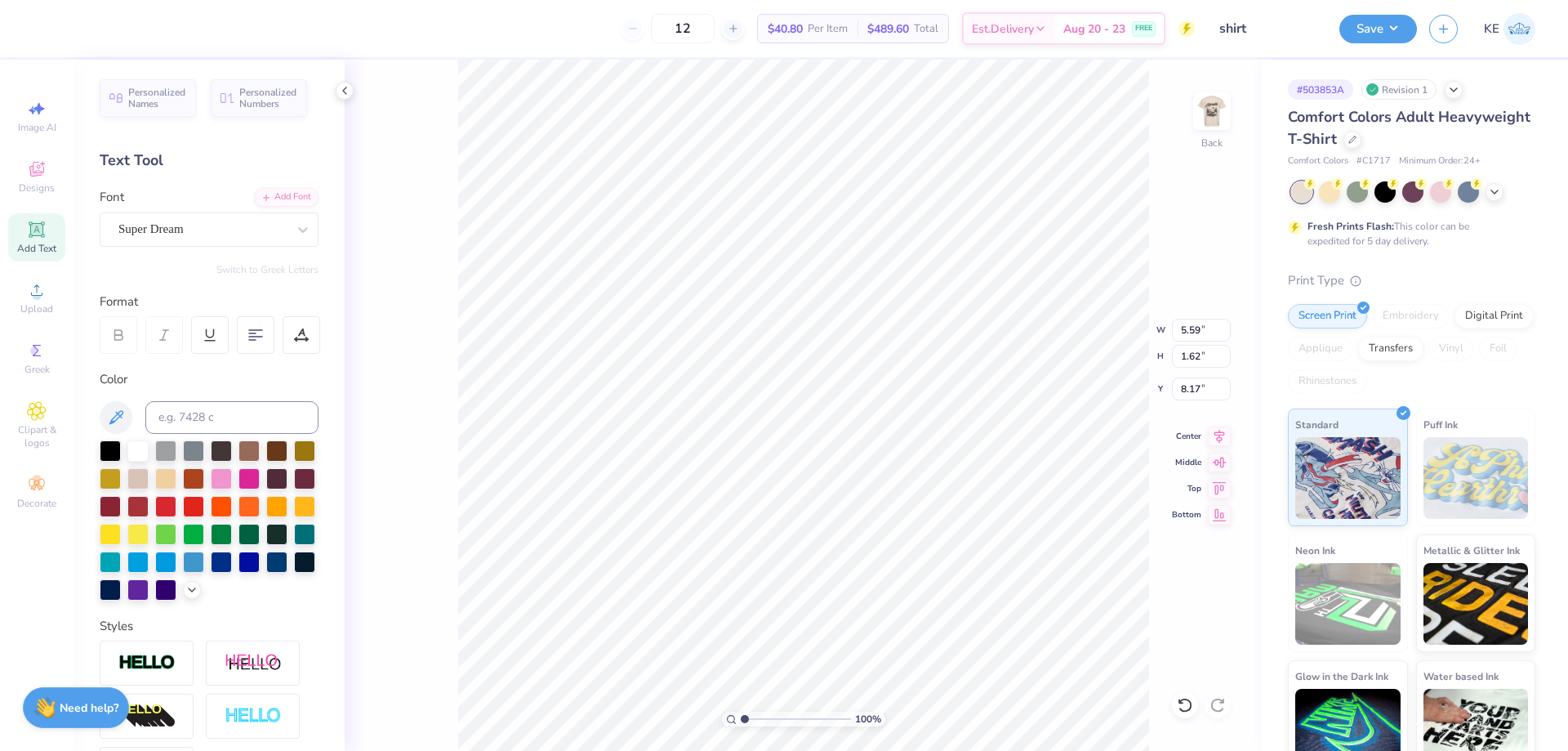 type on "8.17" 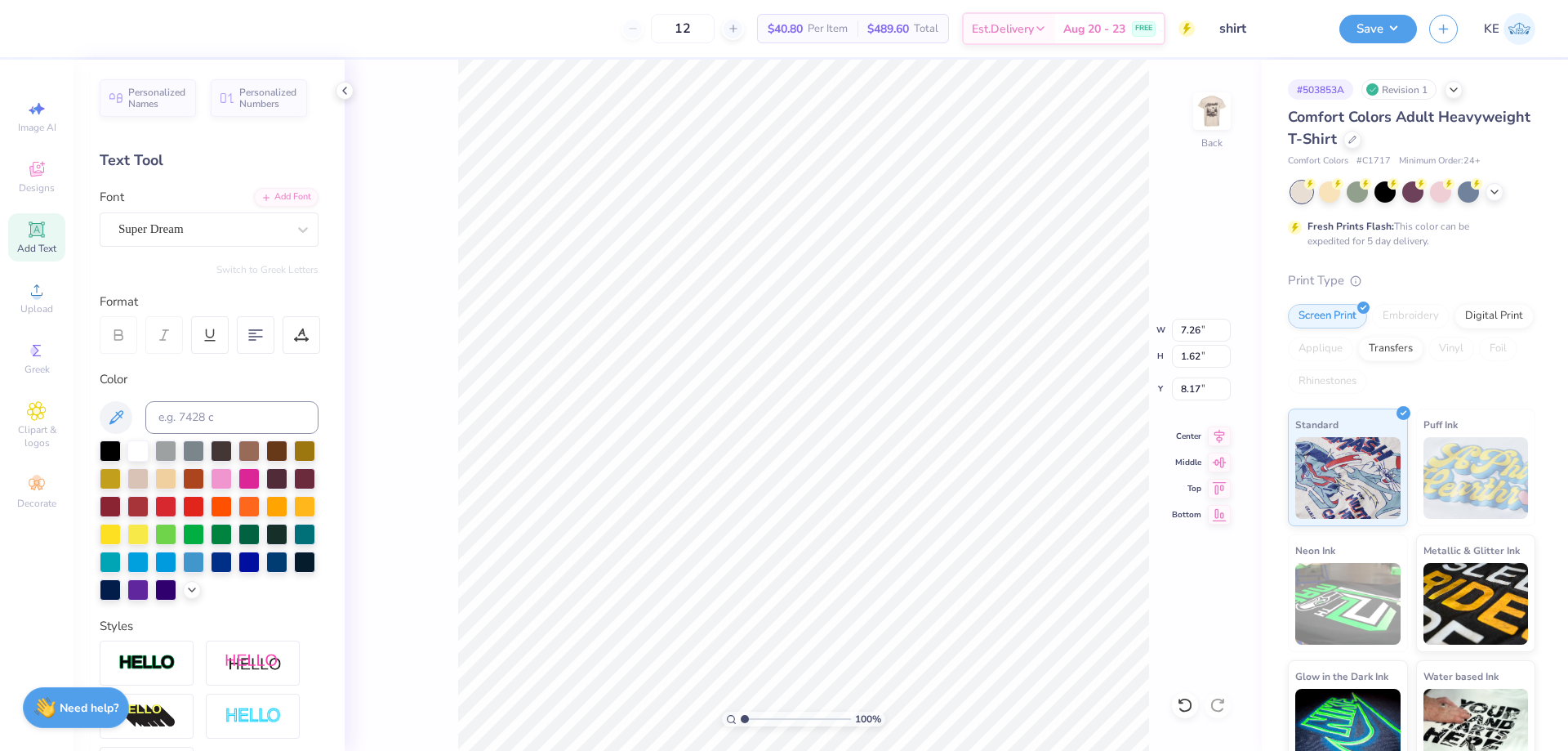 type on "7.26" 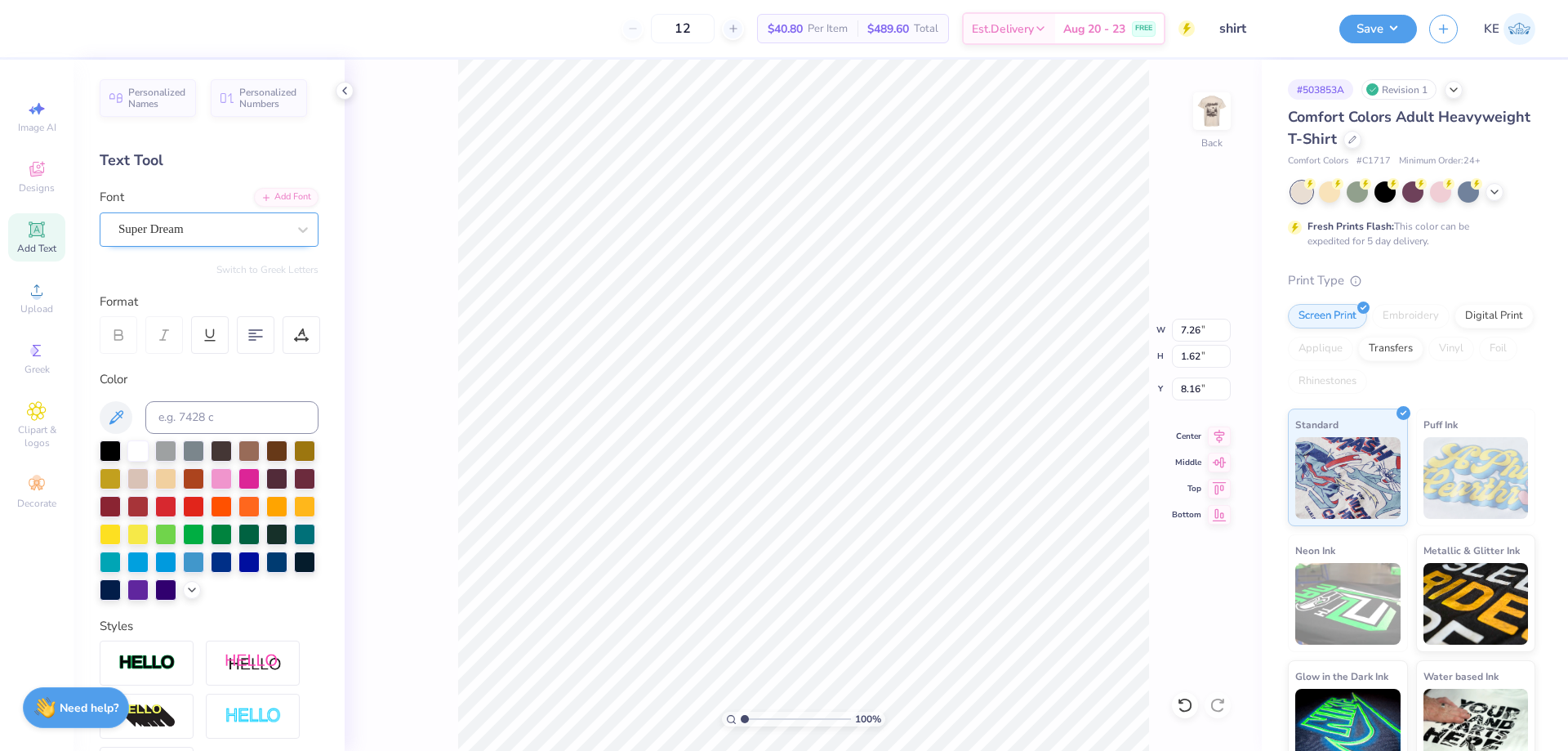 click on "Super Dream" at bounding box center [203, 229] 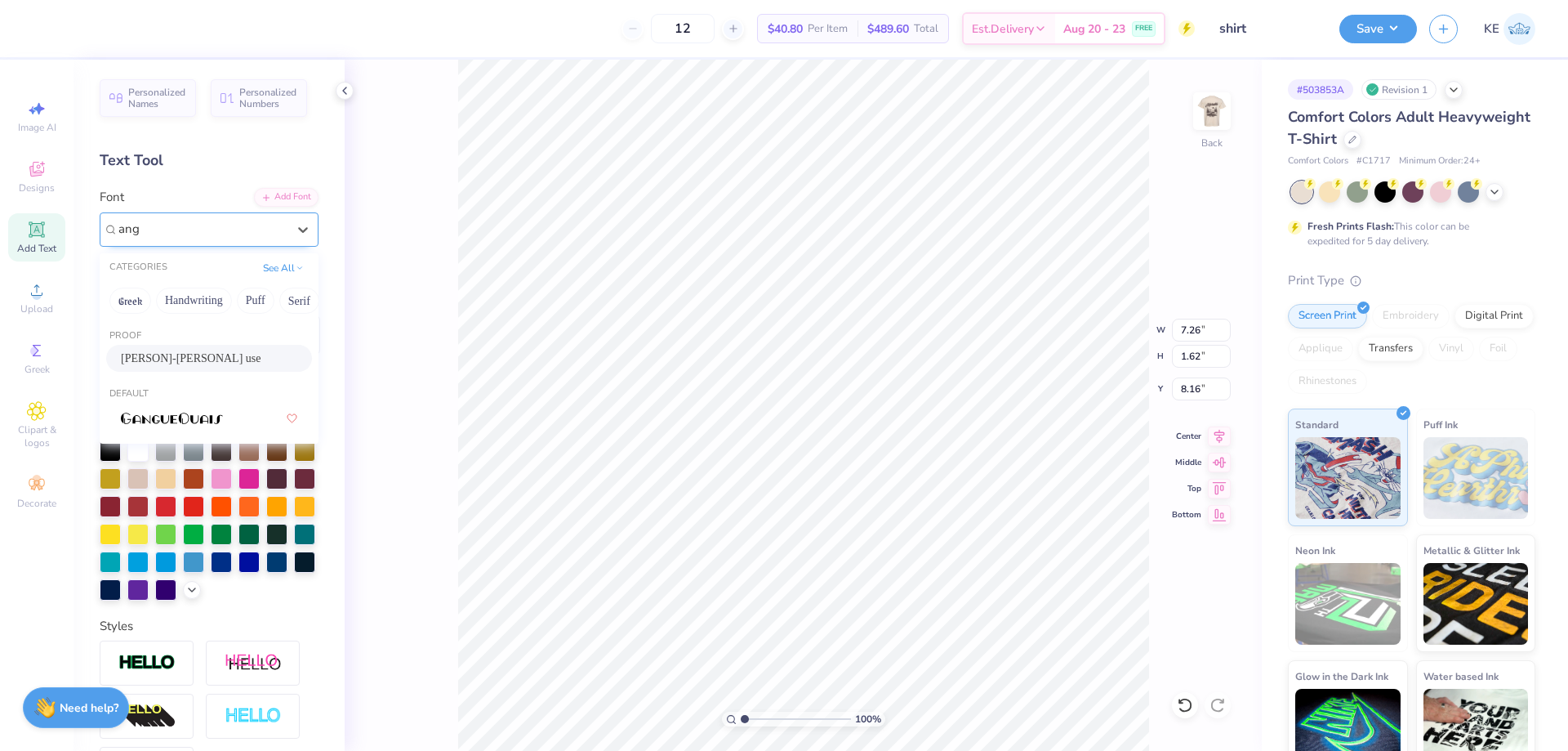 type on "ang" 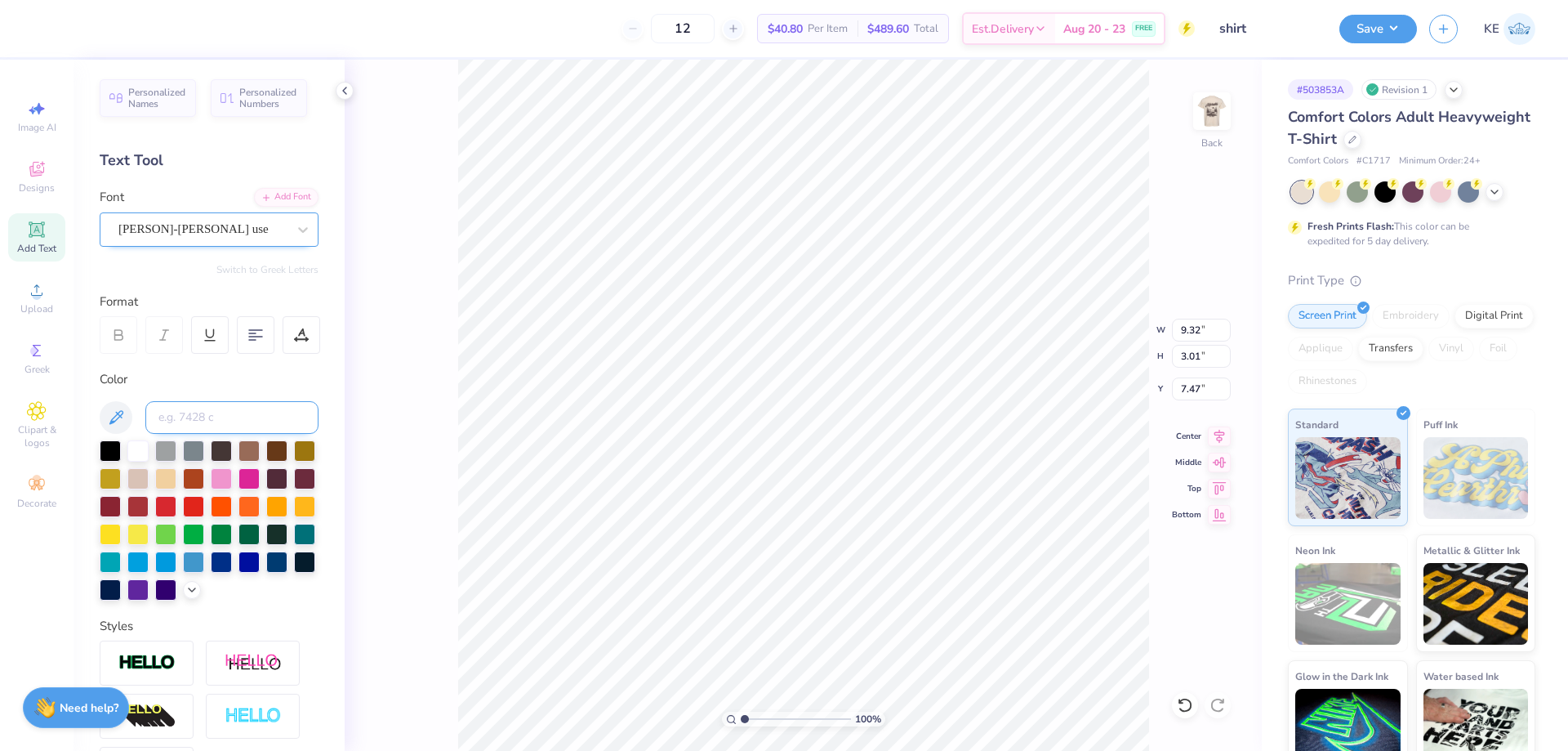 click at bounding box center [232, 418] 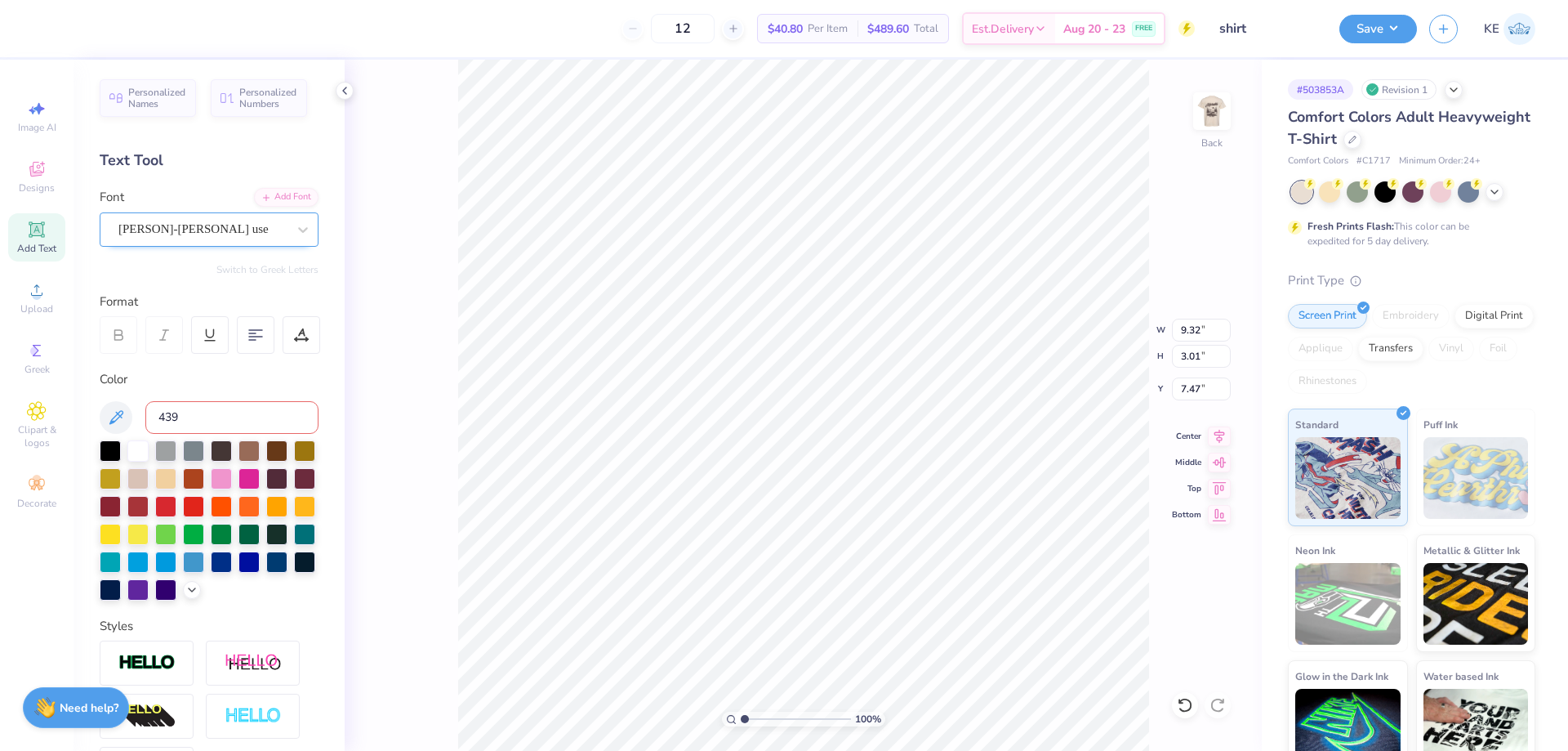 type on "439" 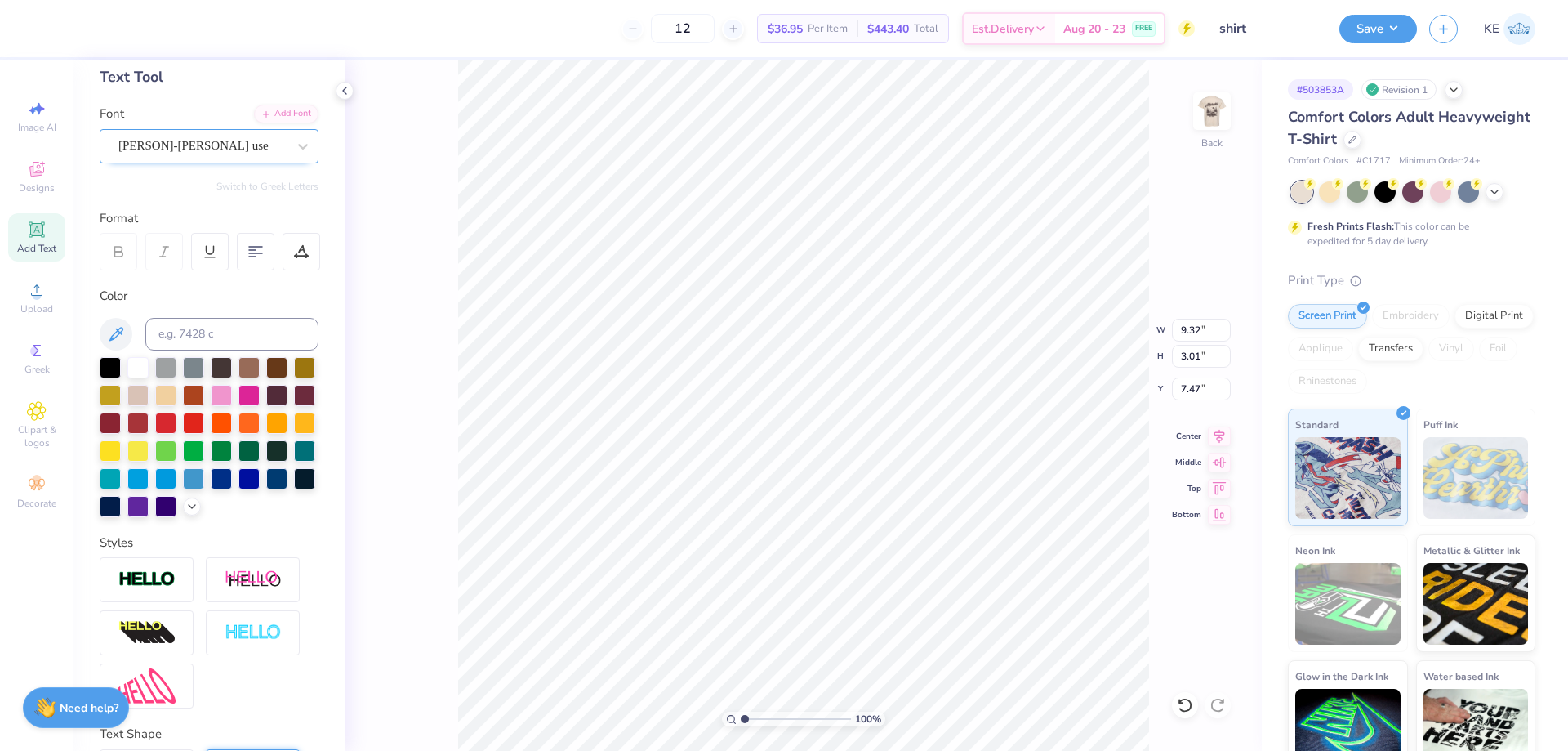 scroll, scrollTop: 227, scrollLeft: 0, axis: vertical 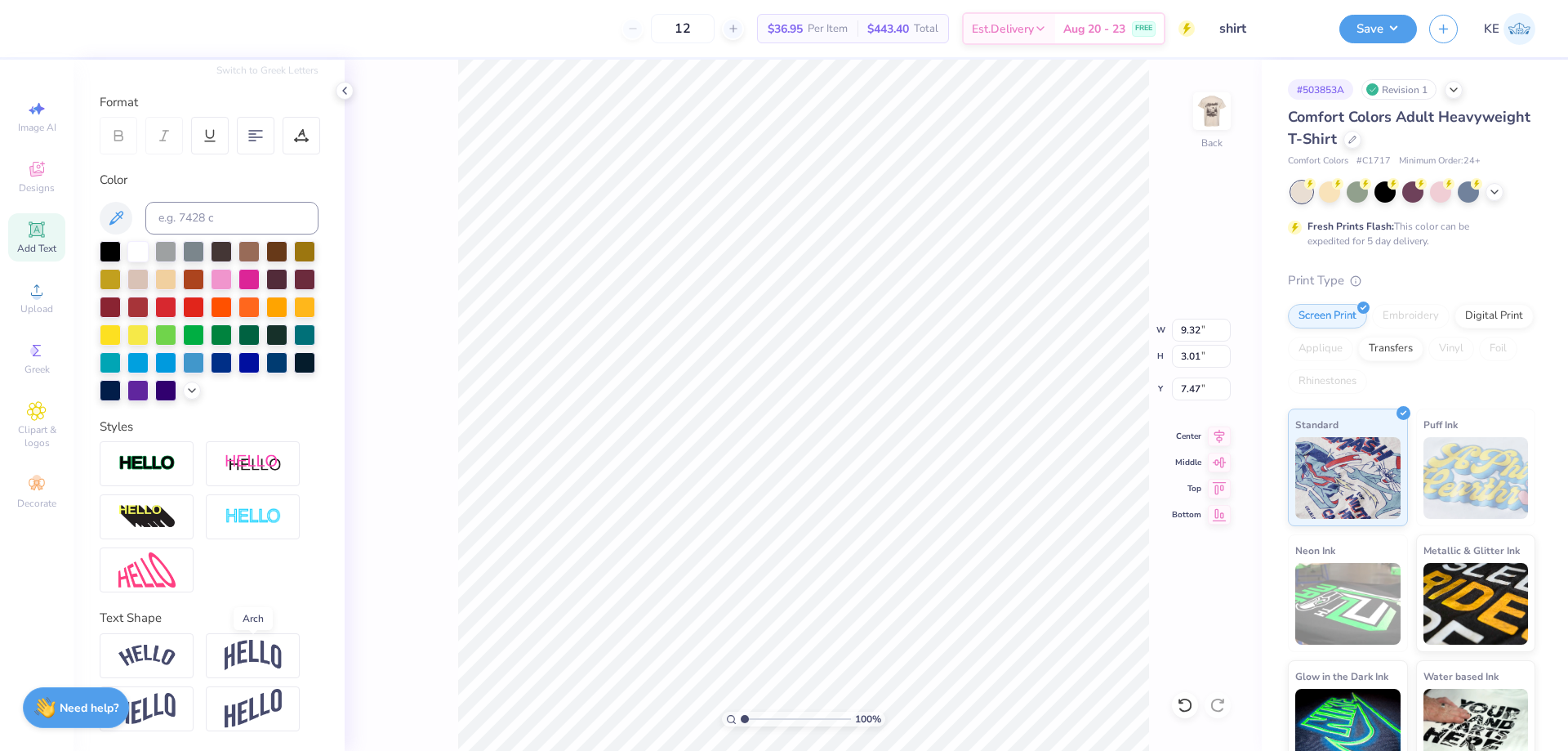 drag, startPoint x: 263, startPoint y: 641, endPoint x: 258, endPoint y: 625, distance: 16.763055 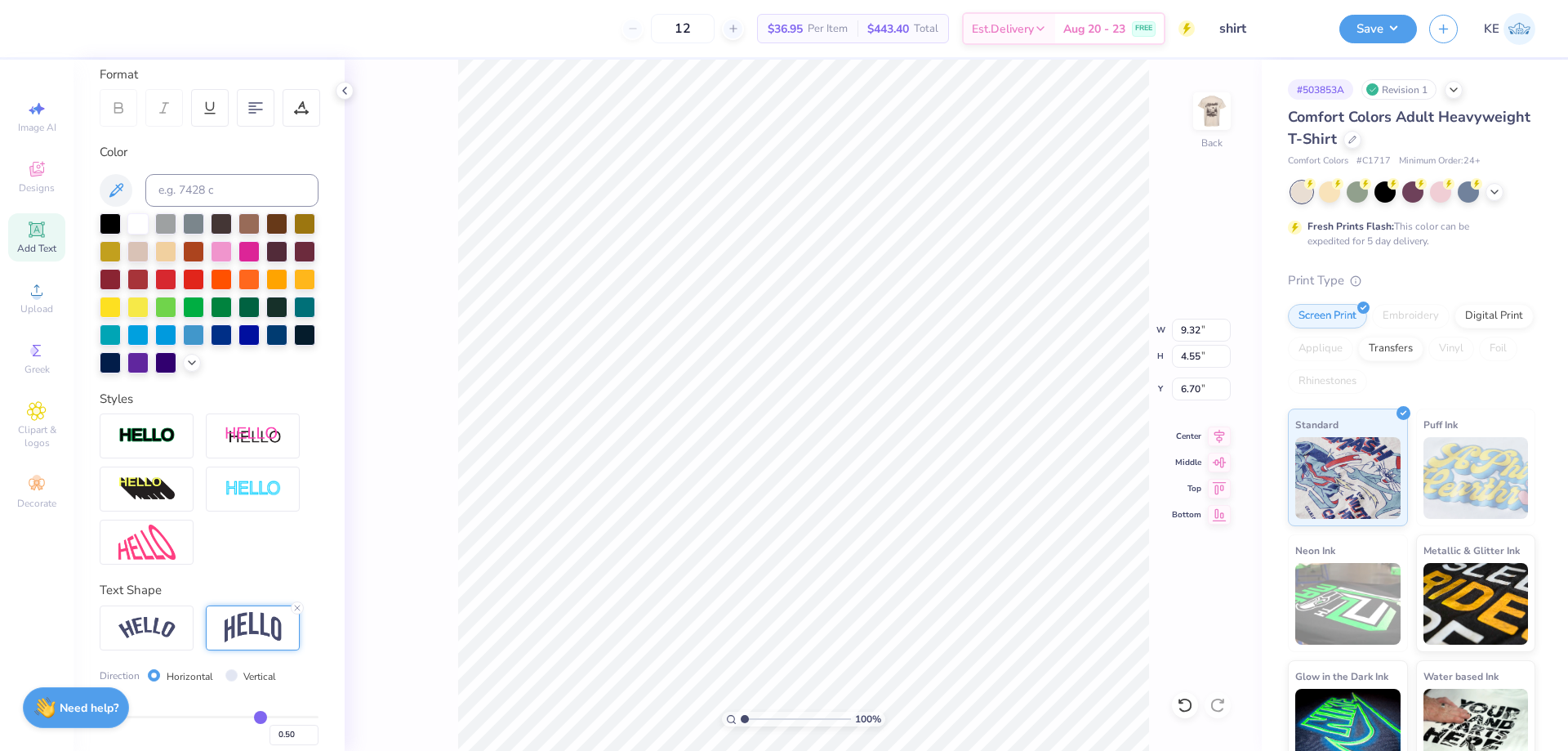 type on "4.55" 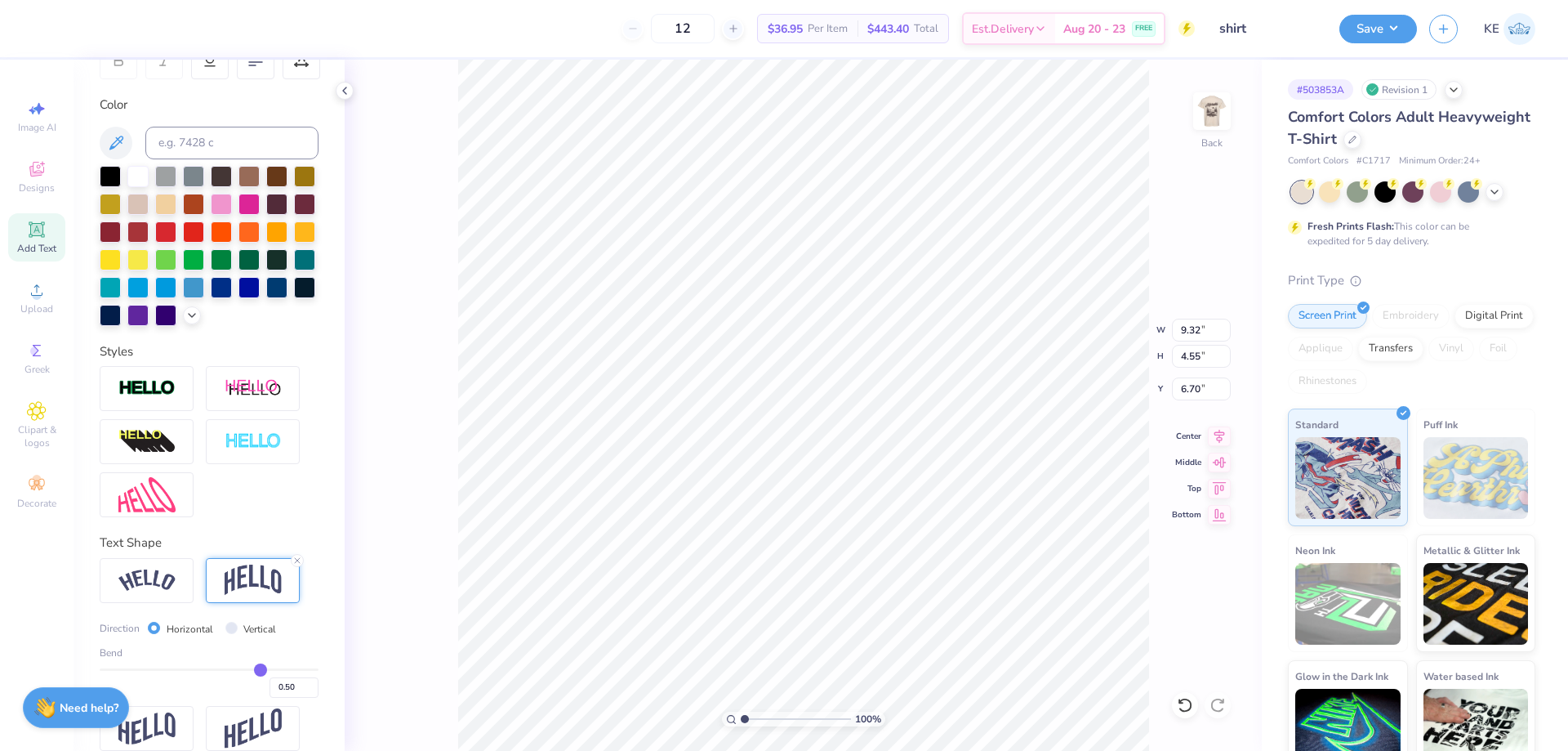 scroll, scrollTop: 322, scrollLeft: 0, axis: vertical 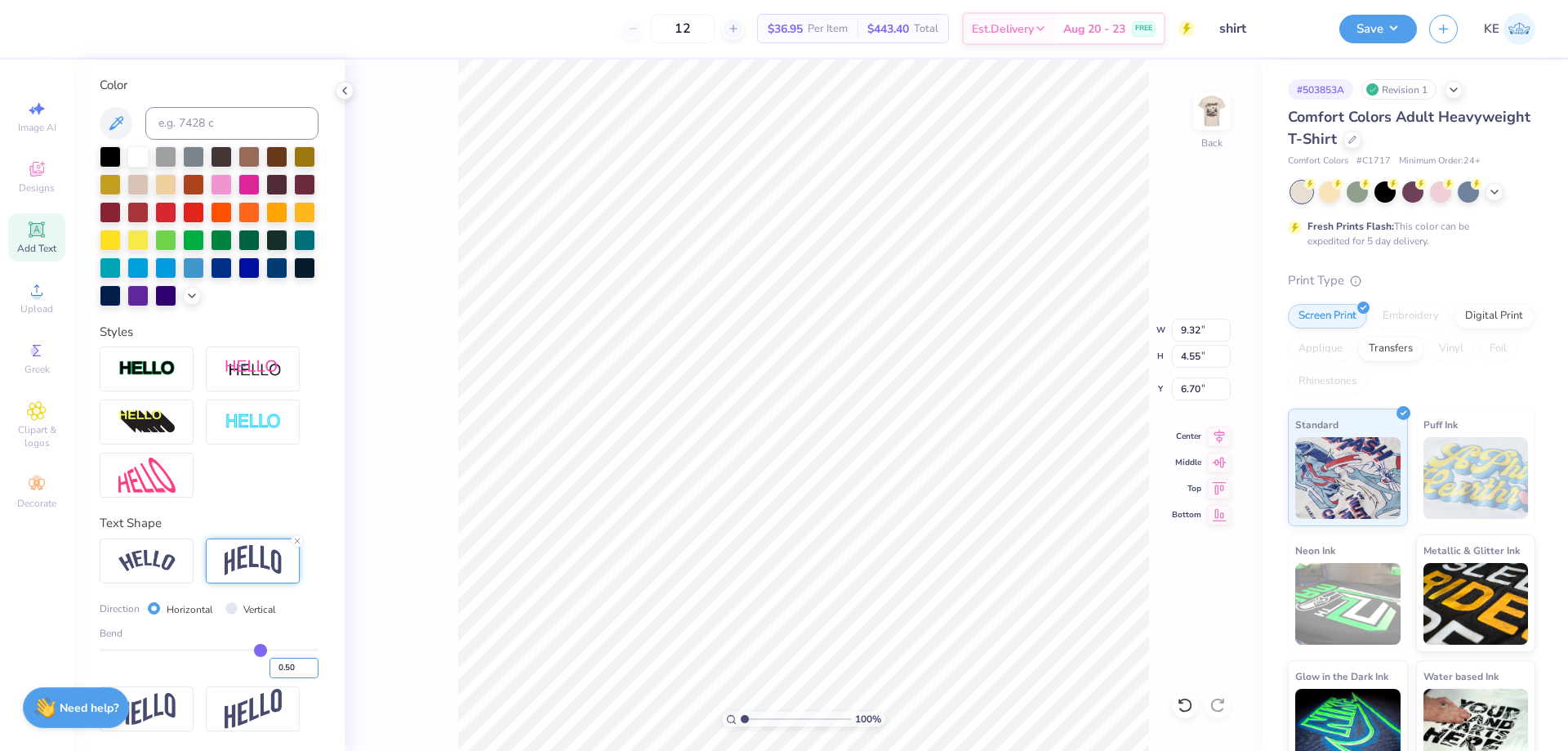drag, startPoint x: 274, startPoint y: 667, endPoint x: 305, endPoint y: 673, distance: 31.57531 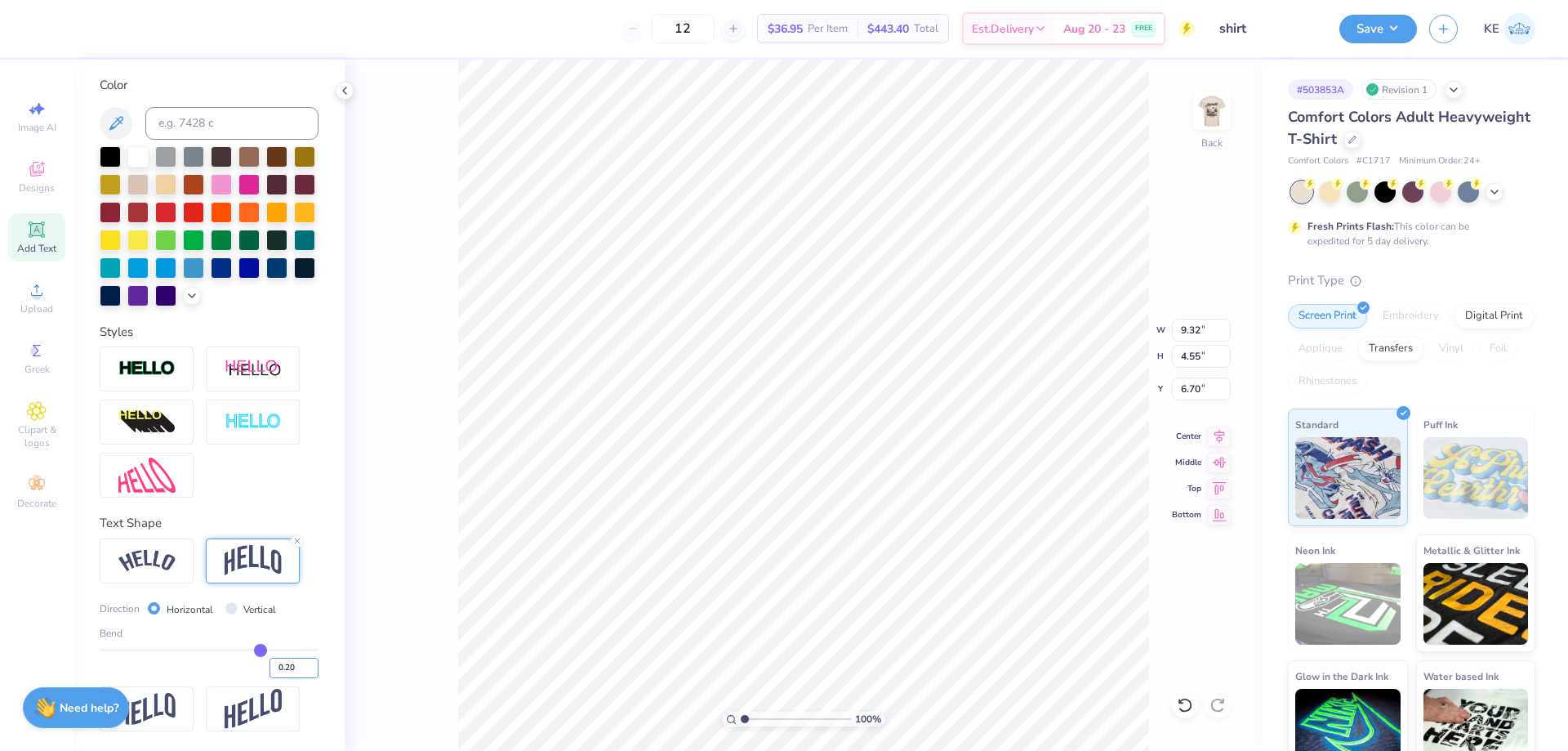type on "0.20" 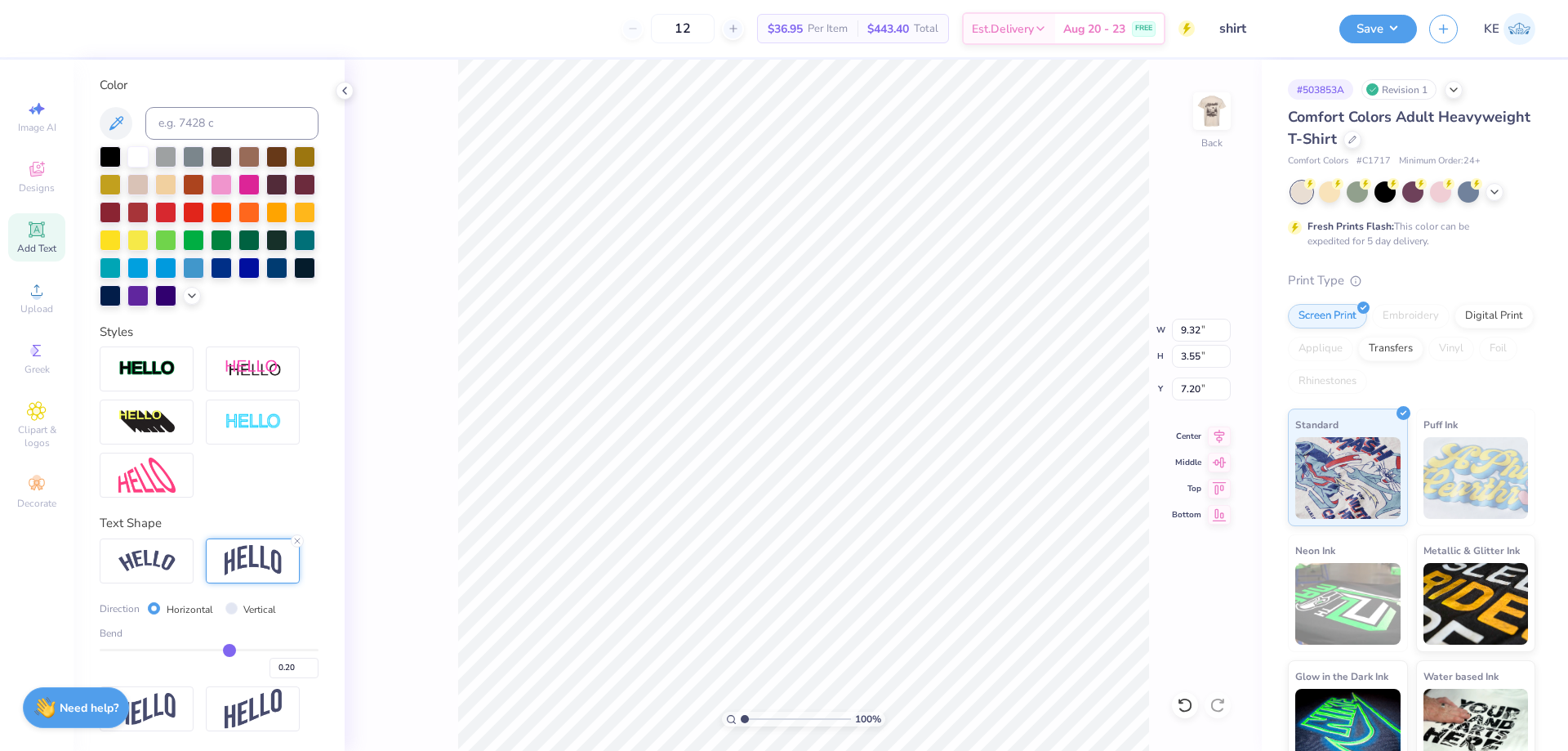 type on "2.57" 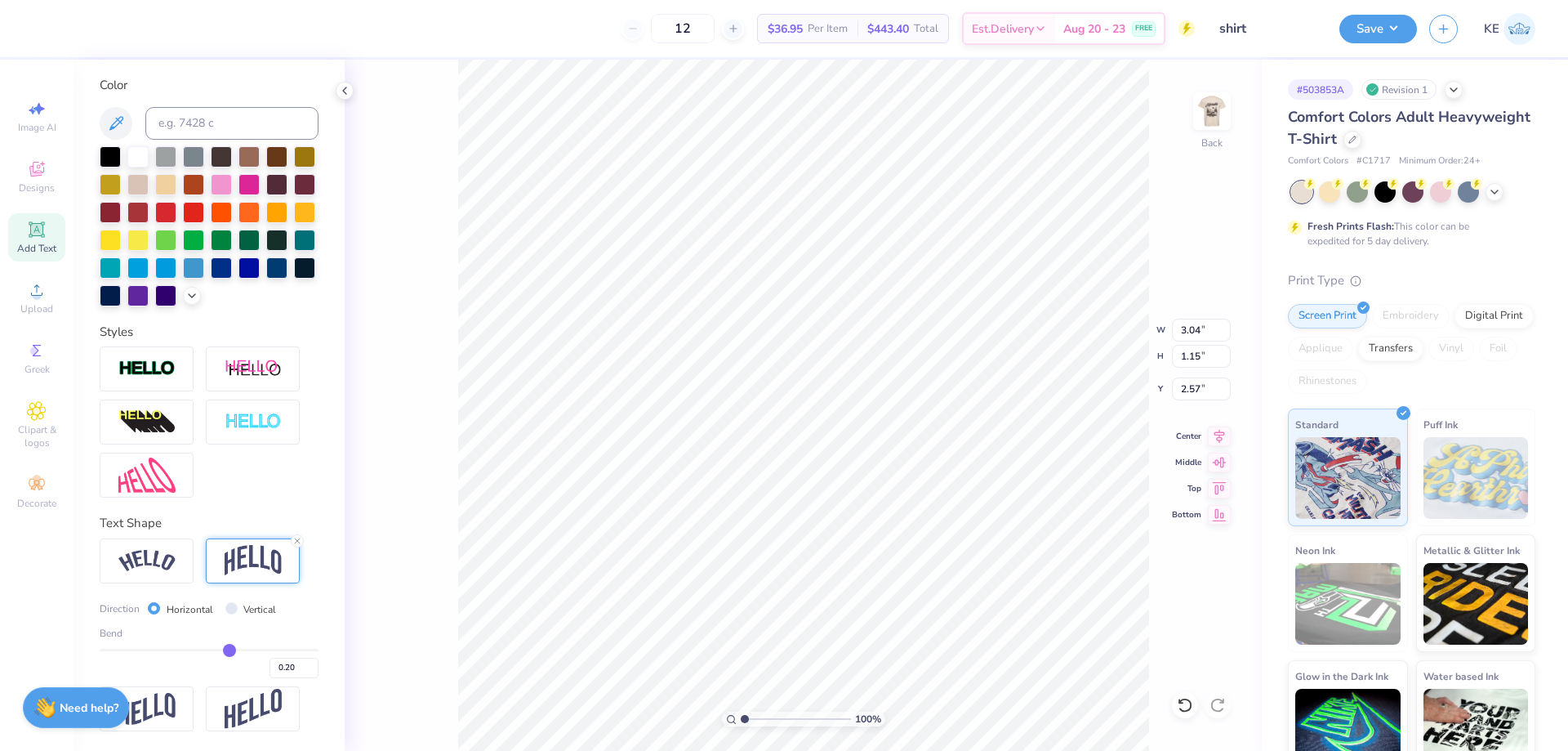 type on "3.04" 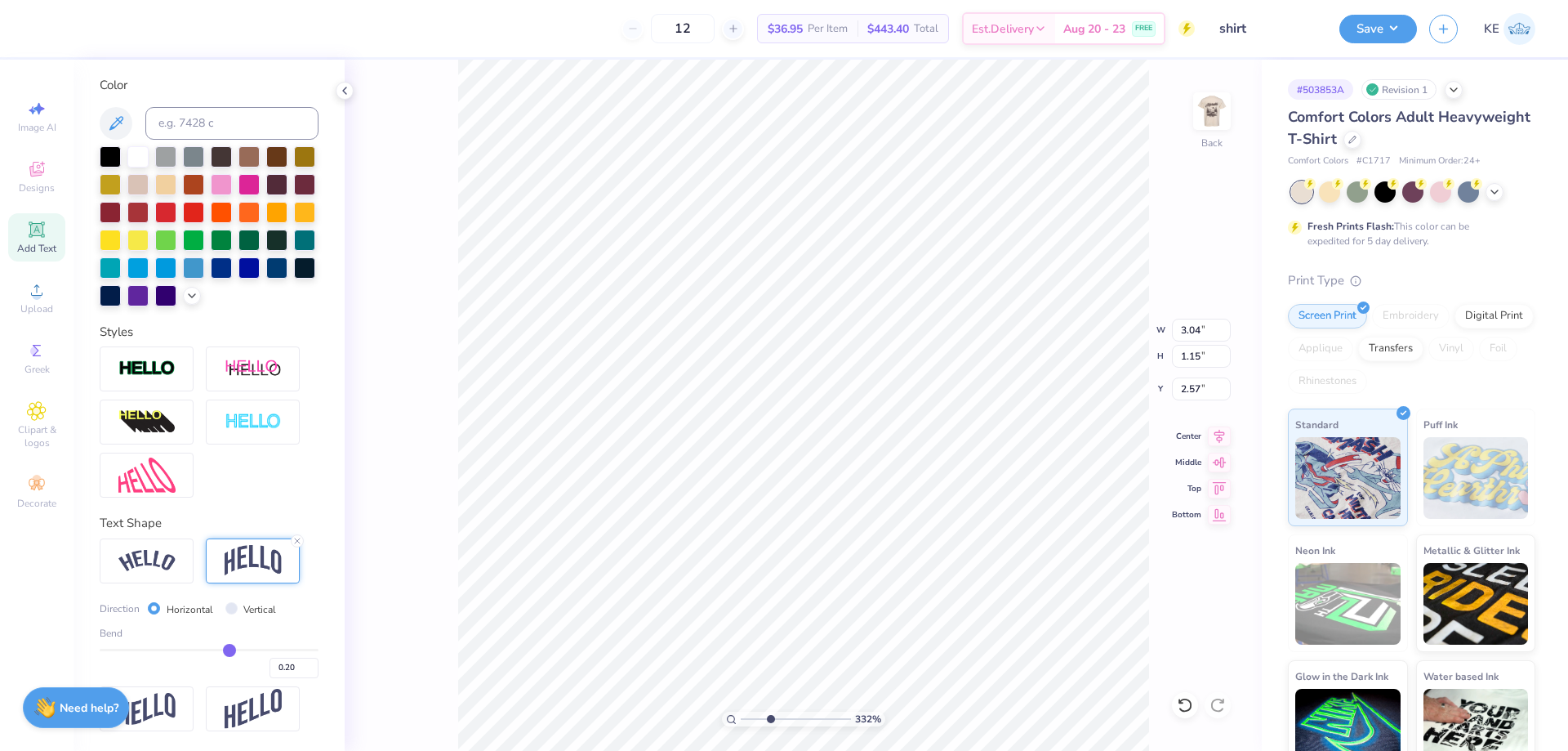 type on "5.47860533190648" 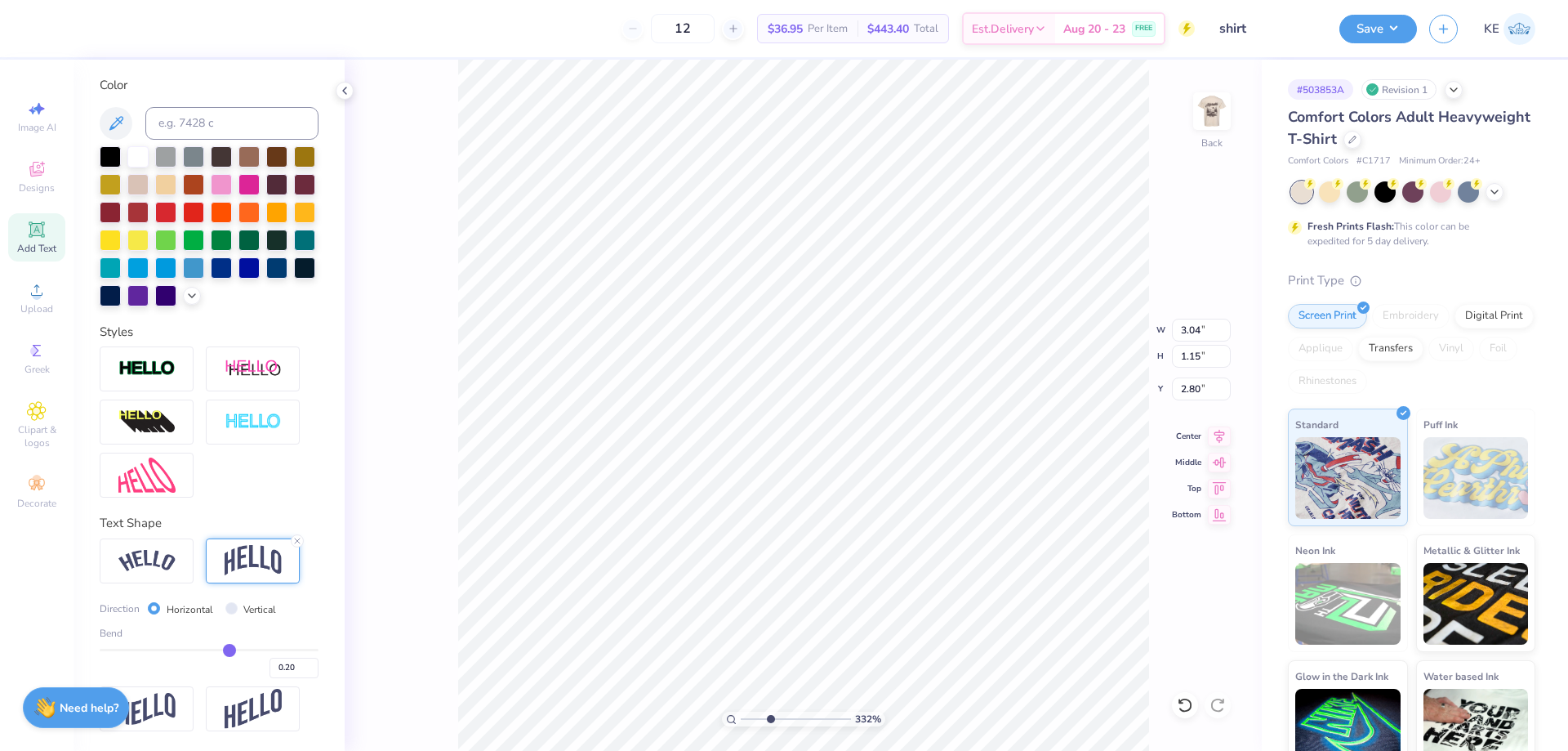 type on "3.32211092047231" 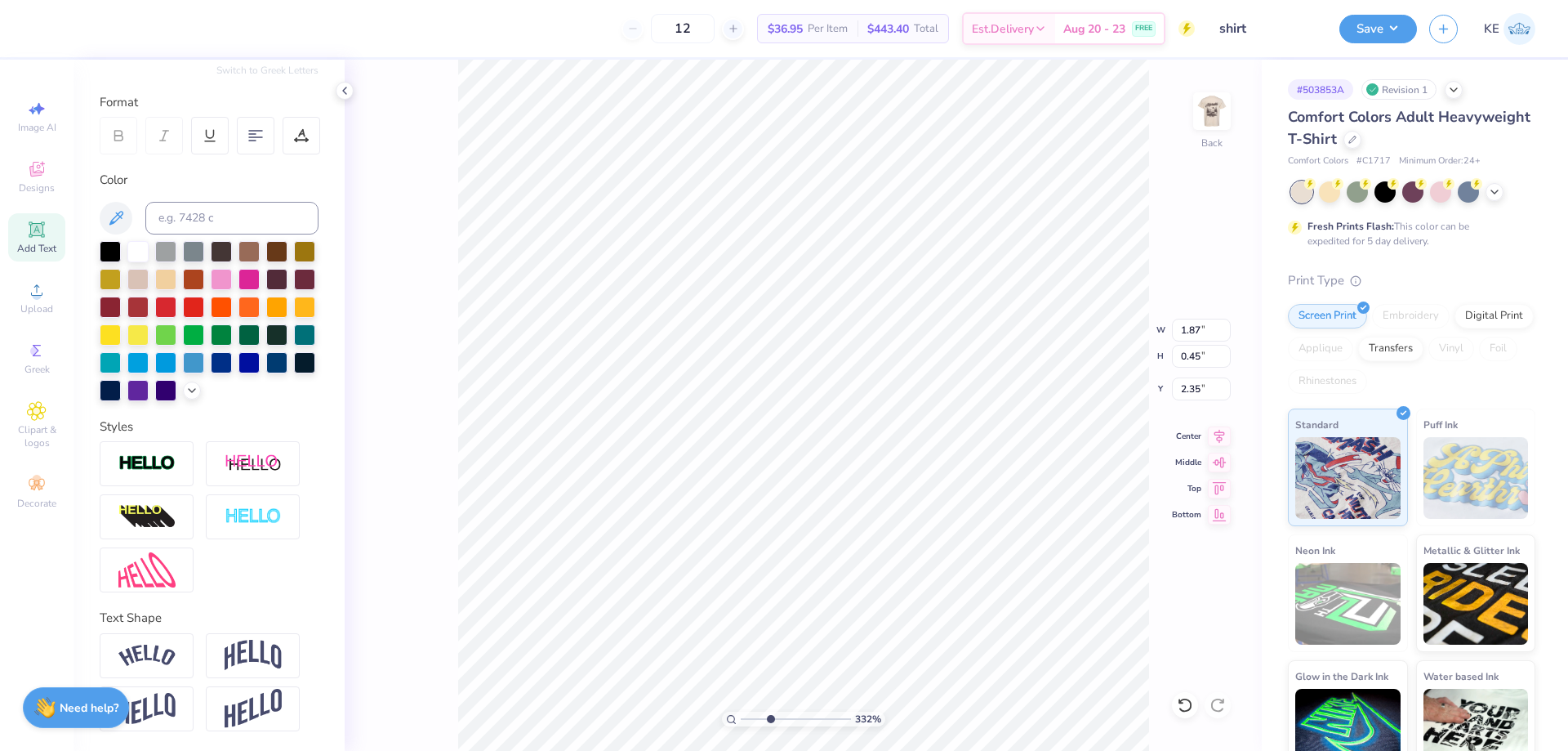 scroll, scrollTop: 227, scrollLeft: 0, axis: vertical 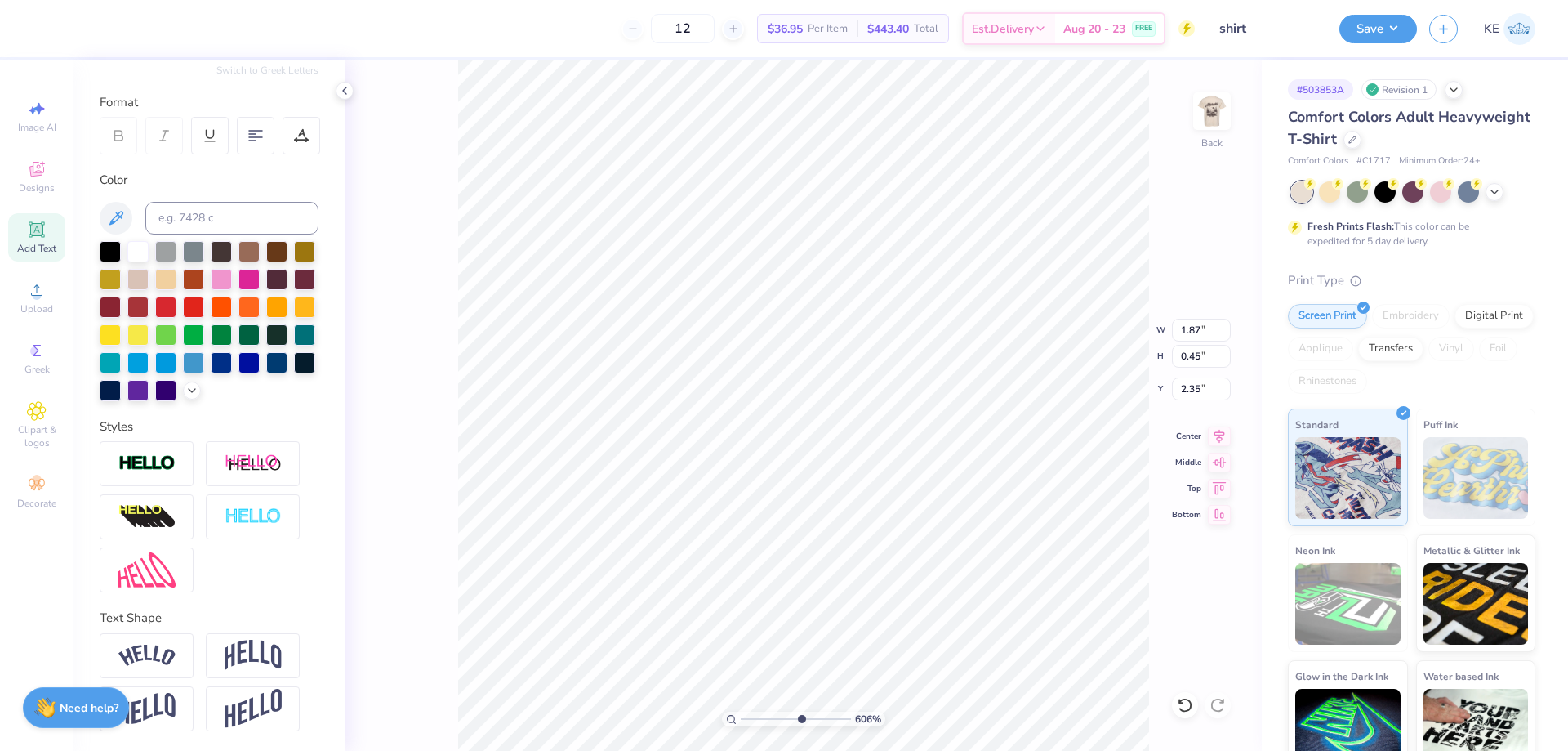 type on "6.05509823375817" 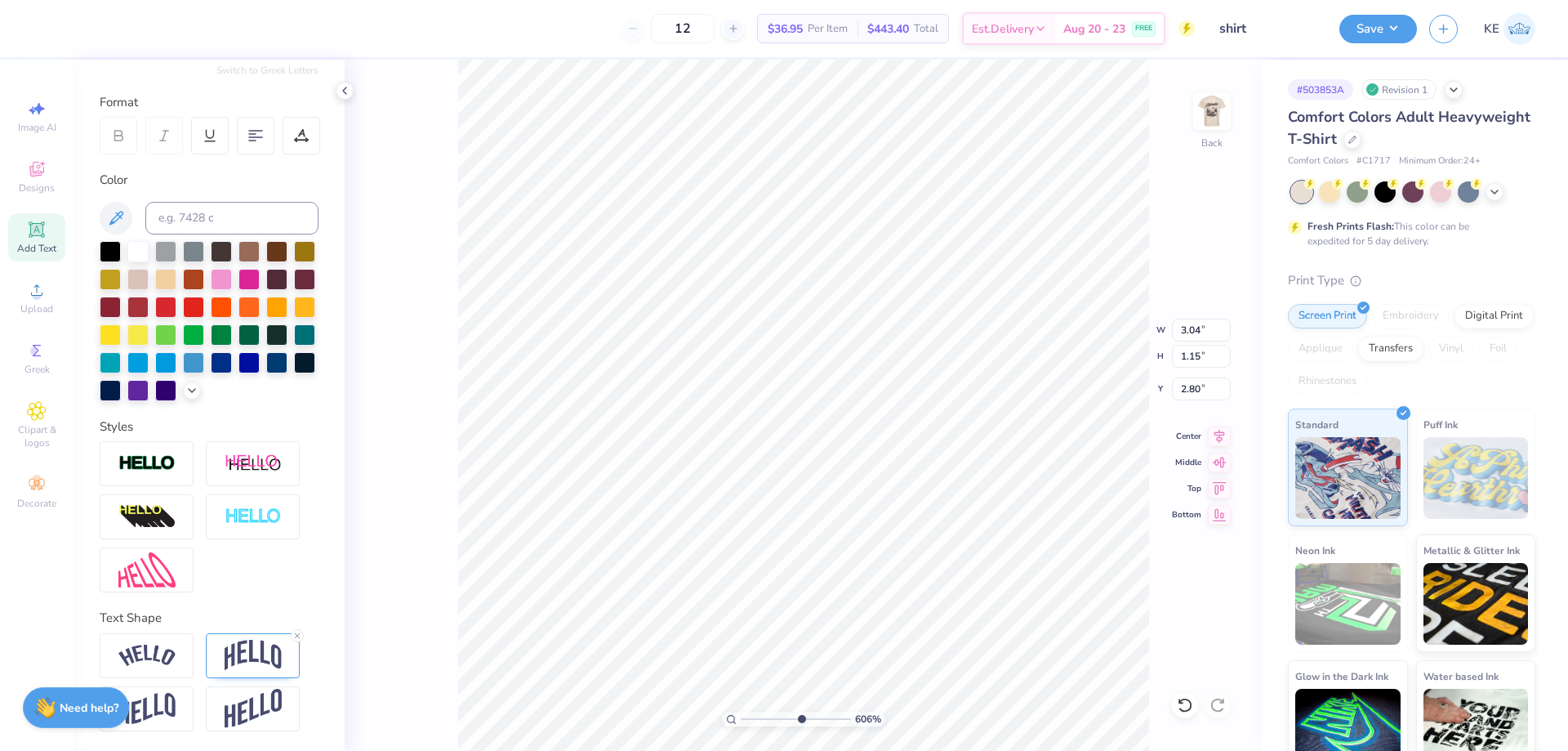 type on "6.05509823375817" 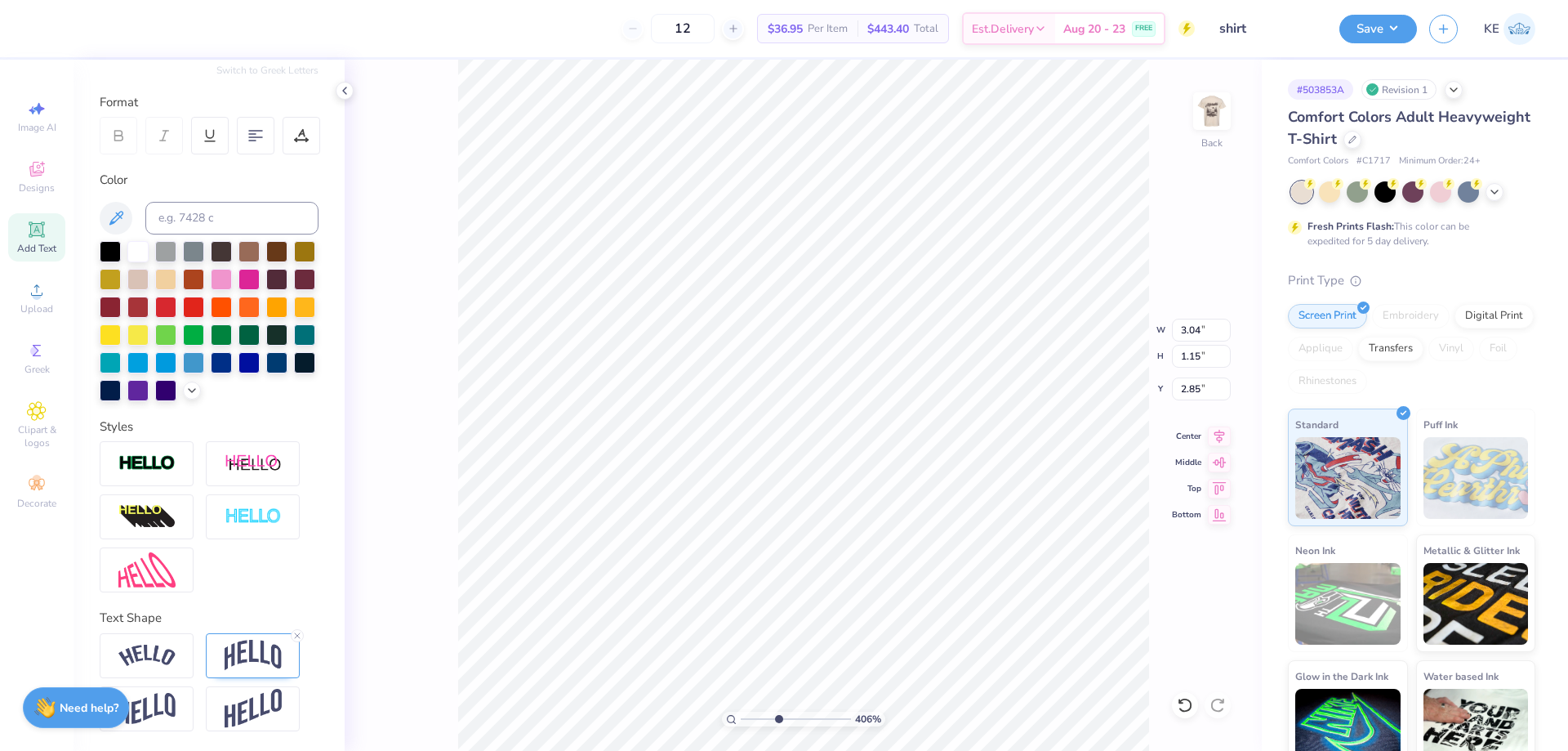 type on "4.05804149575103" 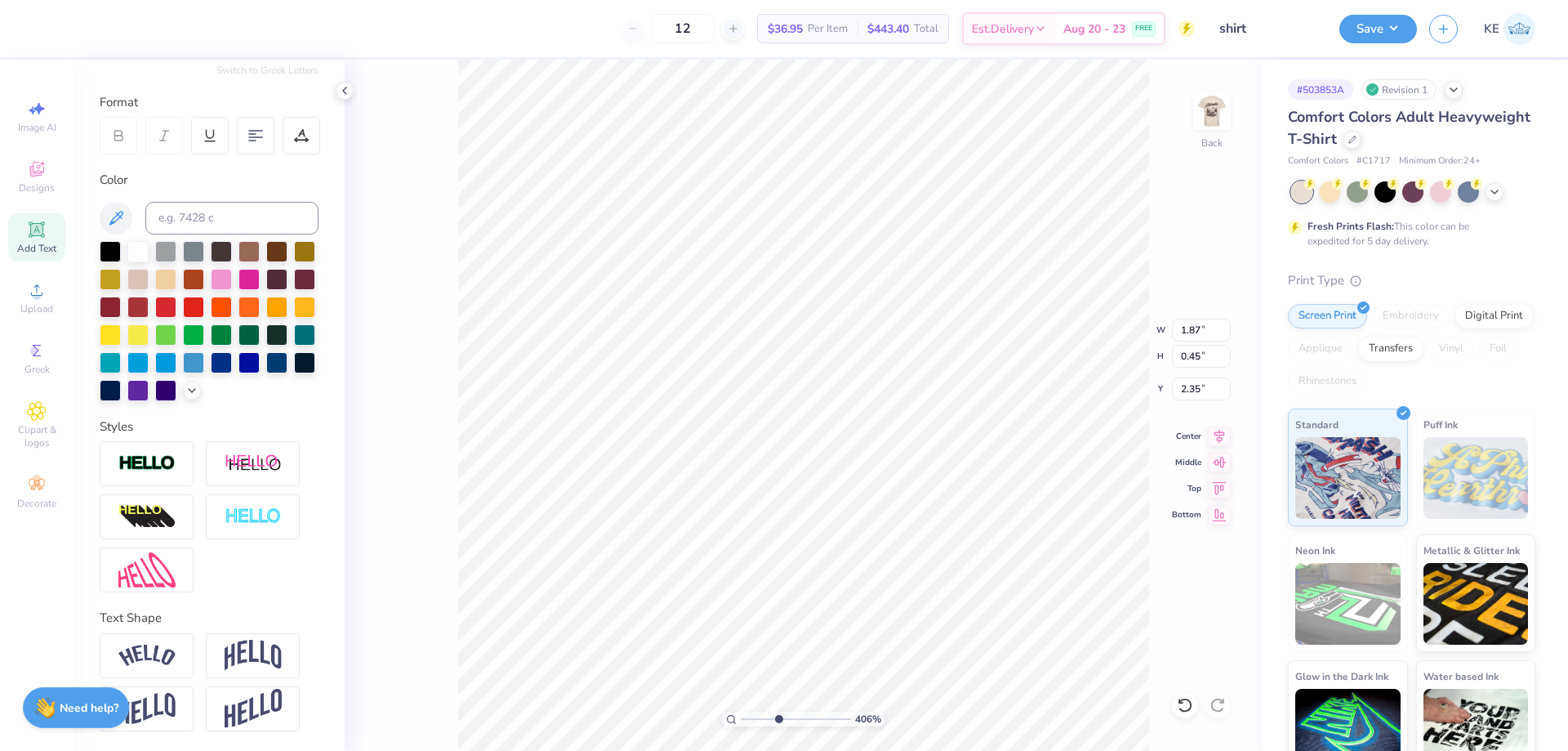 type on "4.05804149575103" 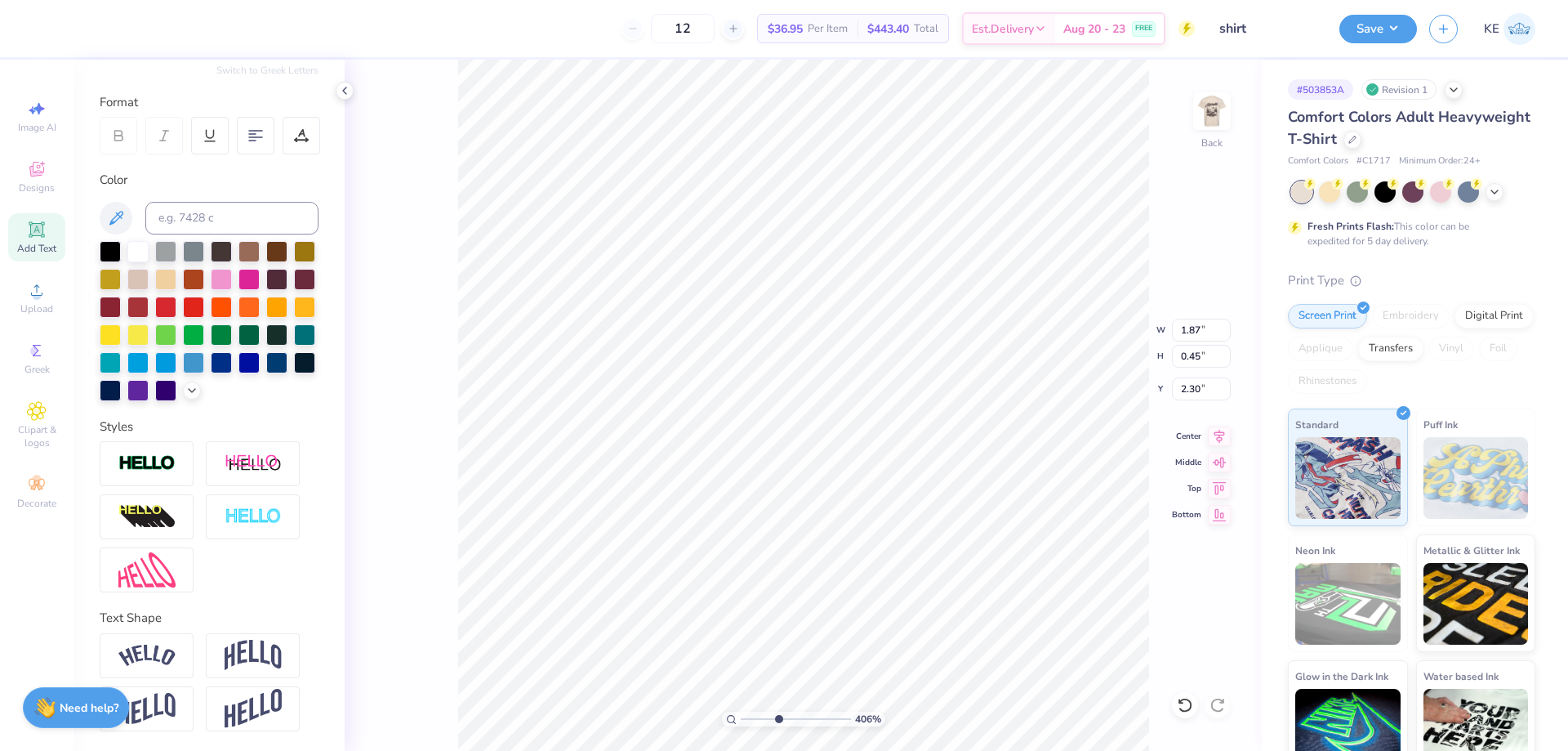 type on "4.05804149575103" 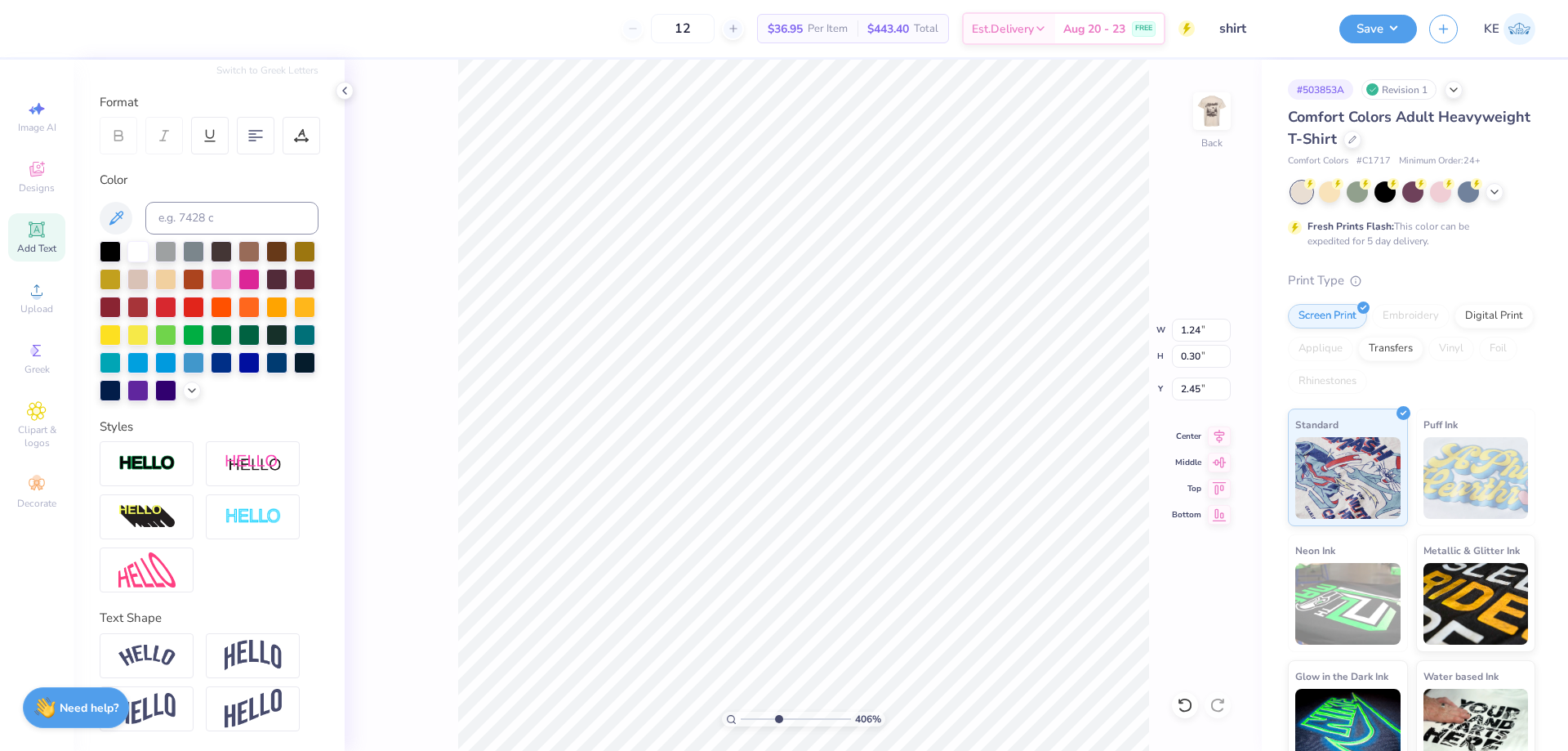 type 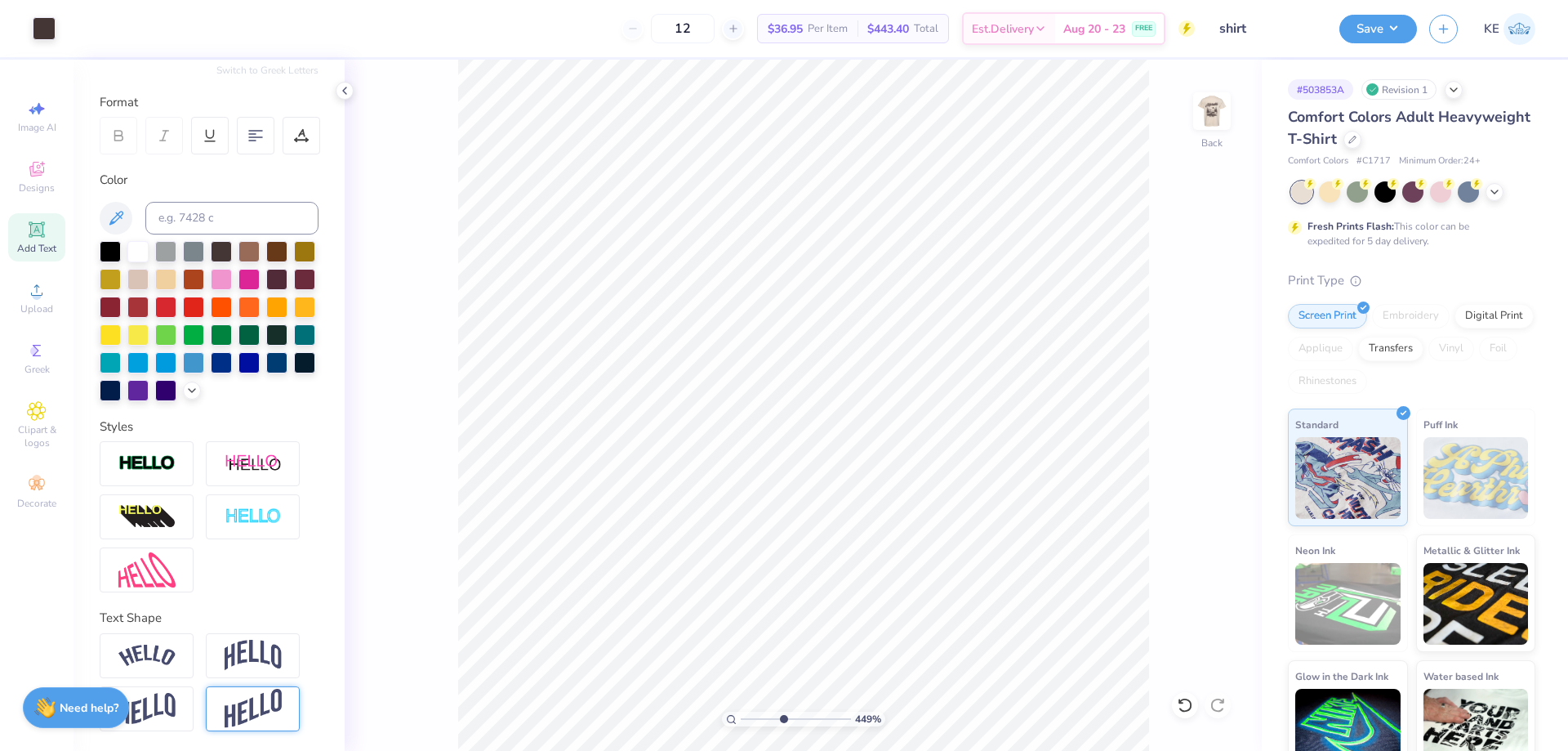click at bounding box center (253, 709) 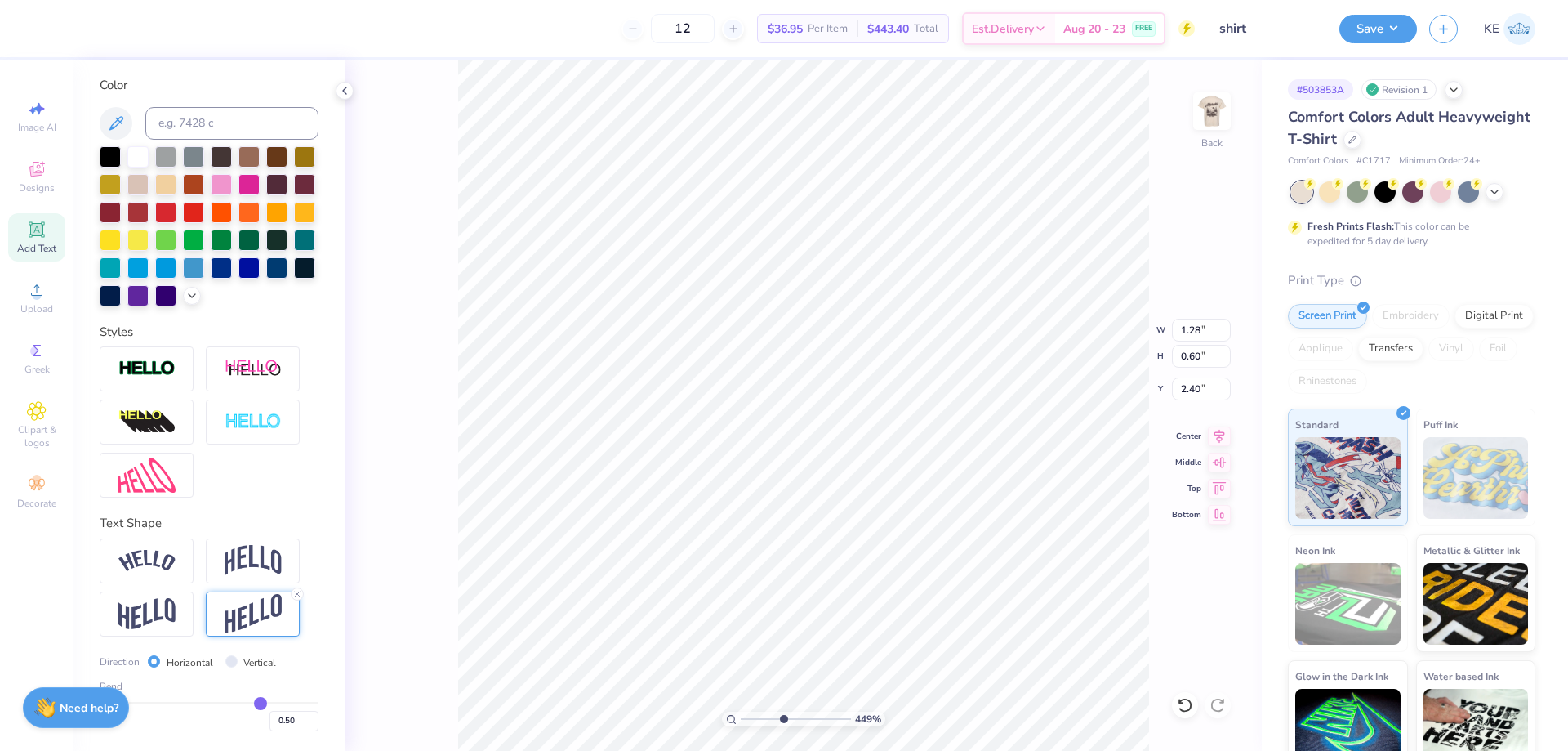 scroll, scrollTop: 322, scrollLeft: 0, axis: vertical 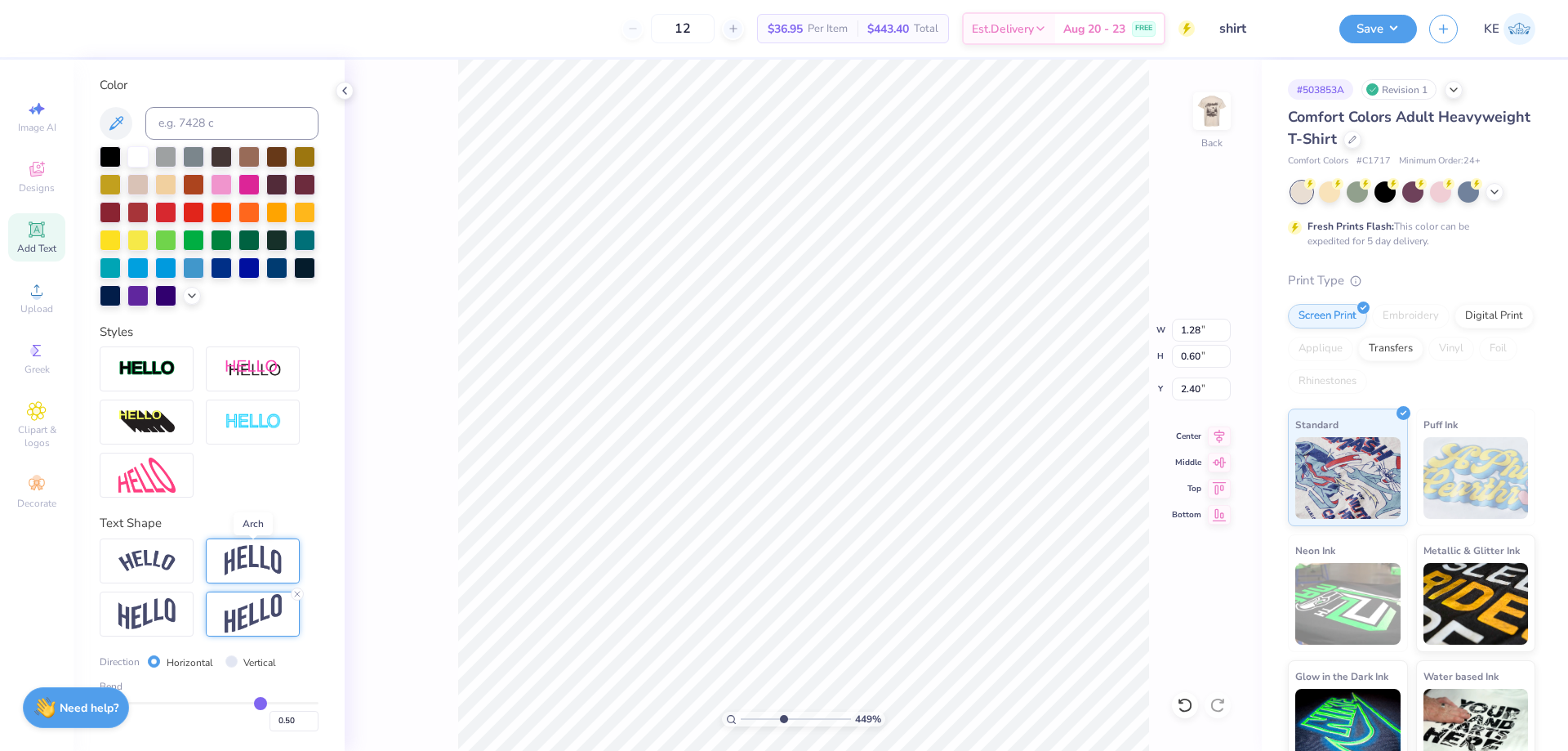 click at bounding box center [253, 561] 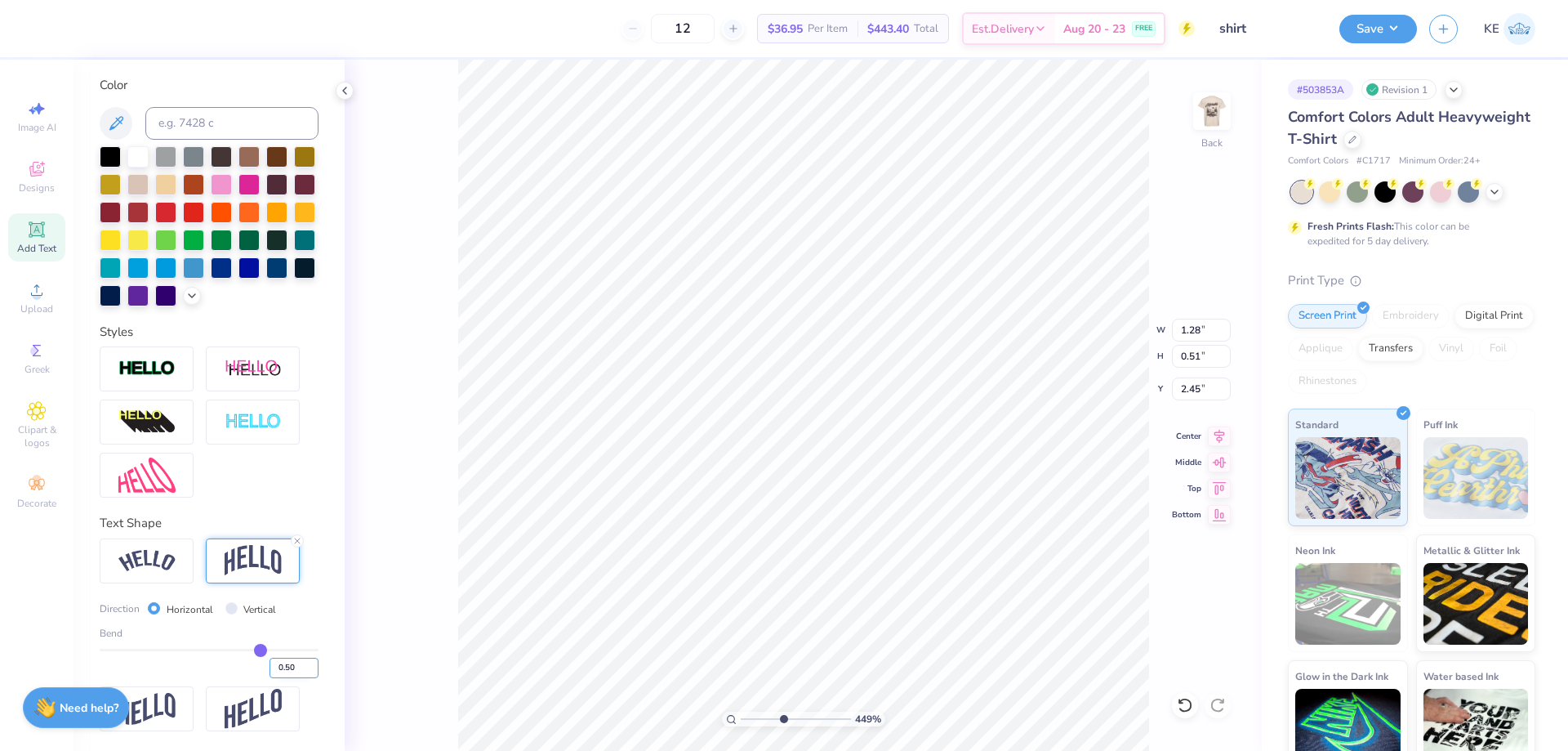 click on "0.50" at bounding box center [294, 668] 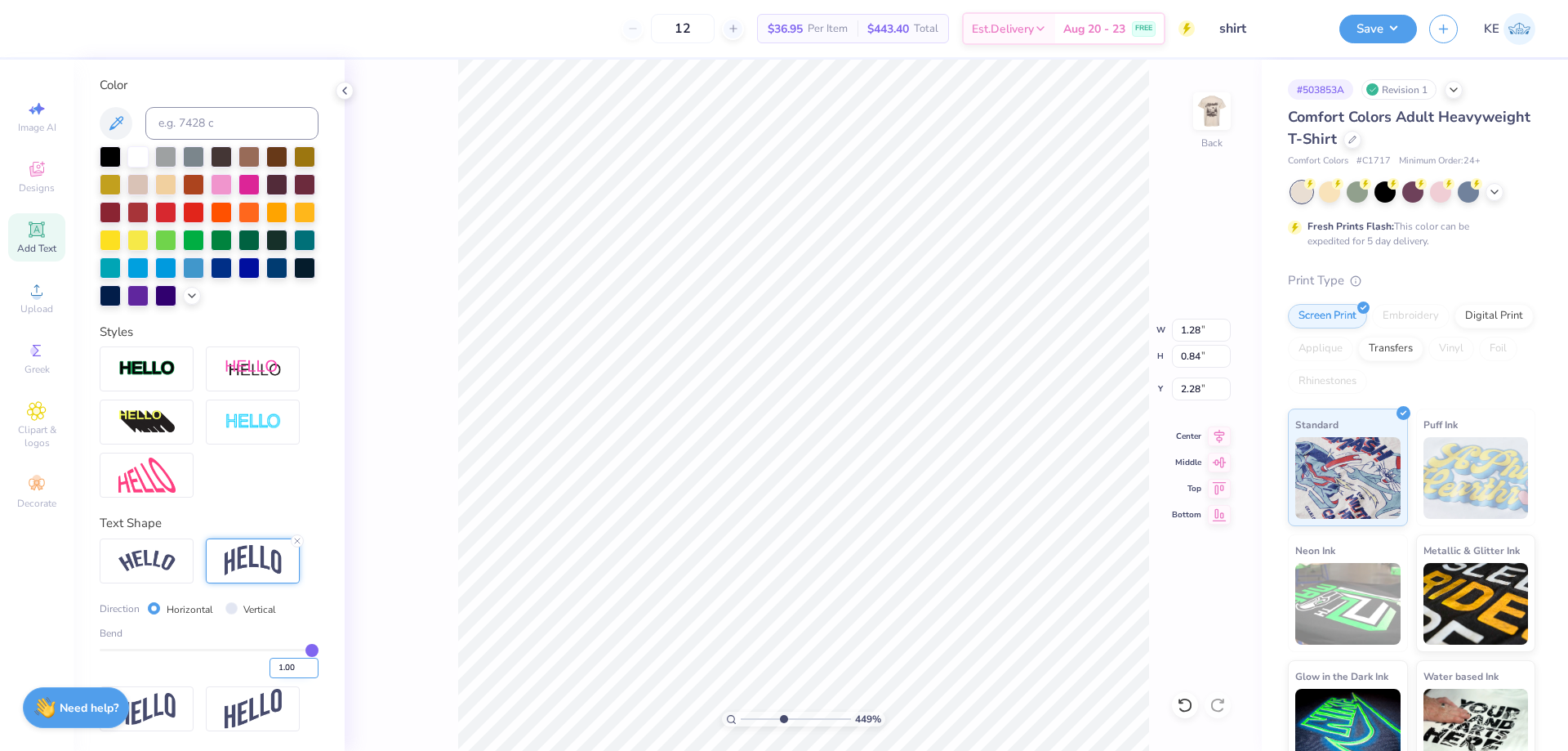 click on "1.00" at bounding box center (294, 668) 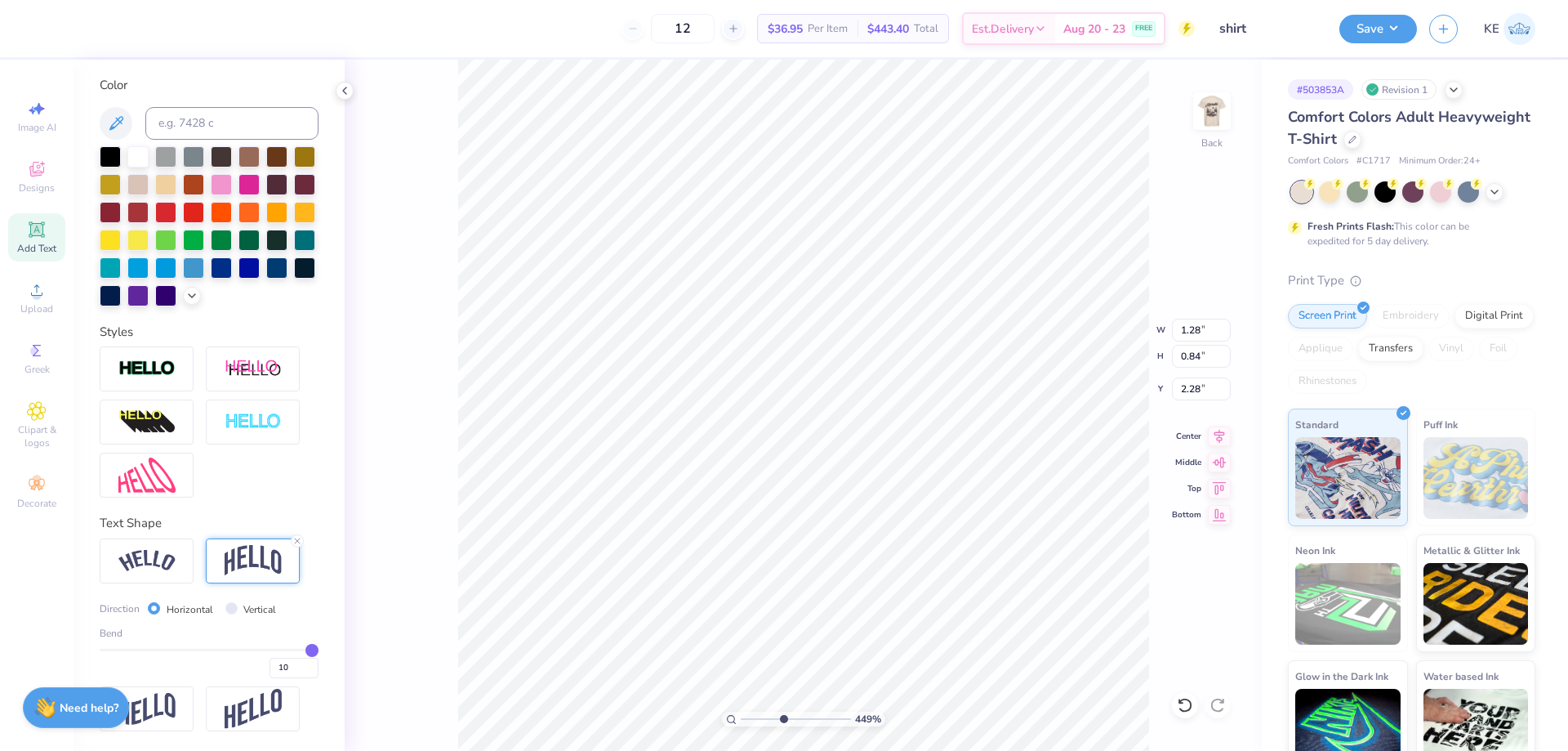 scroll, scrollTop: 14, scrollLeft: 2, axis: both 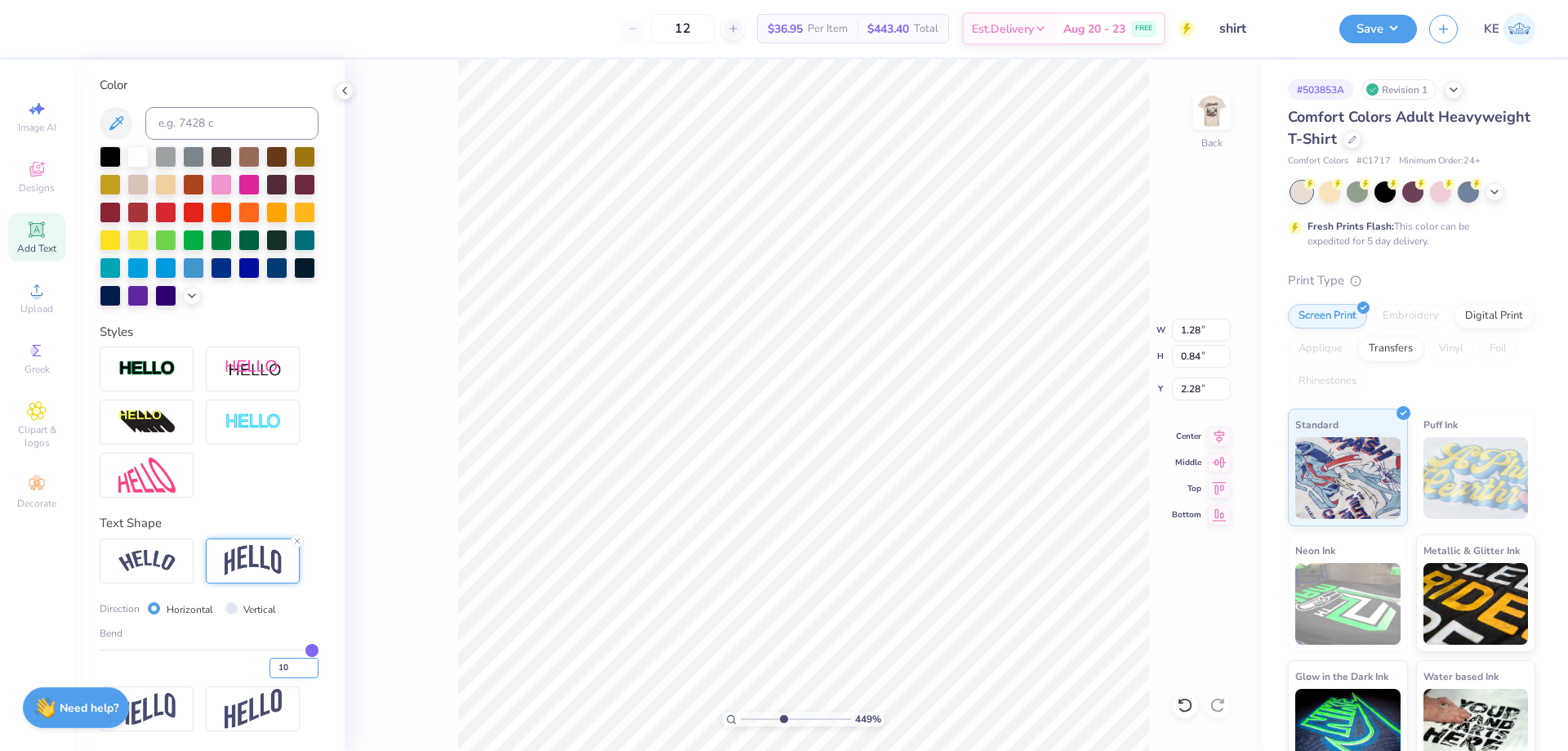 click on "10" at bounding box center (294, 668) 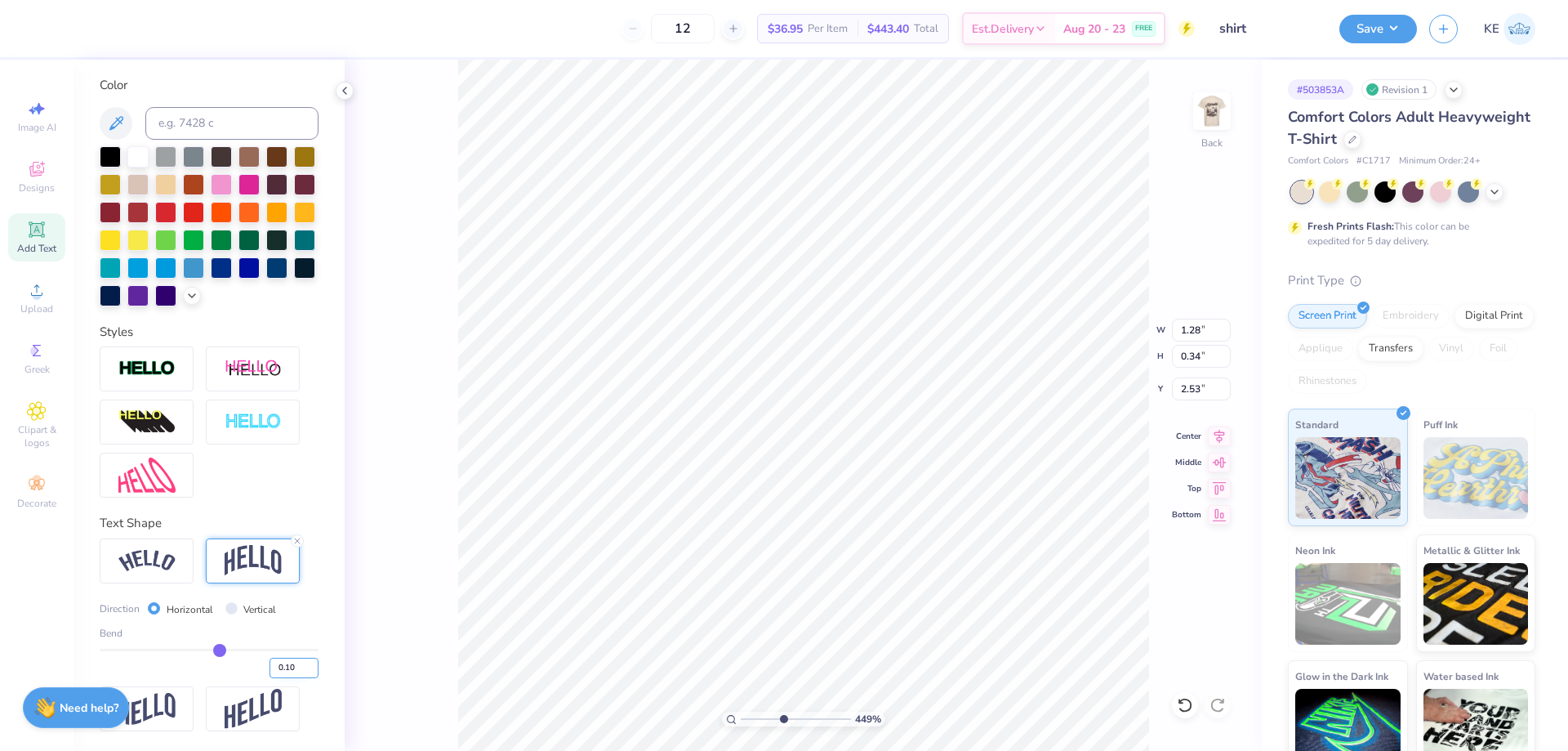 click on "0.10" at bounding box center (294, 668) 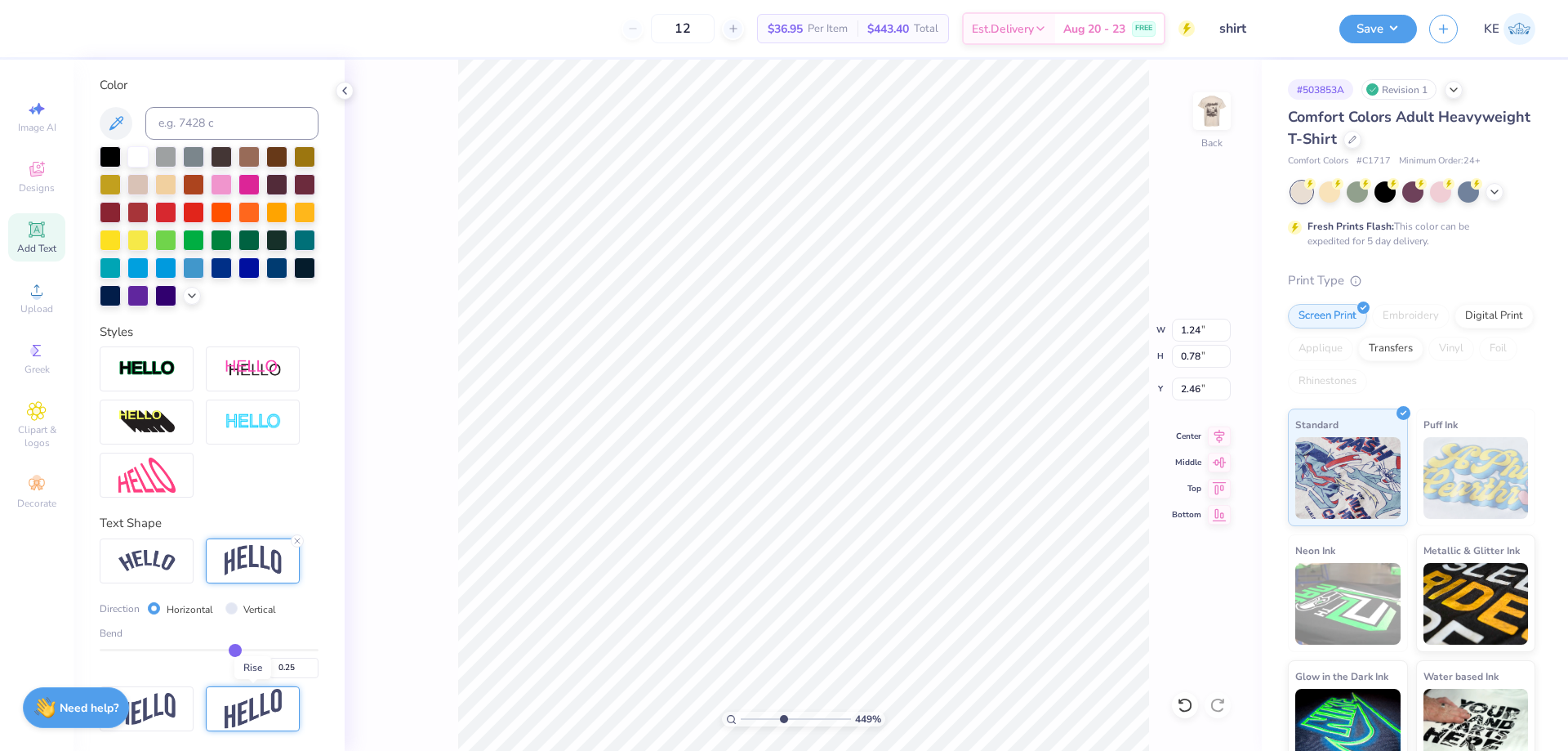 click at bounding box center [253, 709] 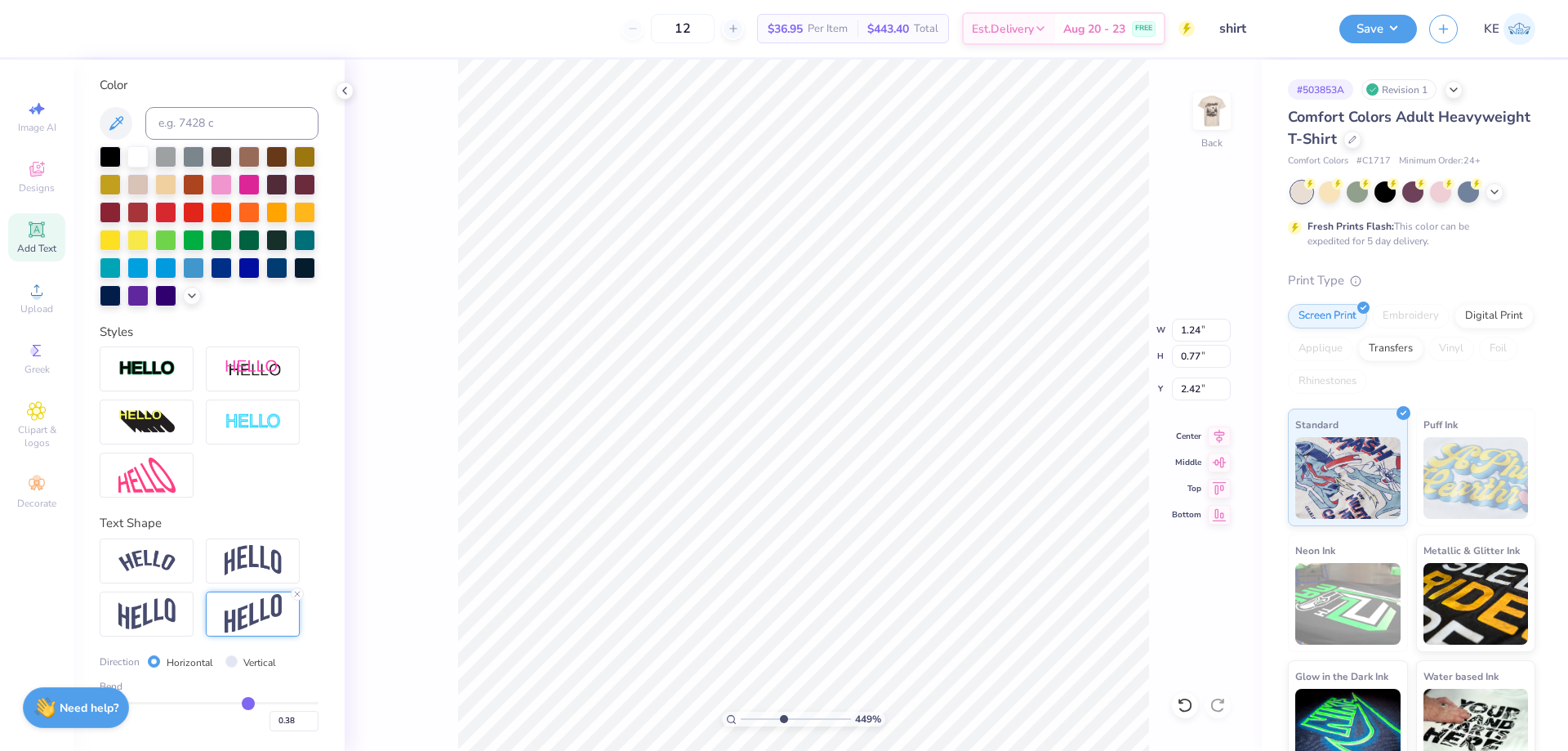drag, startPoint x: 228, startPoint y: 700, endPoint x: 240, endPoint y: 703, distance: 12.369317 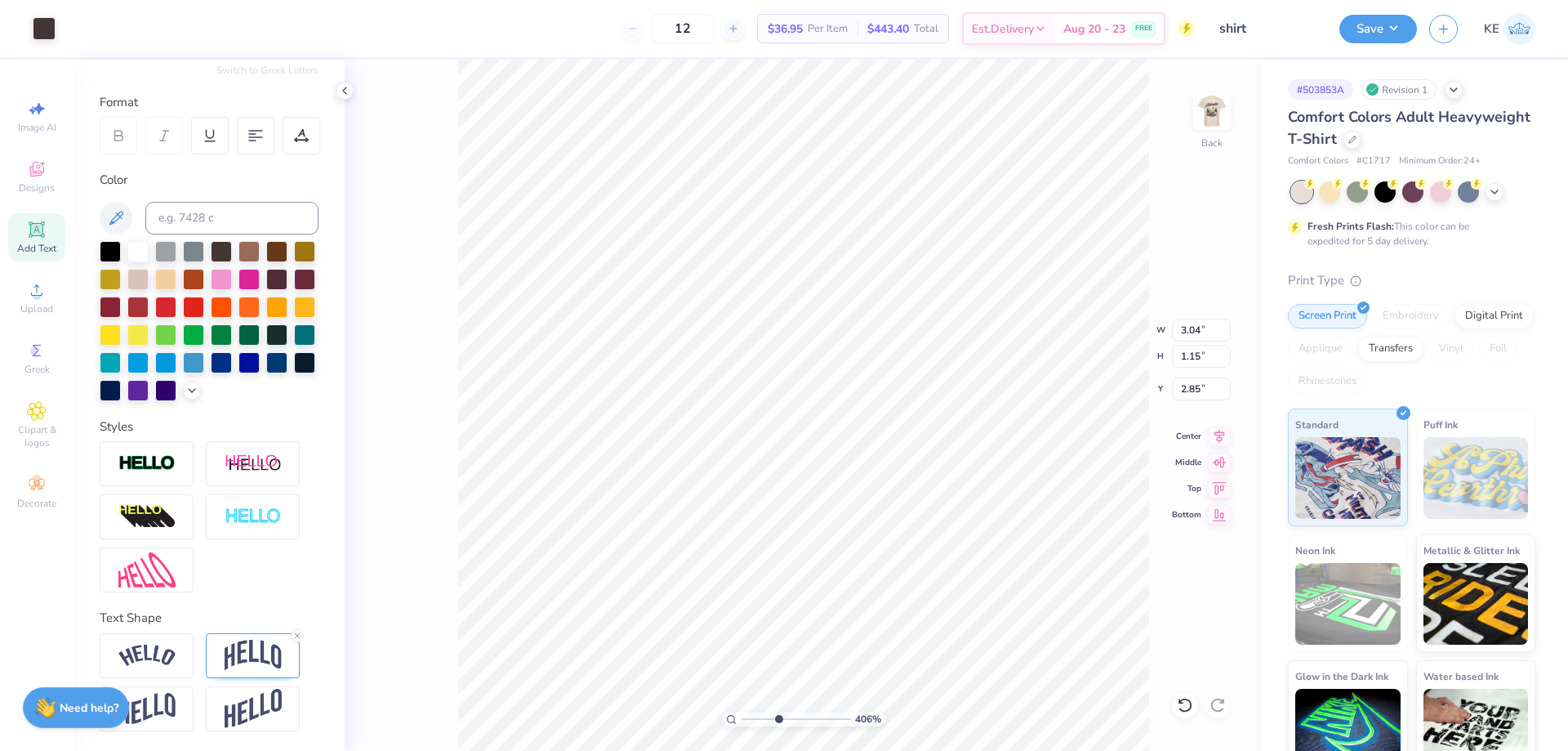 scroll, scrollTop: 227, scrollLeft: 0, axis: vertical 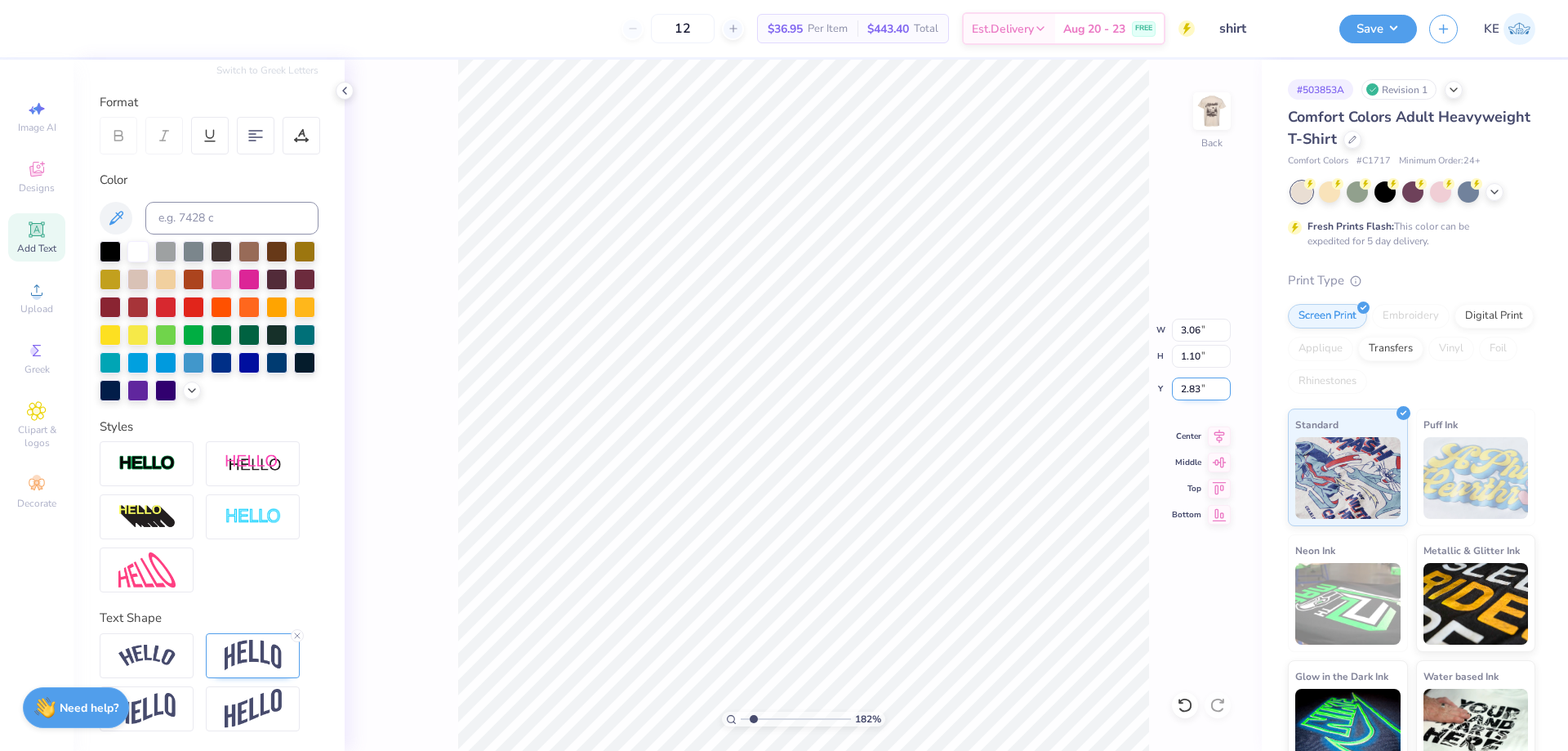 click on "2.83" at bounding box center (1201, 389) 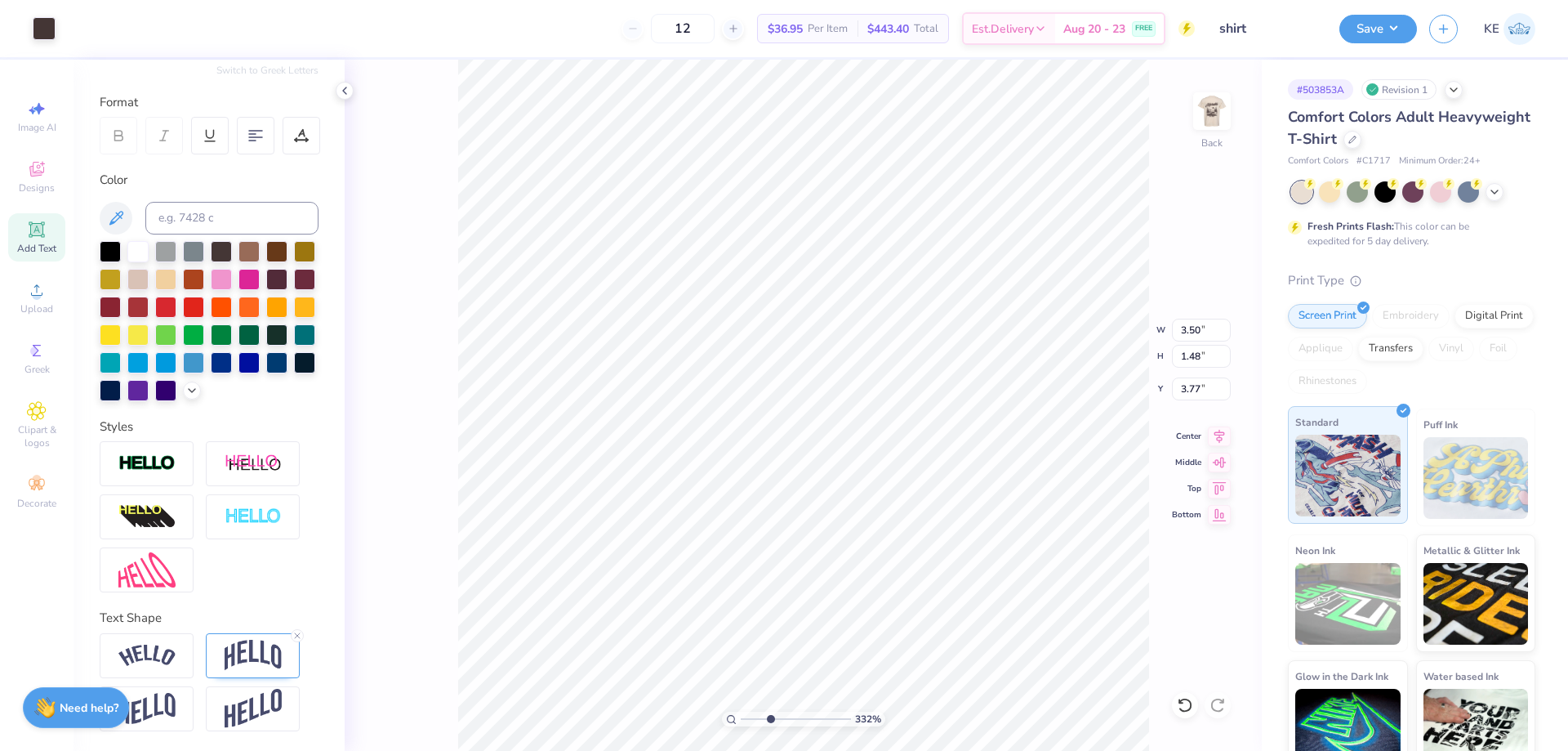 drag, startPoint x: 1218, startPoint y: 436, endPoint x: 1298, endPoint y: 410, distance: 84.119 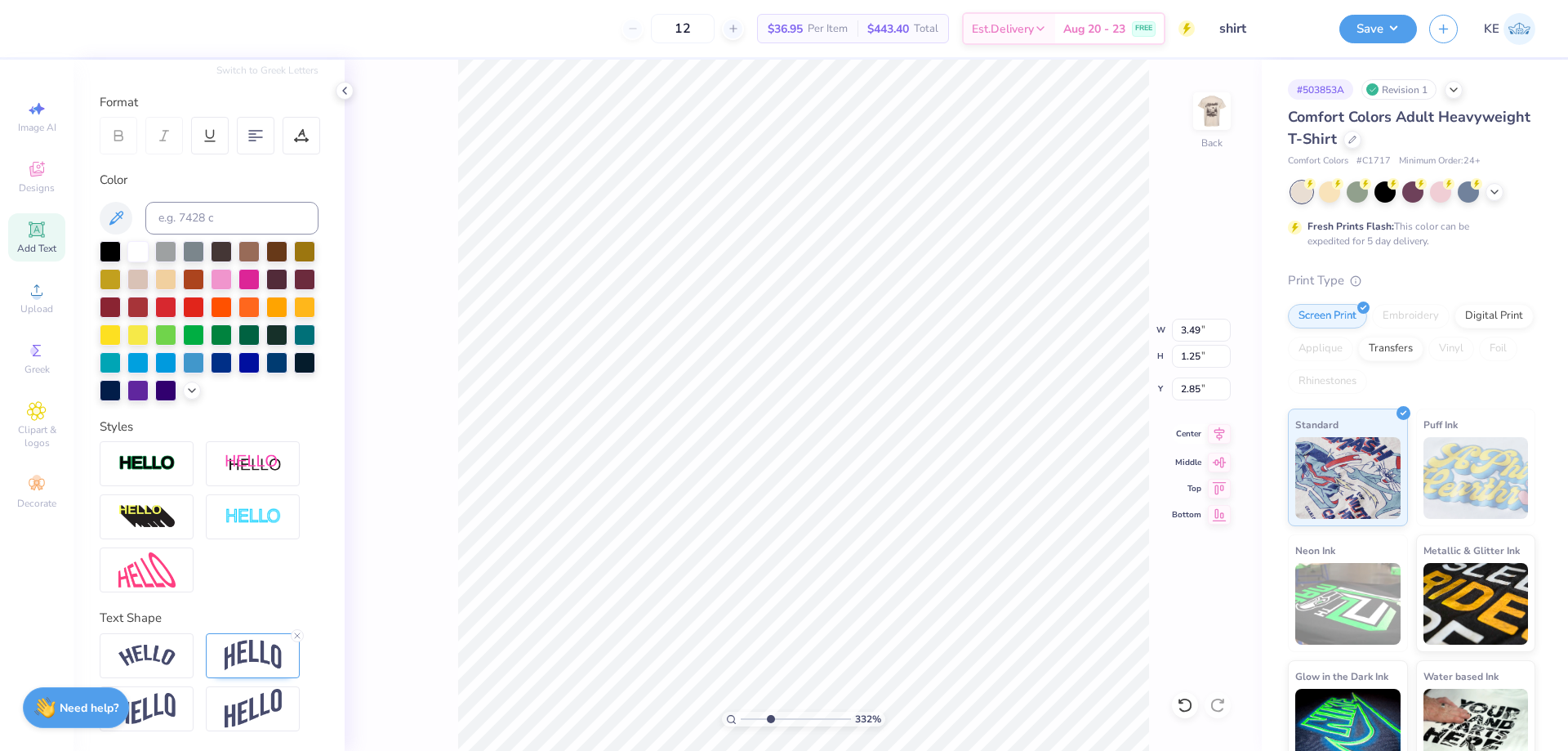 click 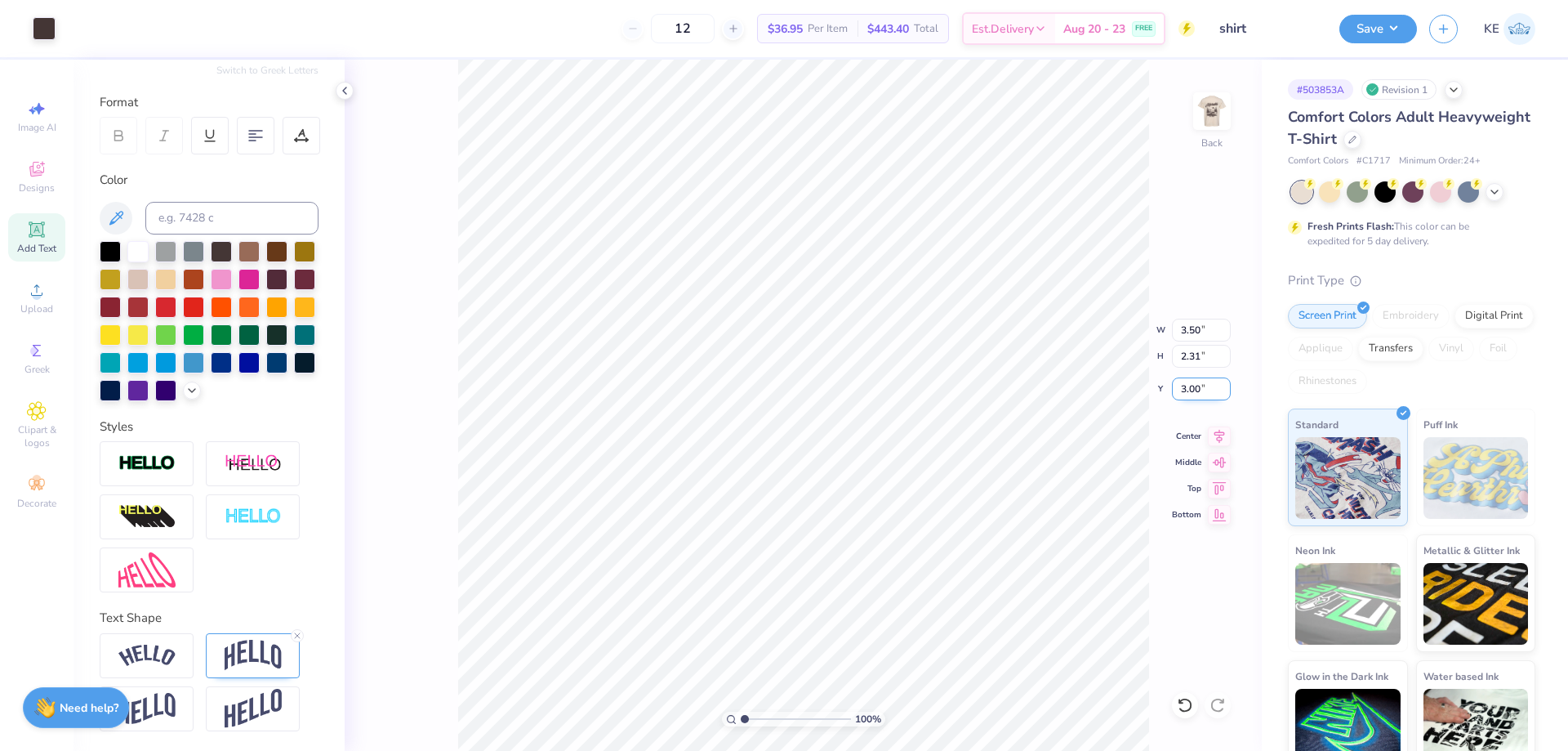 click on "3.00" at bounding box center (1201, 389) 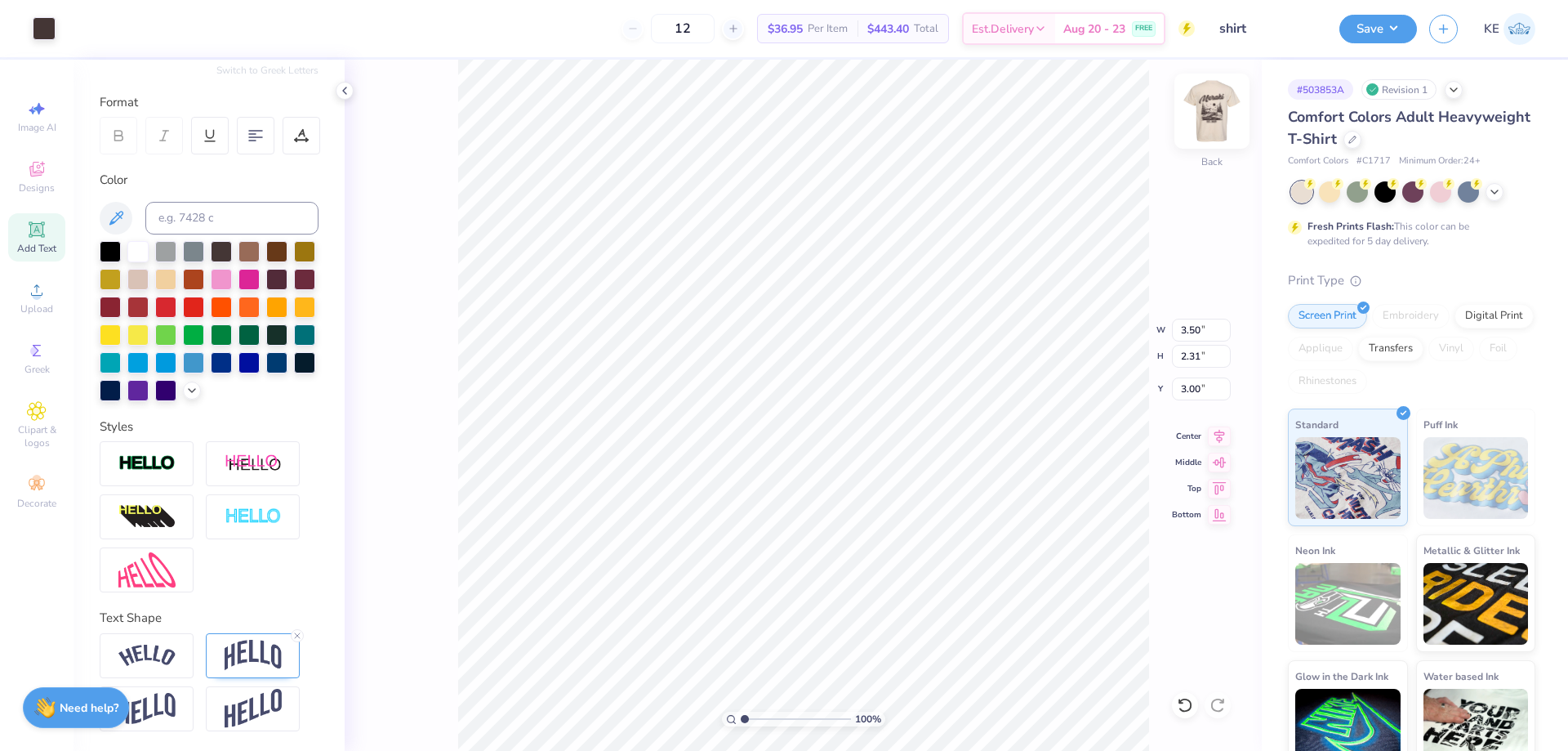 click at bounding box center [1212, 111] 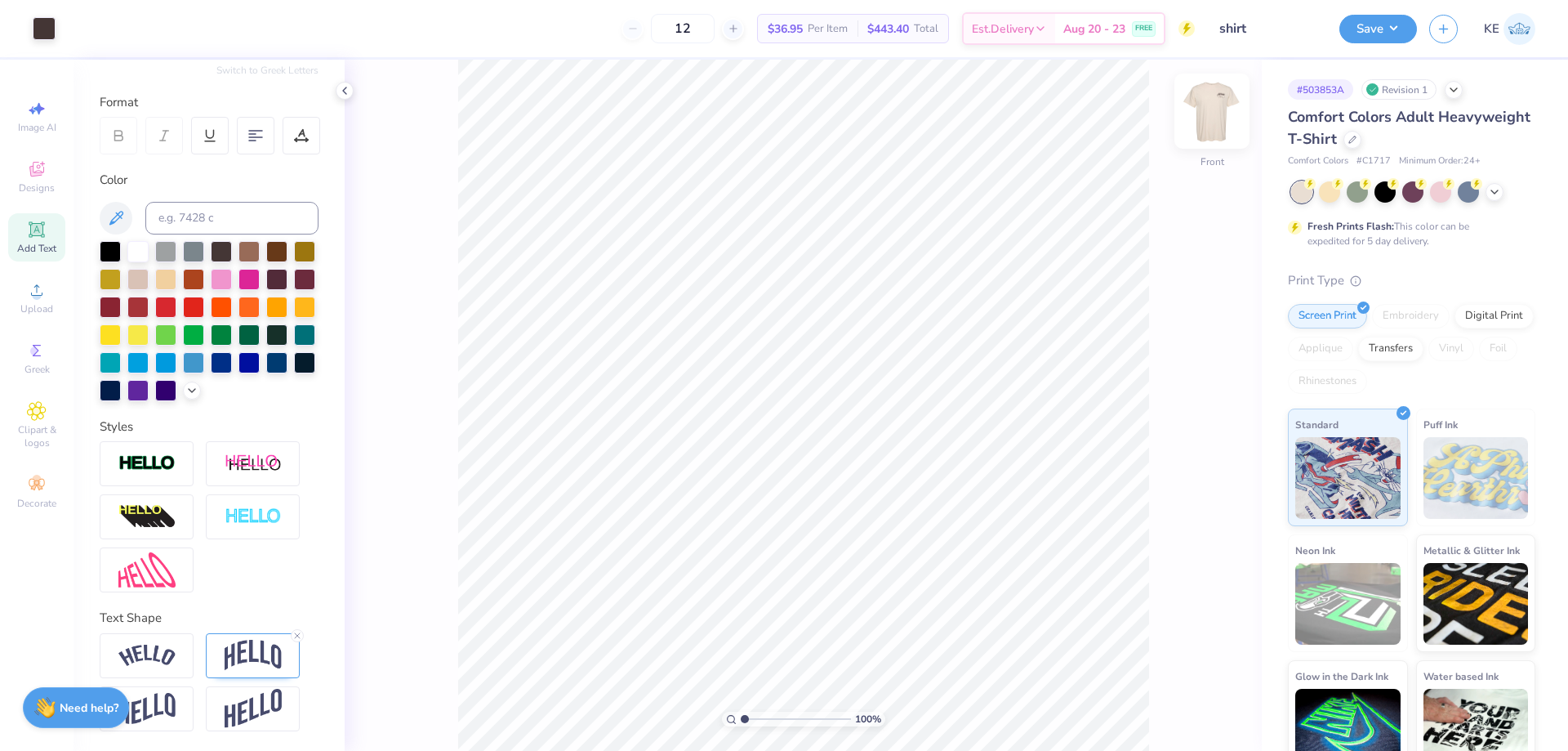 click at bounding box center [1212, 111] 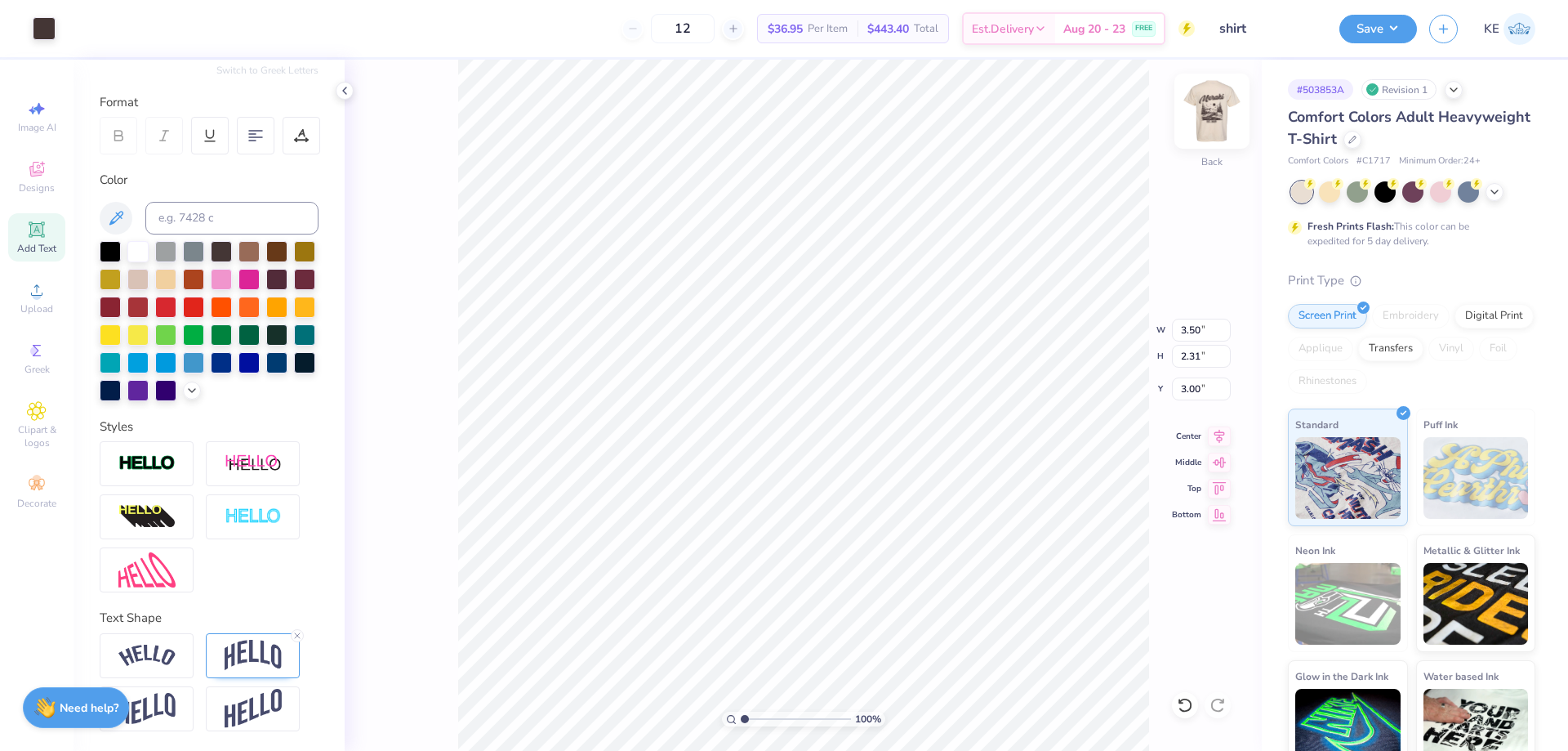 click at bounding box center (1212, 111) 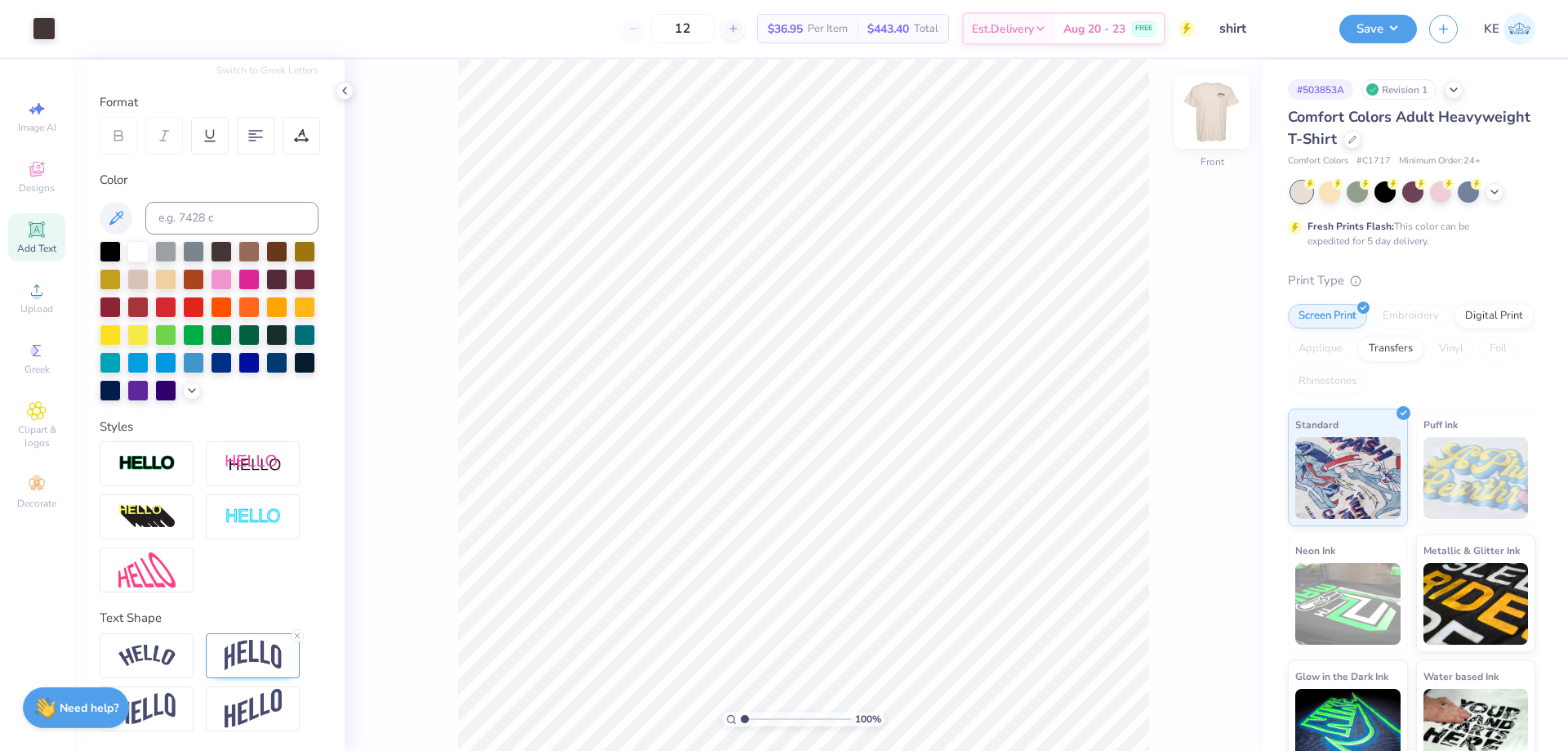 click at bounding box center [1212, 111] 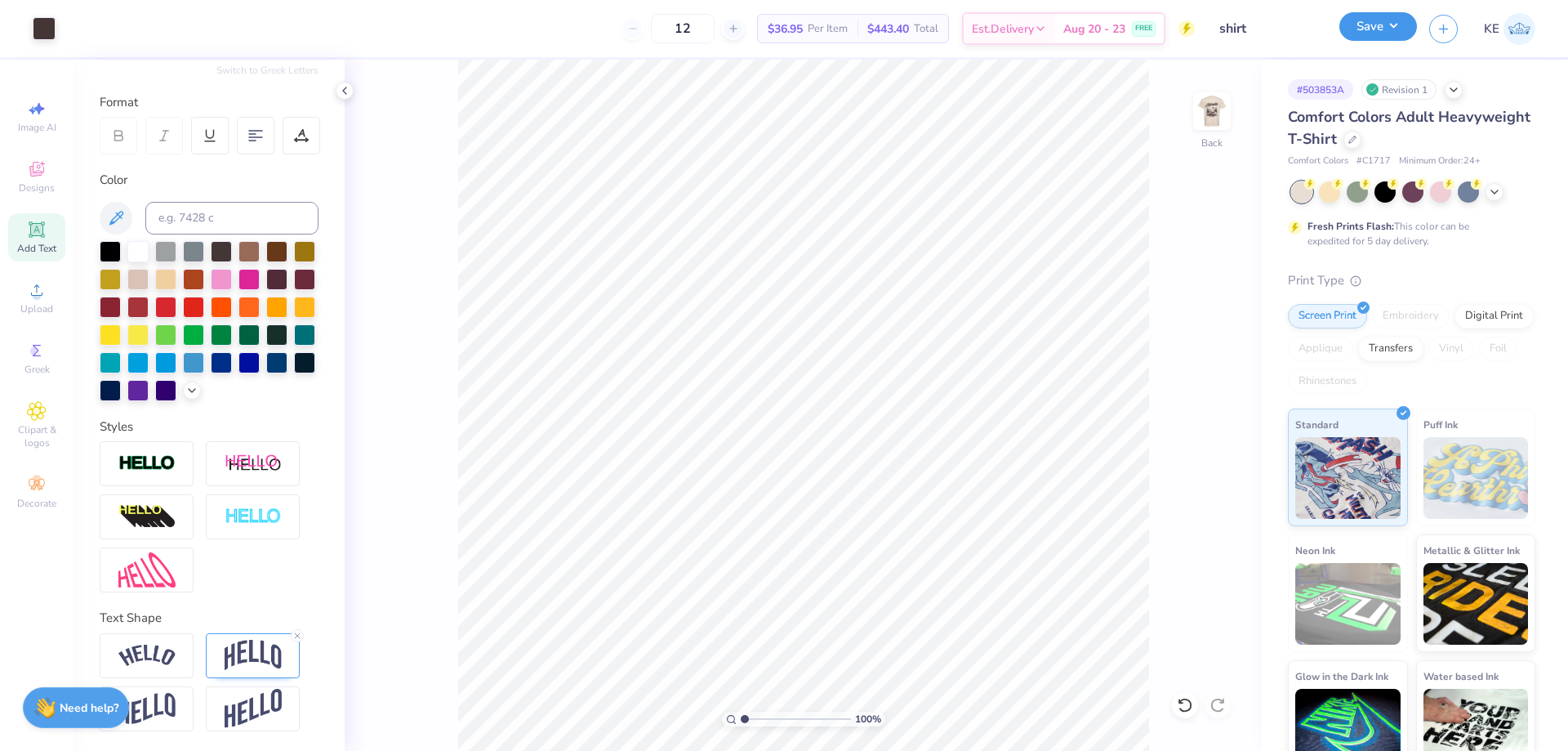 click on "Save" at bounding box center (1378, 26) 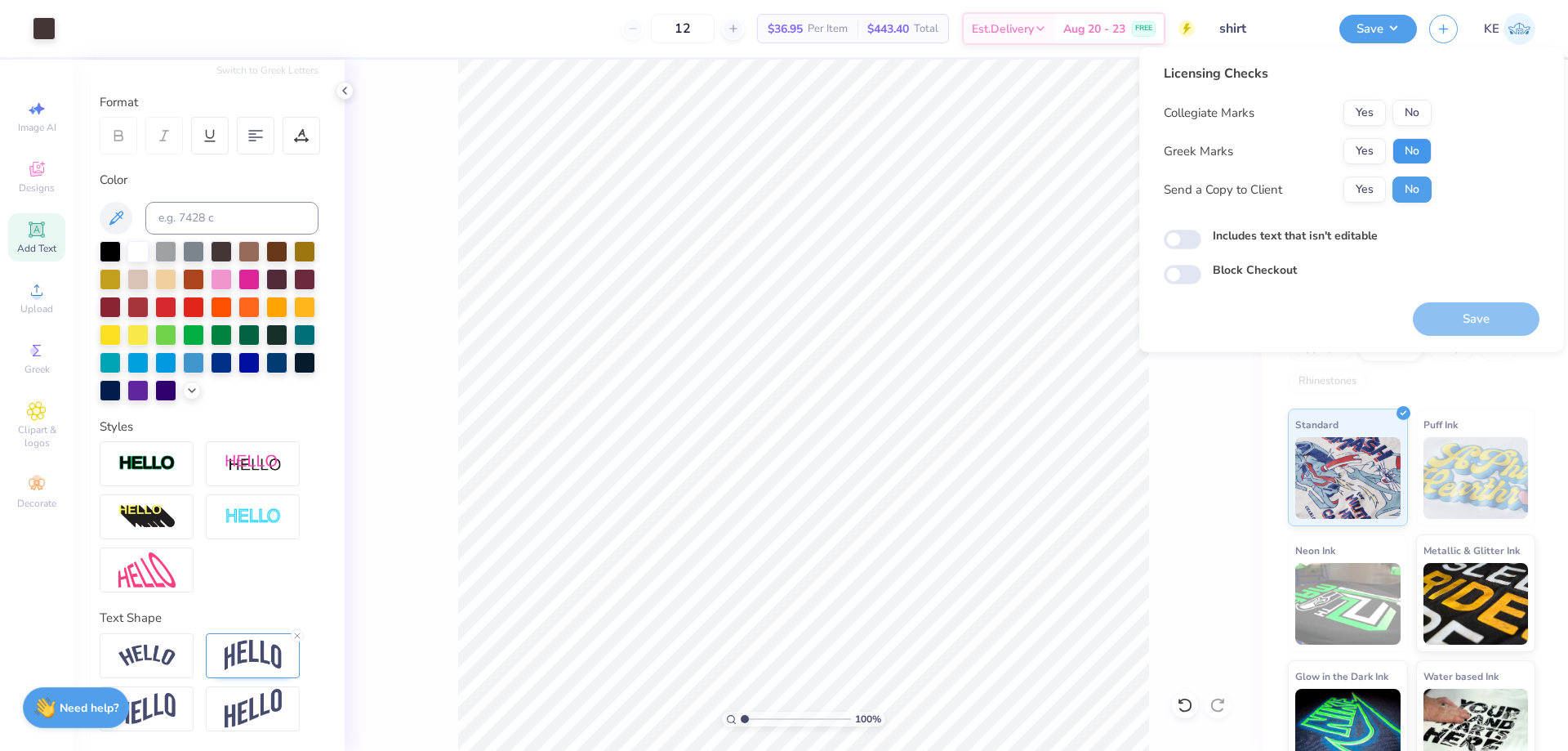 click on "No" at bounding box center (1412, 151) 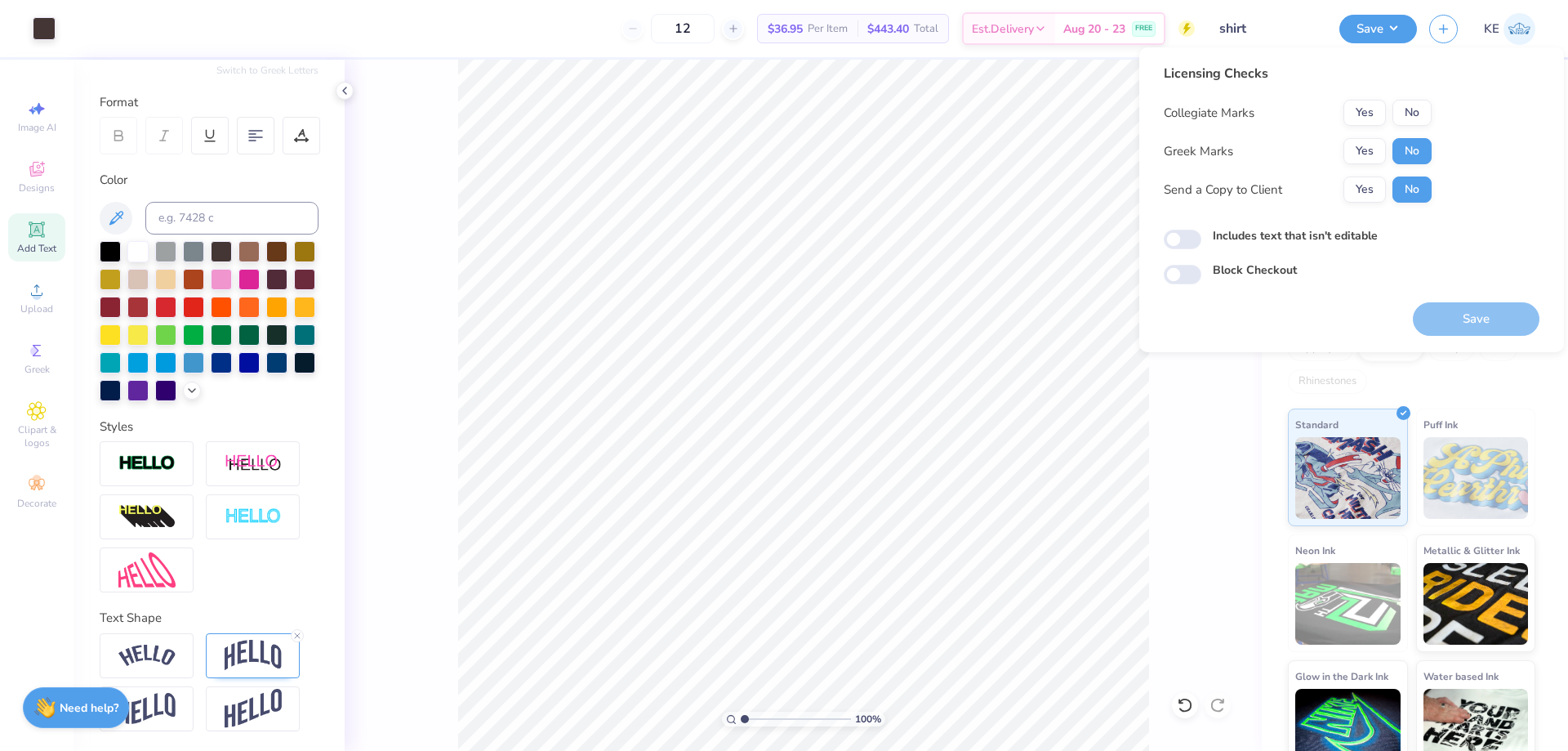 click on "No" at bounding box center [1412, 113] 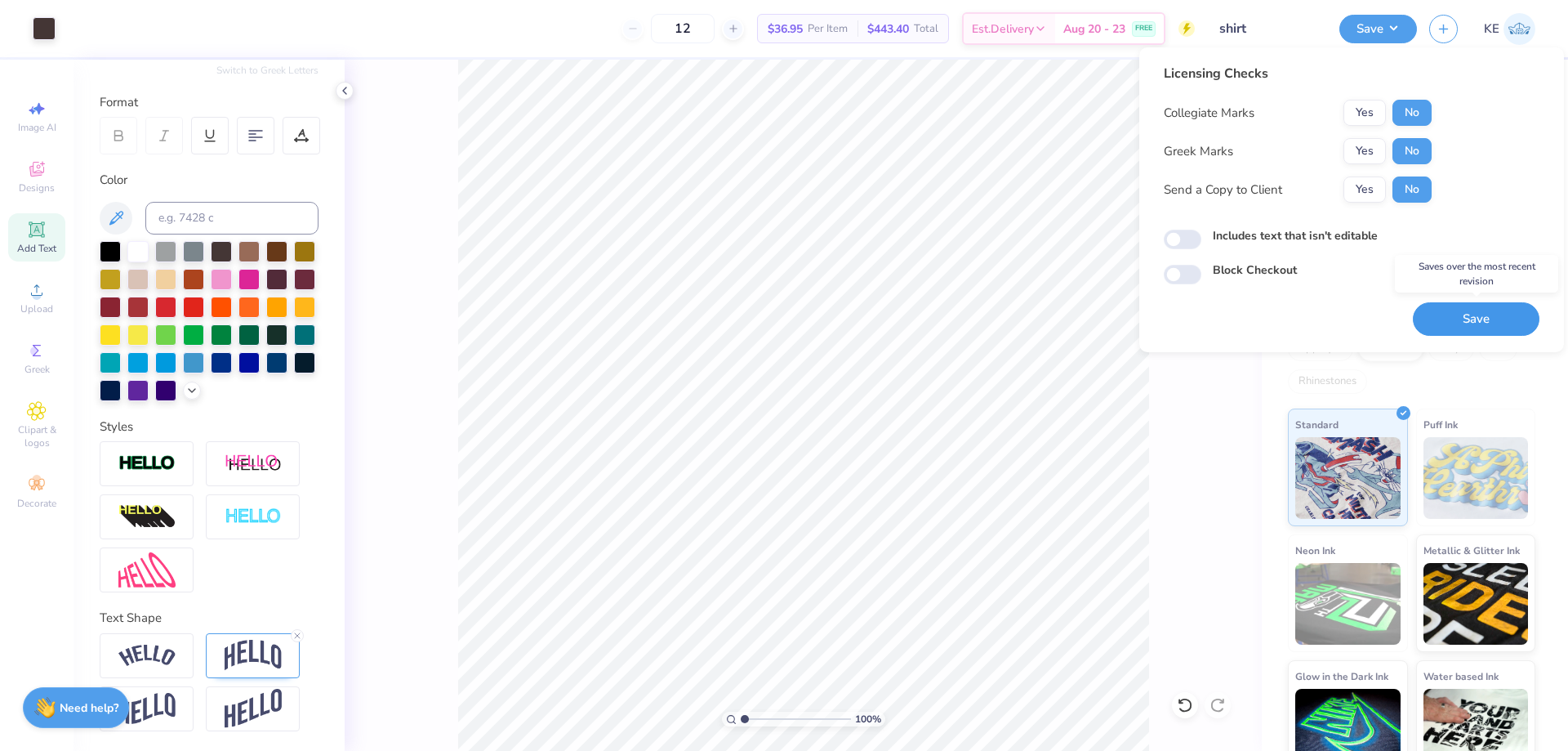 click on "Save" at bounding box center [1476, 319] 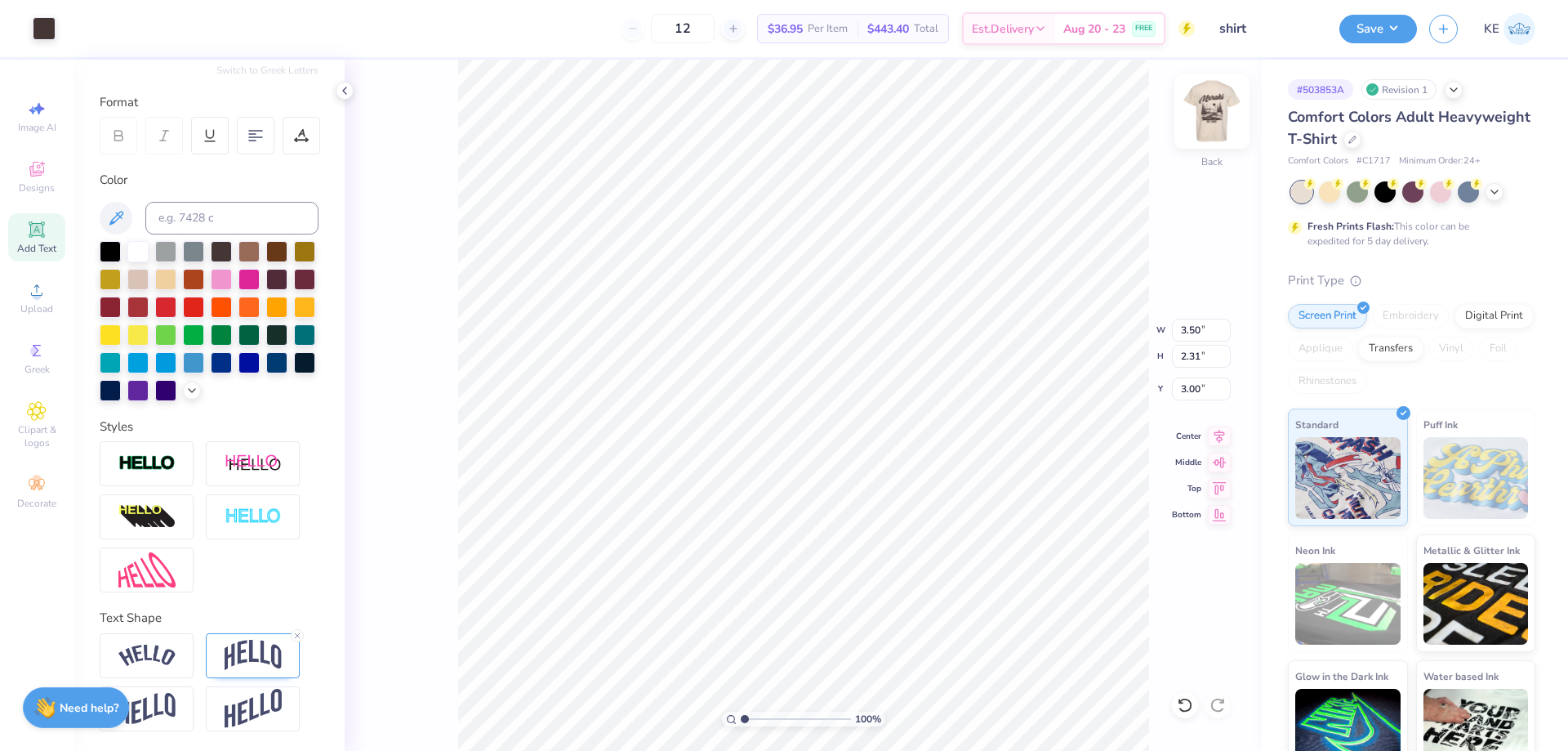 click at bounding box center (1212, 111) 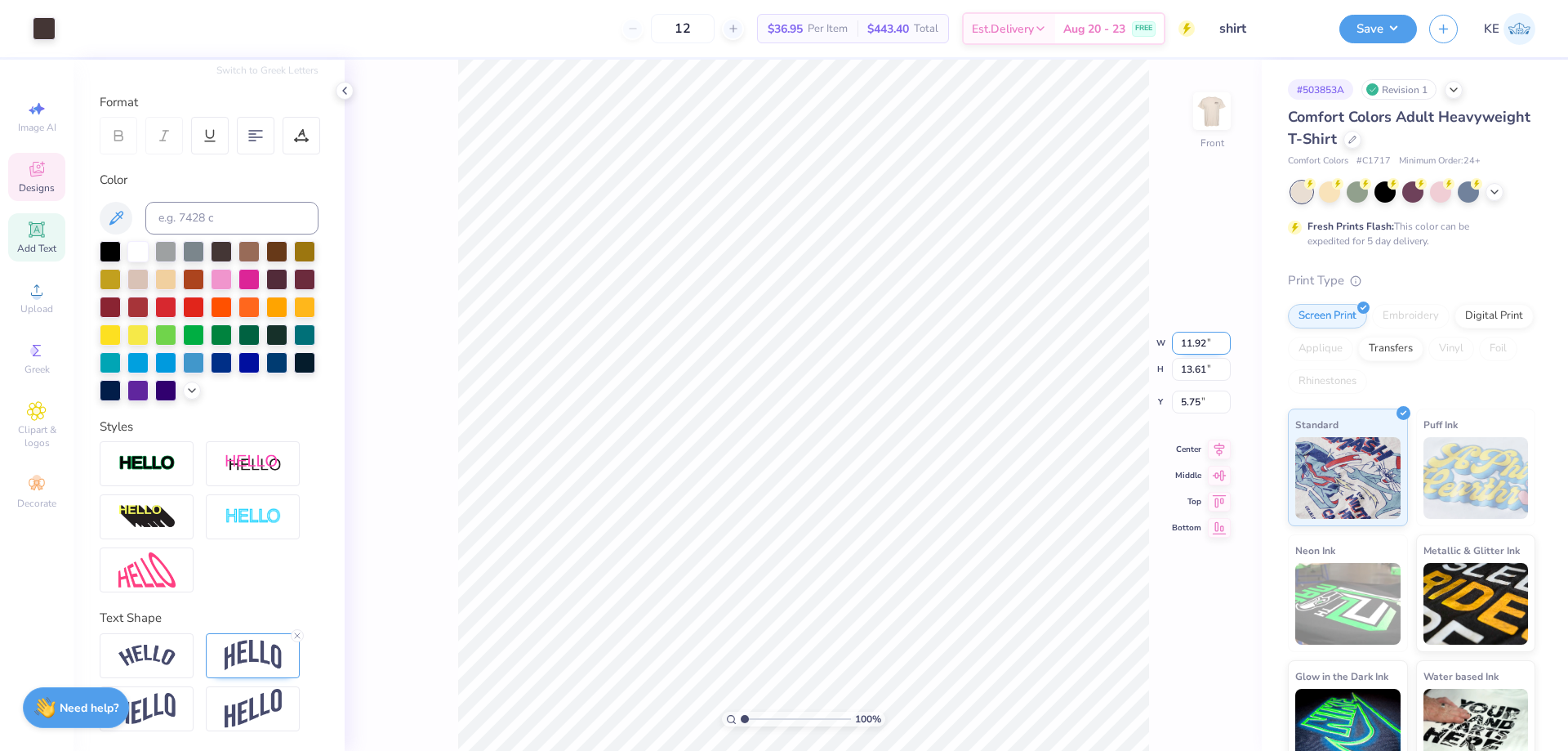 click on "11.92" at bounding box center [1201, 343] 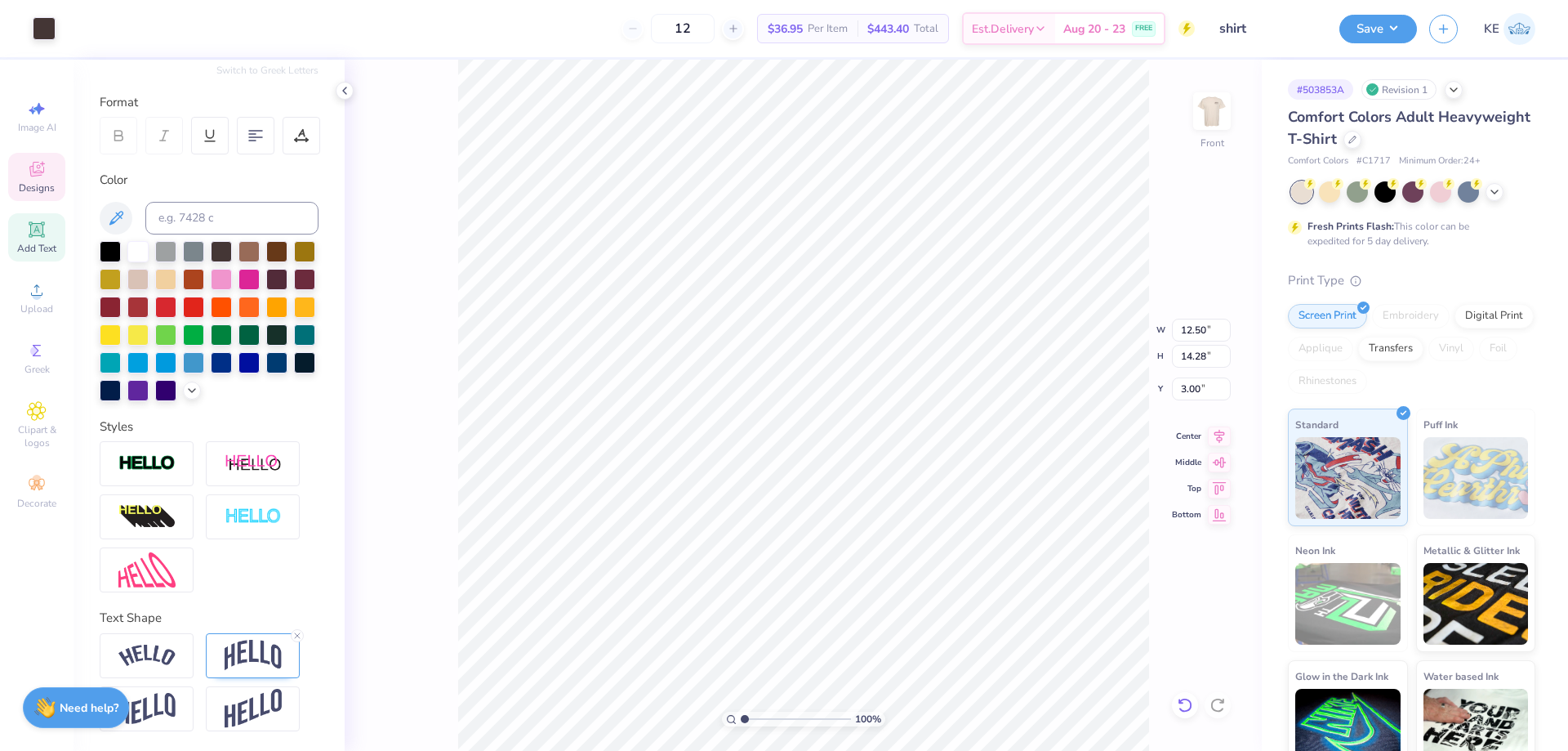 click at bounding box center [1185, 705] 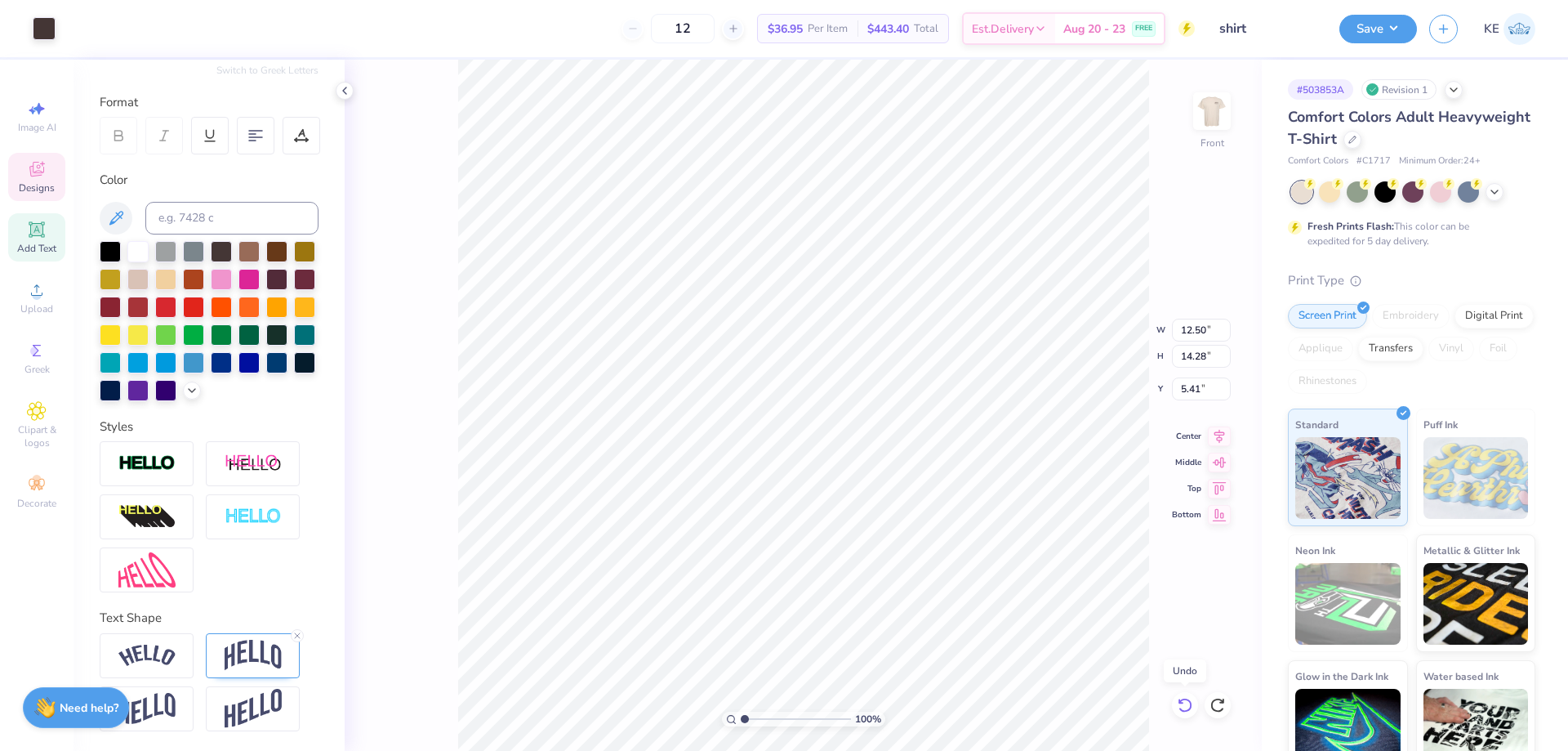 click at bounding box center [1185, 705] 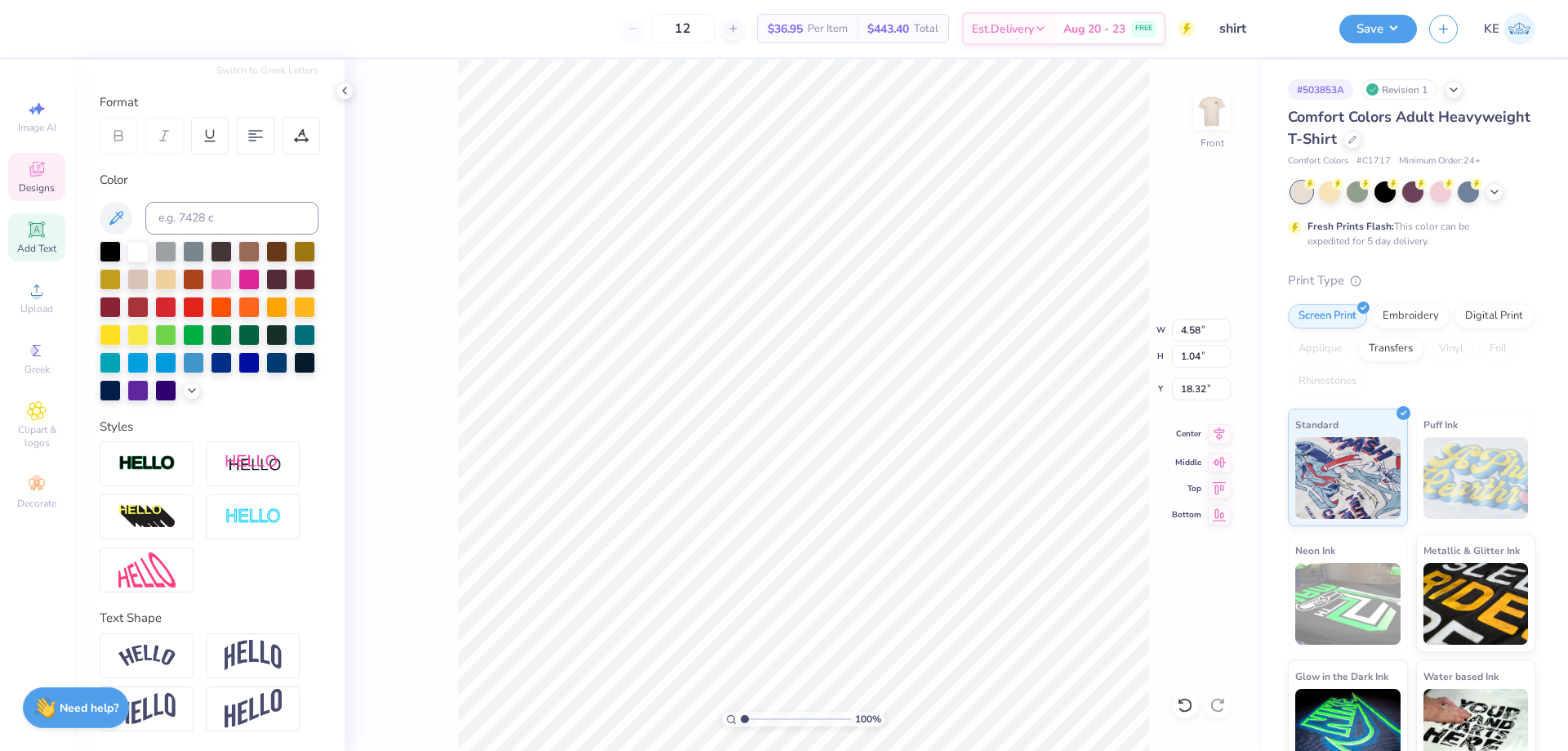 click 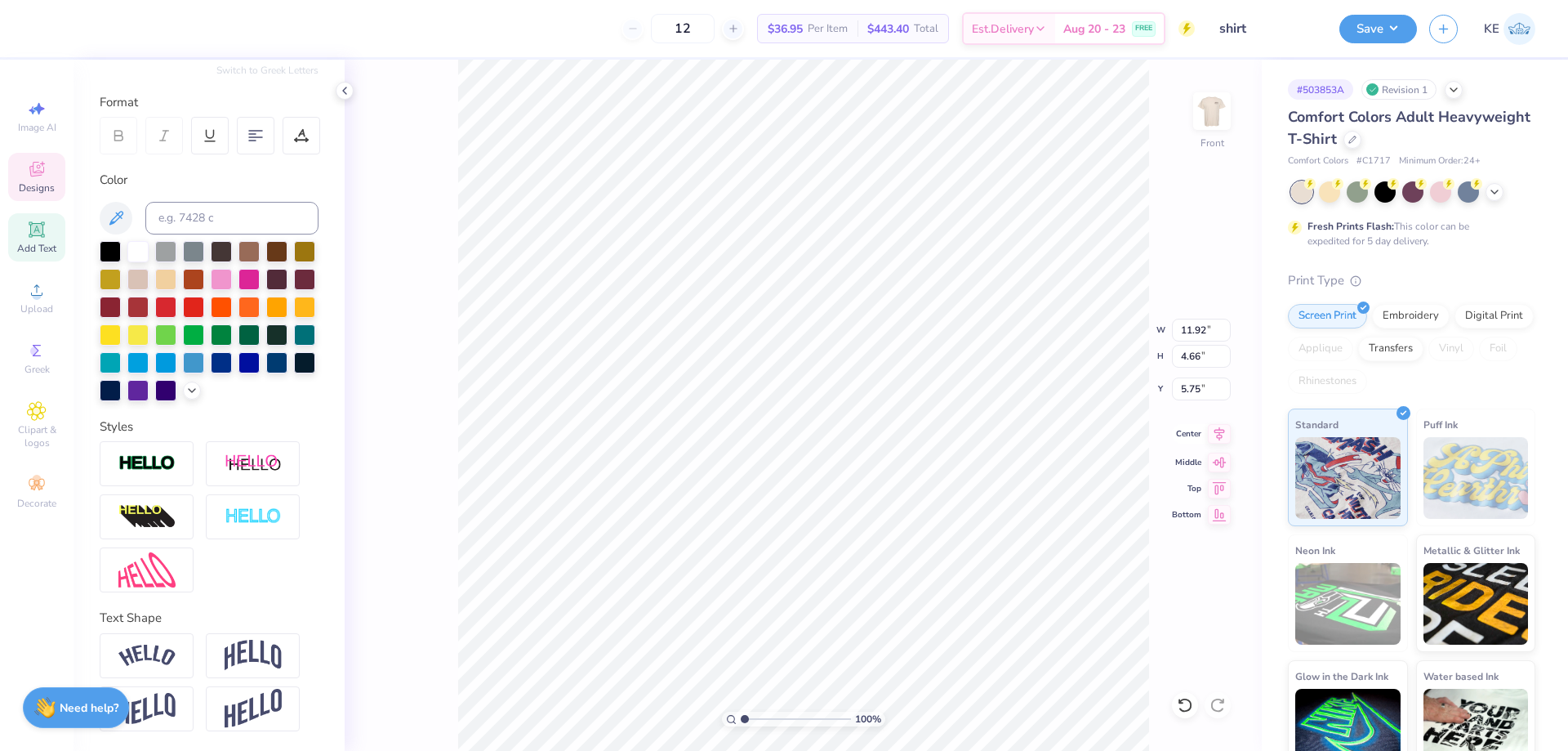 click 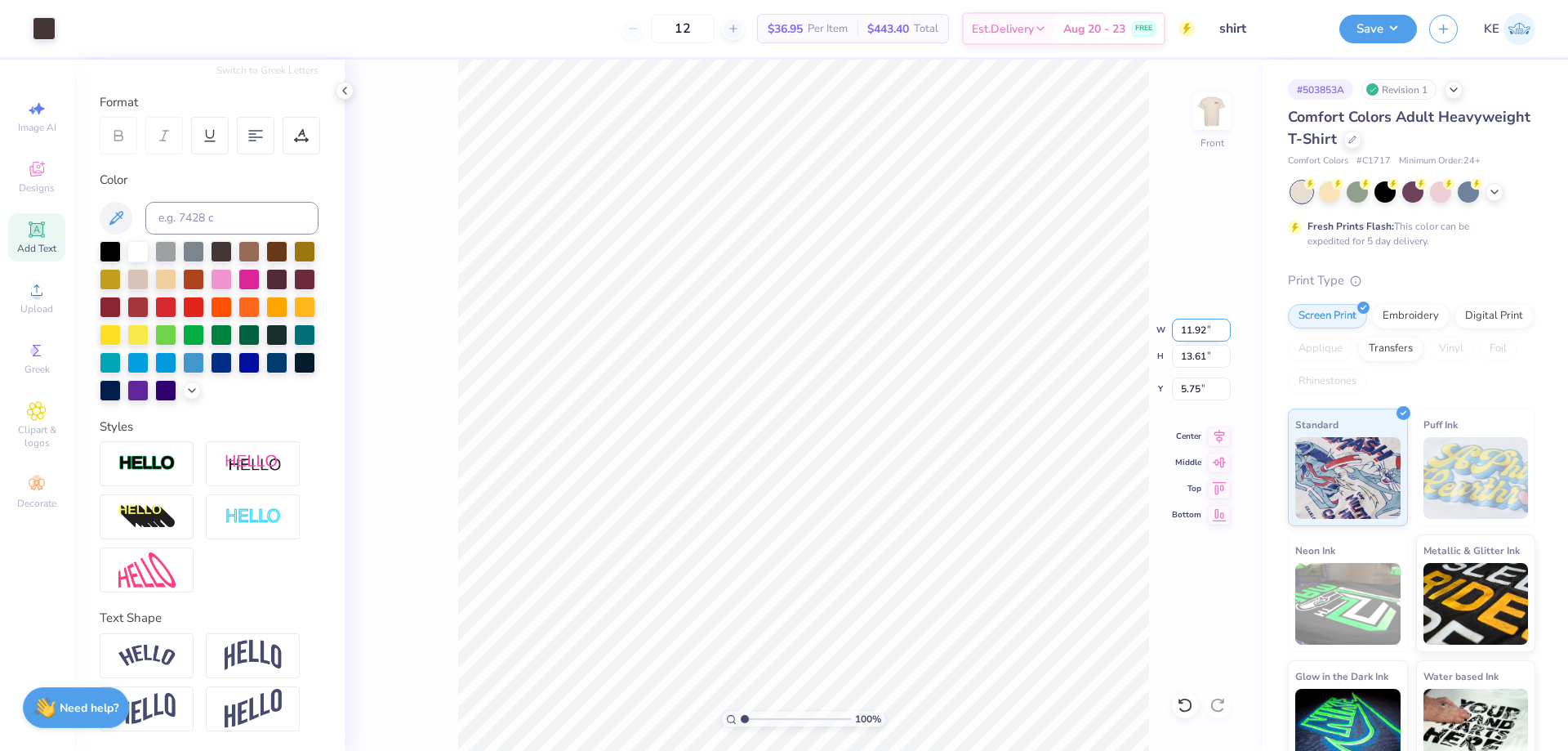 click on "11.92" at bounding box center [1201, 330] 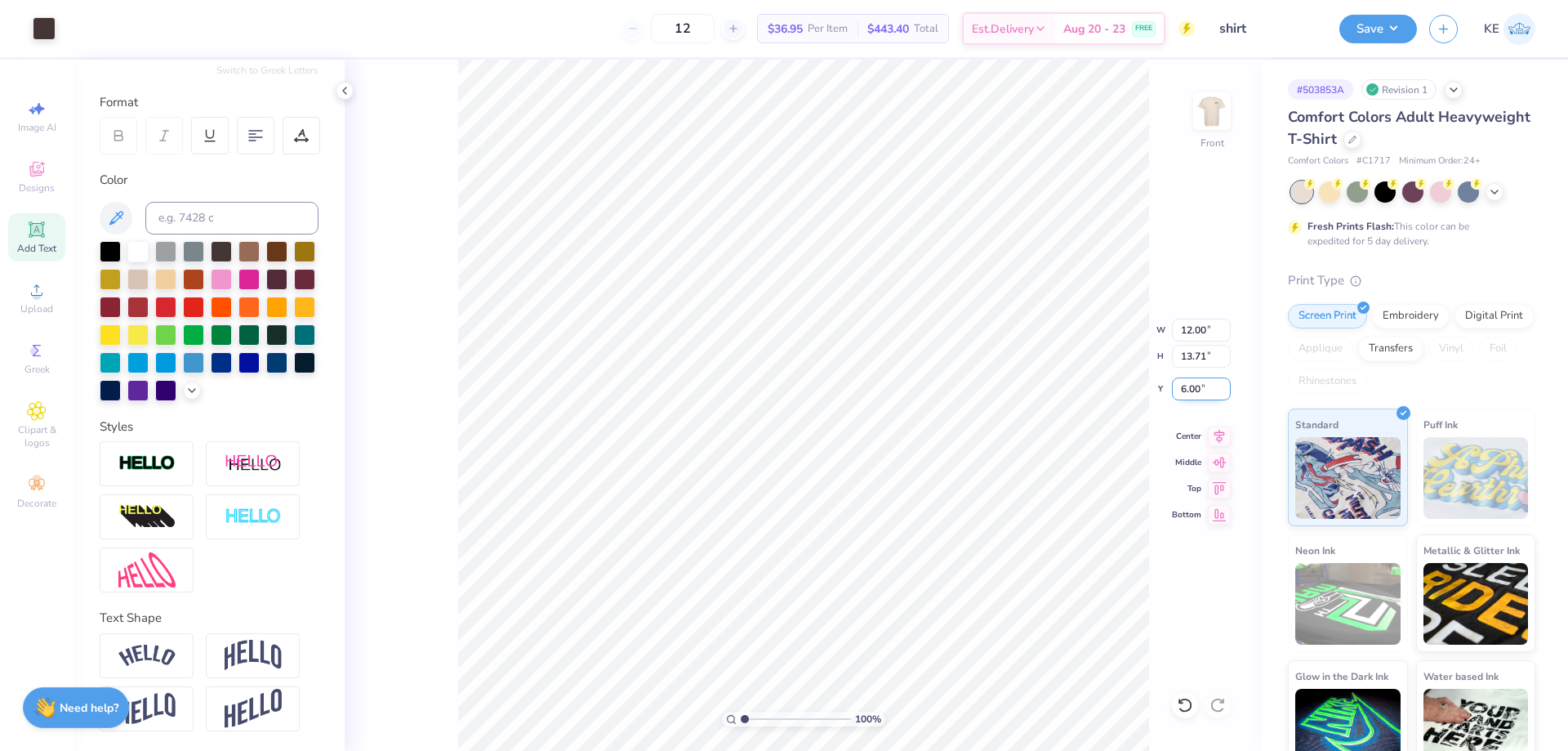 click on "6.00" at bounding box center [1201, 389] 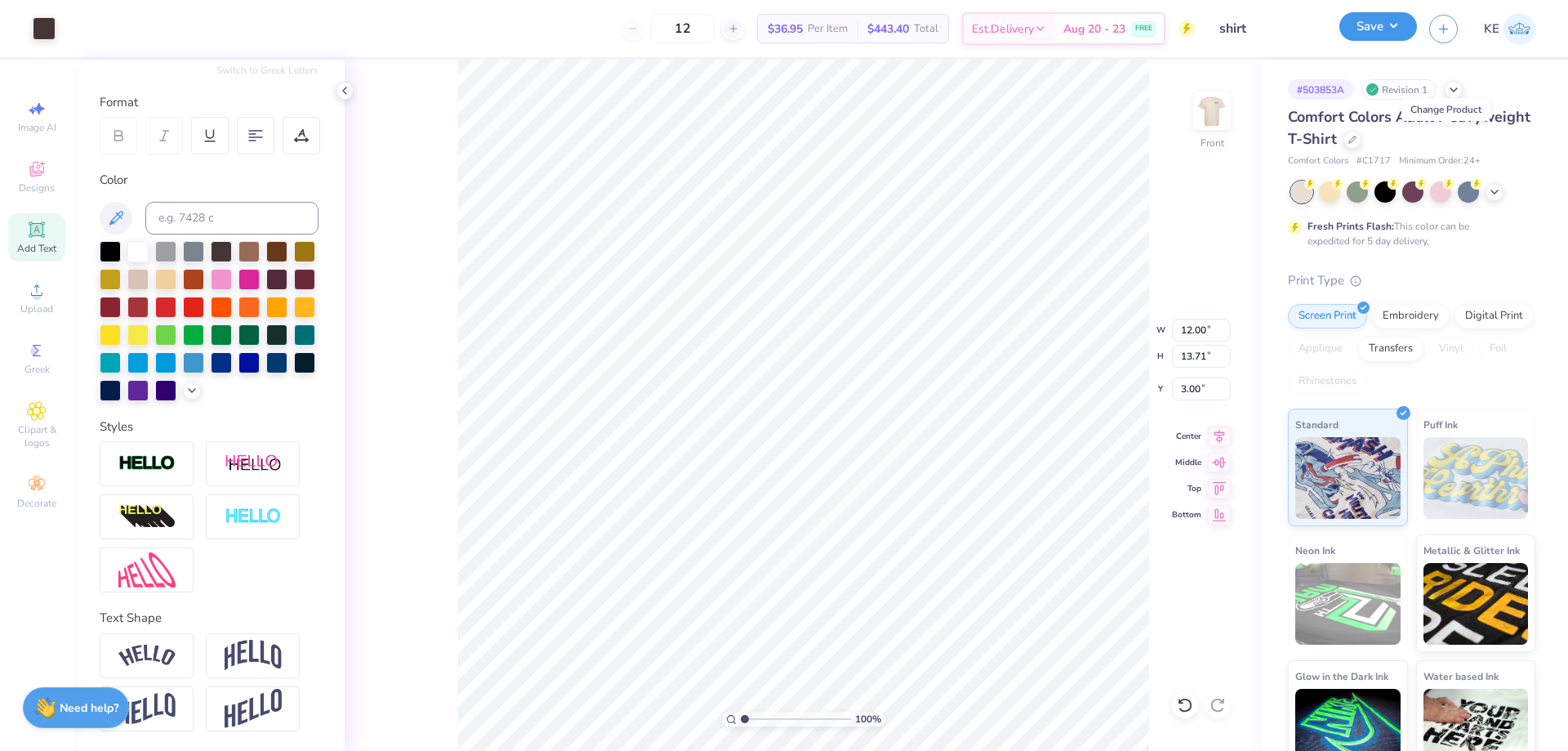 click on "Save" at bounding box center (1378, 26) 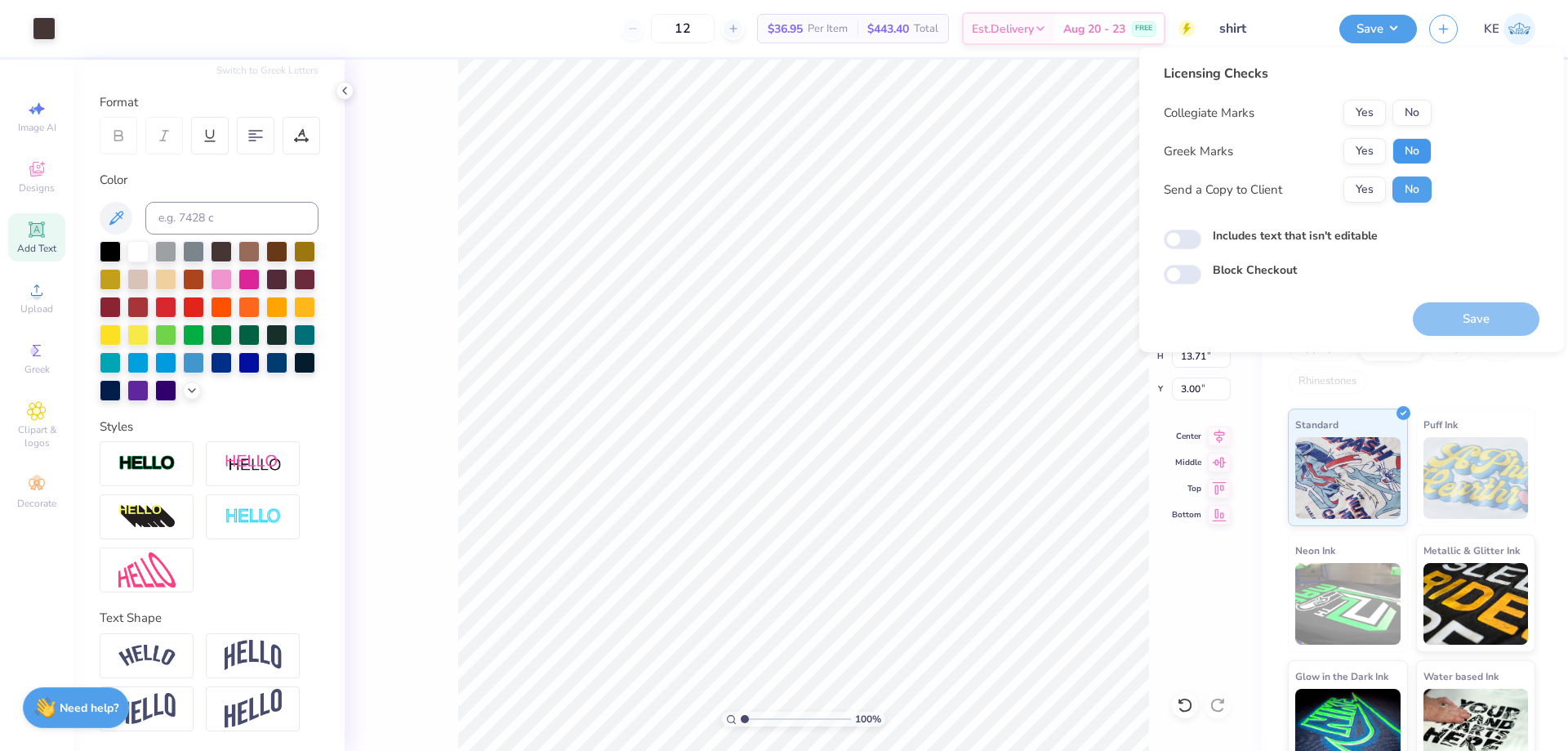 click on "No" at bounding box center (1412, 151) 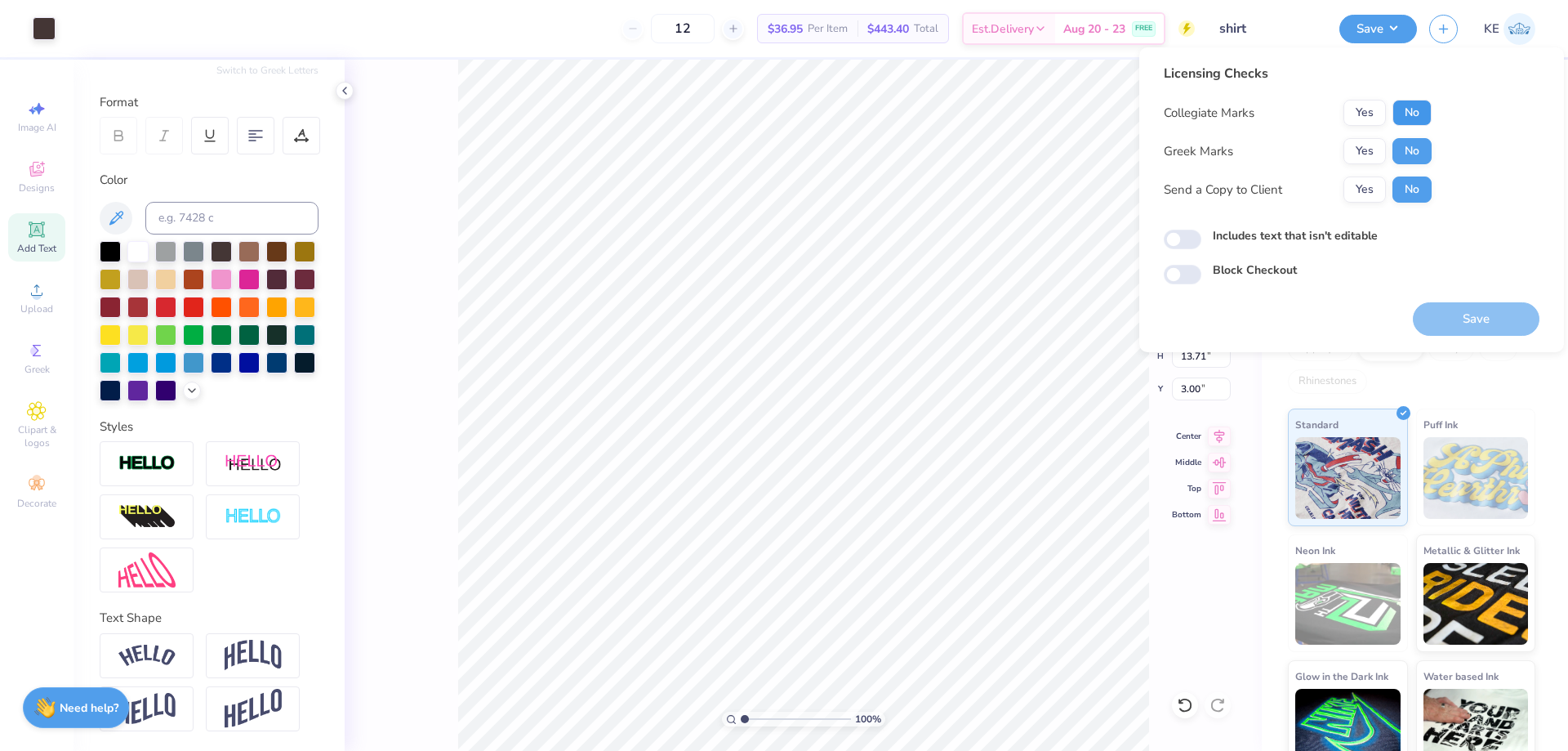 click on "No" at bounding box center [1412, 113] 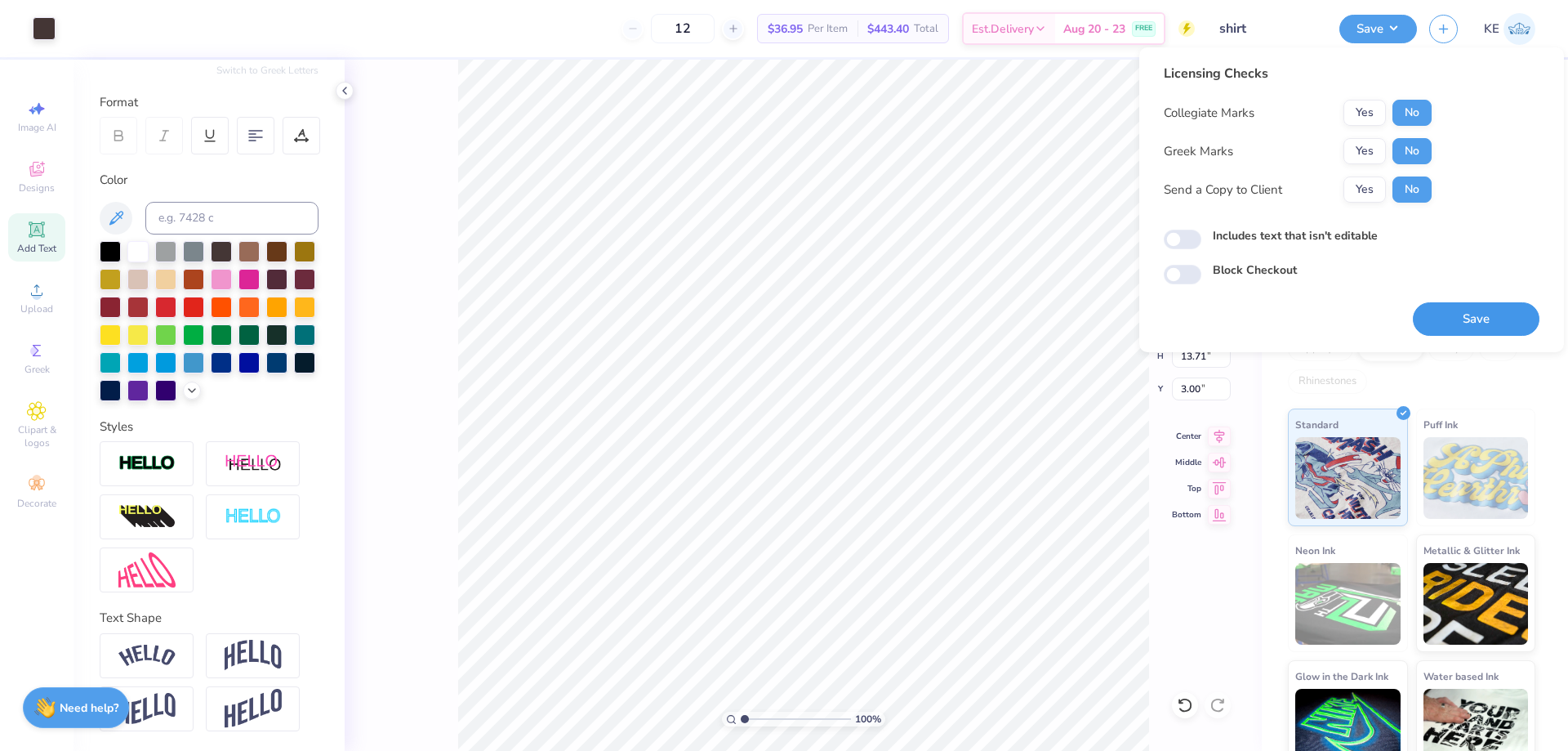 click on "Save" at bounding box center [1476, 319] 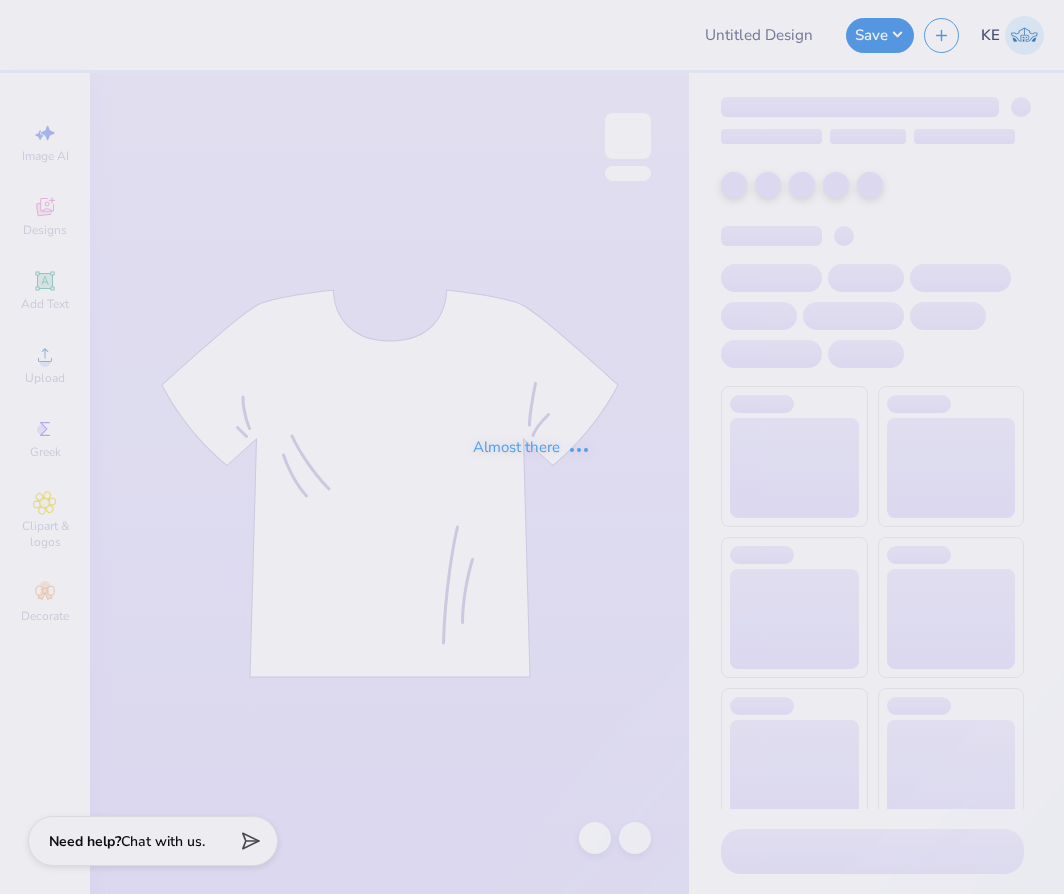 scroll, scrollTop: 0, scrollLeft: 0, axis: both 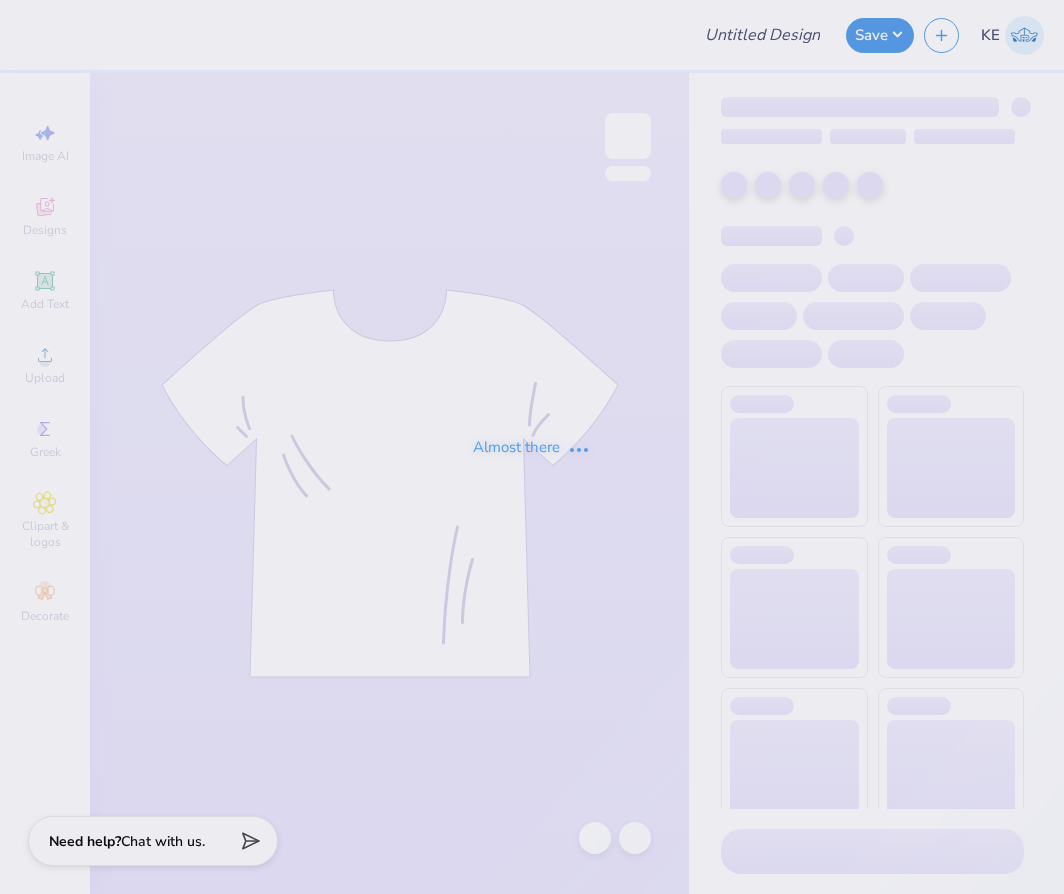 type on "T-shirt for TKE" 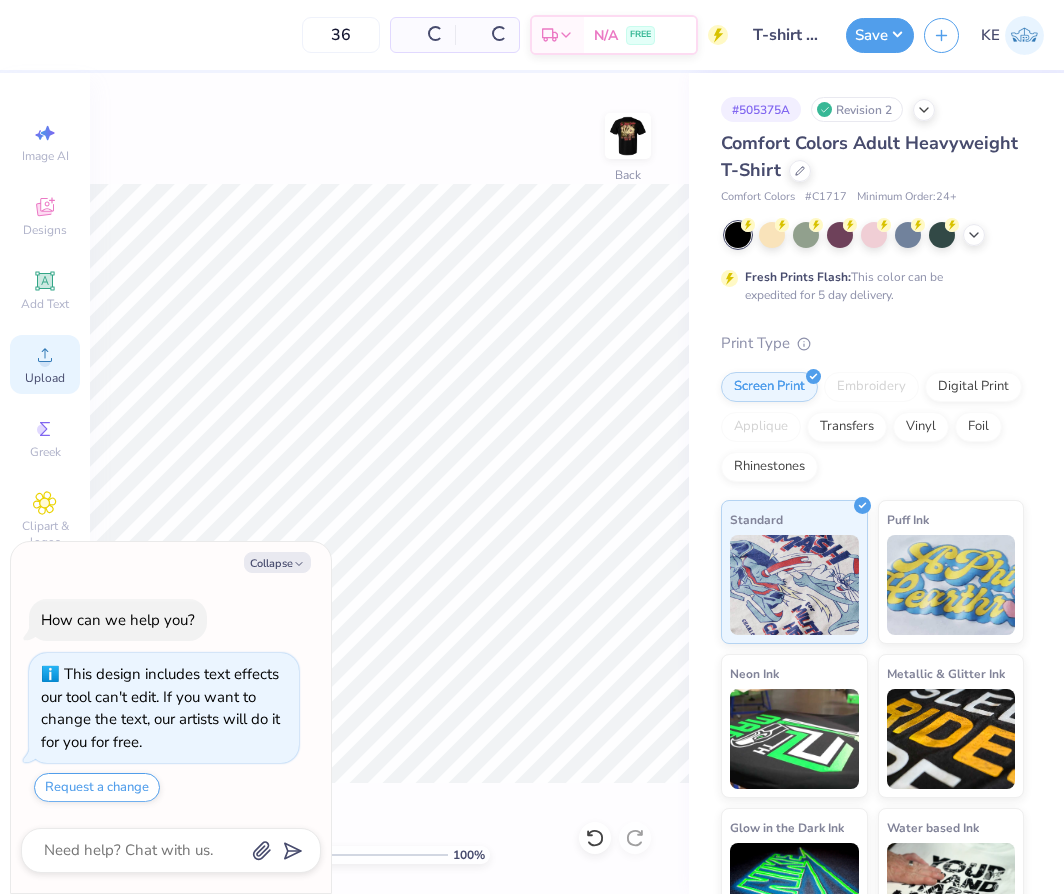 click on "Upload" at bounding box center (45, 378) 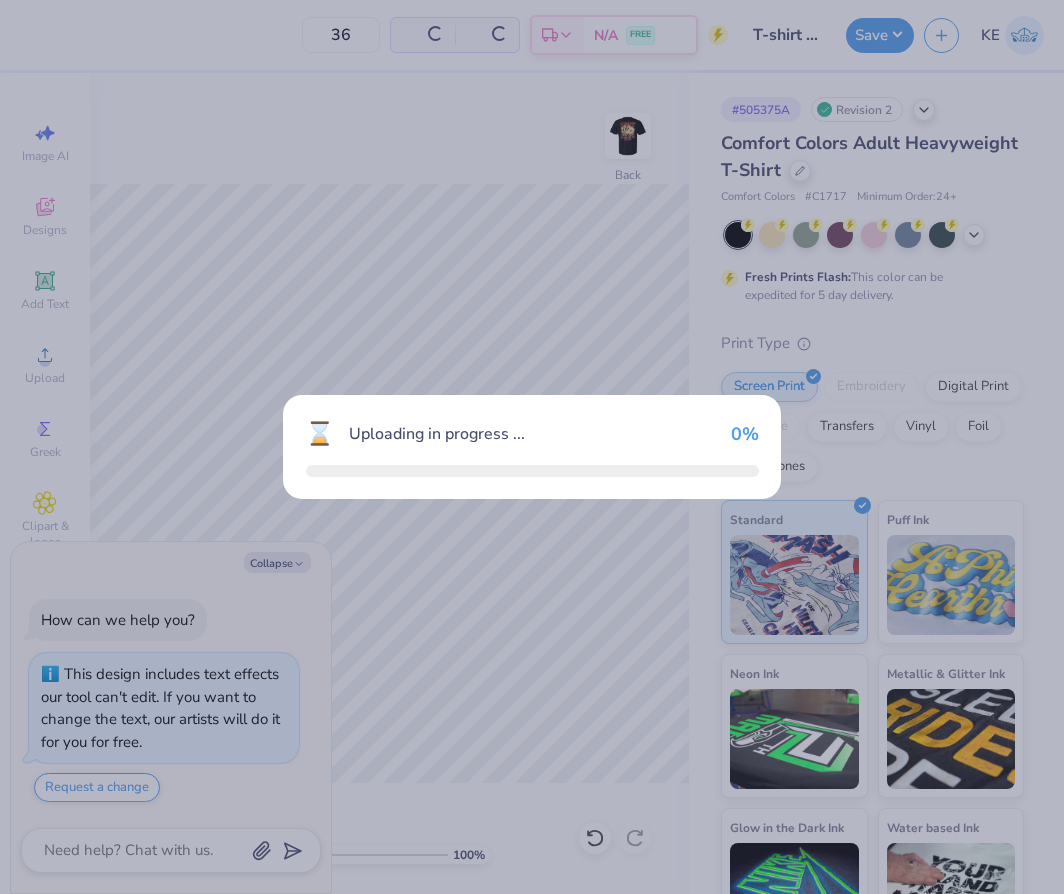 type on "x" 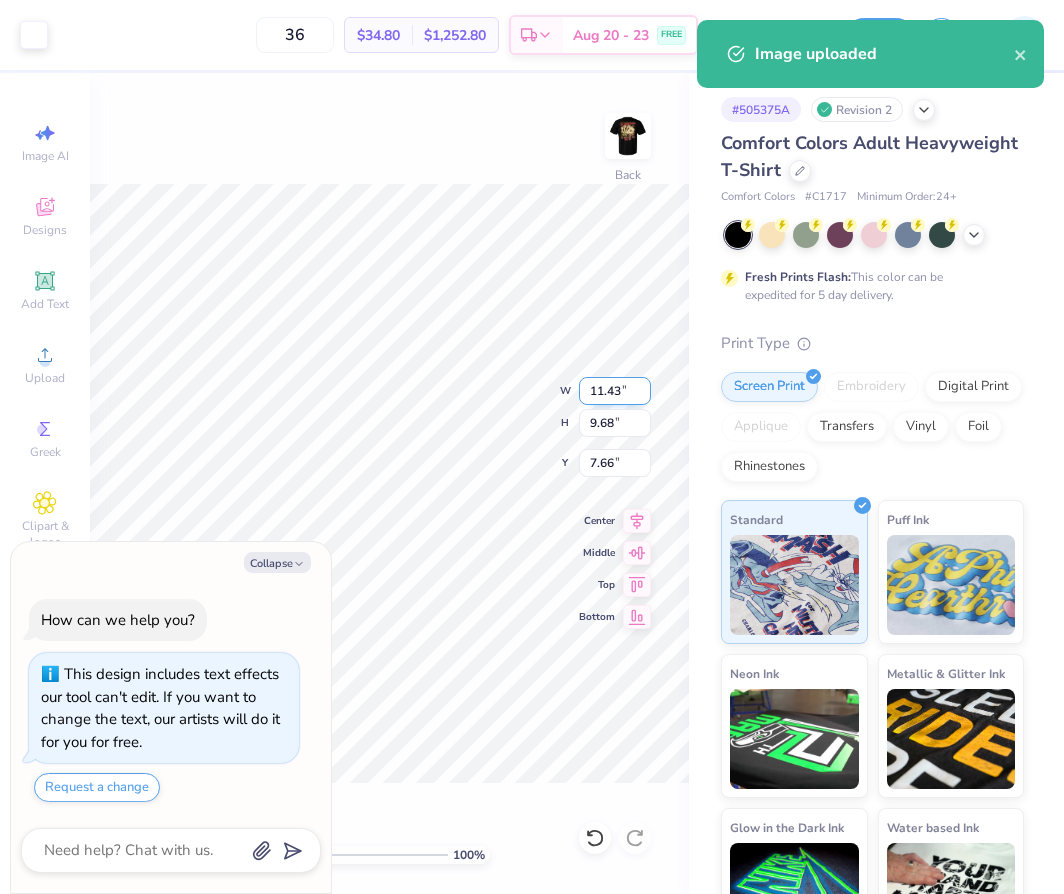 click on "11.43" at bounding box center [615, 391] 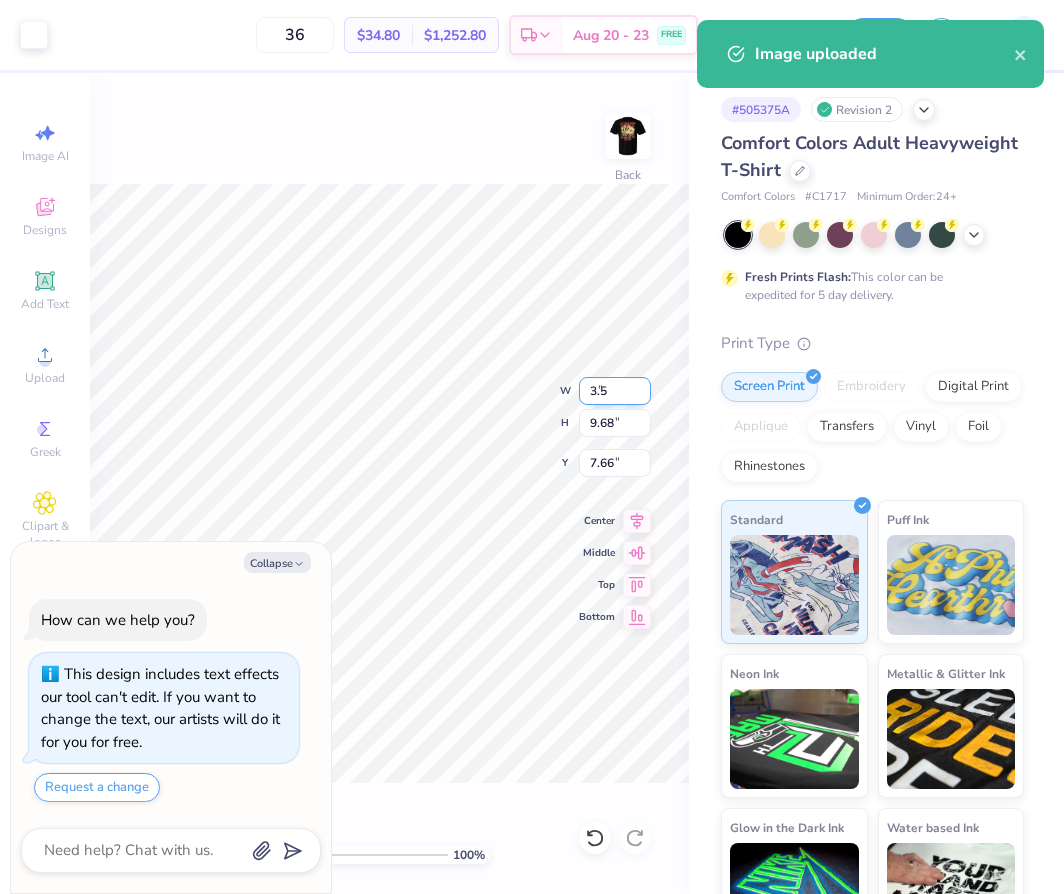type on "3.5" 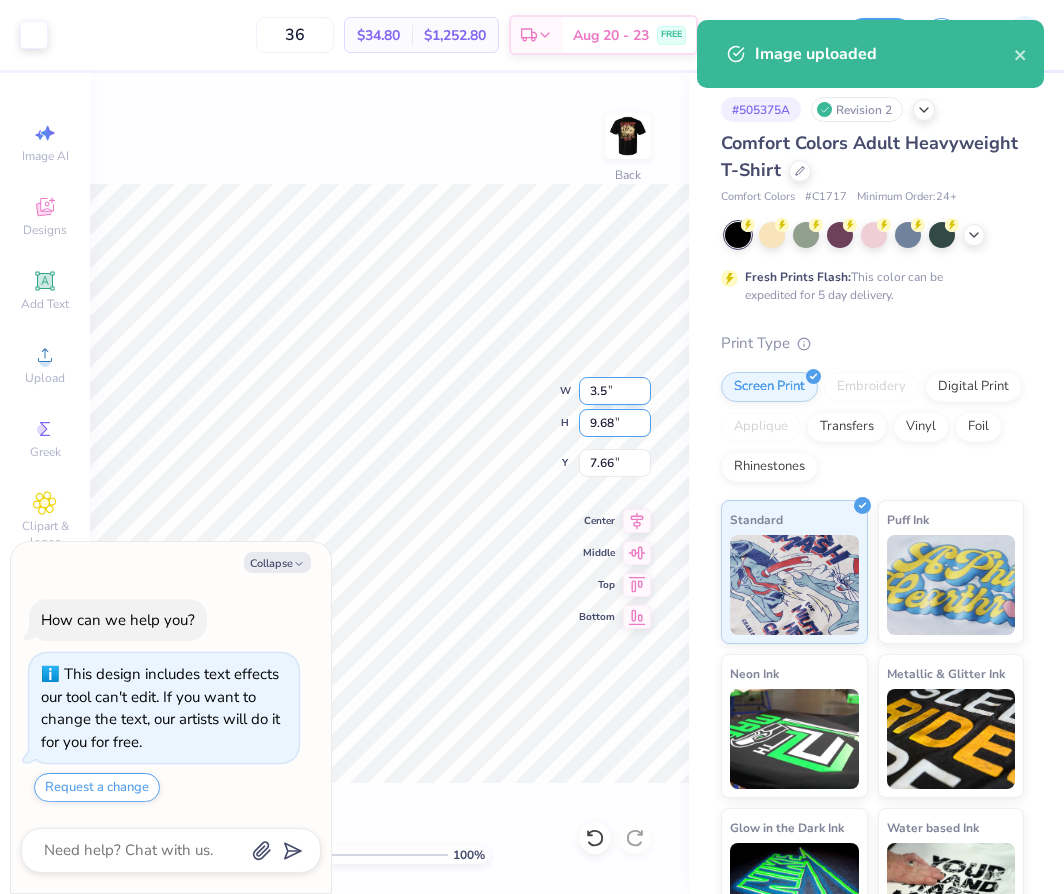 type on "x" 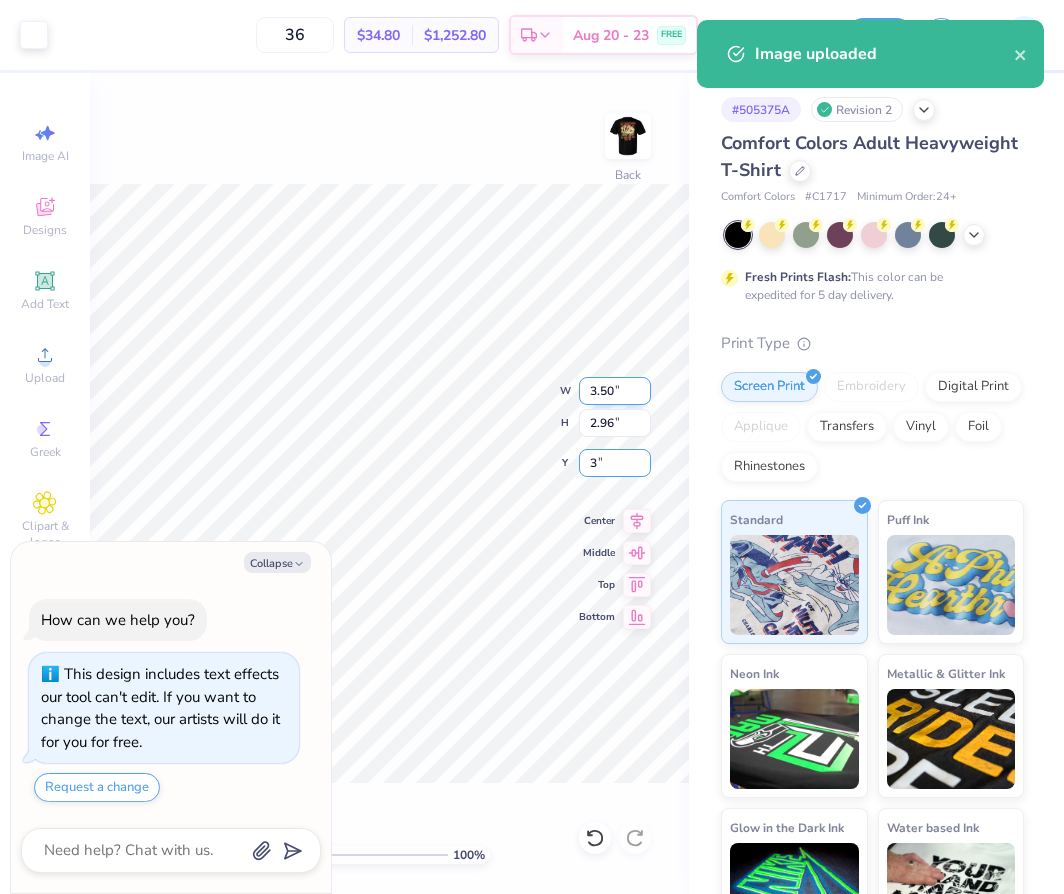type on "3" 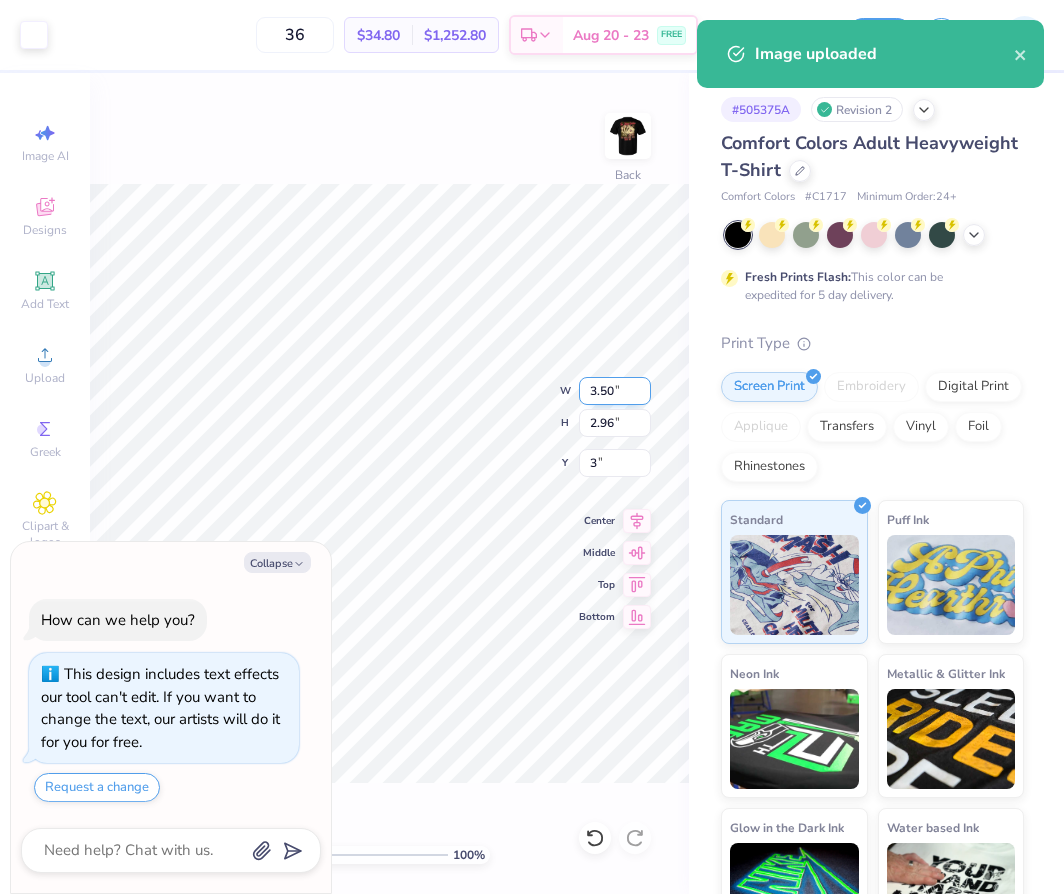 type on "x" 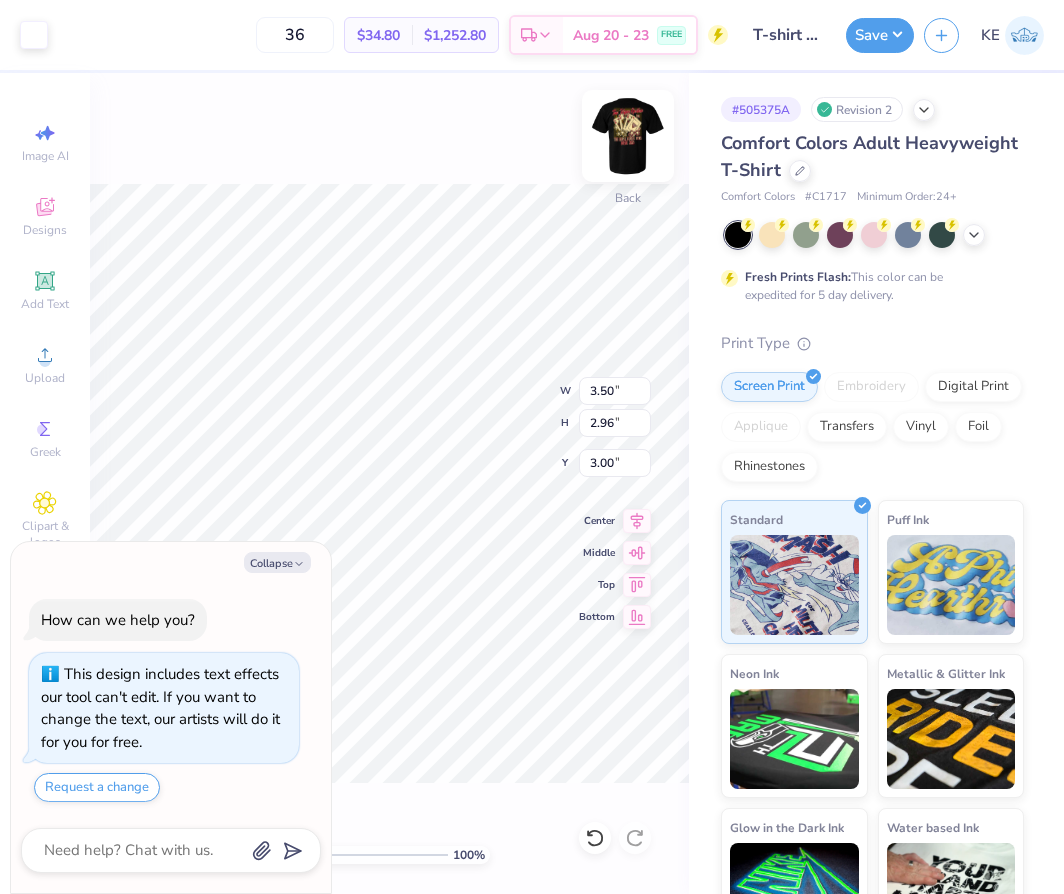 click at bounding box center [628, 136] 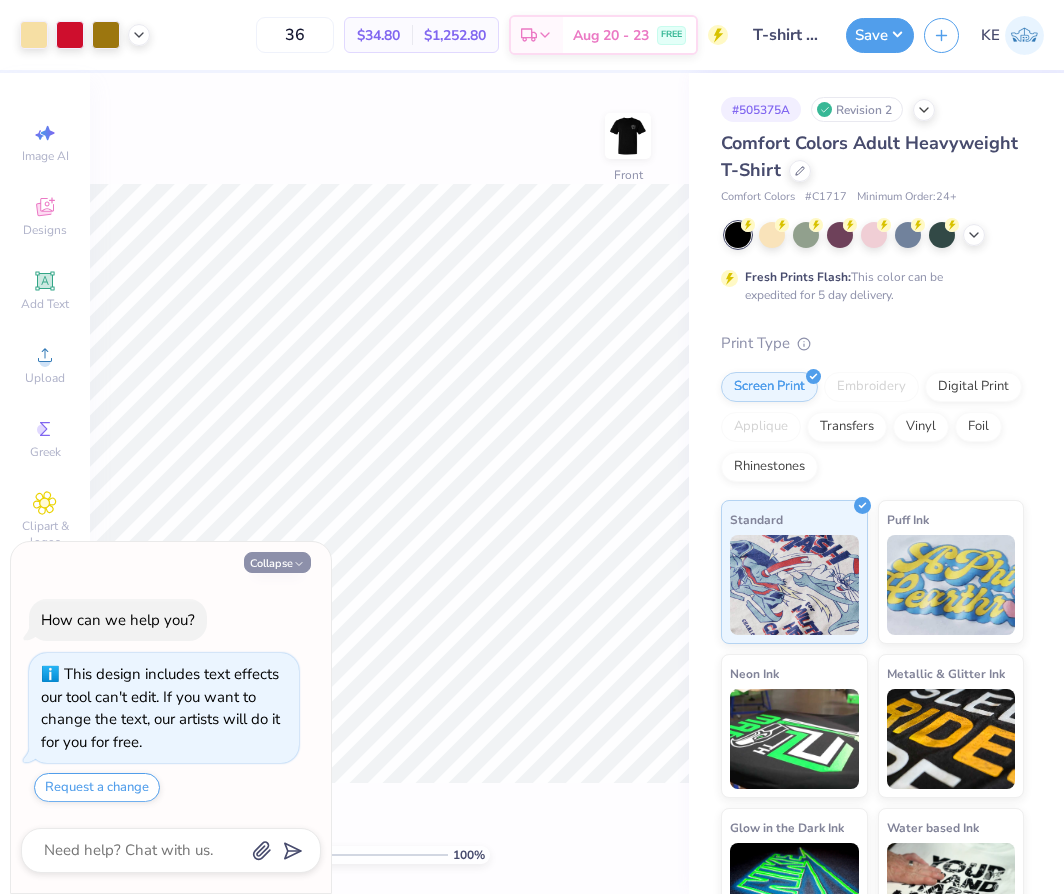 click on "Collapse" at bounding box center [277, 562] 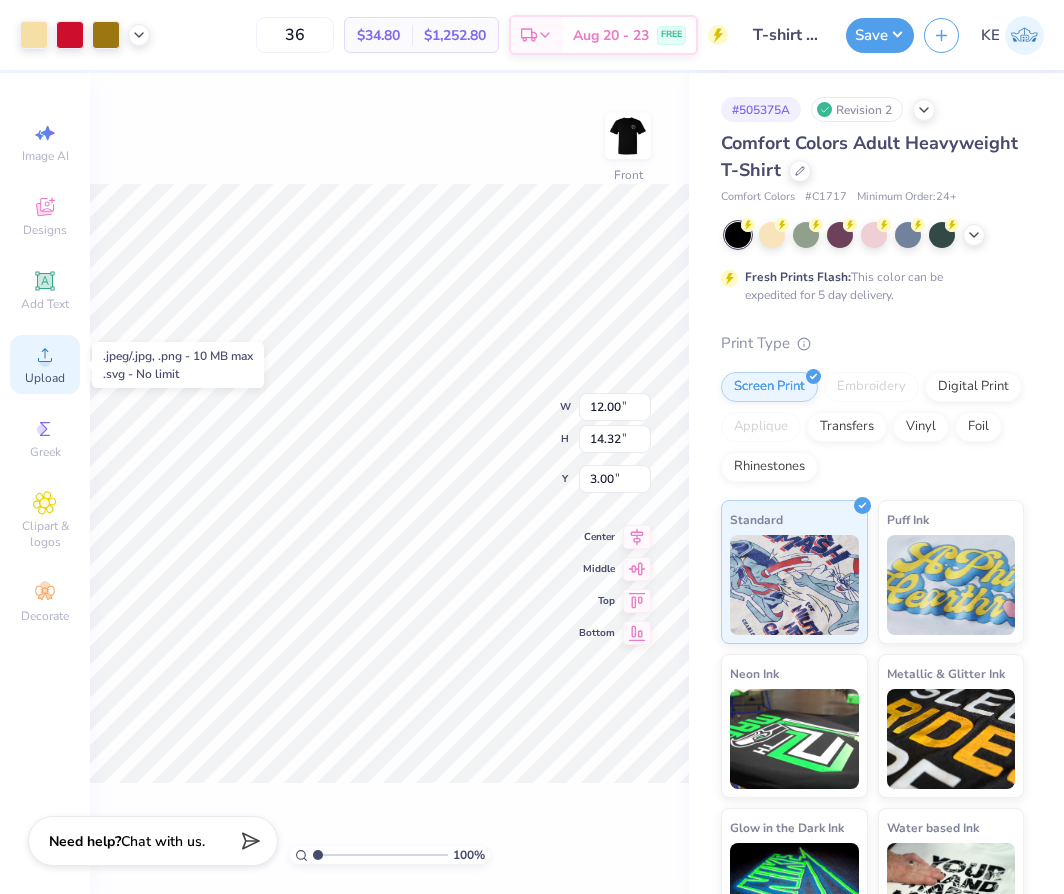 click 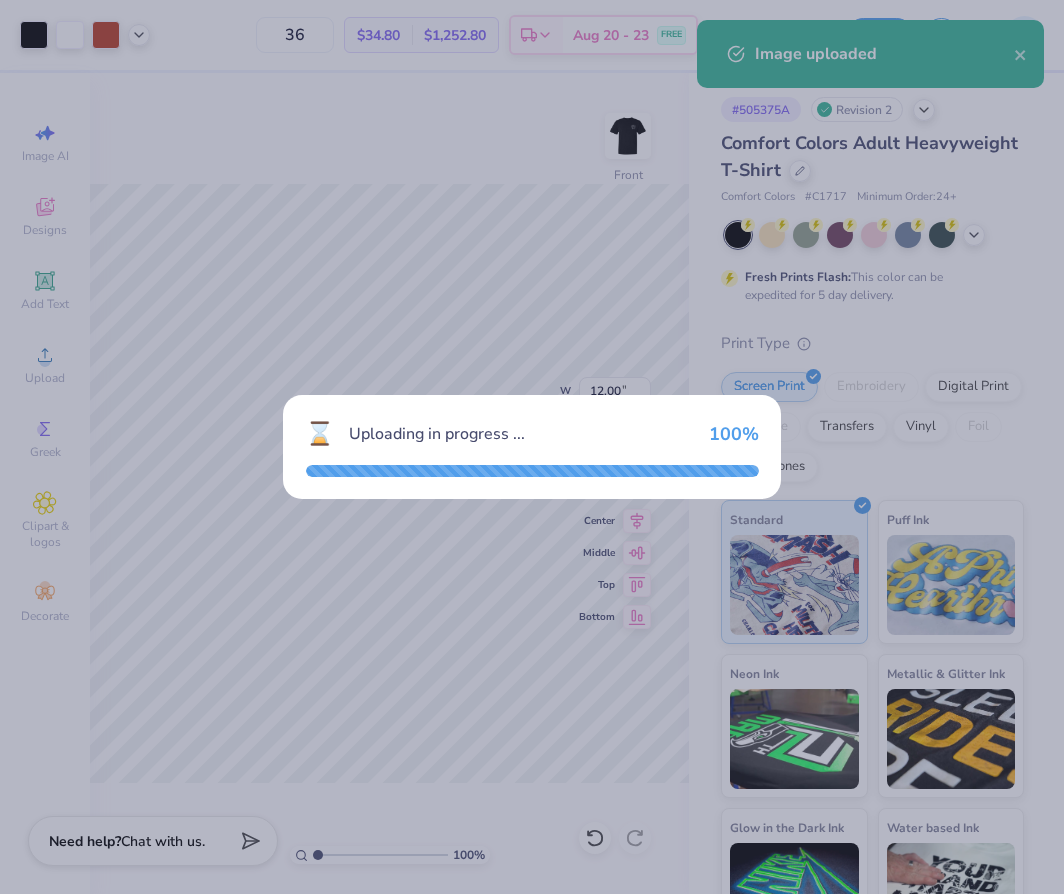 type on "14.53" 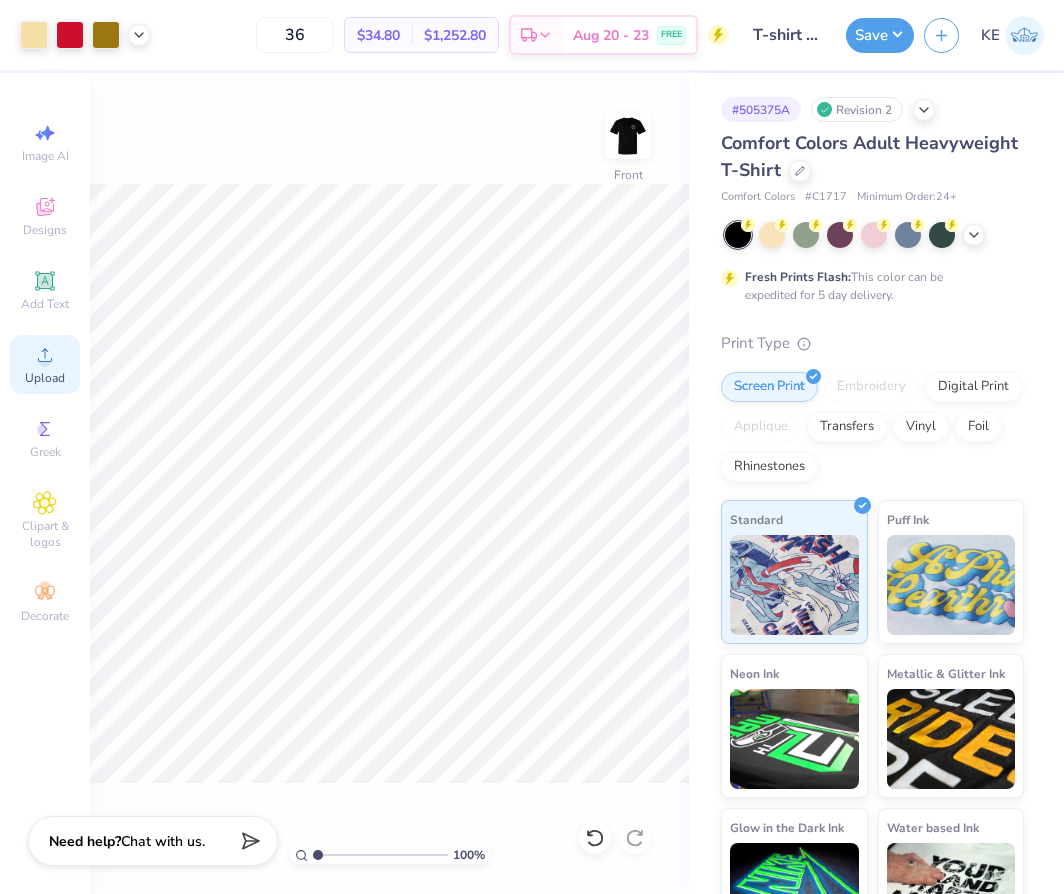 click on "Upload" at bounding box center [45, 364] 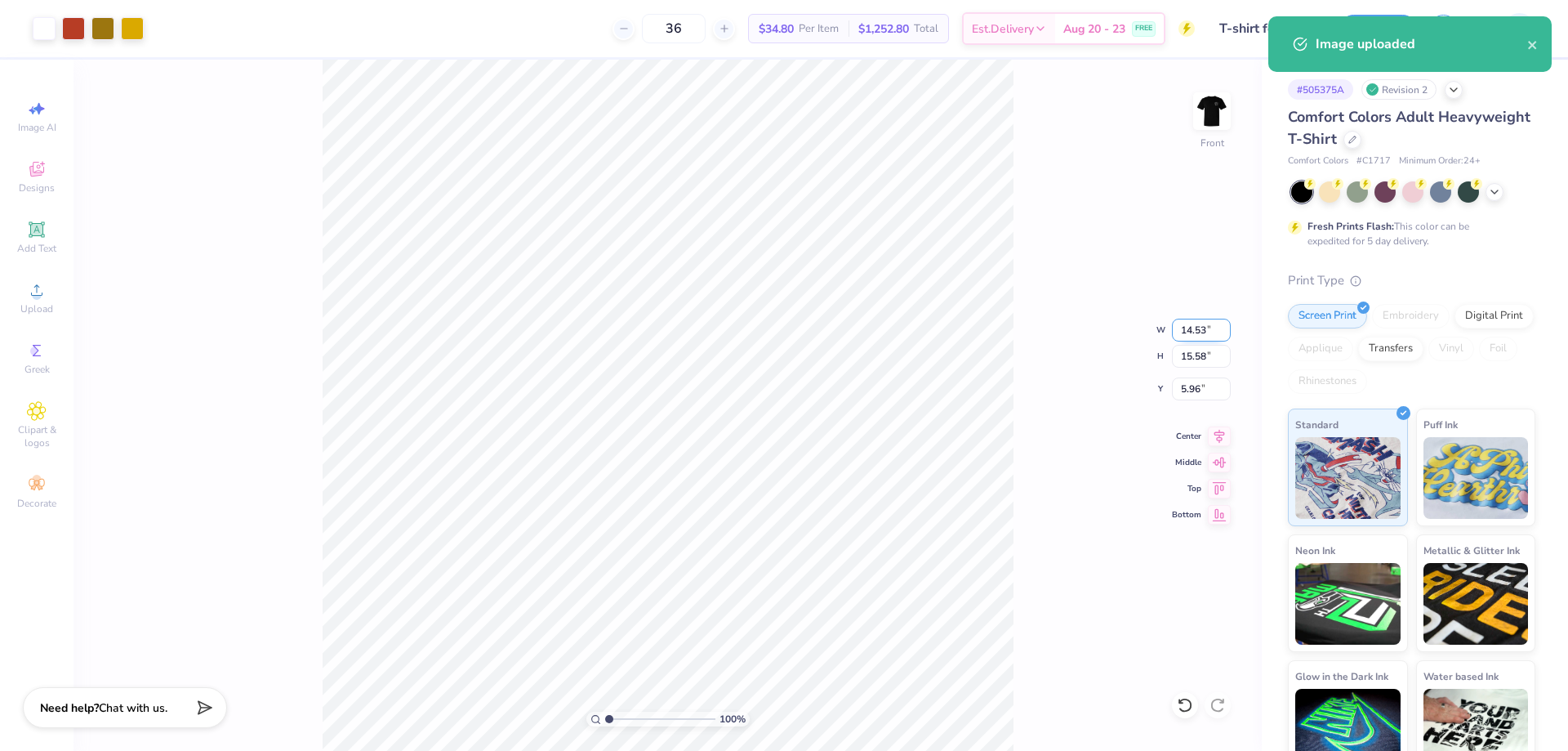 click on "14.53" at bounding box center [1201, 330] 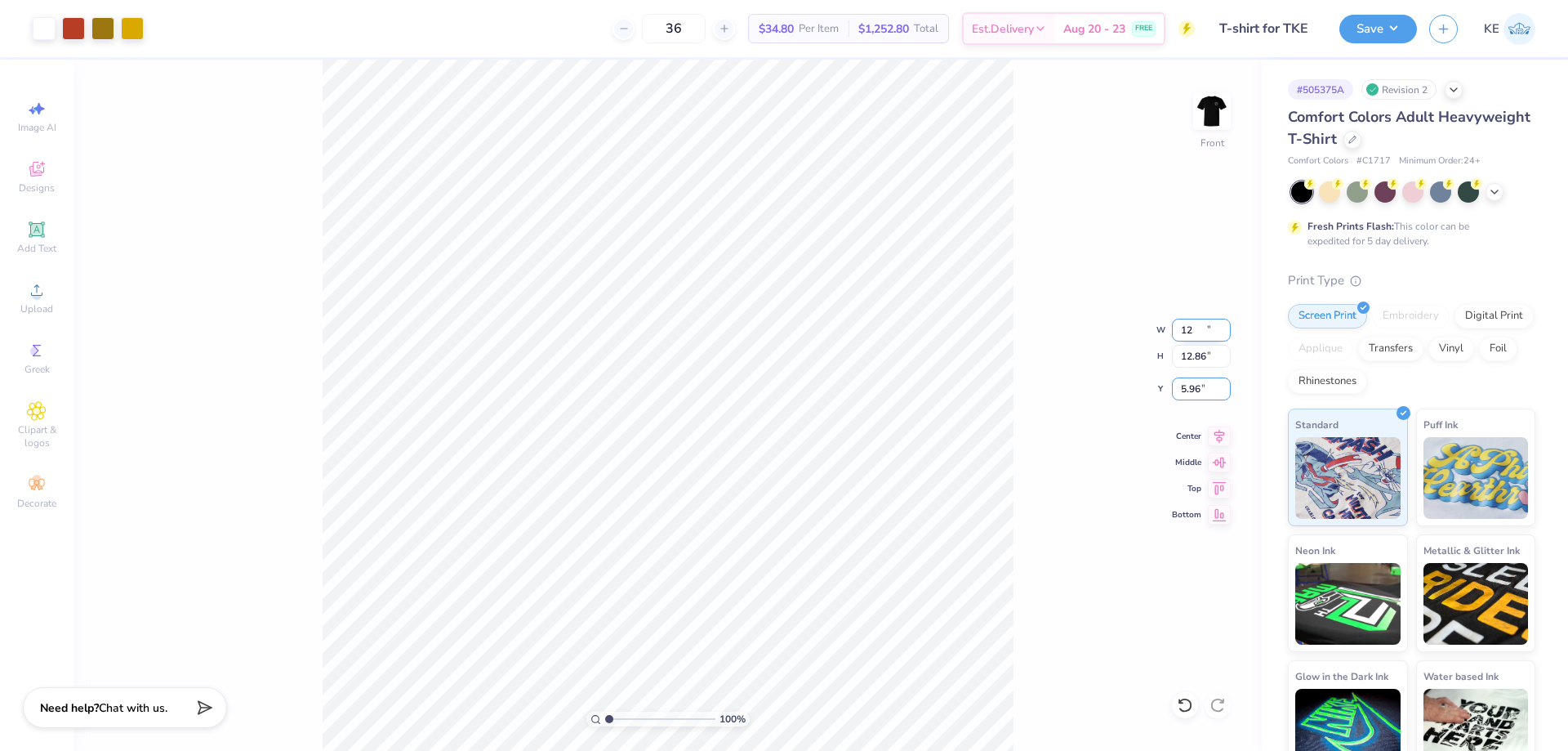 type on "12.00" 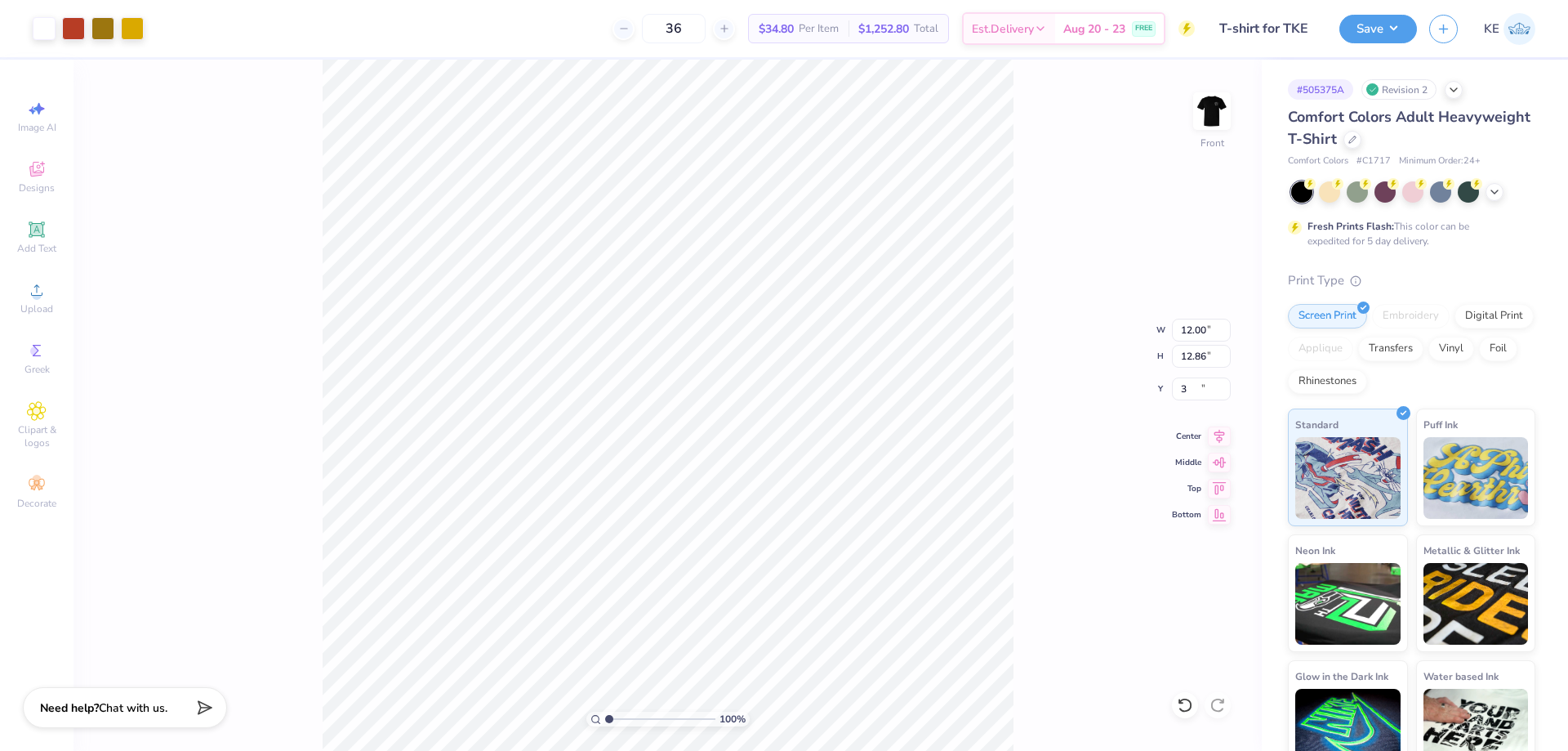 type on "3.00" 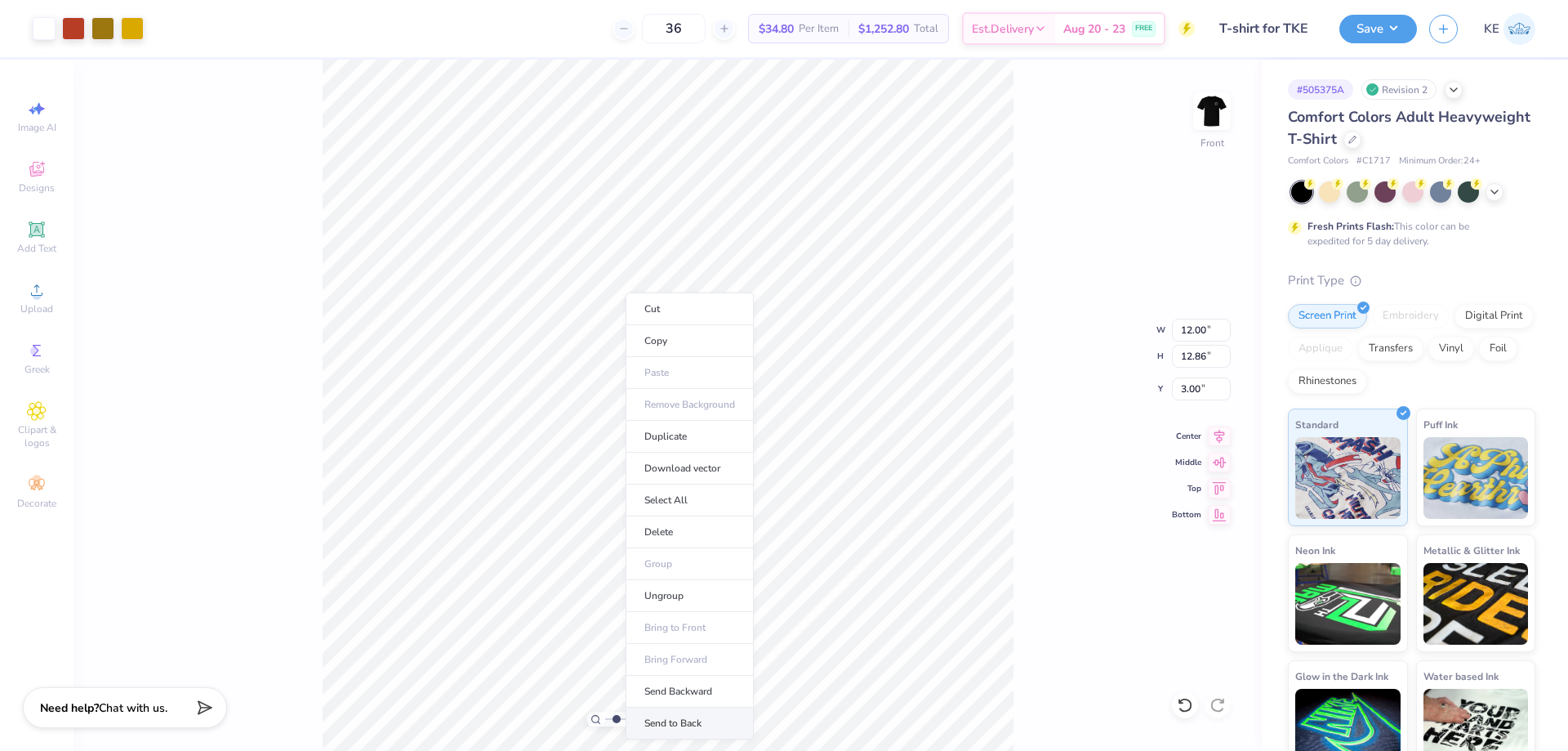 click on "Send to Back" at bounding box center (689, 723) 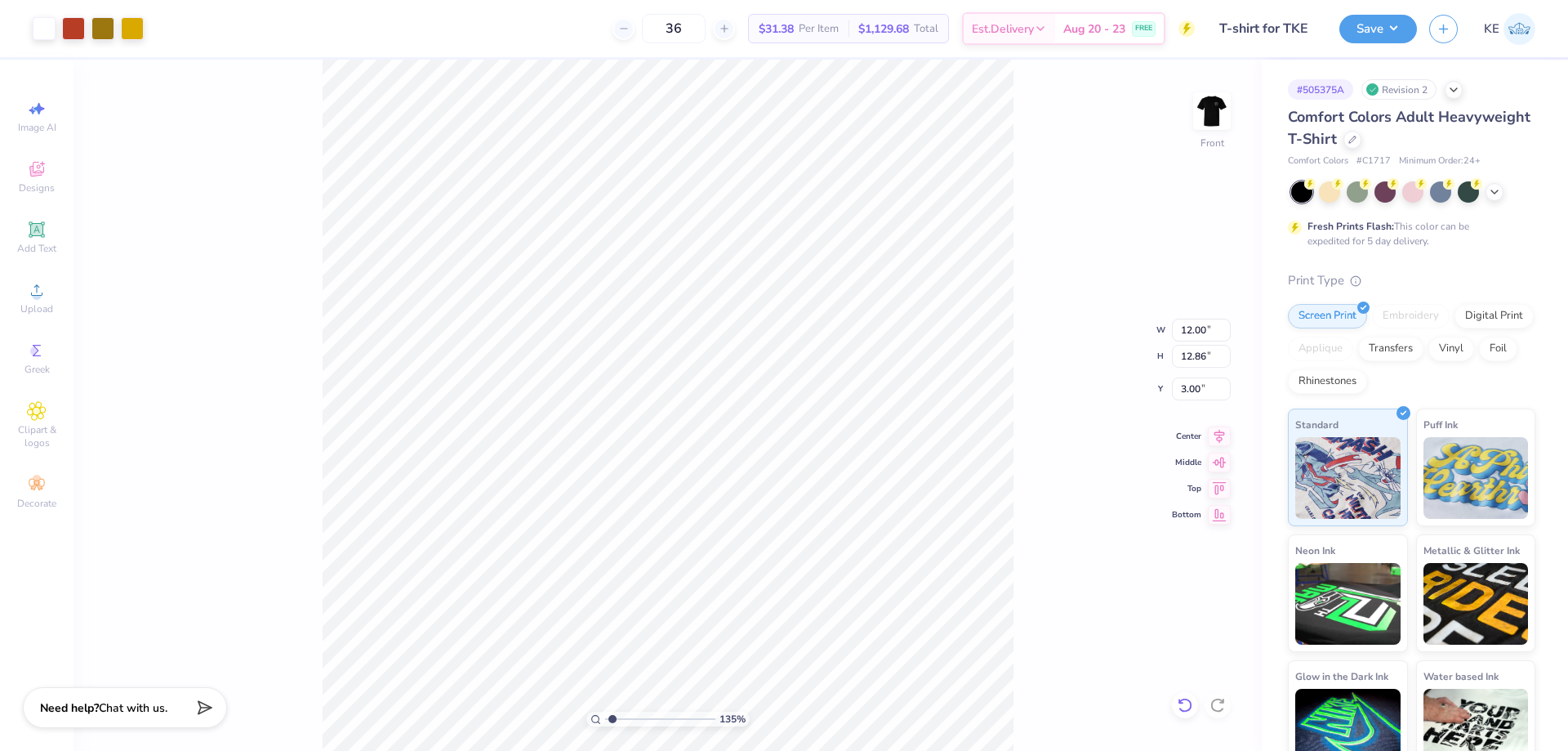click 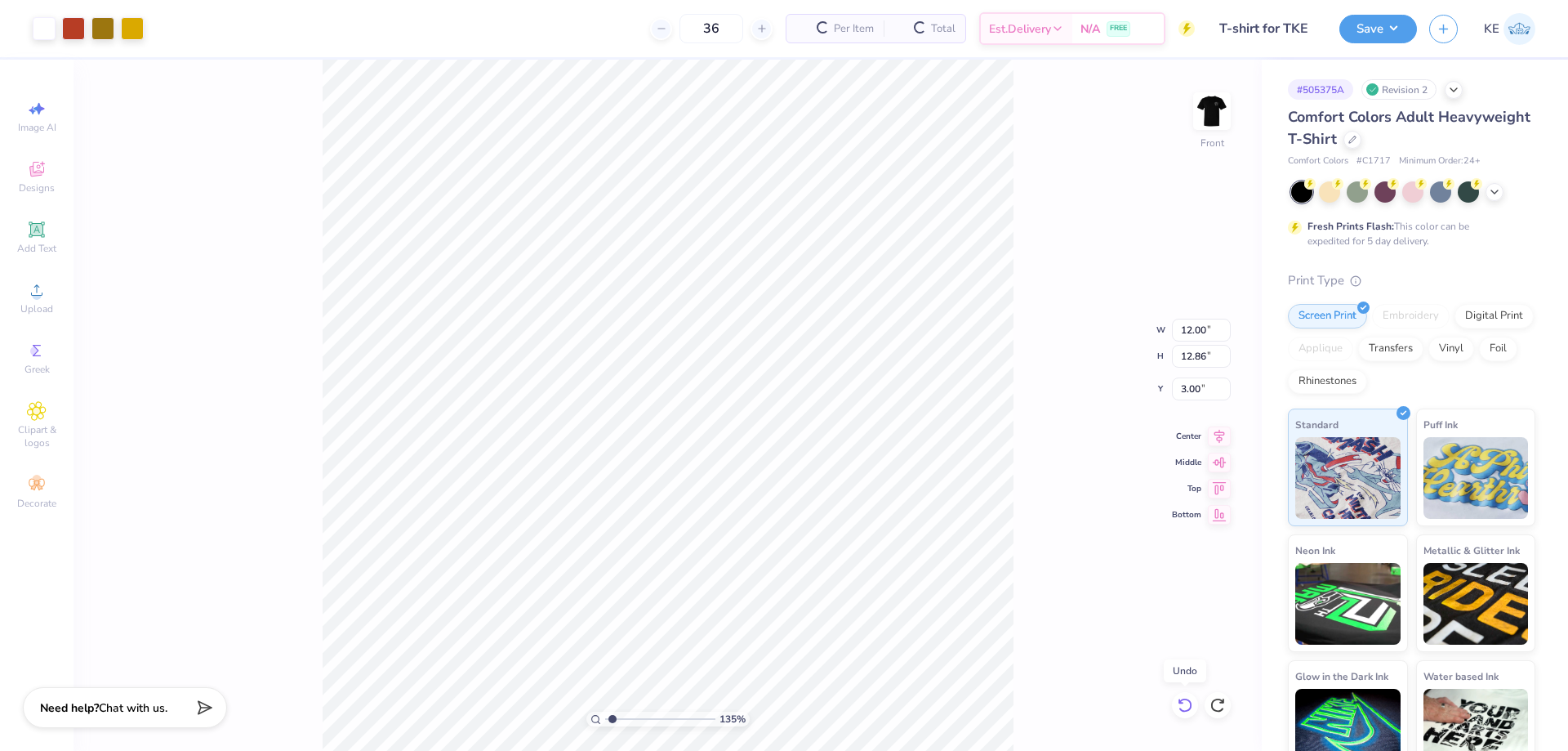 click 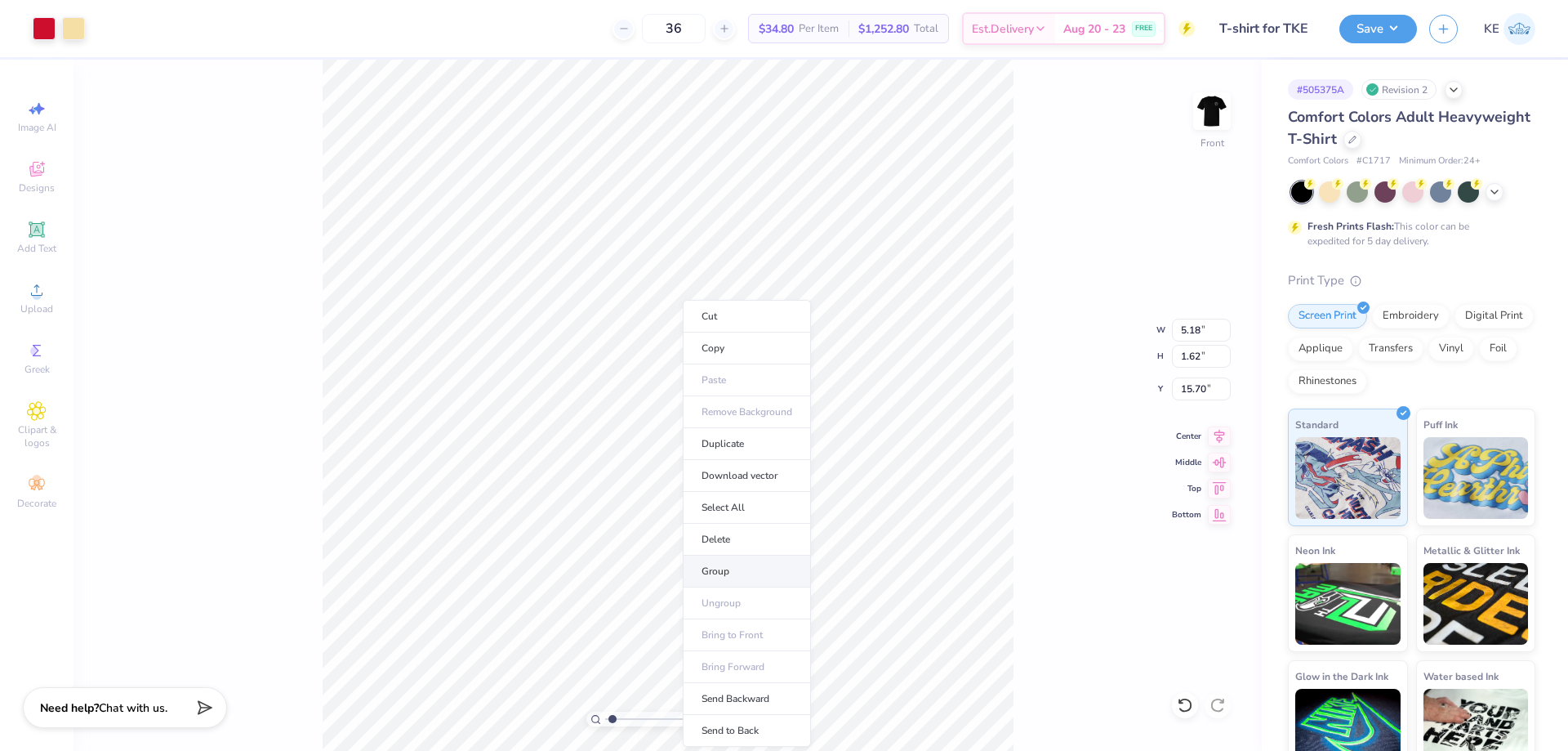 click on "Group" at bounding box center [746, 571] 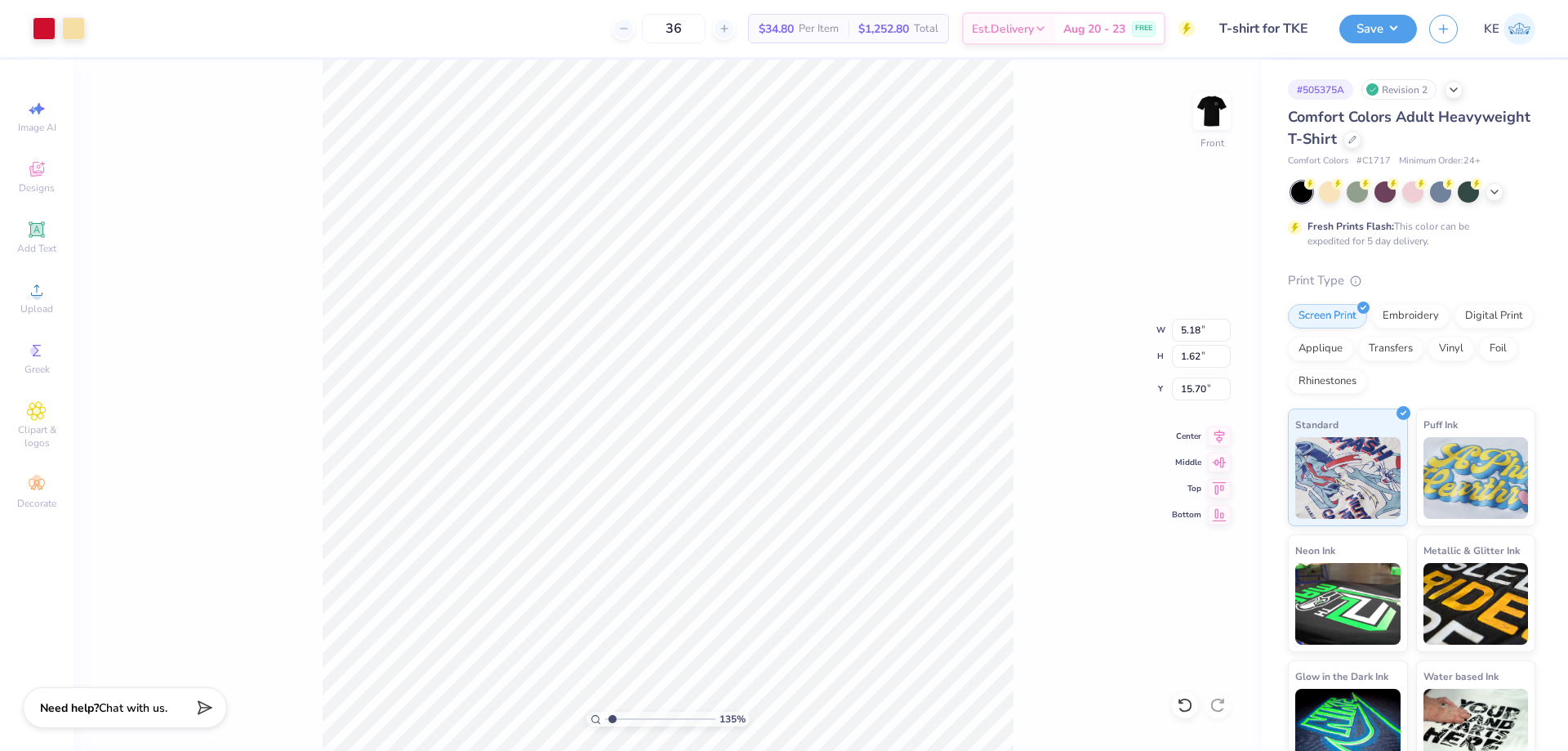 type on "1.35006143669128" 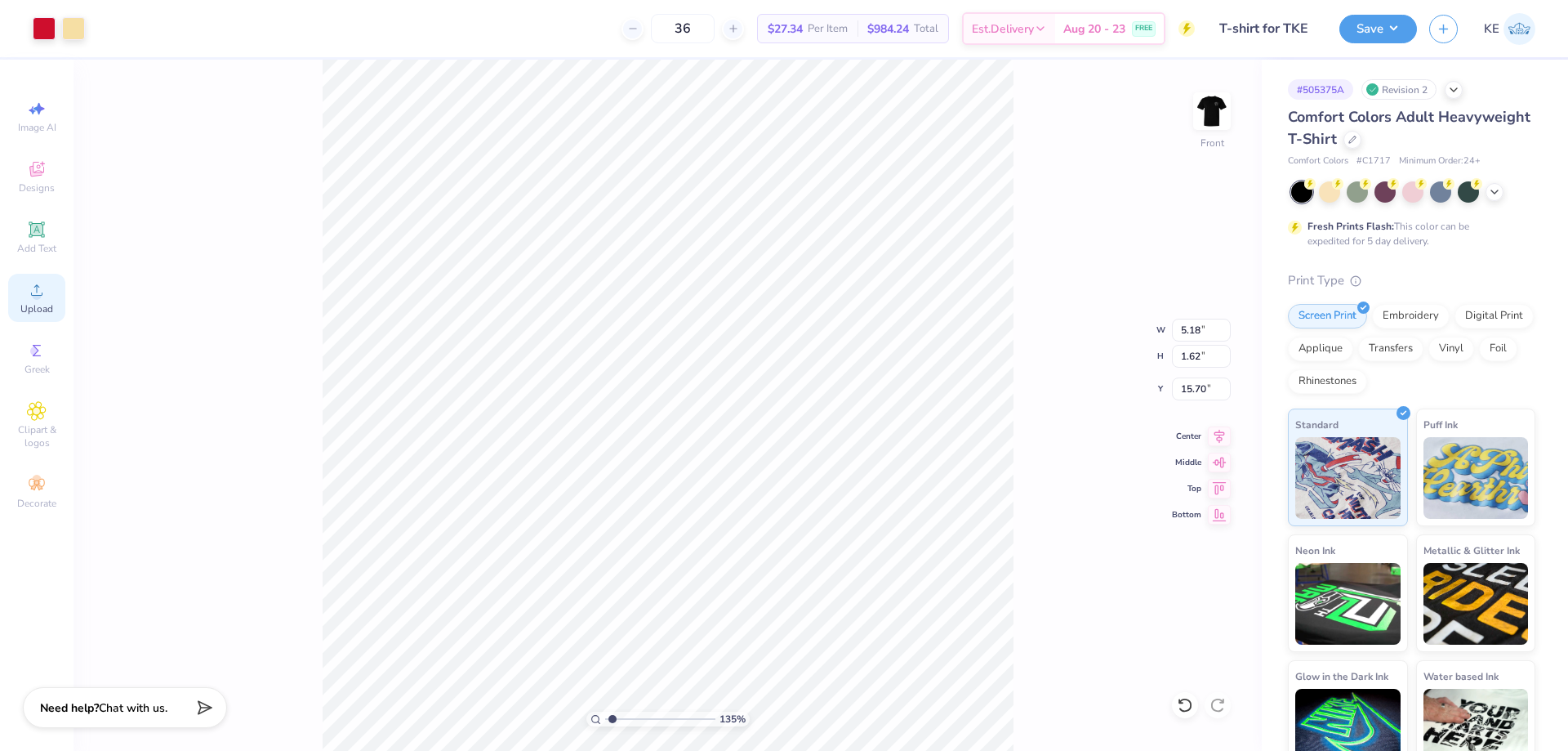 click 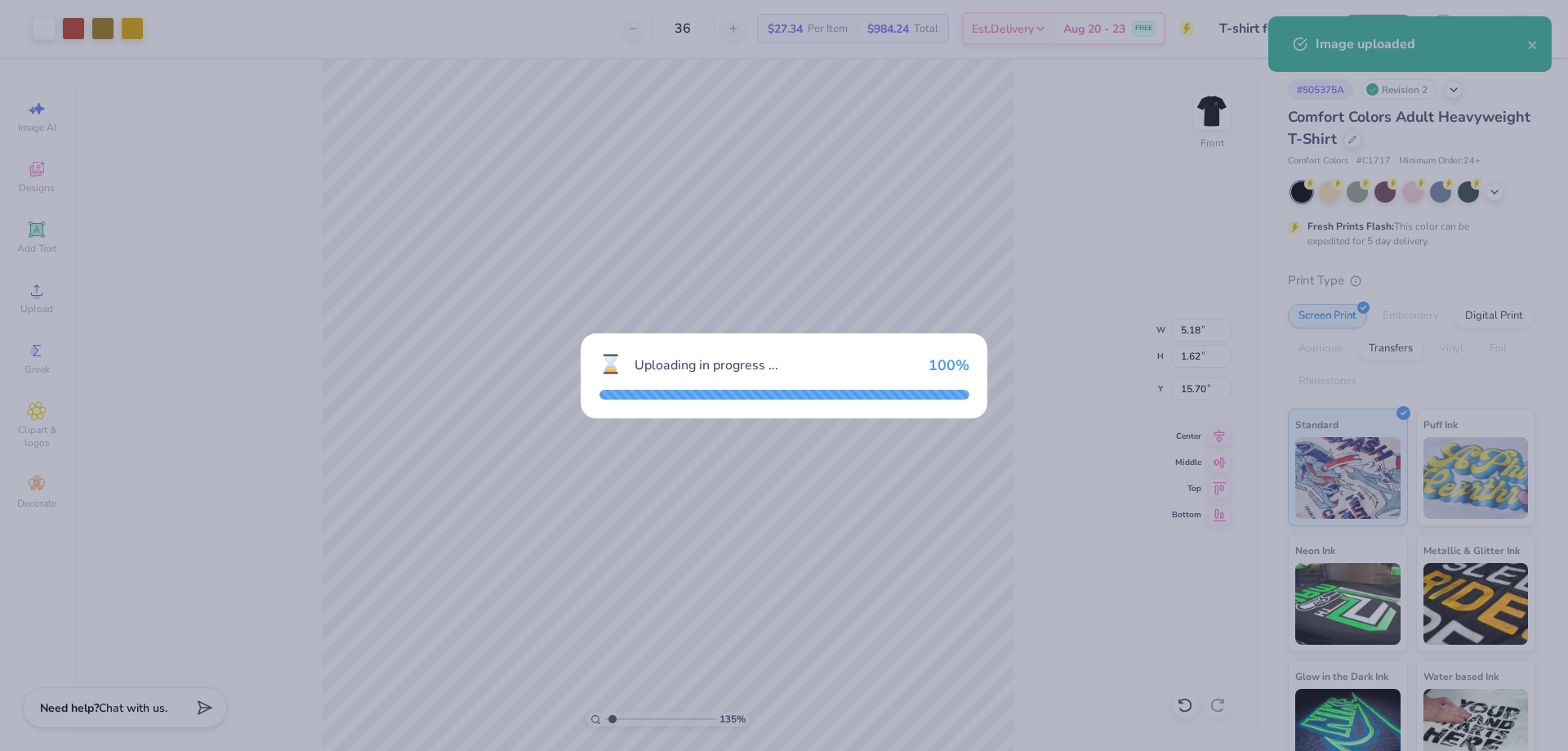 type on "1.35006143669128" 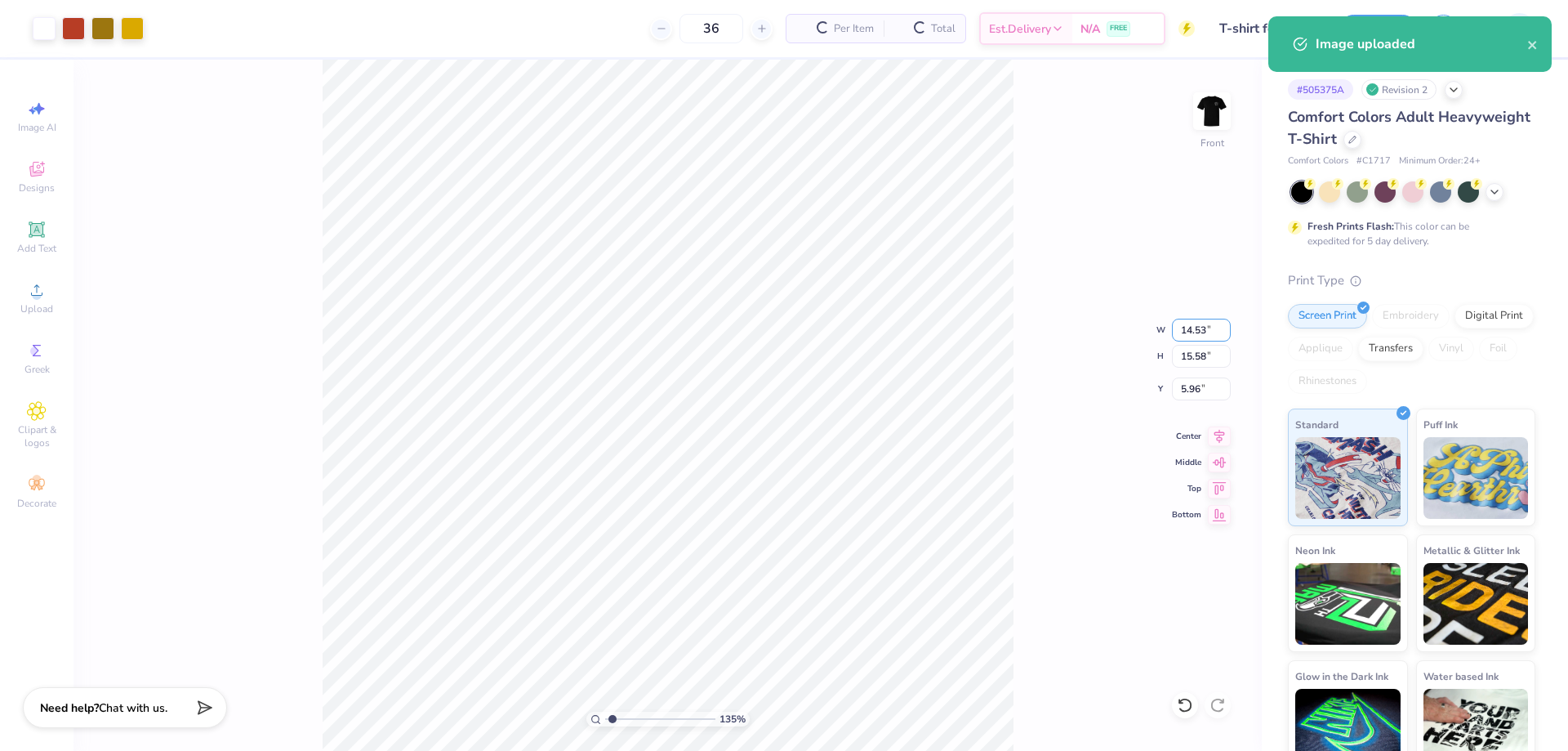 click on "14.53" at bounding box center [1201, 330] 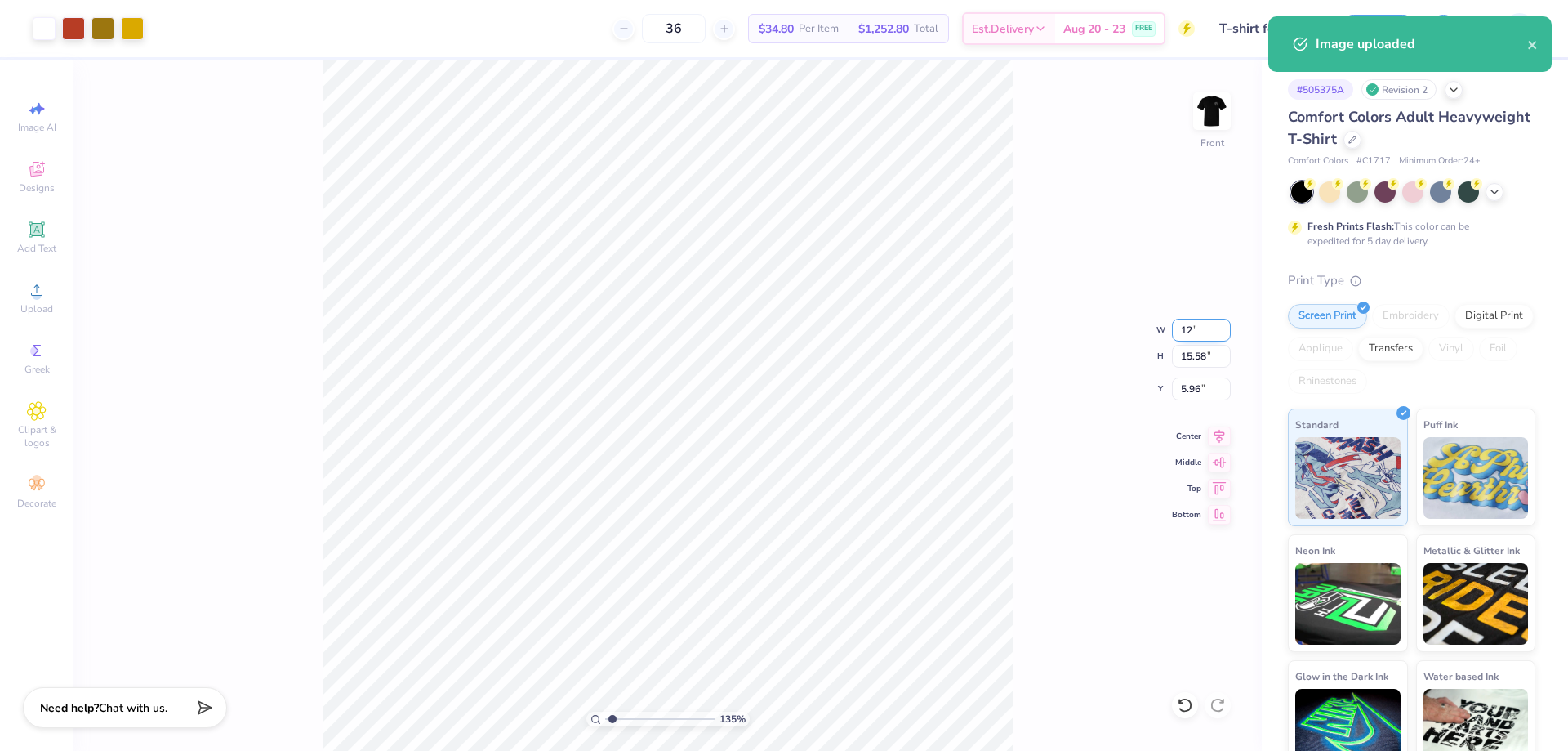 type on "12" 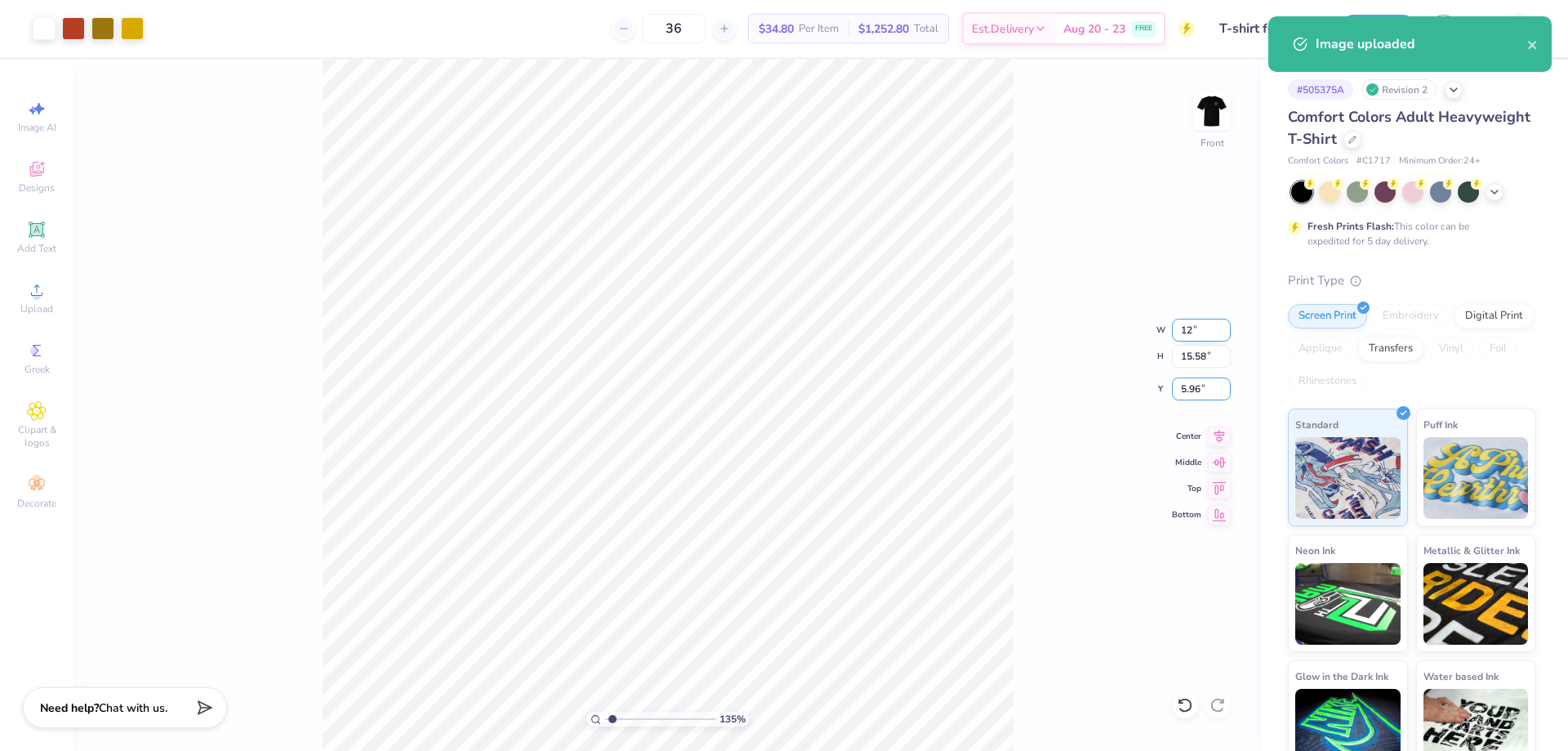 type on "1.35006143669128" 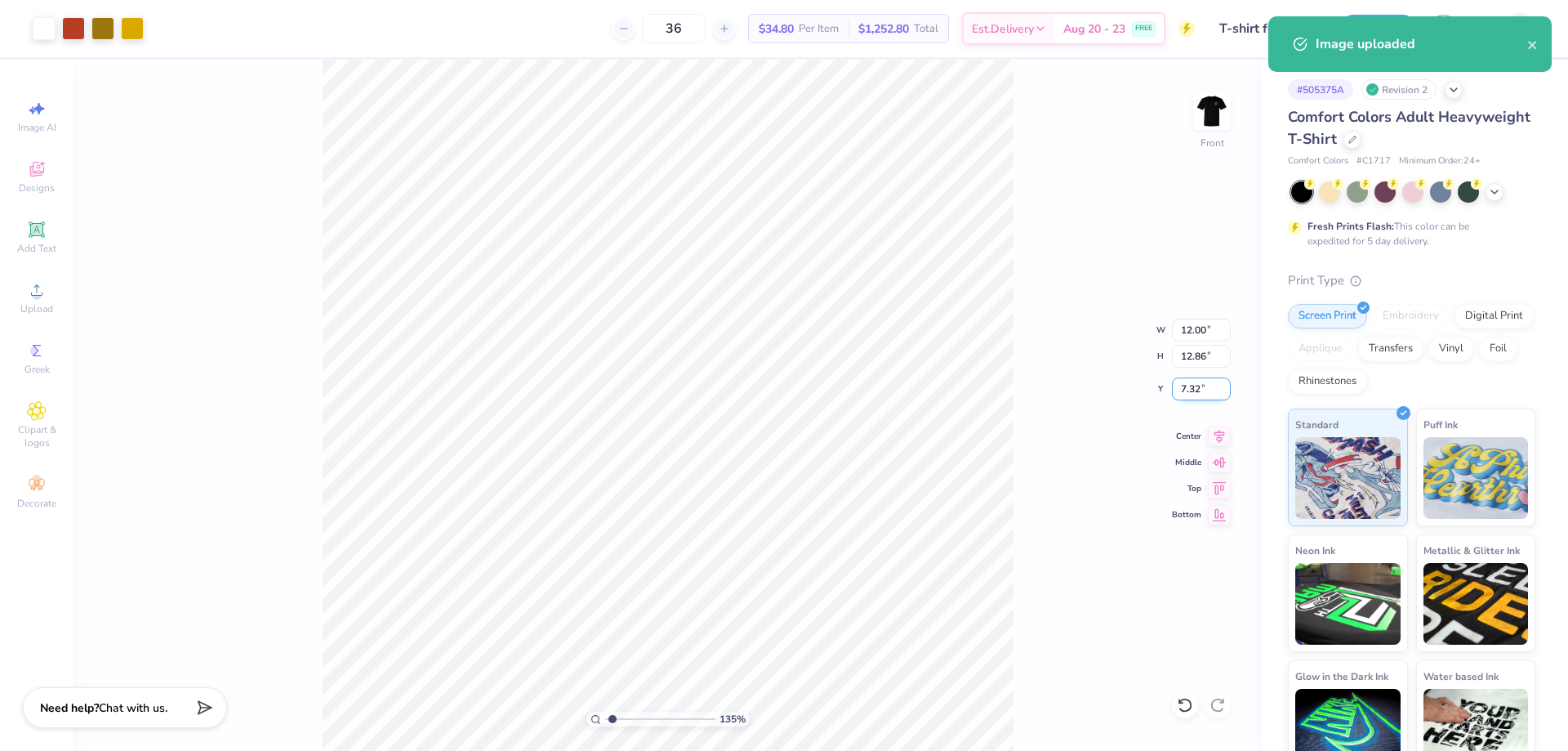 click on "7.32" at bounding box center (1201, 389) 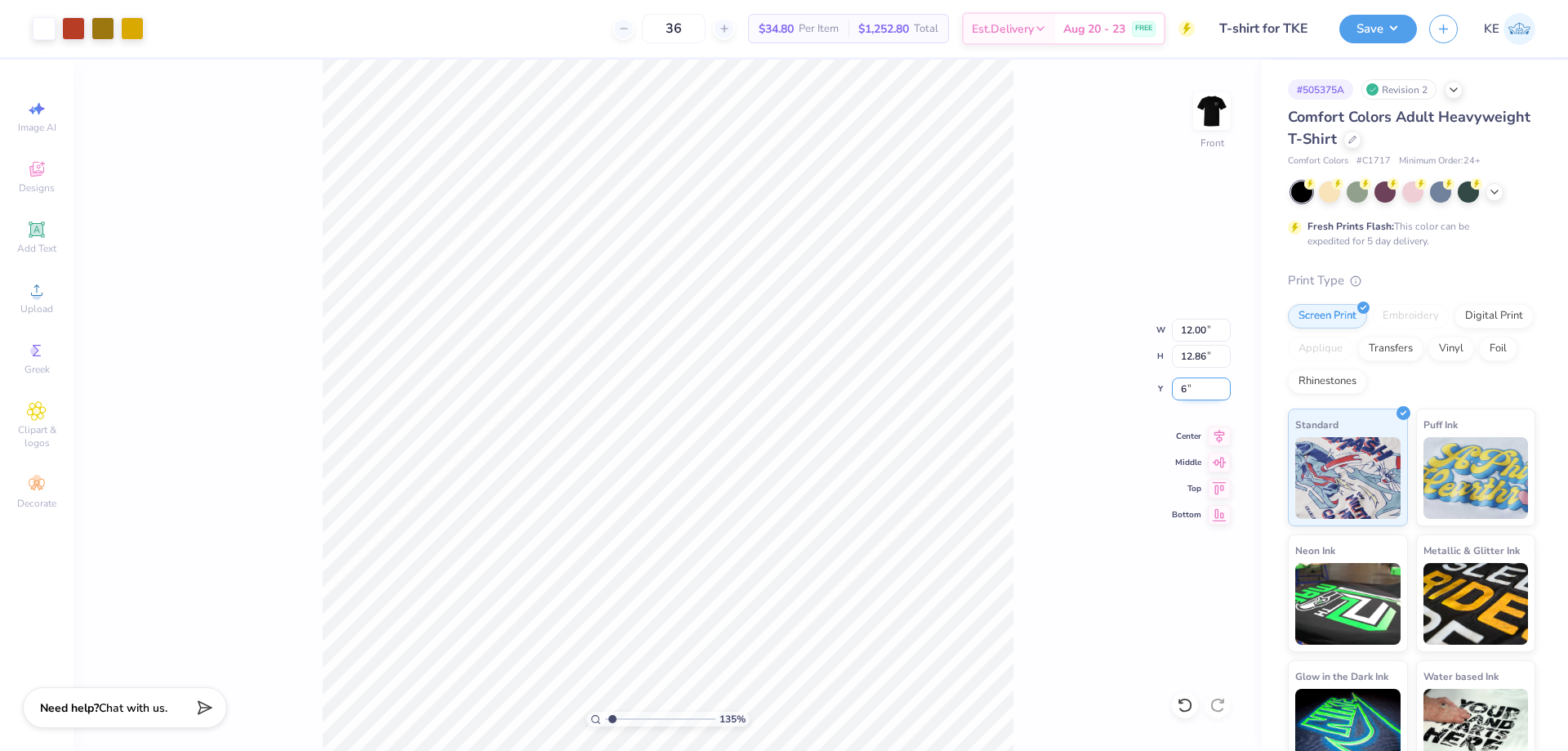 type on "6" 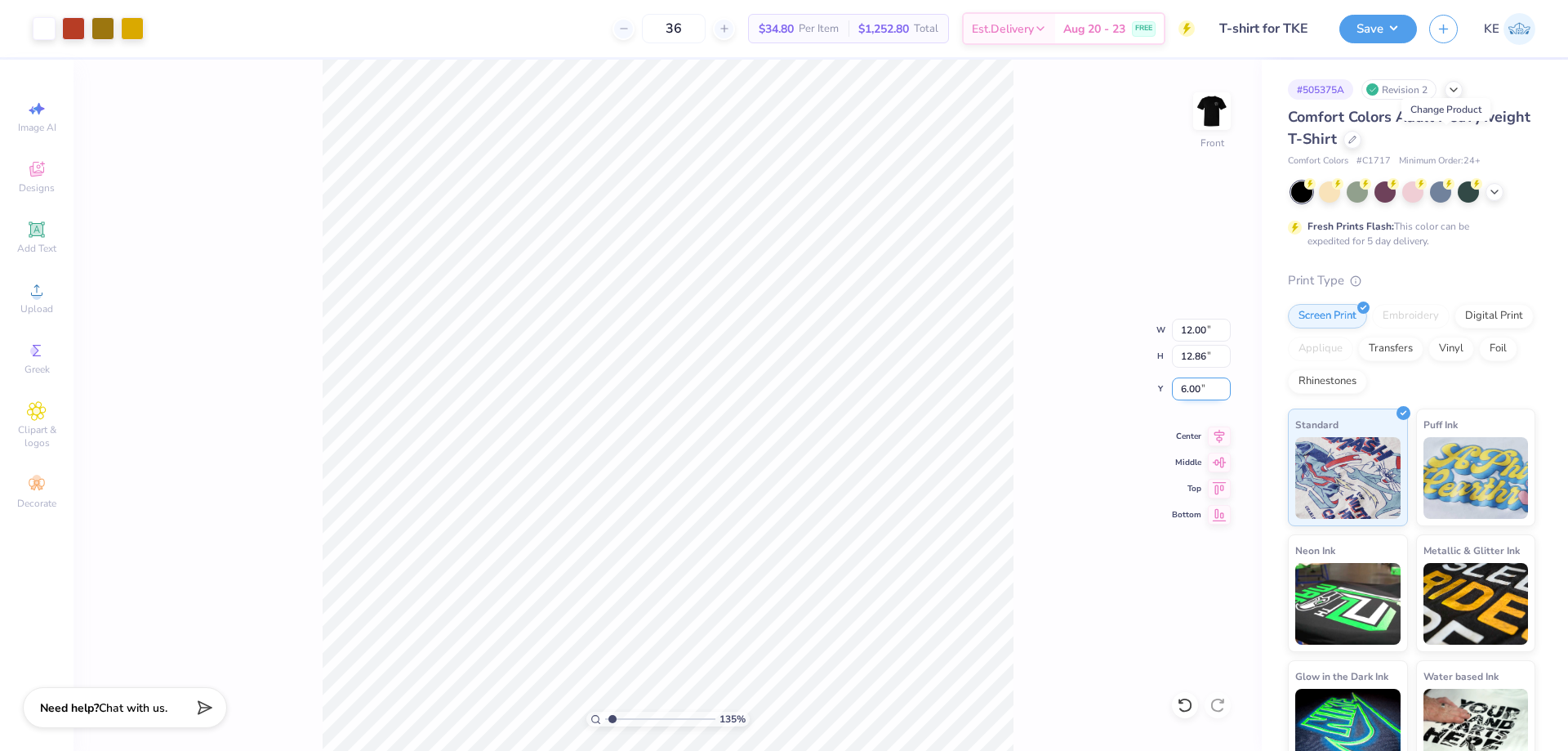 click on "6.00" at bounding box center (1201, 389) 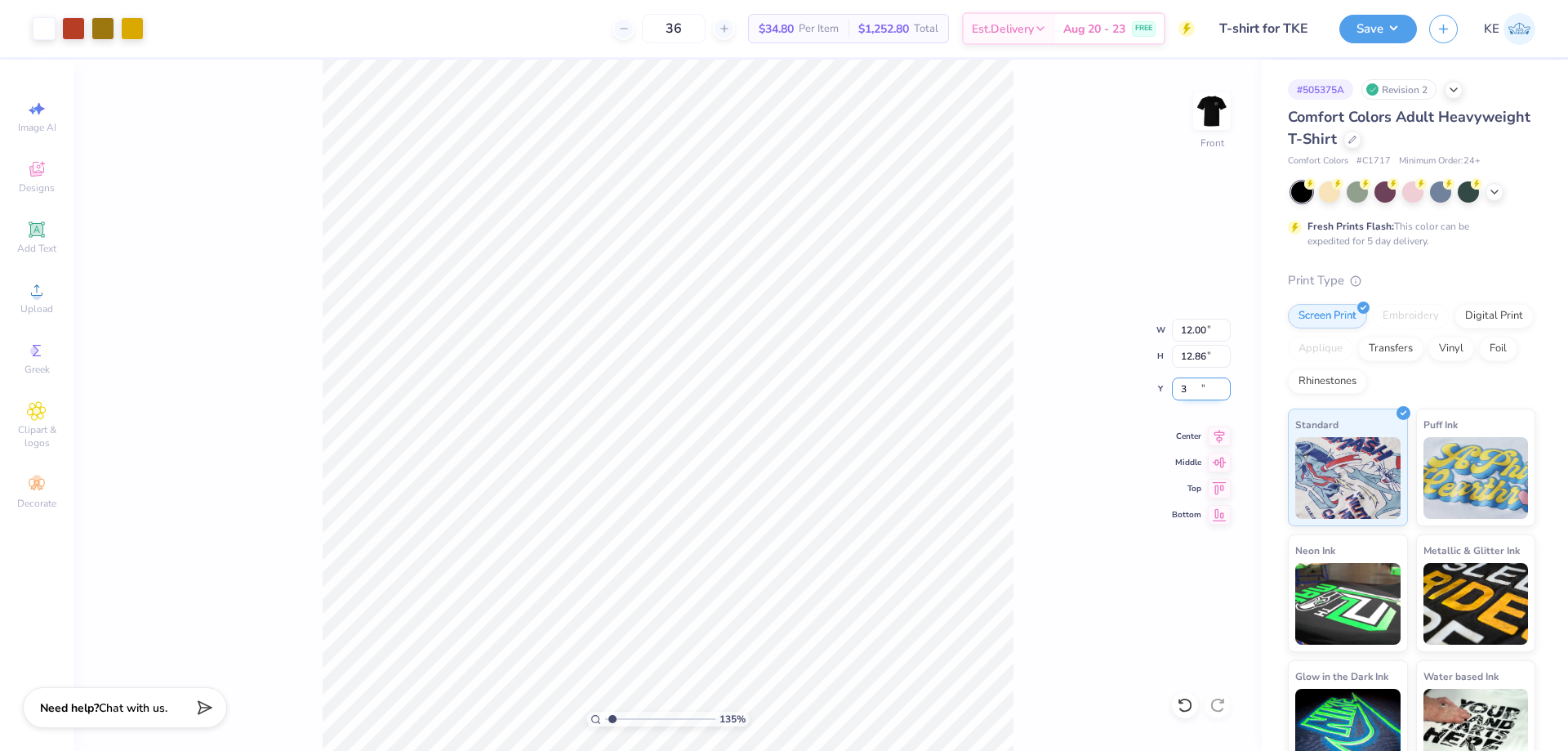 type on "3" 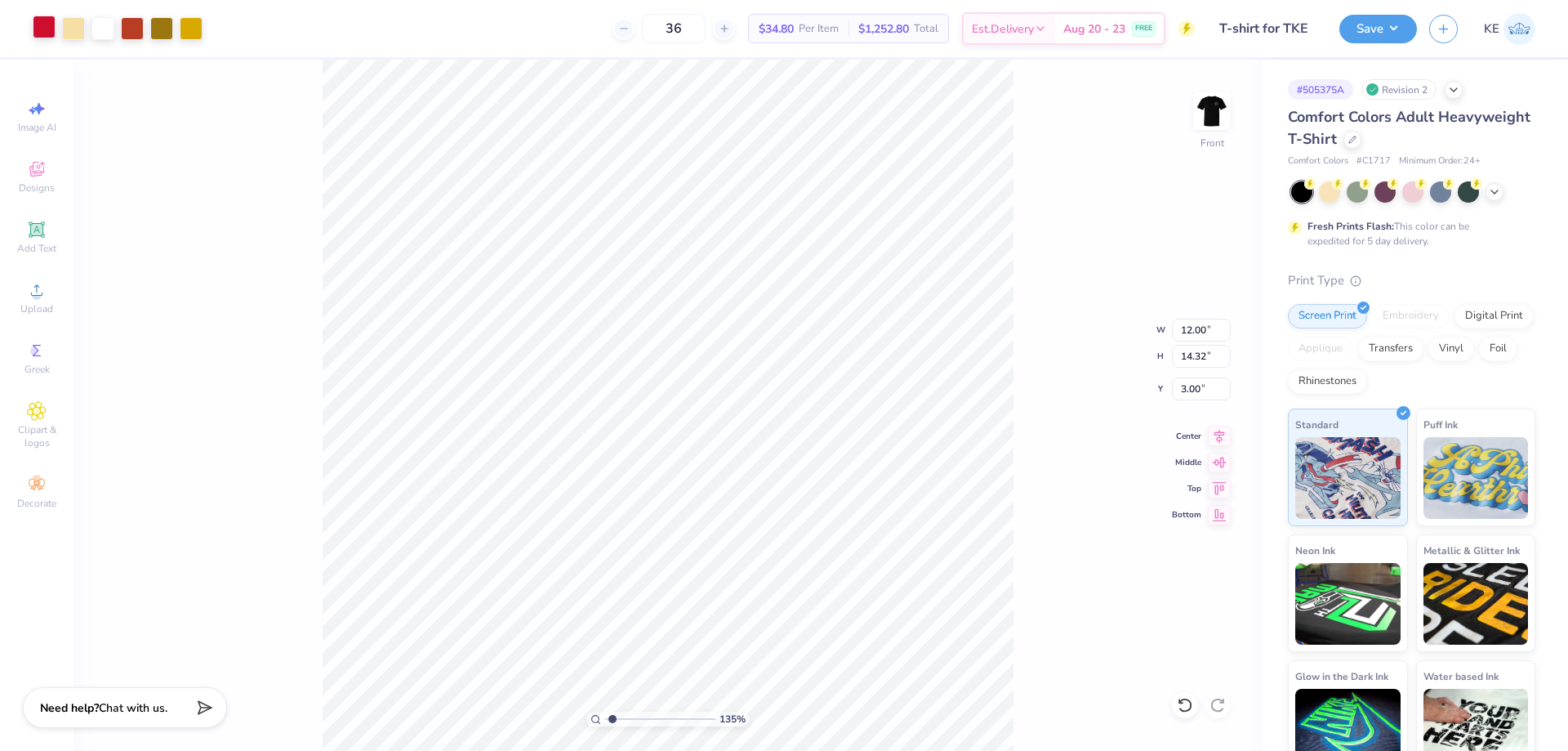 click at bounding box center (44, 27) 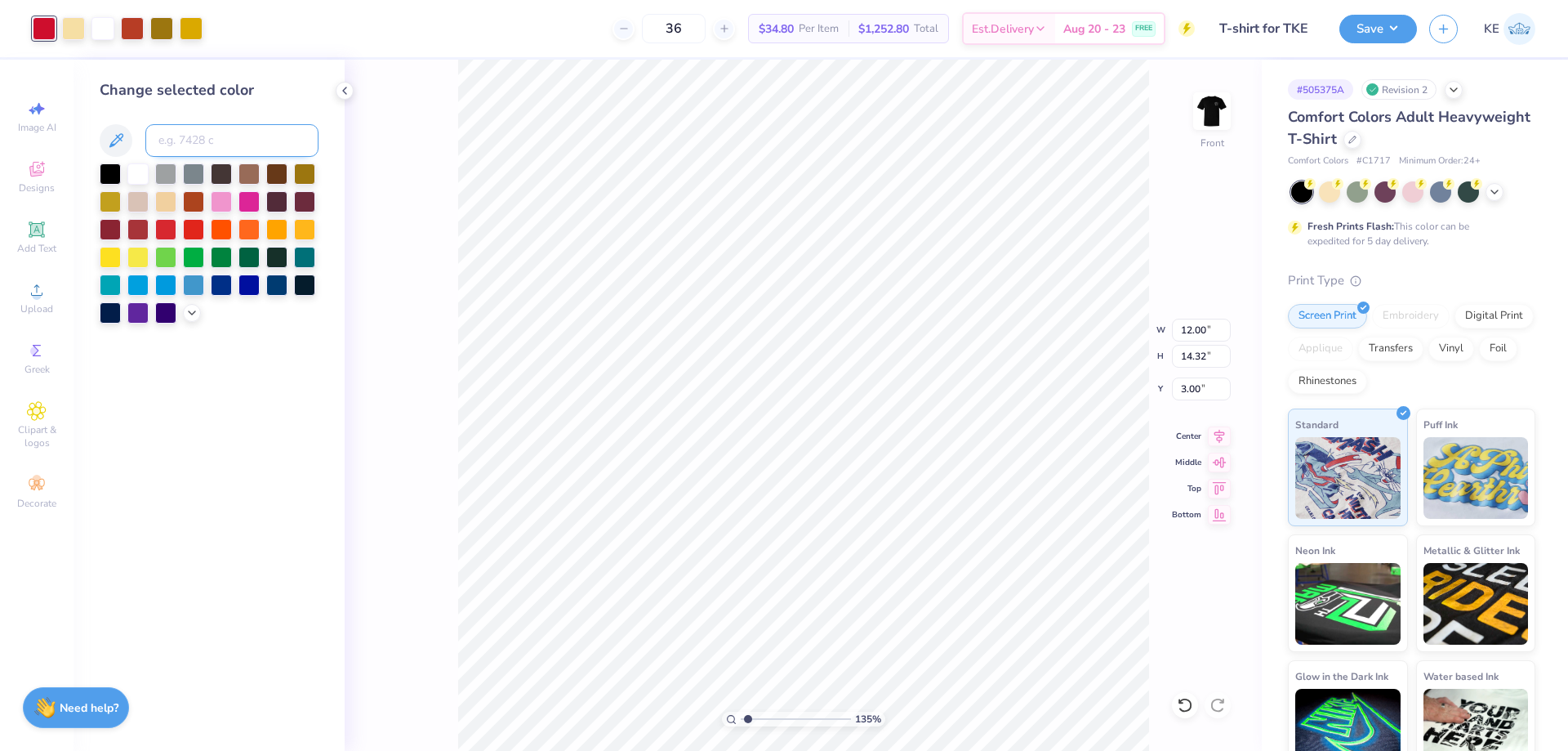 click at bounding box center [232, 141] 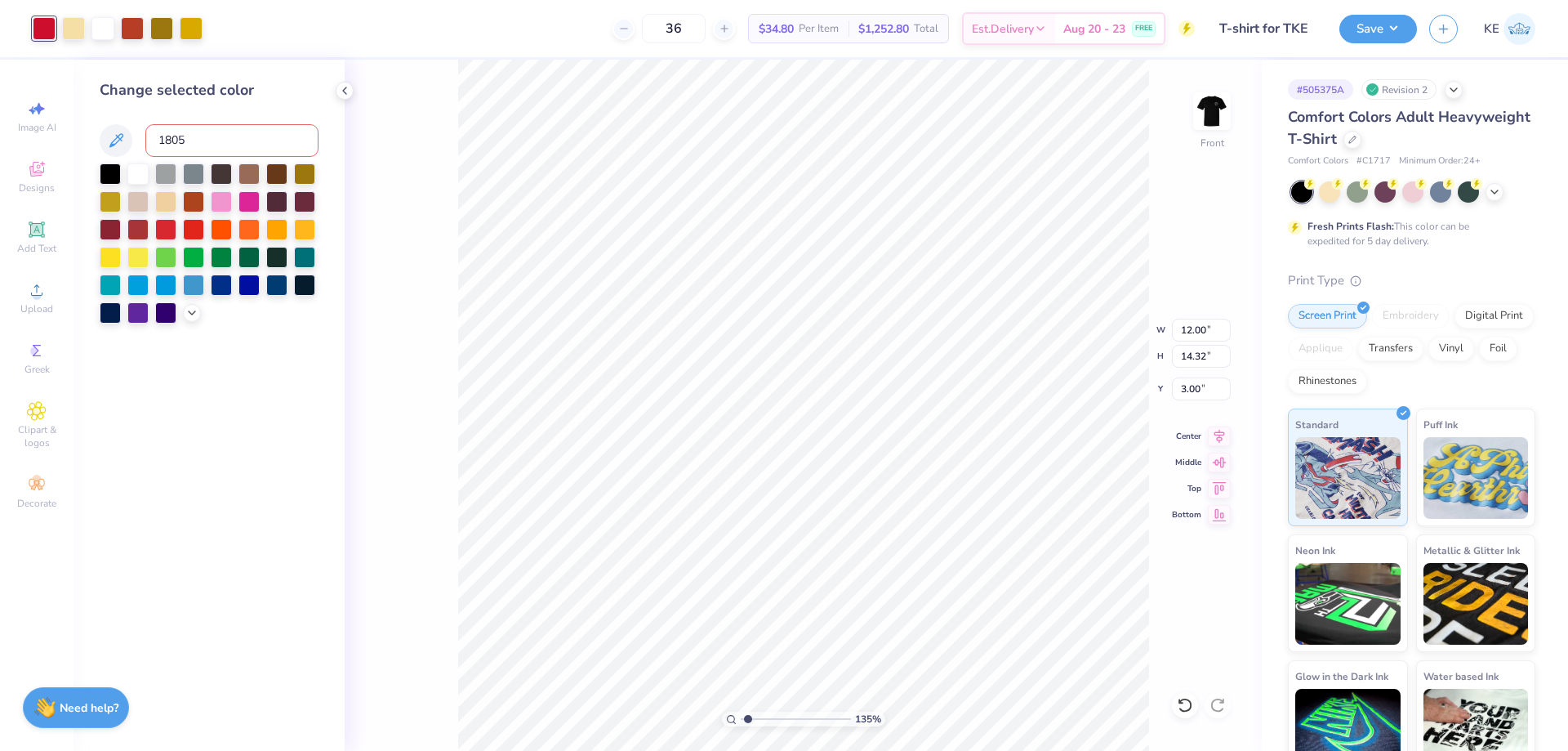 type on "1805" 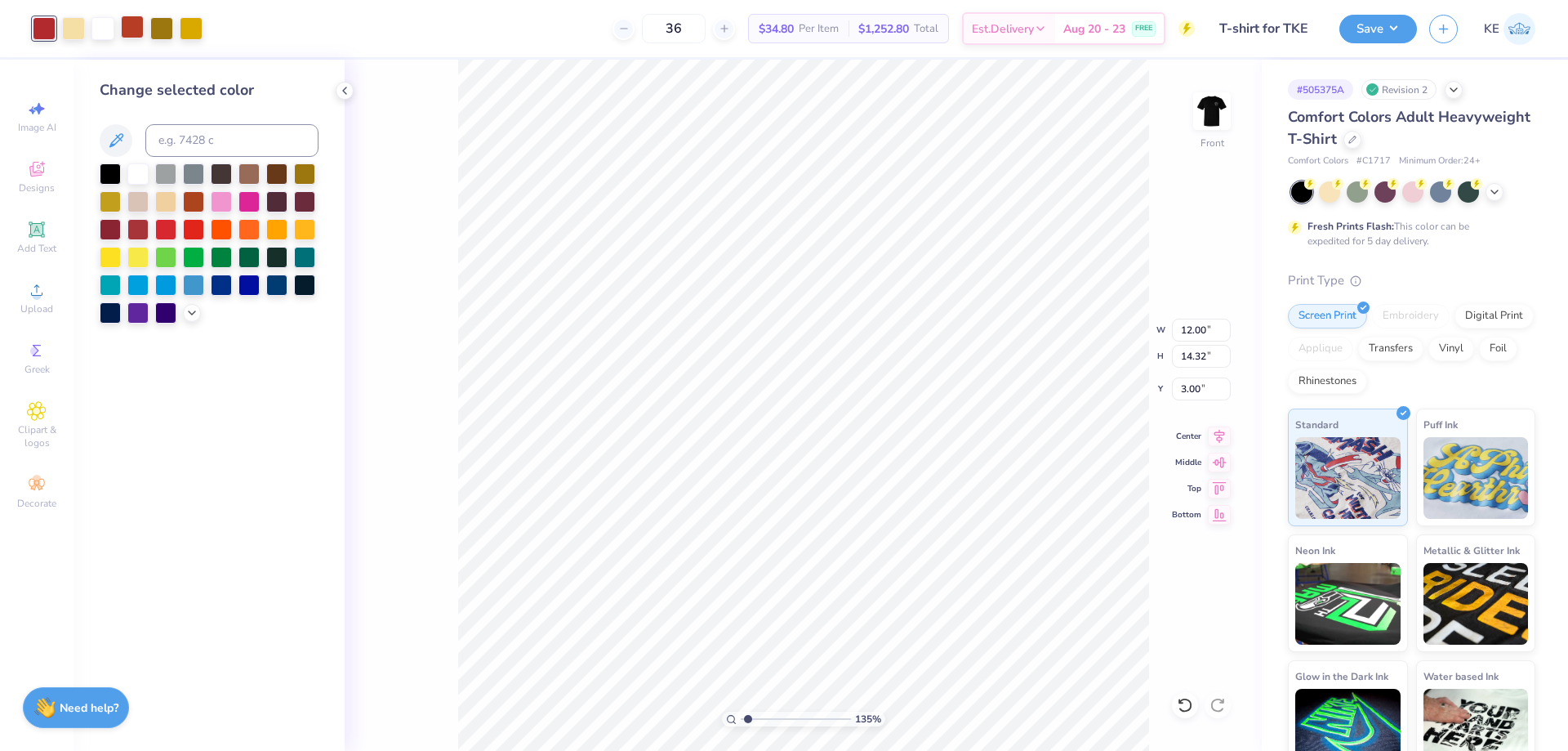 click at bounding box center (132, 27) 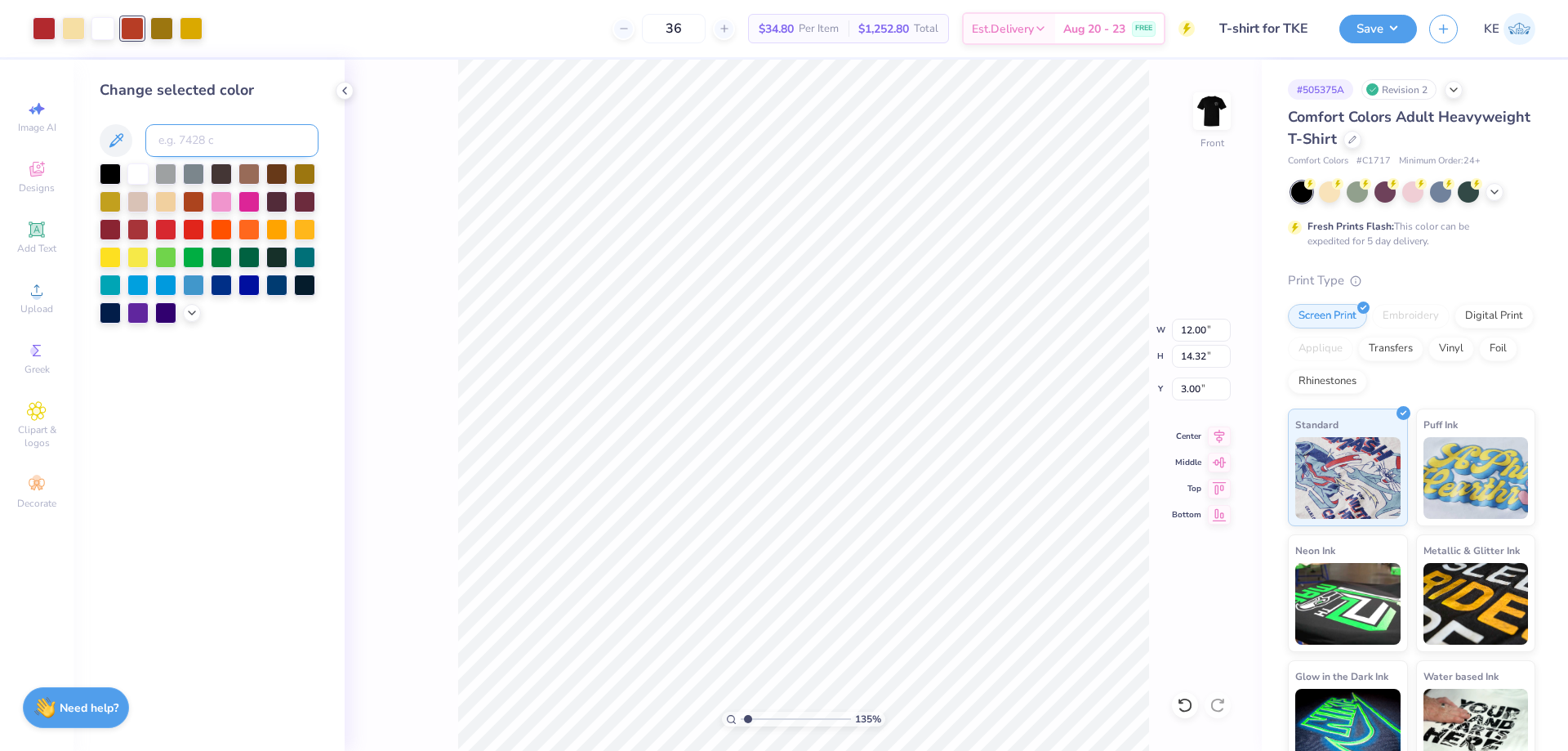 click at bounding box center [232, 141] 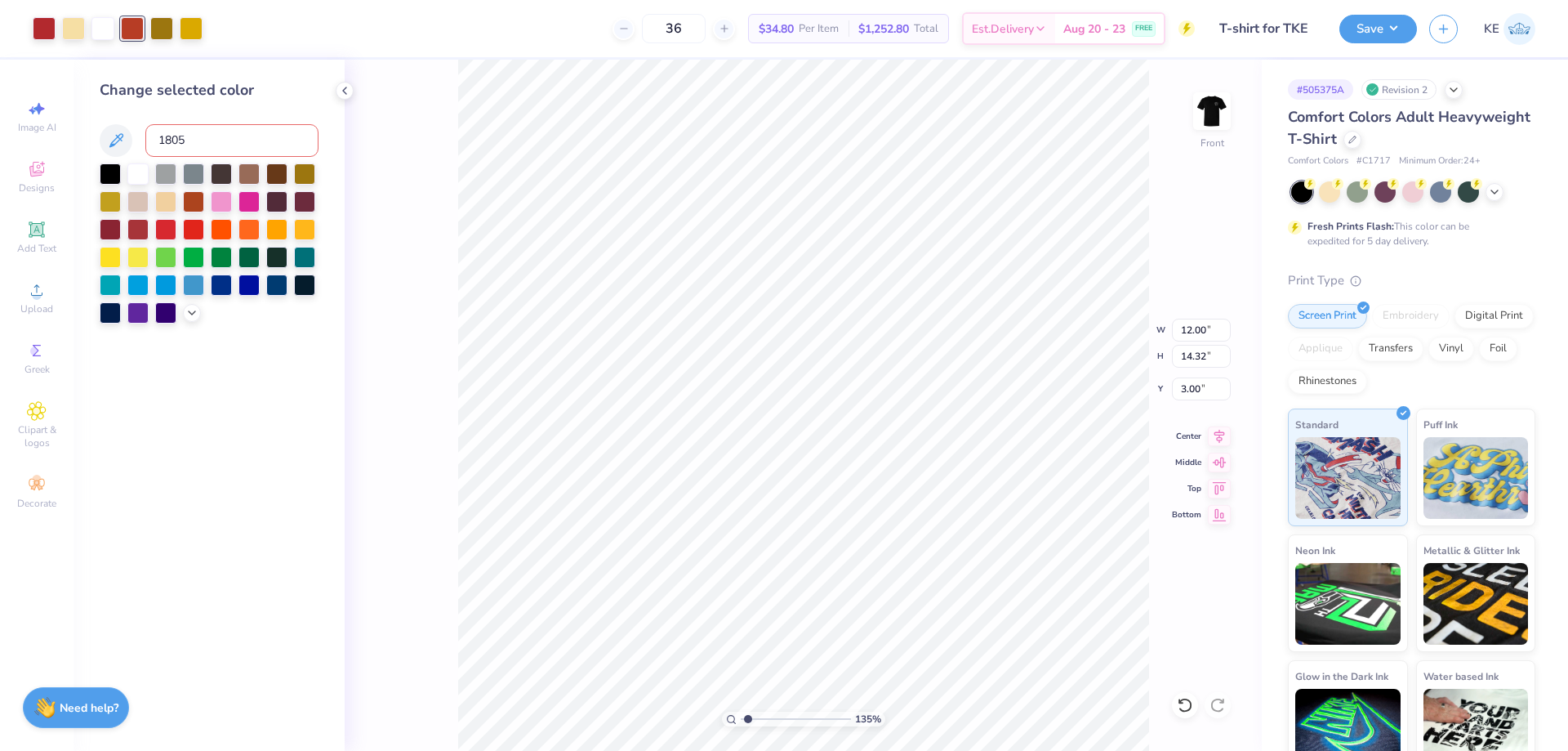 type on "1805" 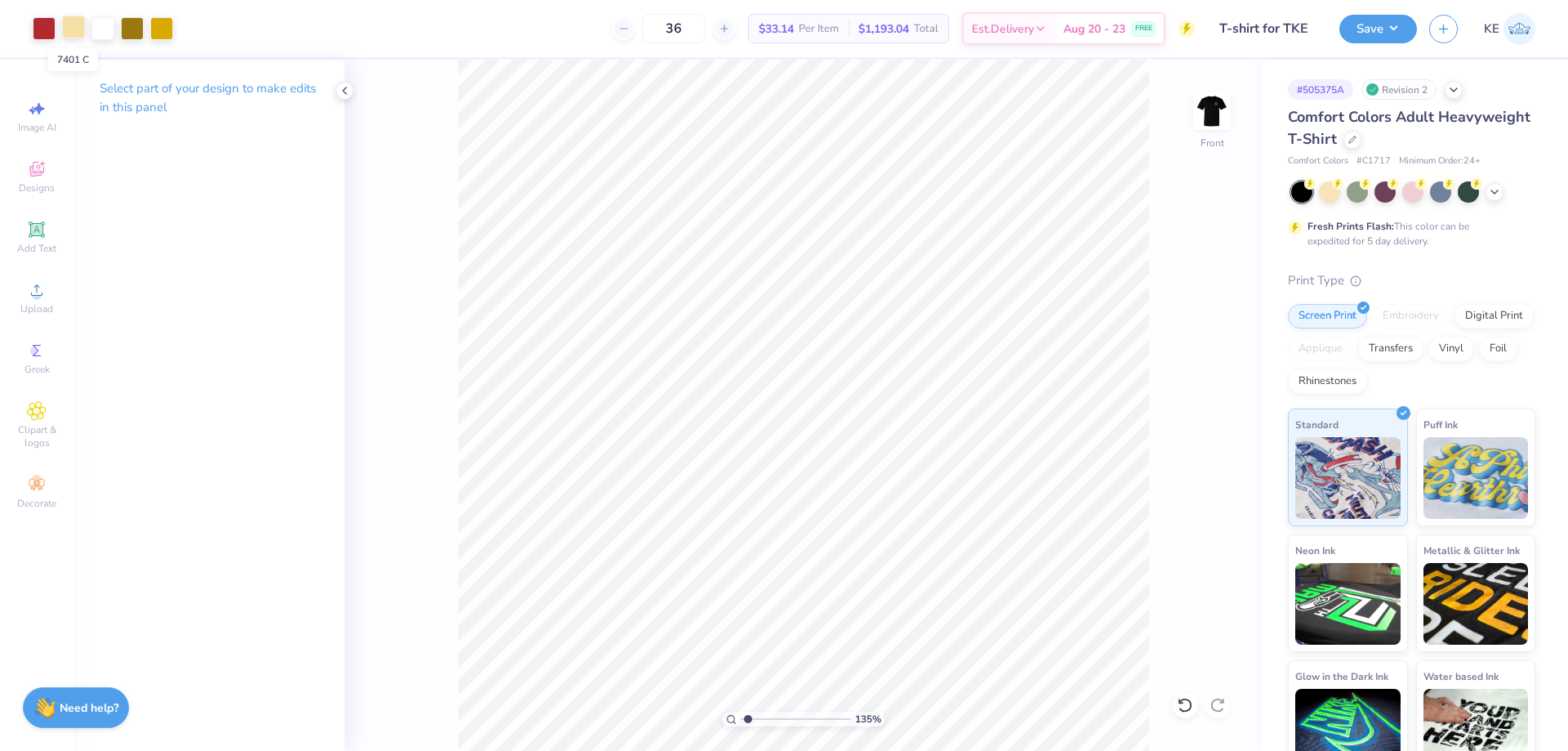 click at bounding box center (74, 27) 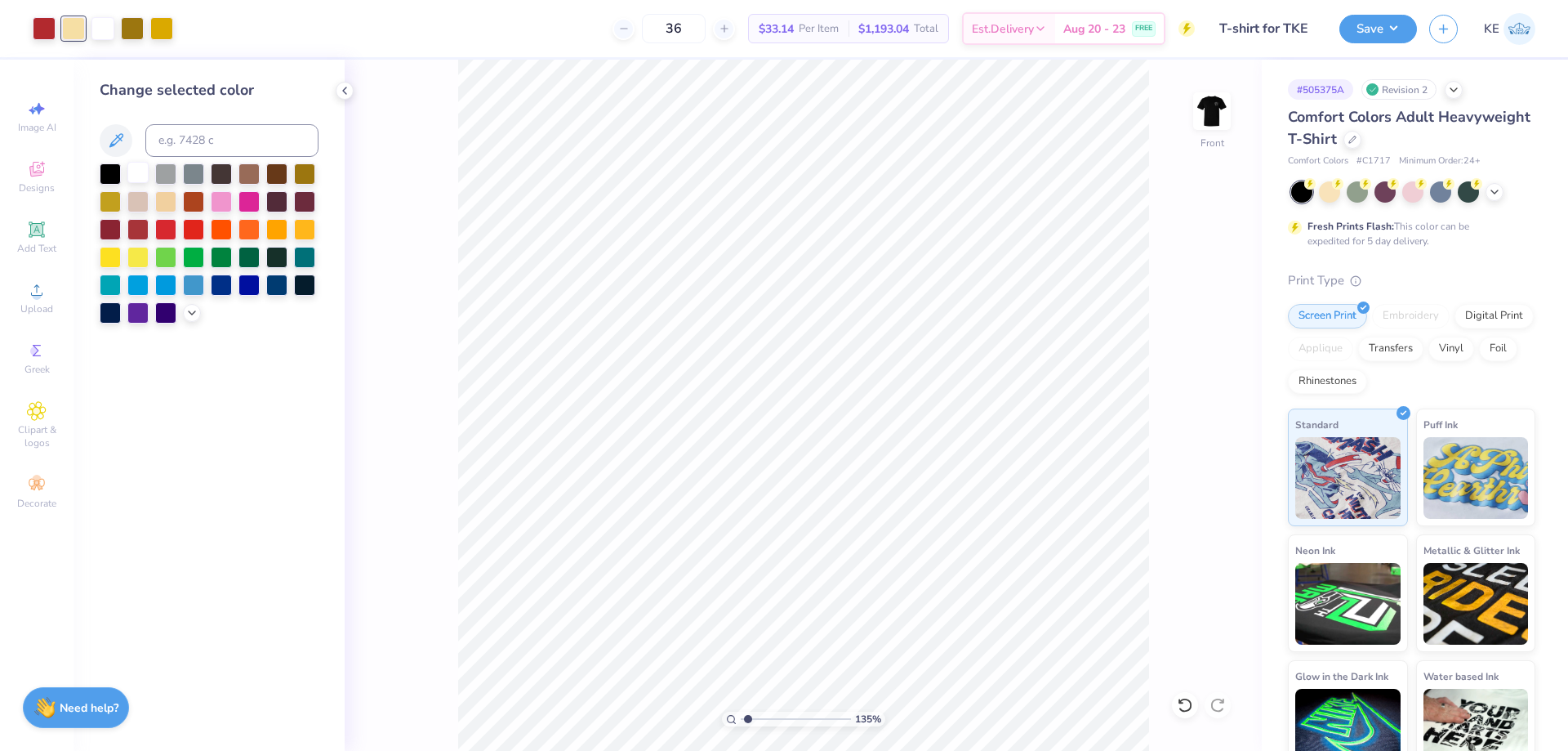 click at bounding box center (138, 172) 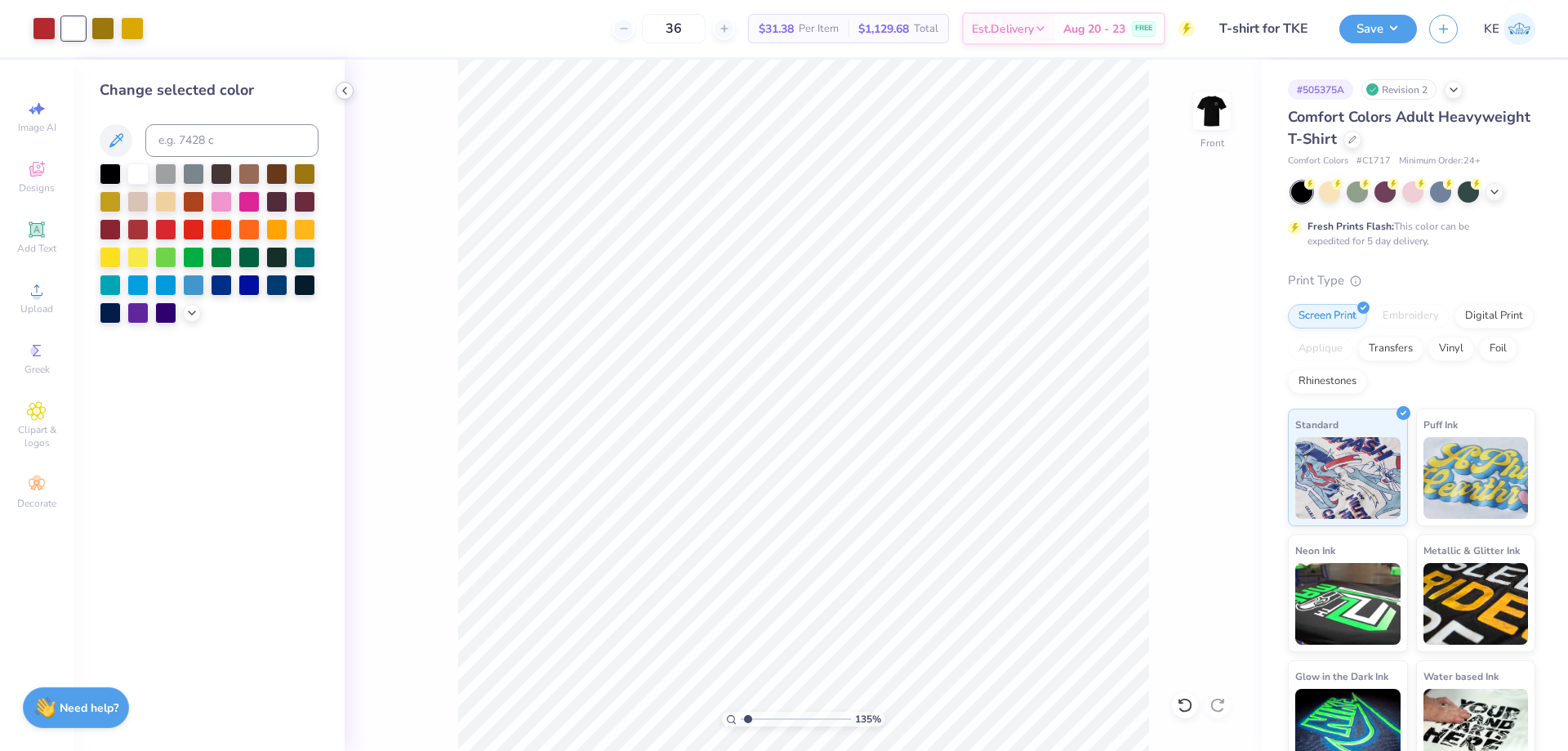 click 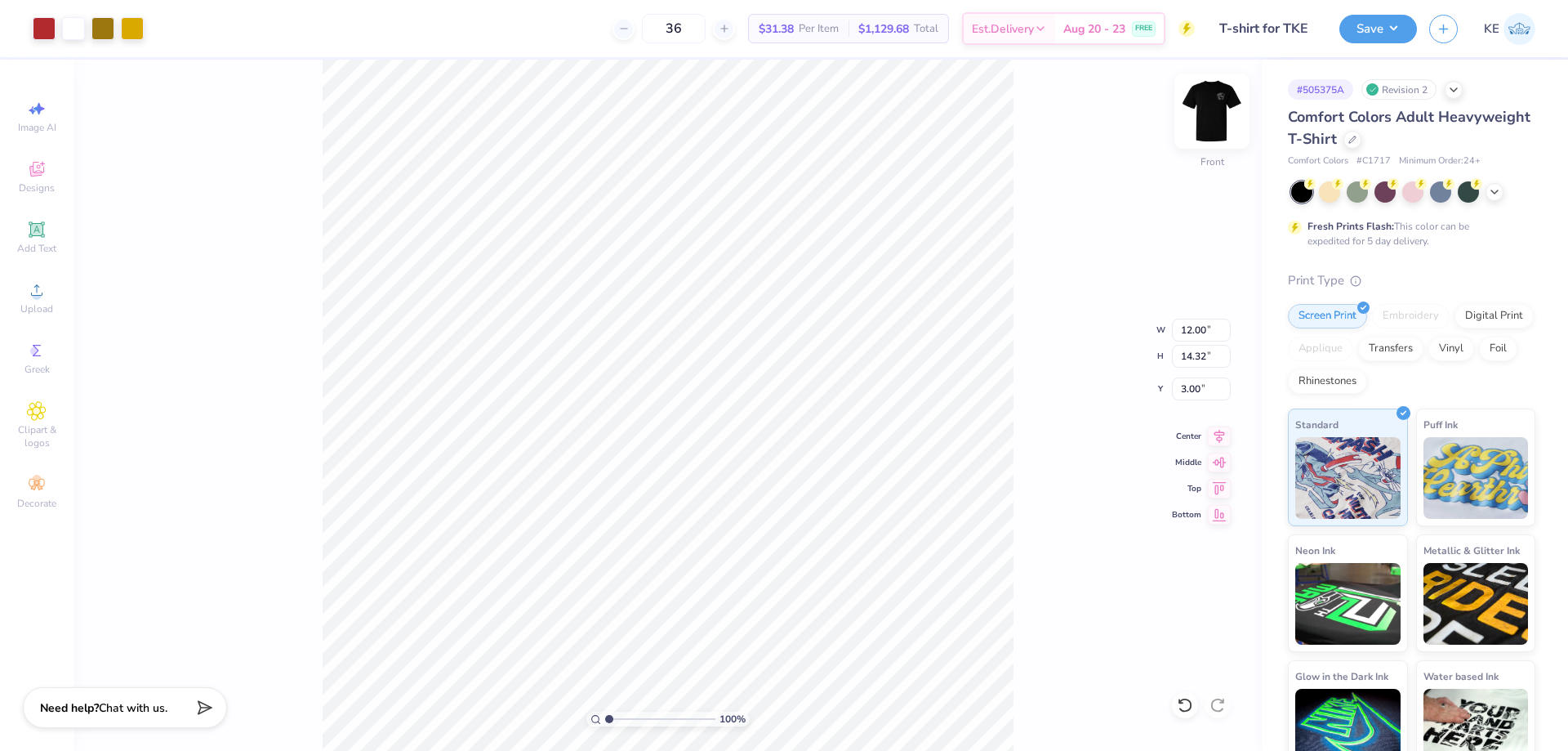 click at bounding box center [1212, 111] 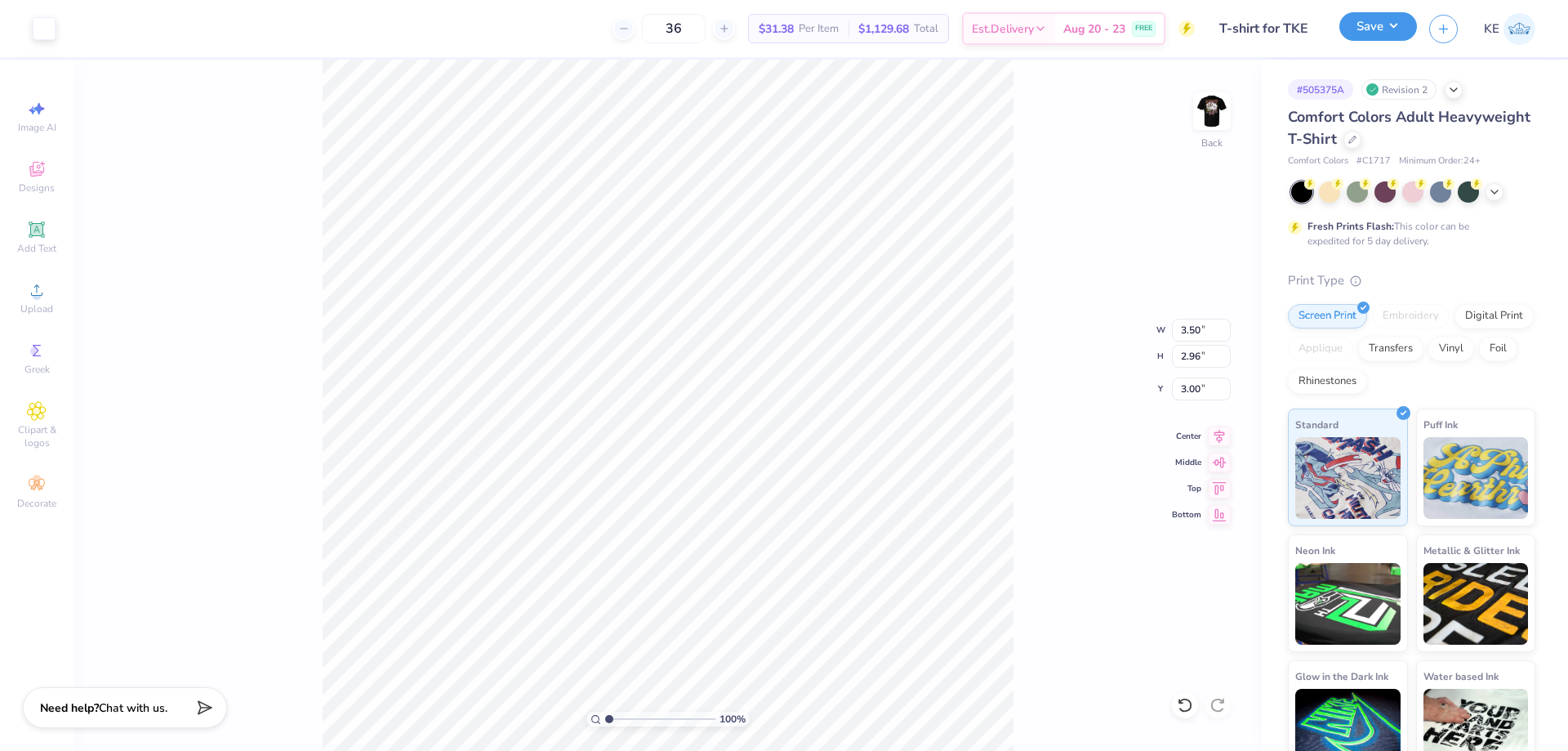 click on "Save" at bounding box center [1378, 26] 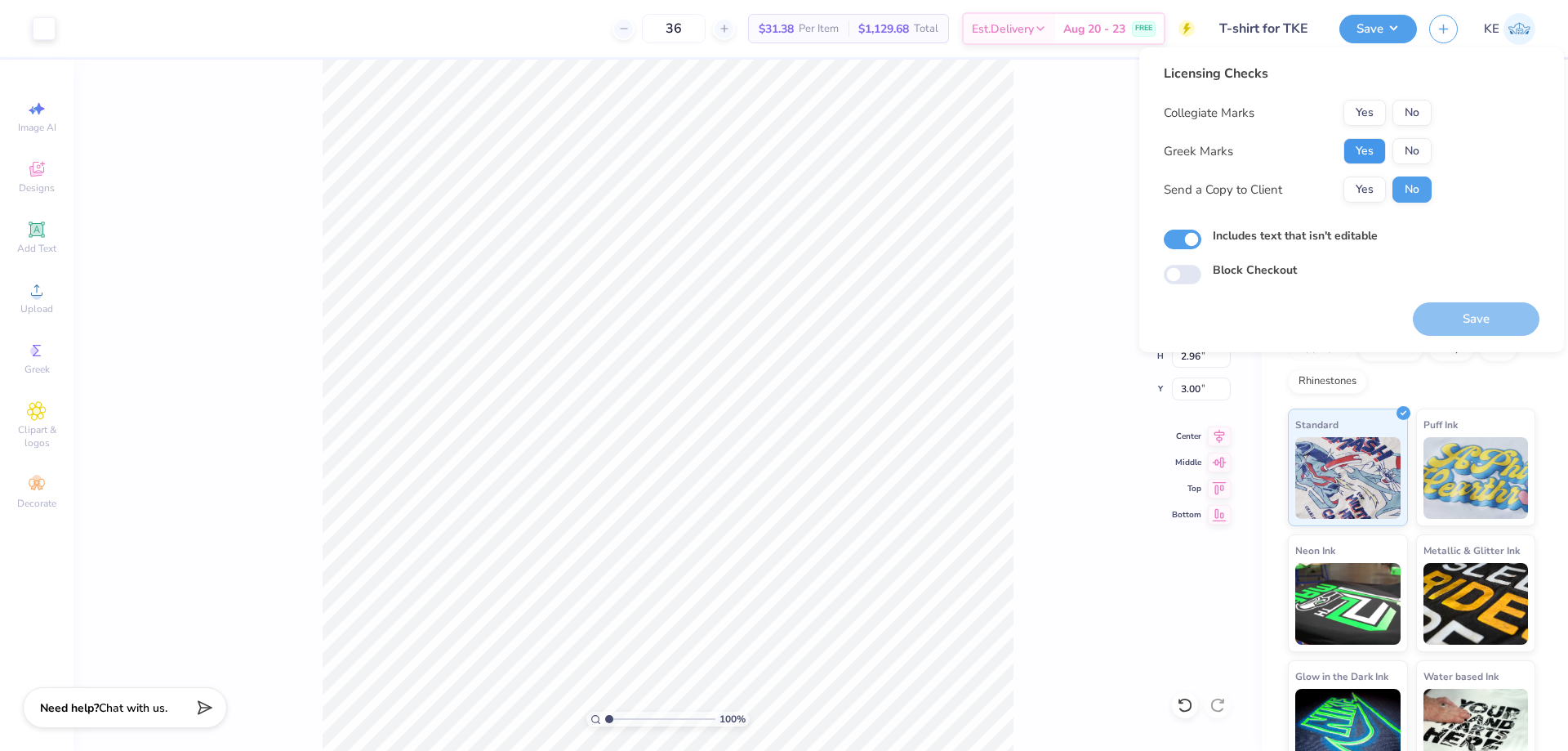 click on "Yes" at bounding box center [1365, 151] 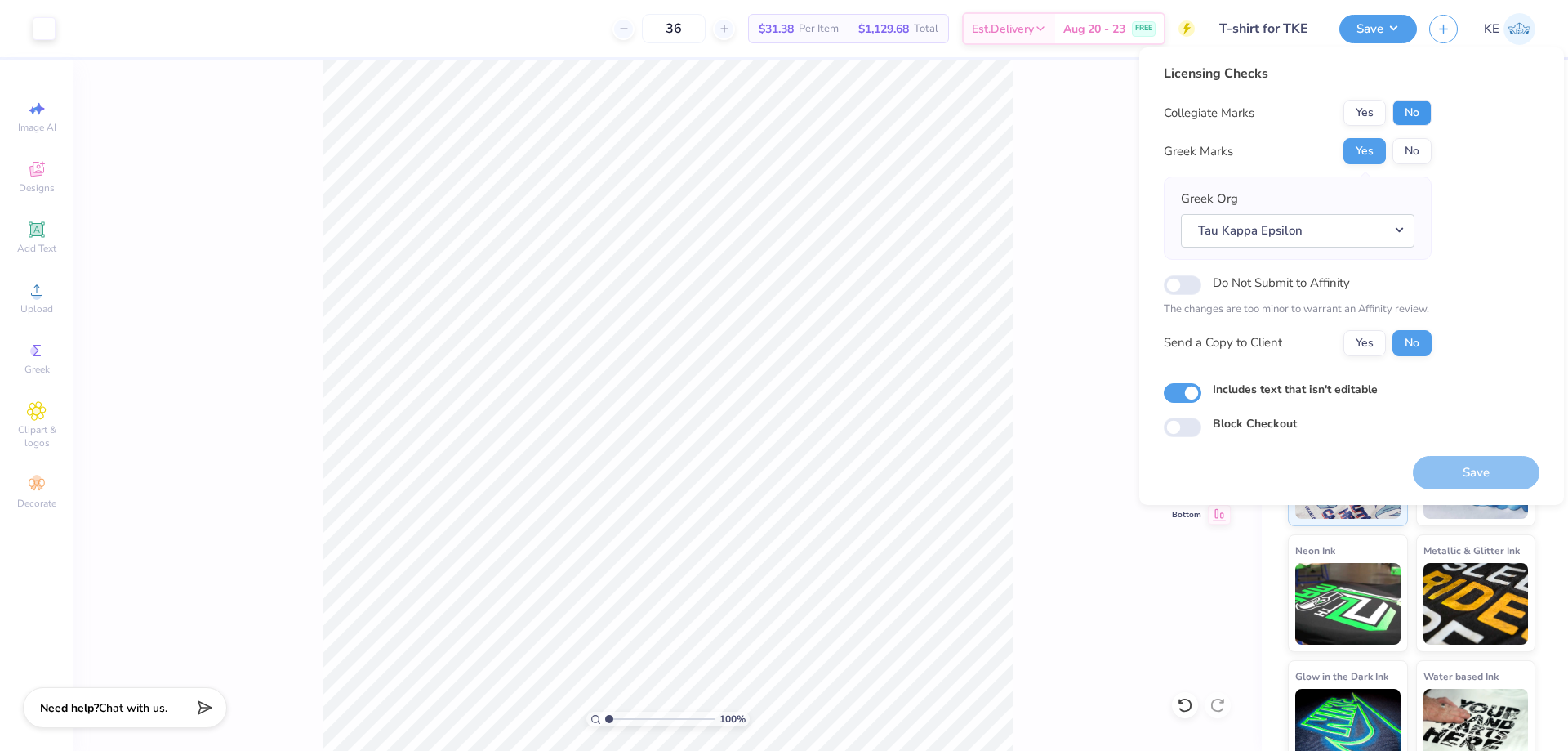 click on "No" at bounding box center [1412, 113] 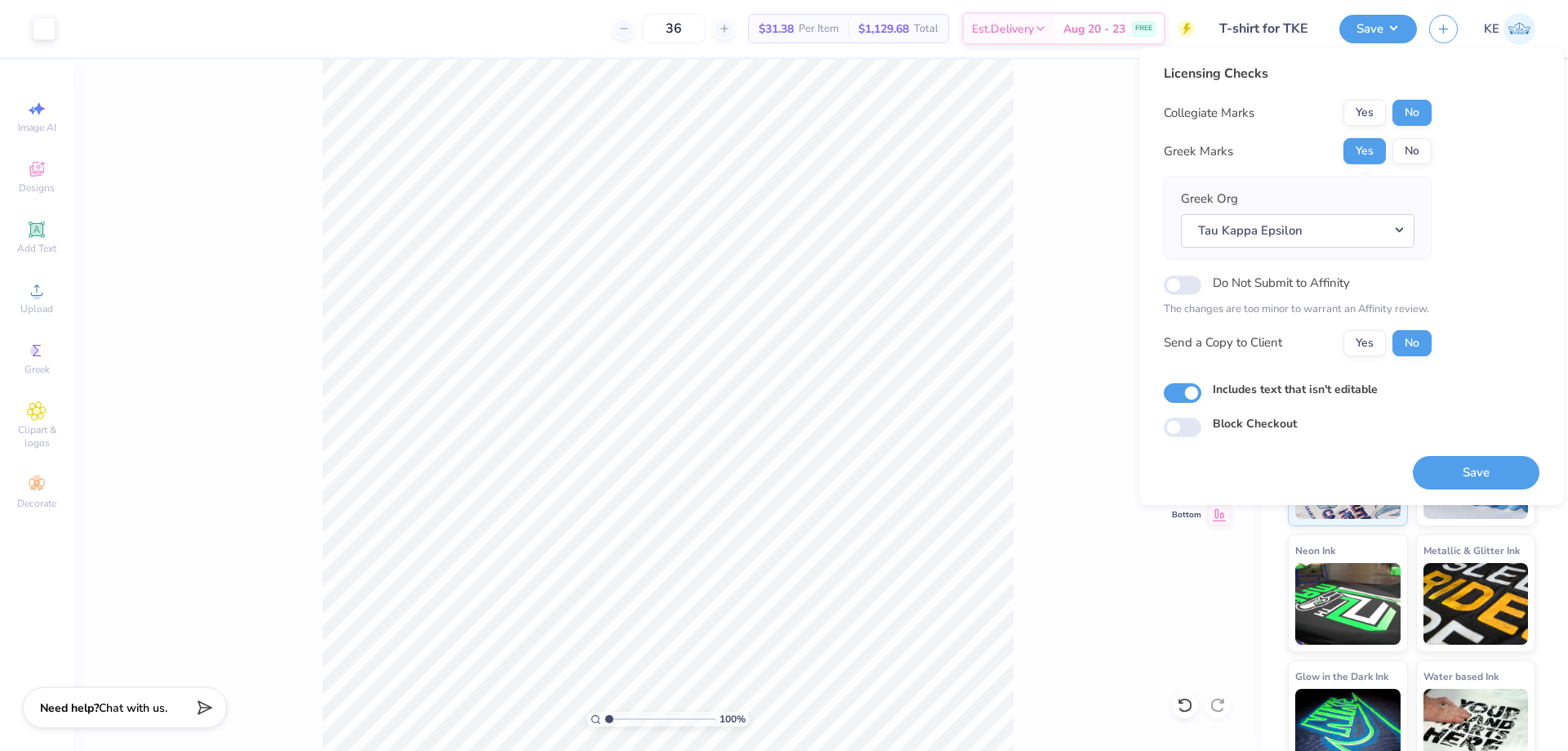 click on "Save" at bounding box center (1476, 472) 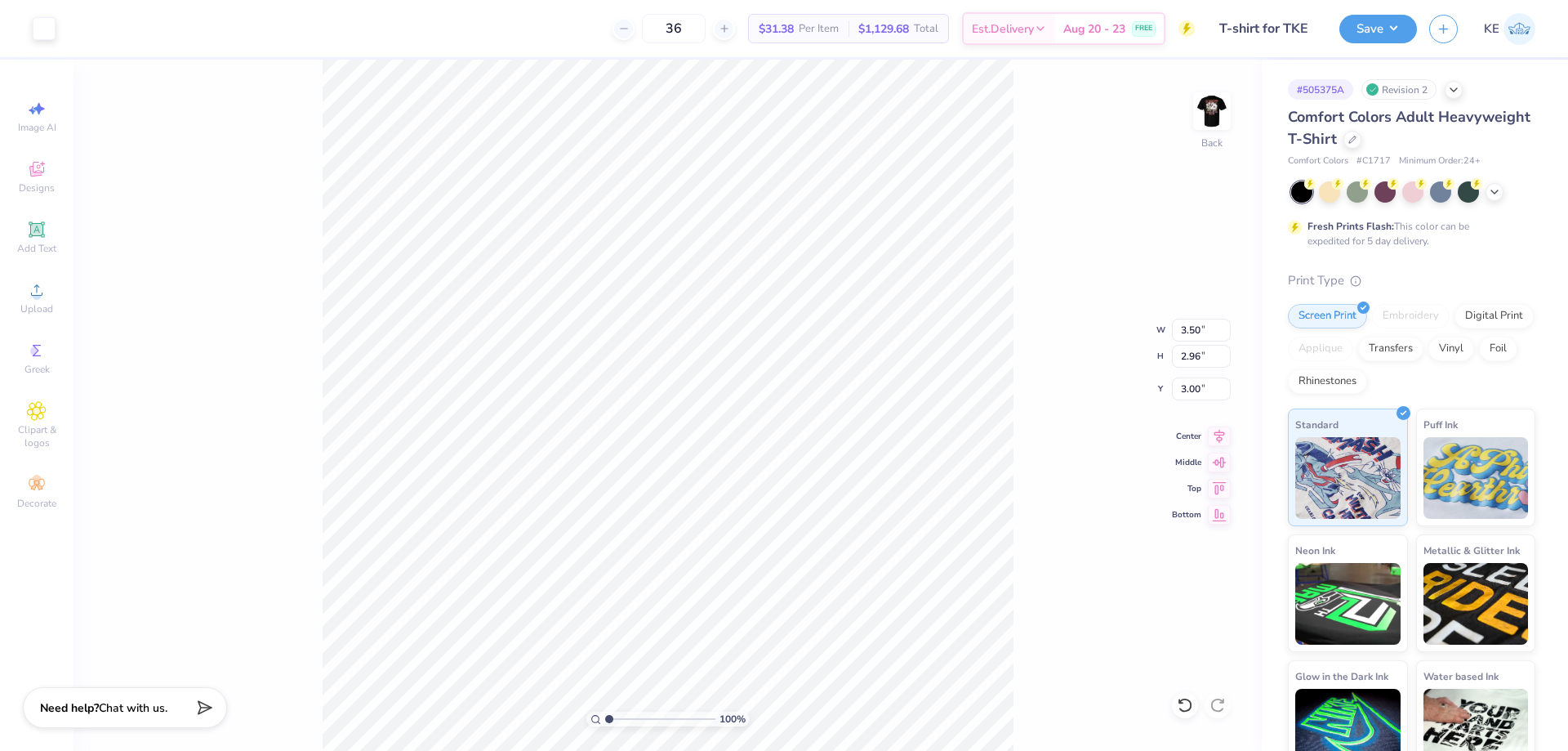 click on "# 505375A Revision 2 Comfort Colors Adult Heavyweight T-Shirt Comfort Colors # C1717 Minimum Order:  24 +   Fresh Prints Flash:  This color can be expedited for 5 day delivery. Print Type Screen Print Embroidery Digital Print Applique Transfers Vinyl Foil Rhinestones Standard Puff Ink Neon Ink Metallic & Glitter Ink Glow in the Dark Ink Water based Ink" at bounding box center [1414, 418] 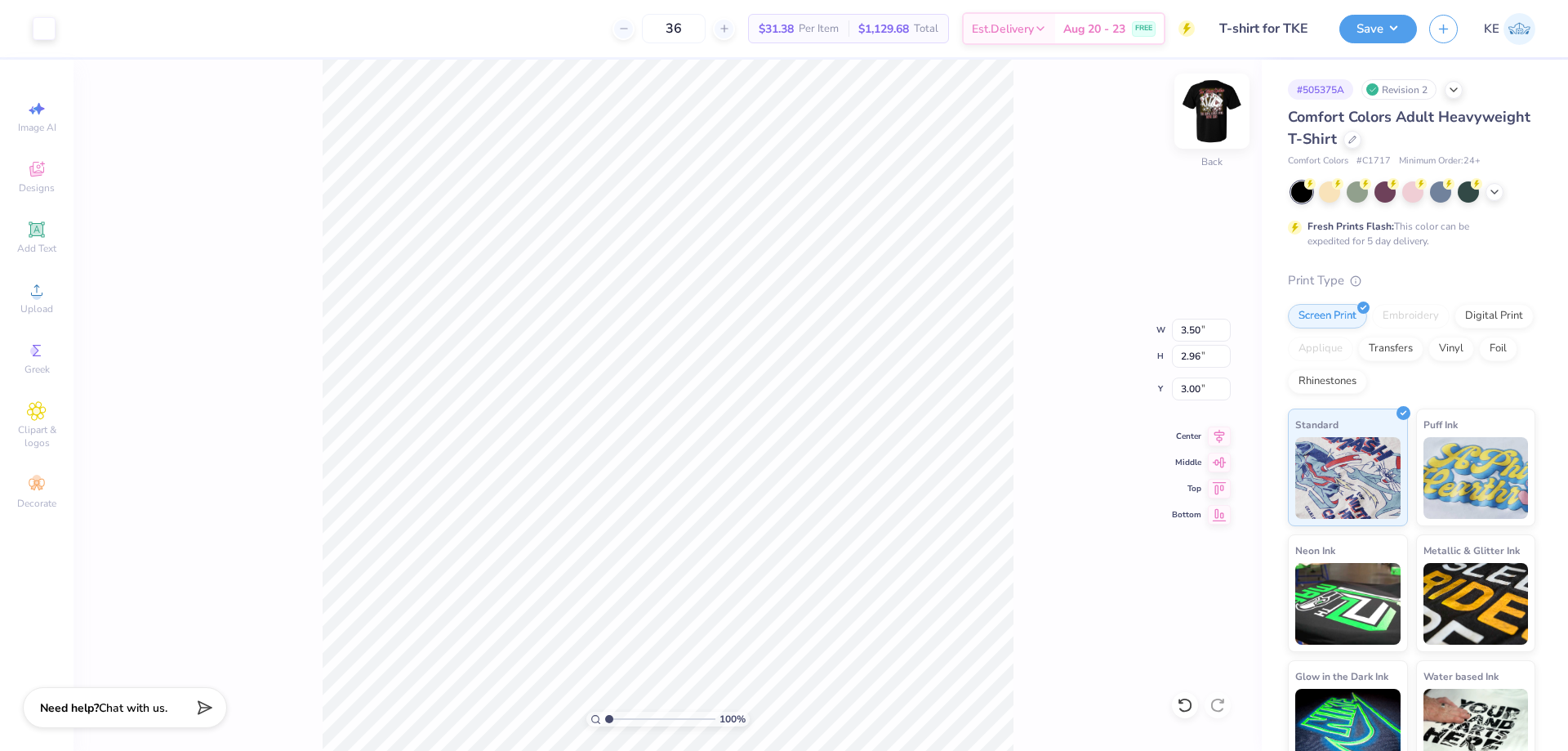 click at bounding box center (1212, 111) 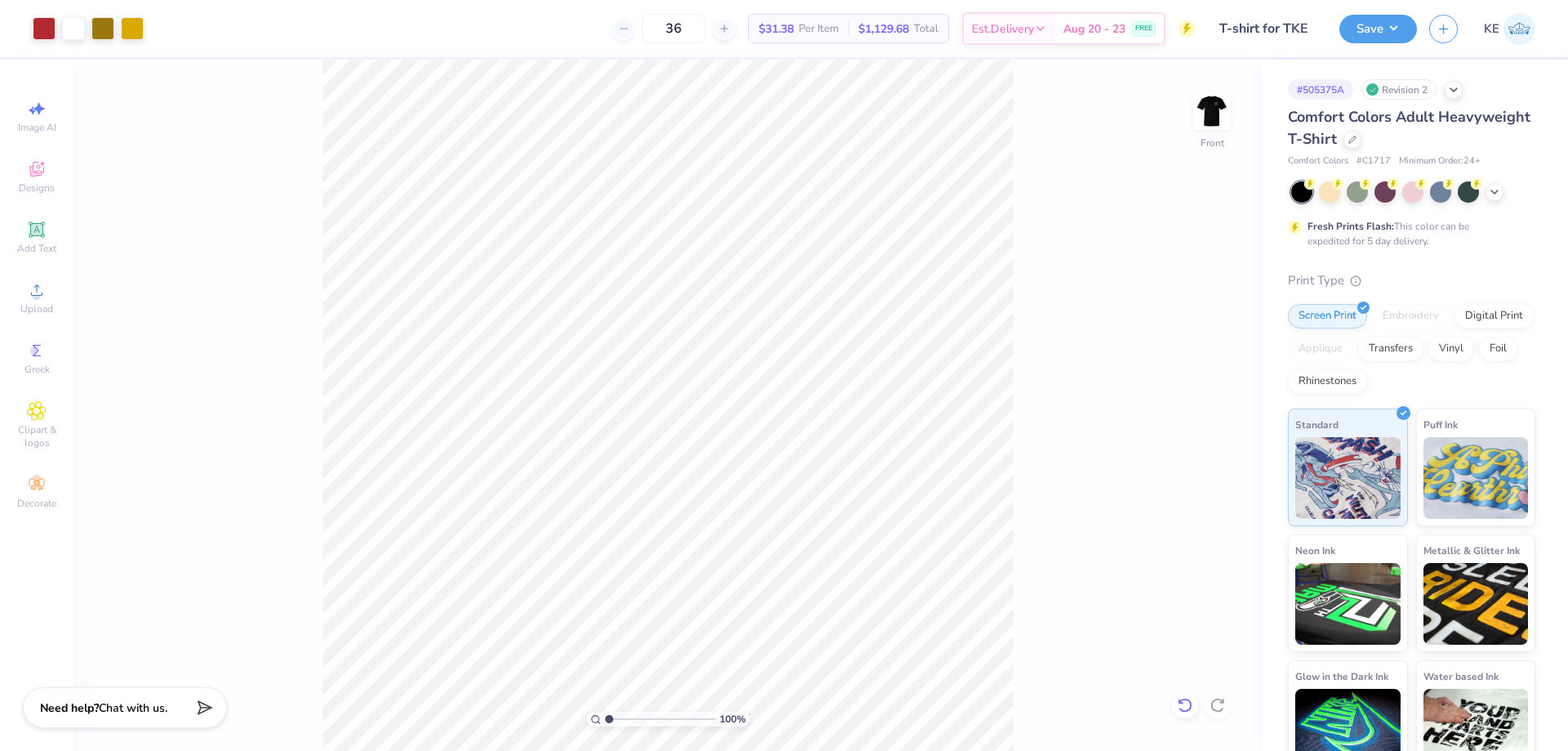 click 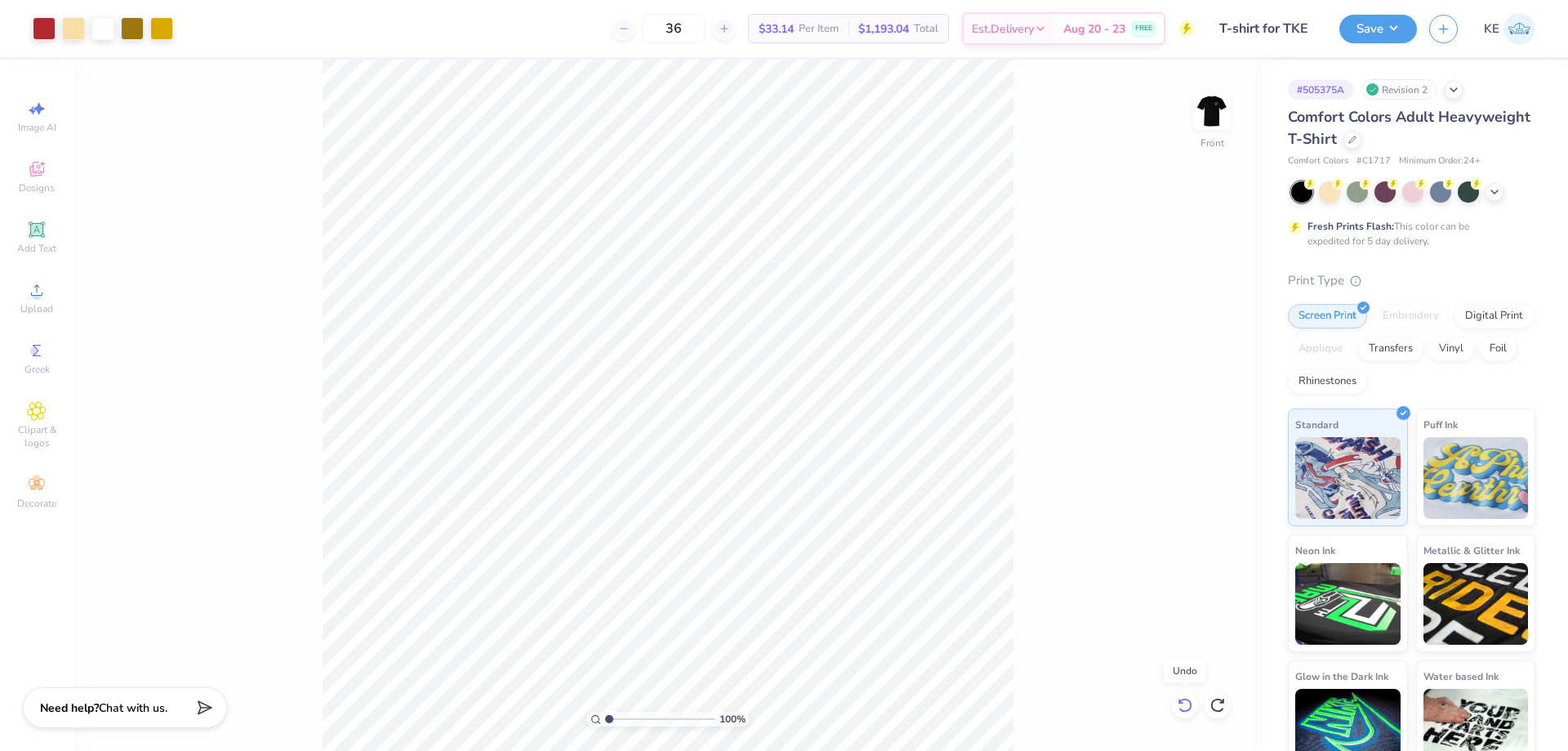 click 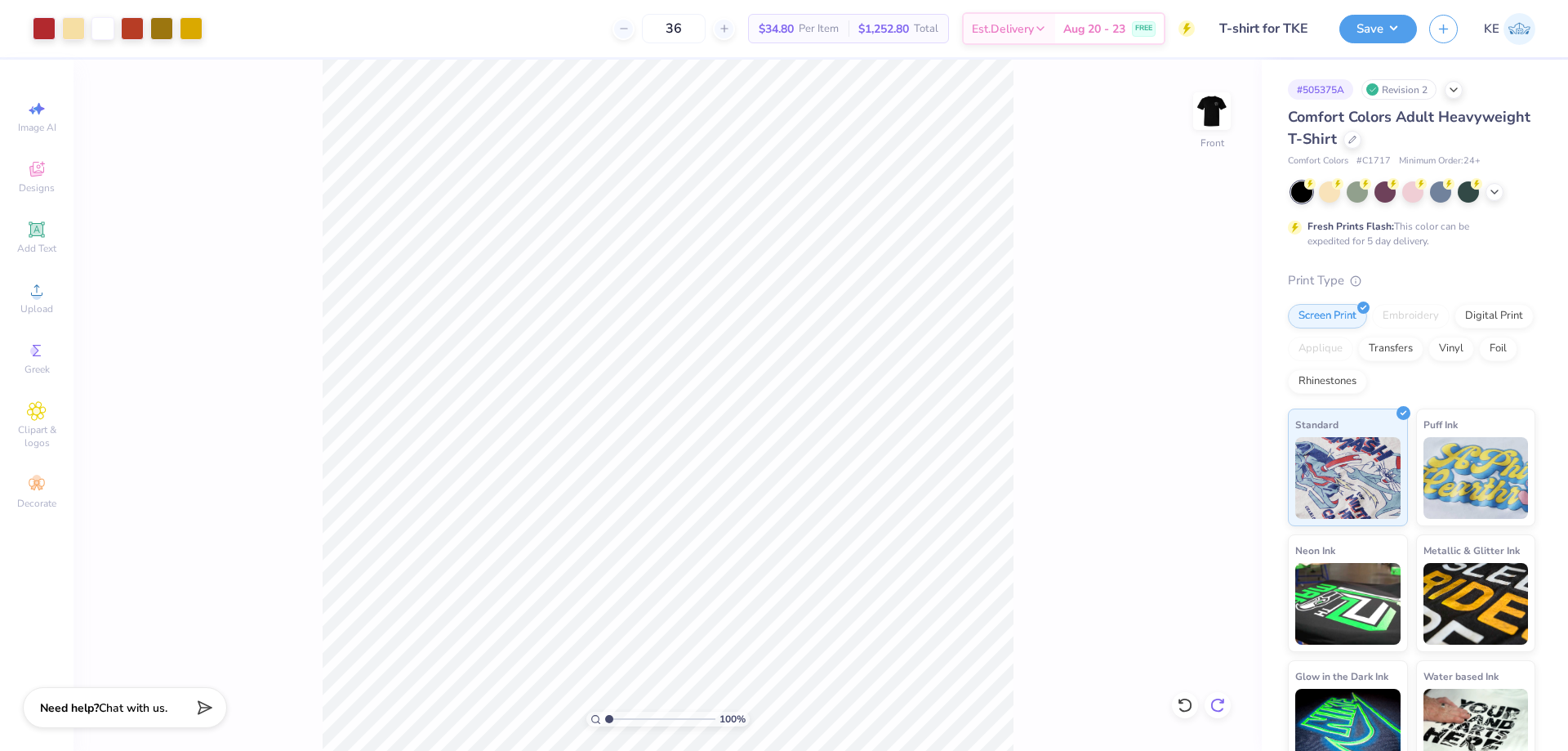 click 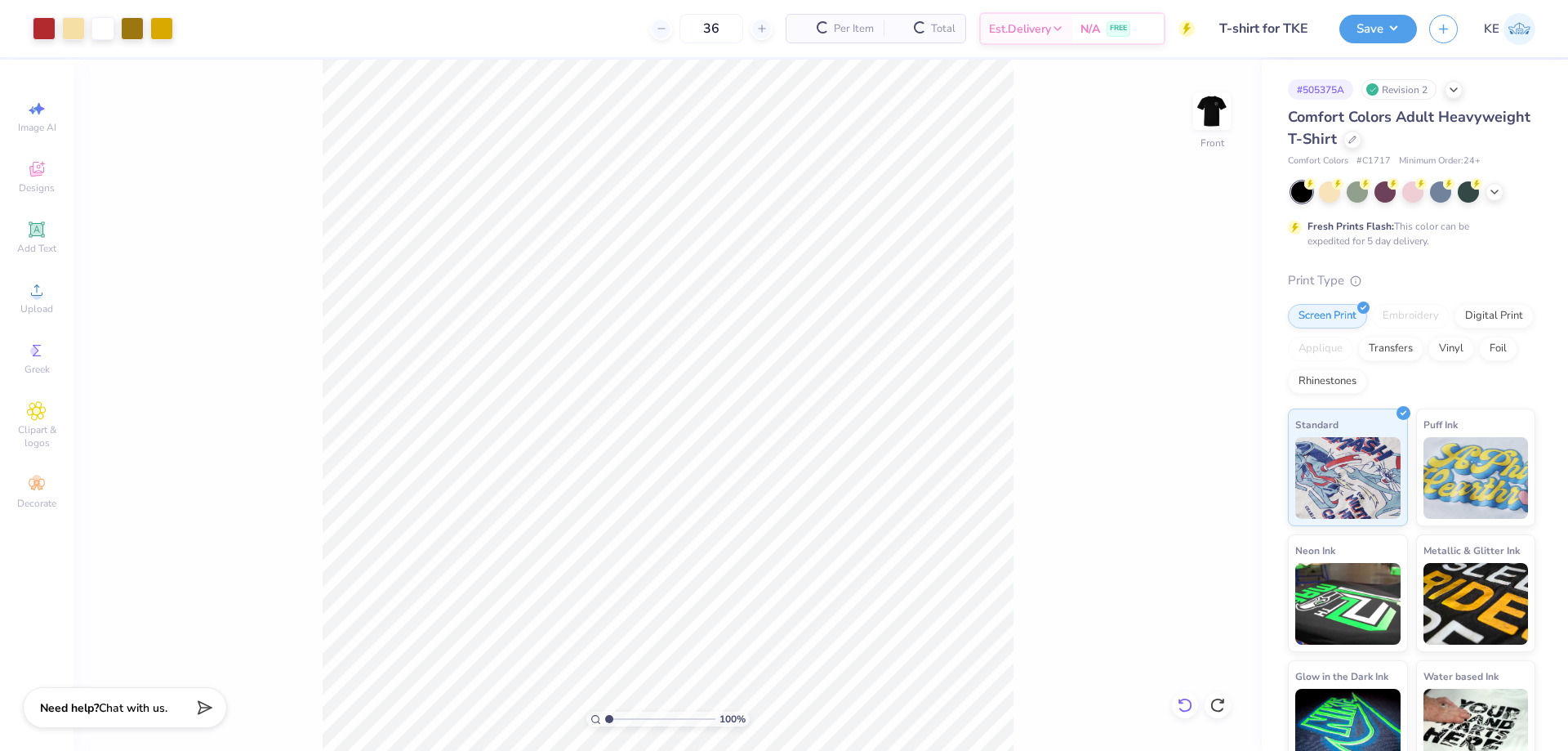 click at bounding box center (1185, 705) 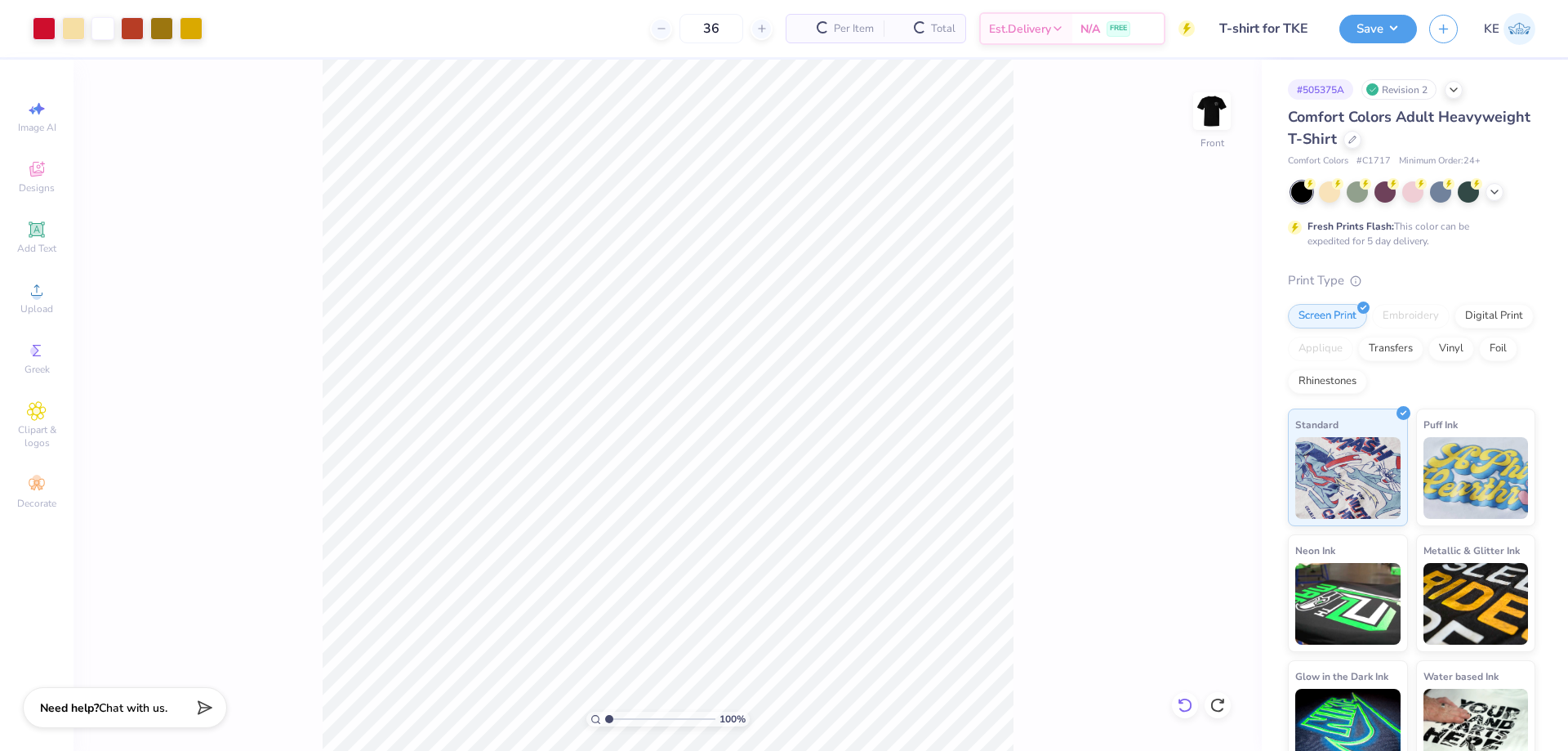 click 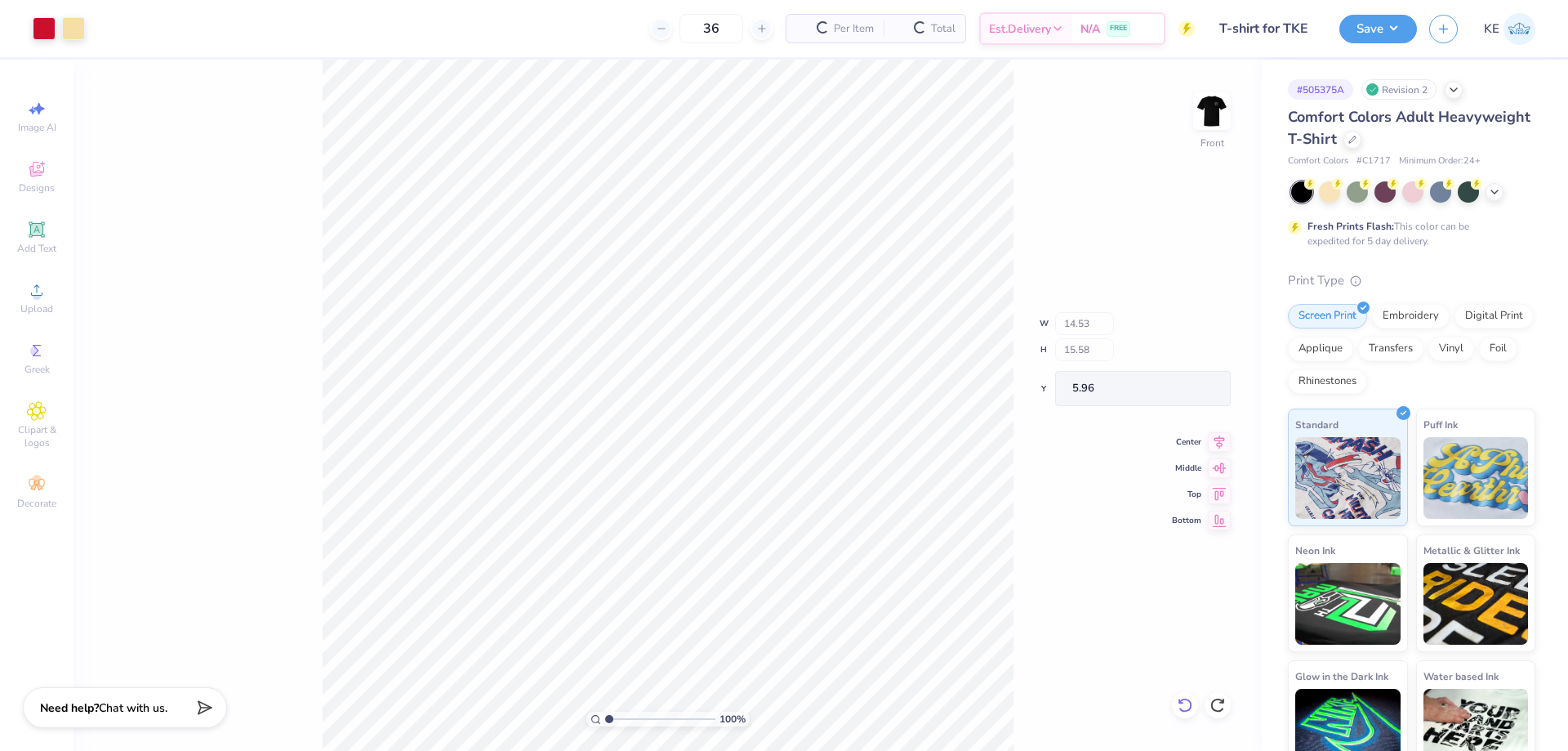 click 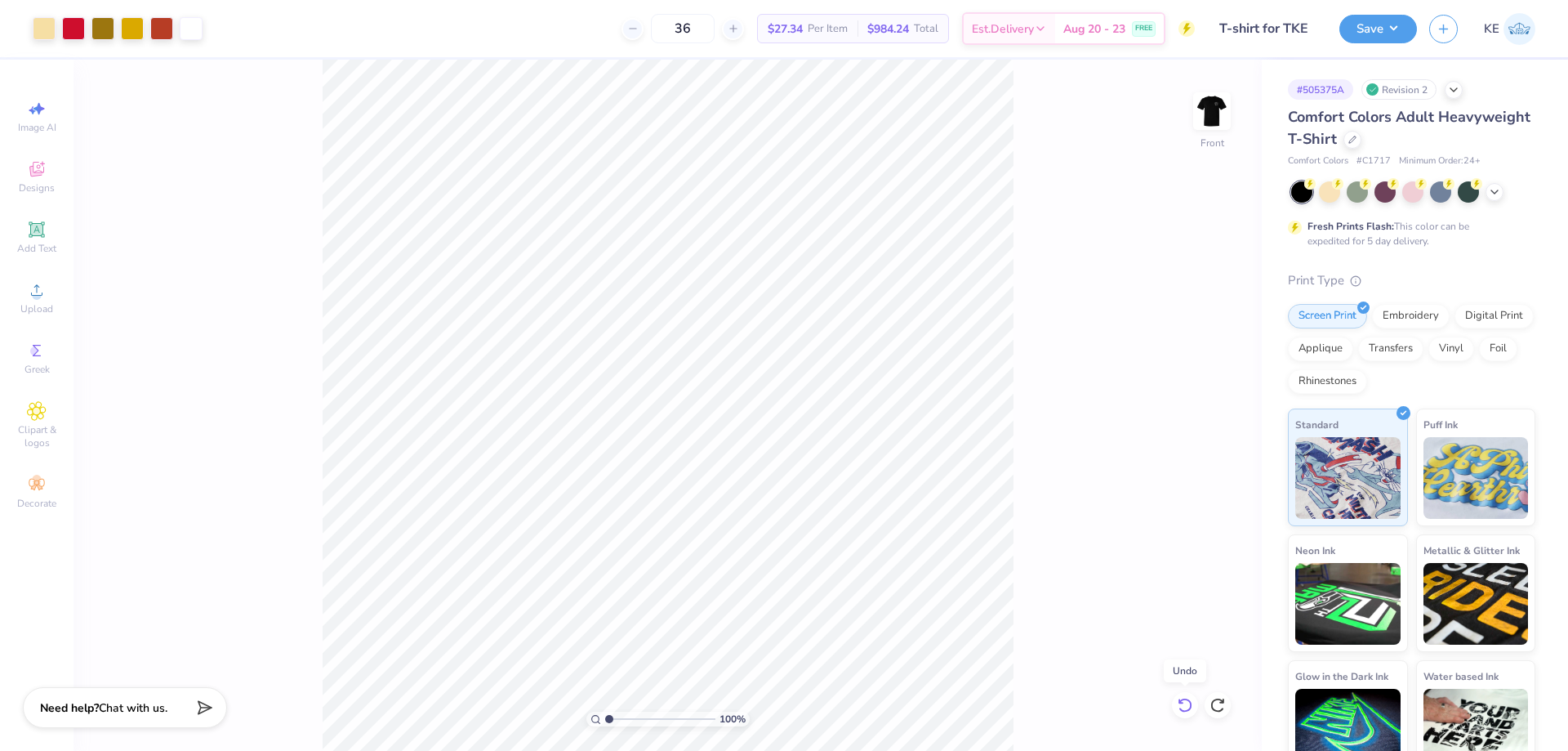 click 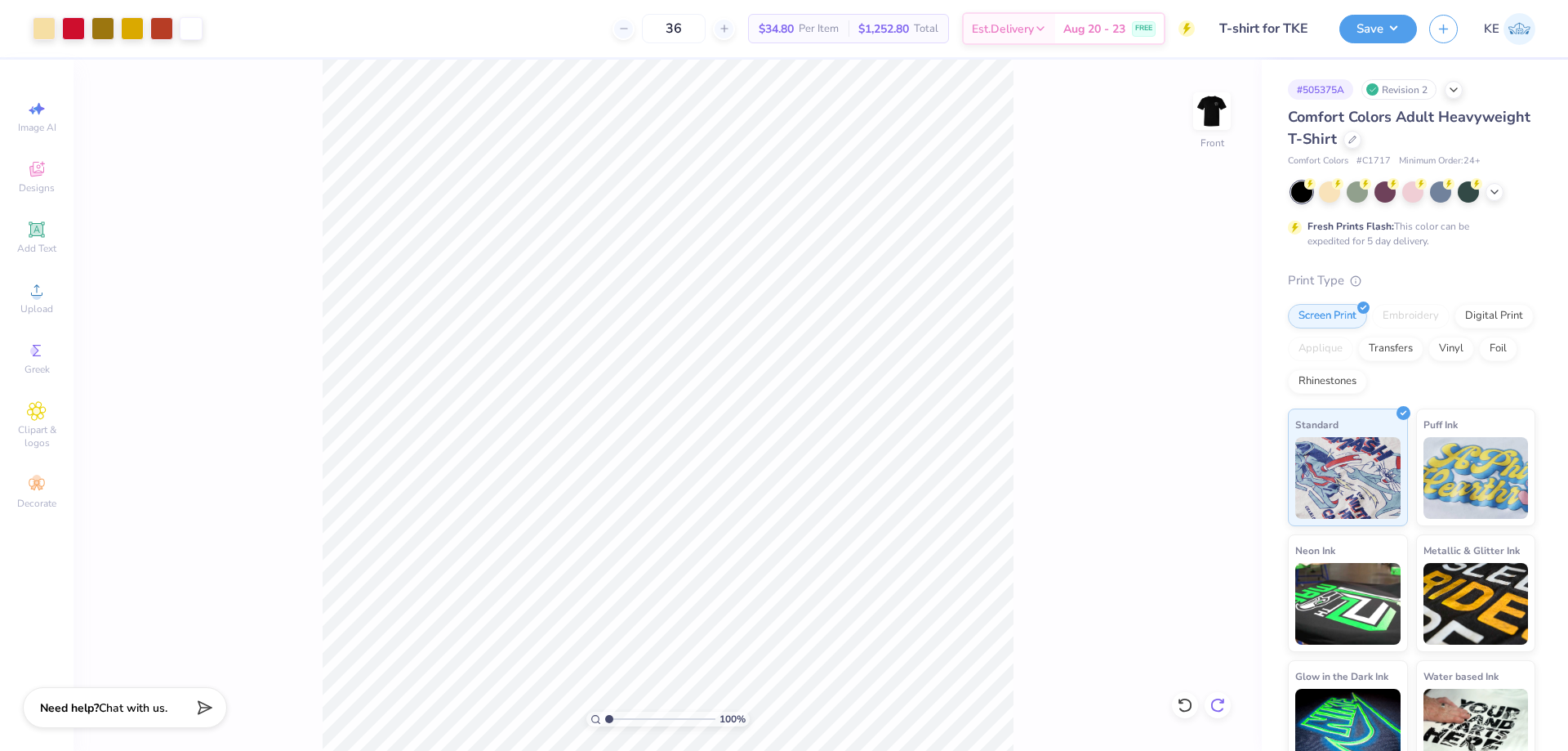 click 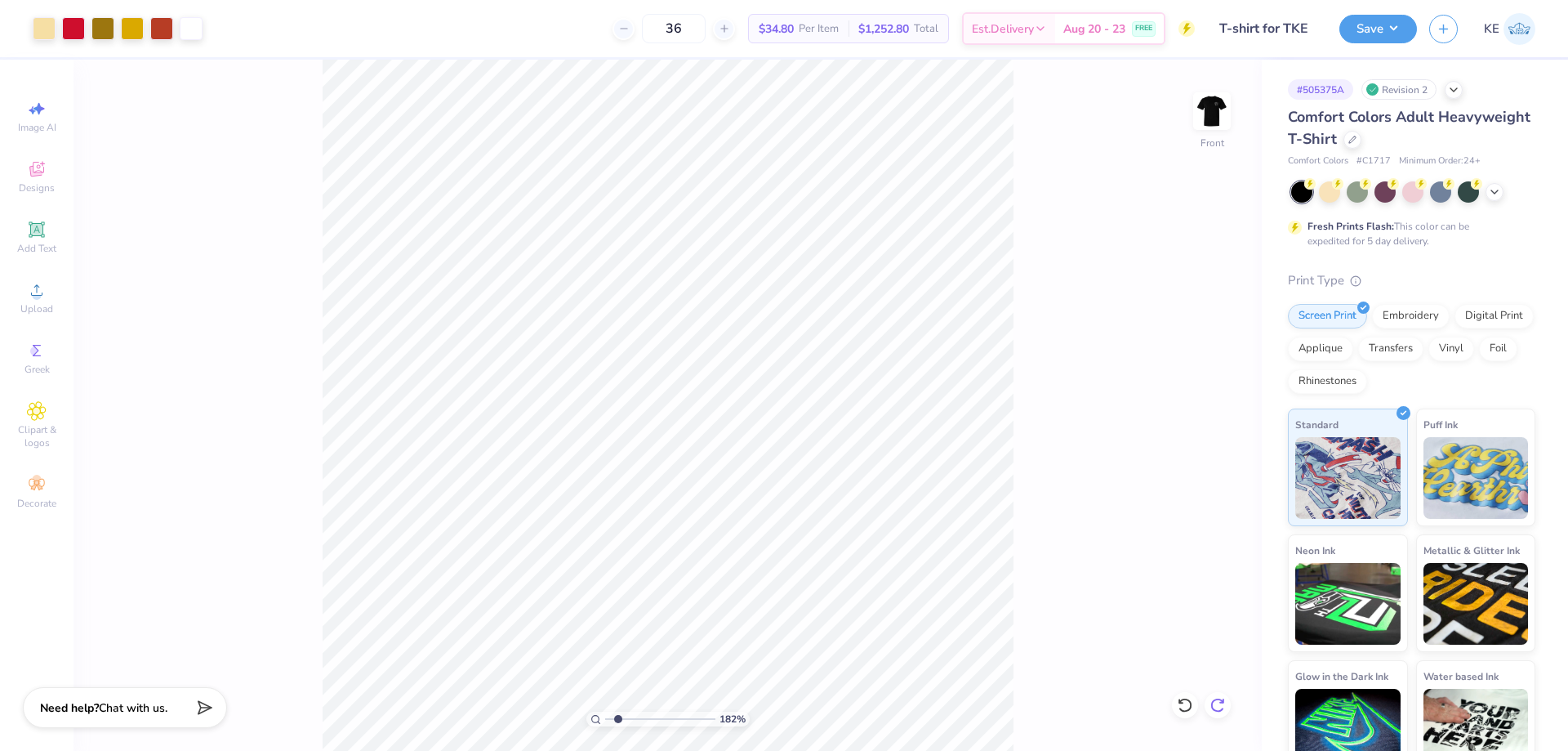 click 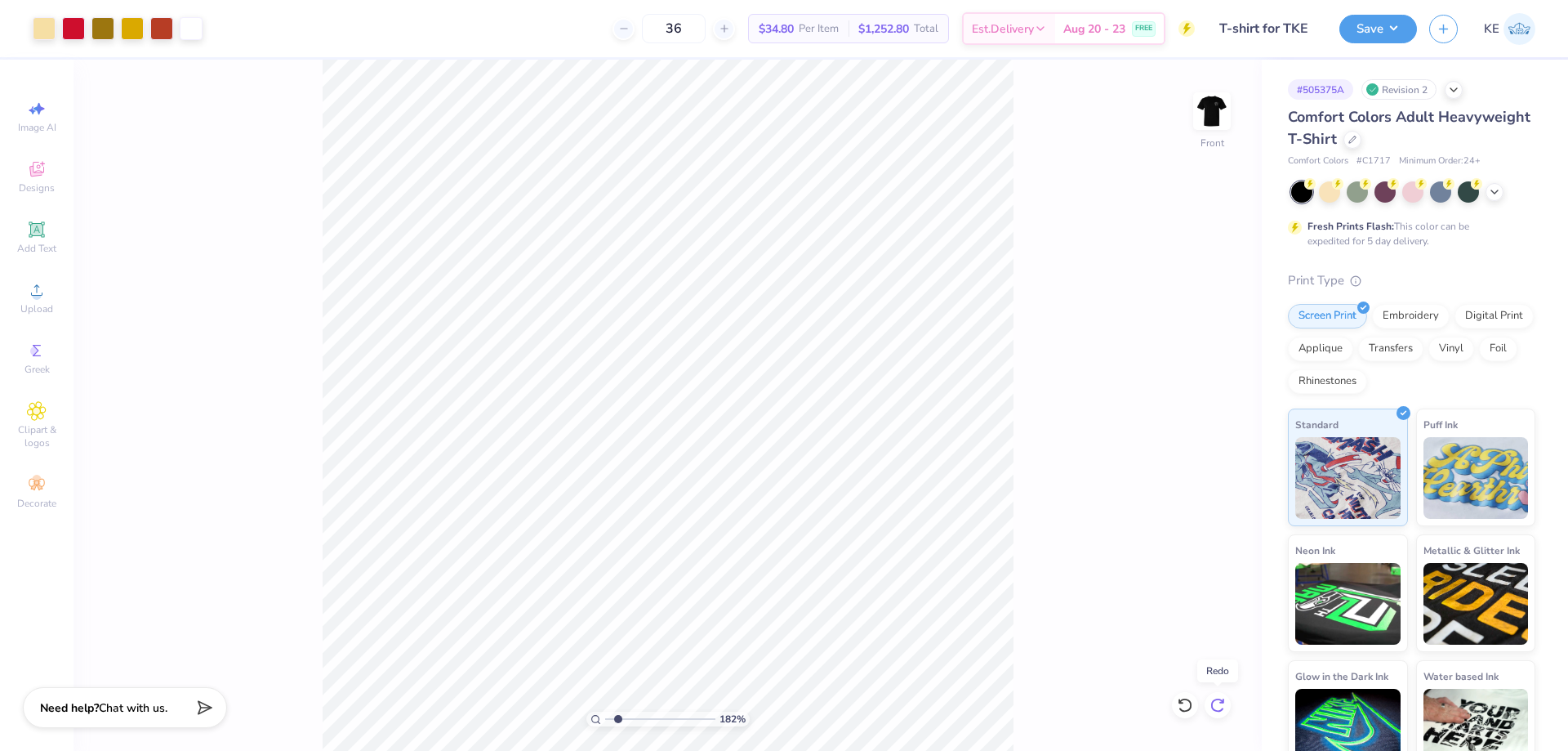 click 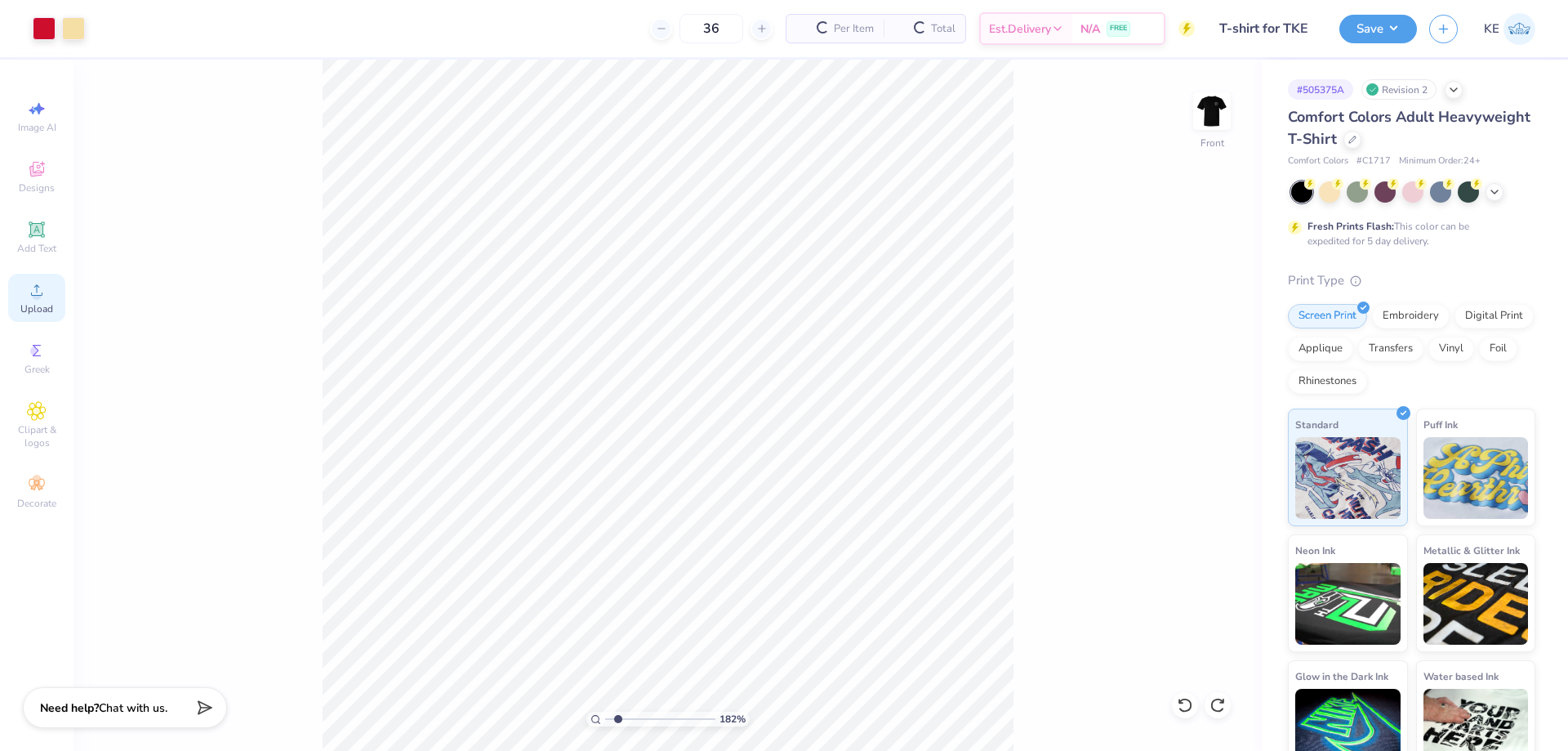 click on "Upload" at bounding box center (37, 309) 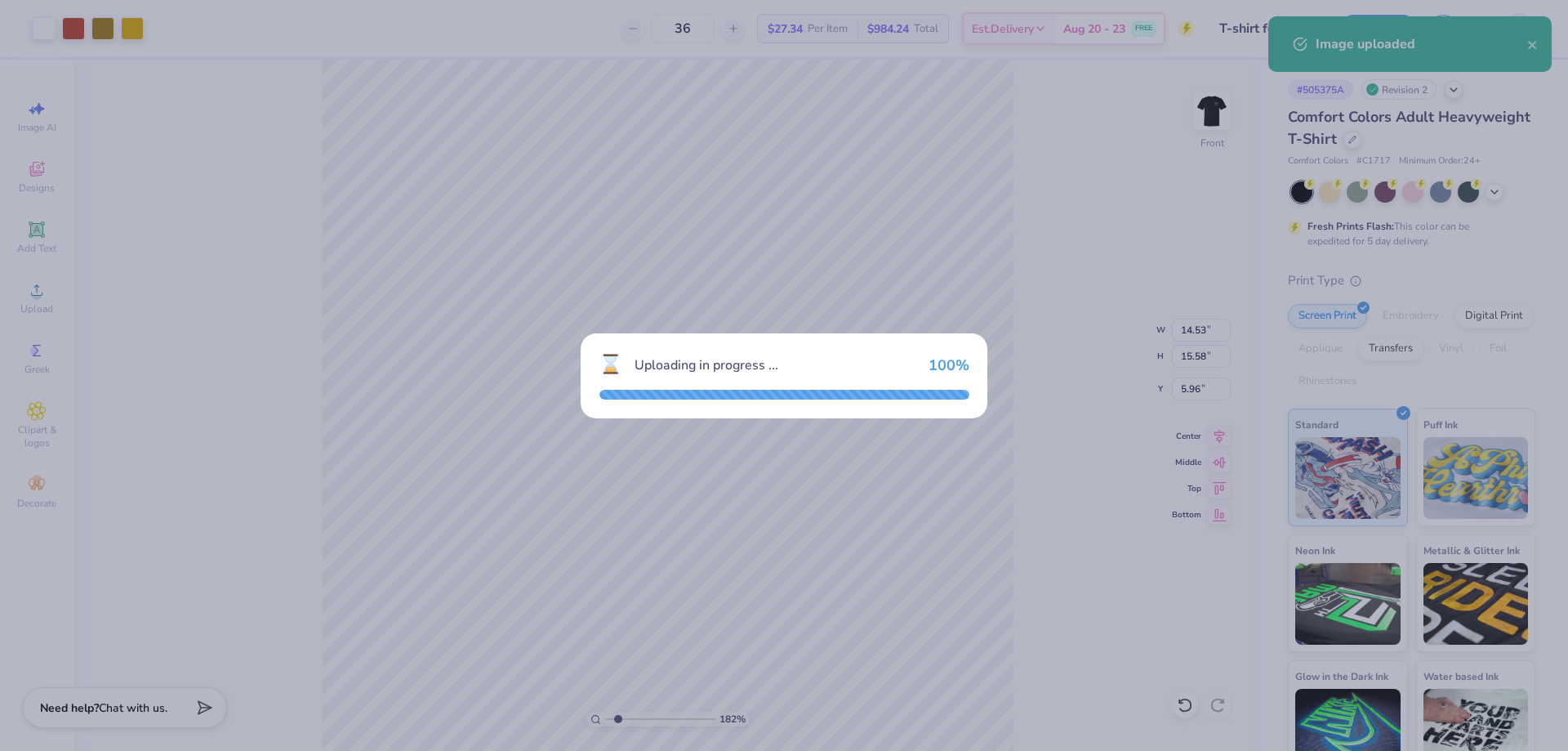 type on "1.82266588284093" 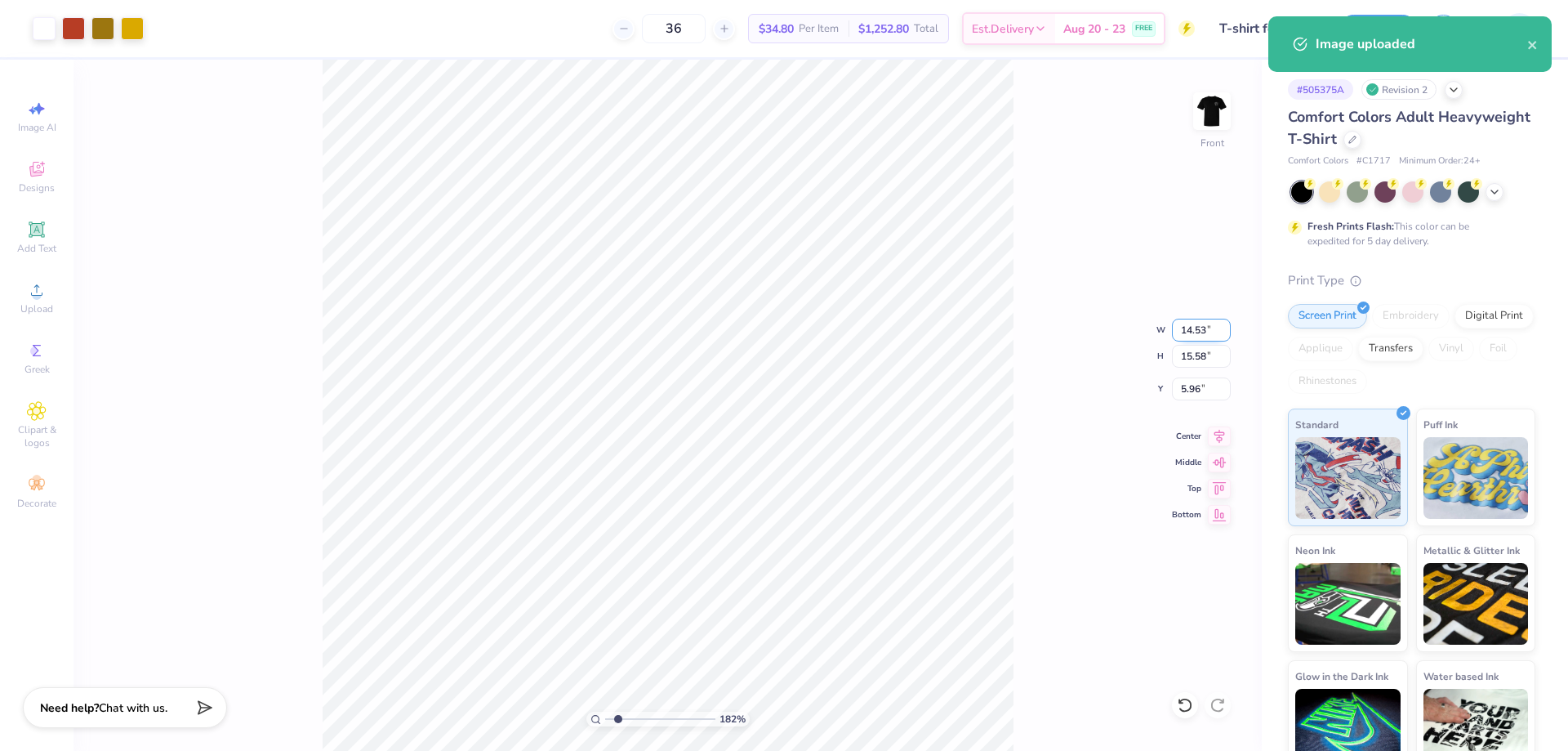click on "14.53" at bounding box center [1201, 330] 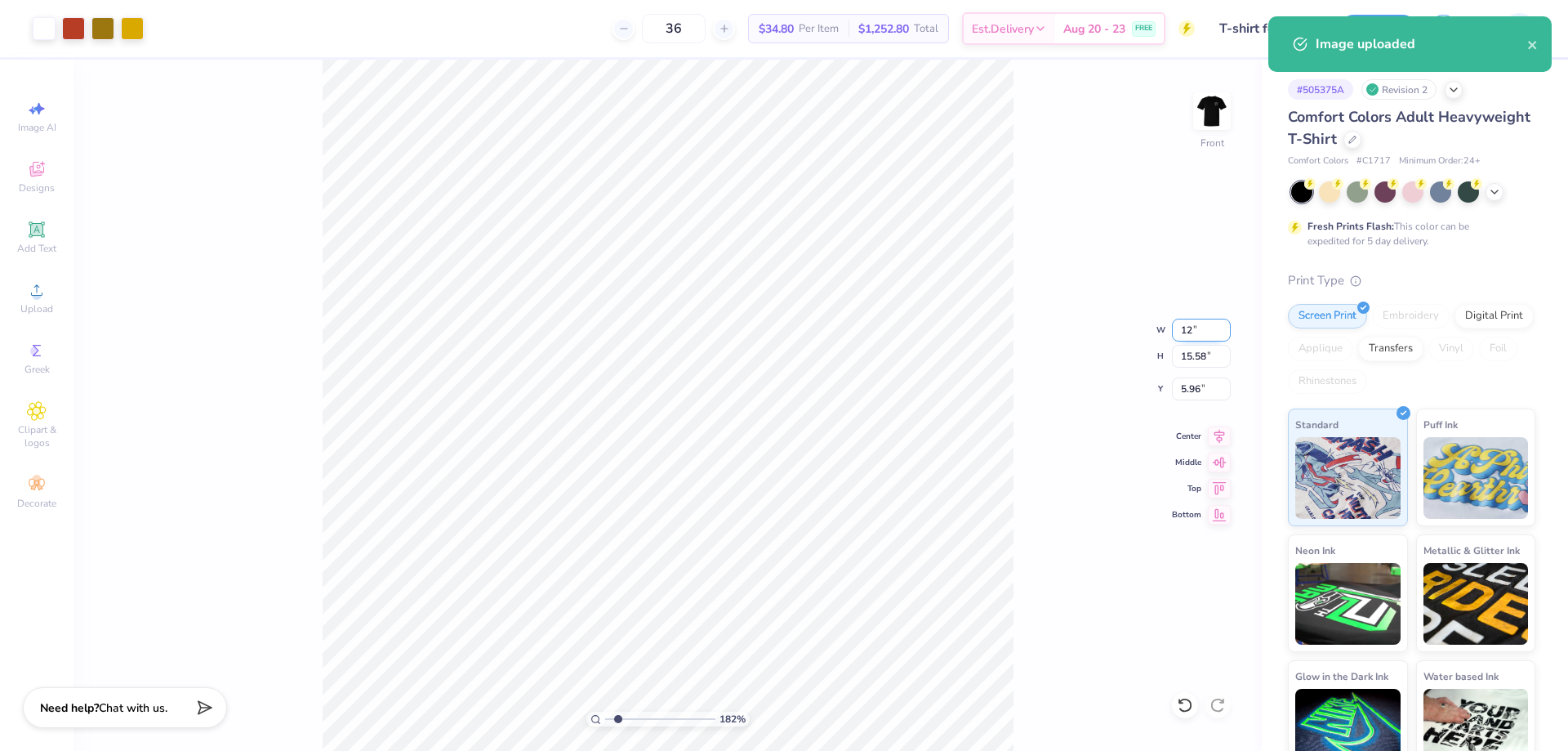type on "12" 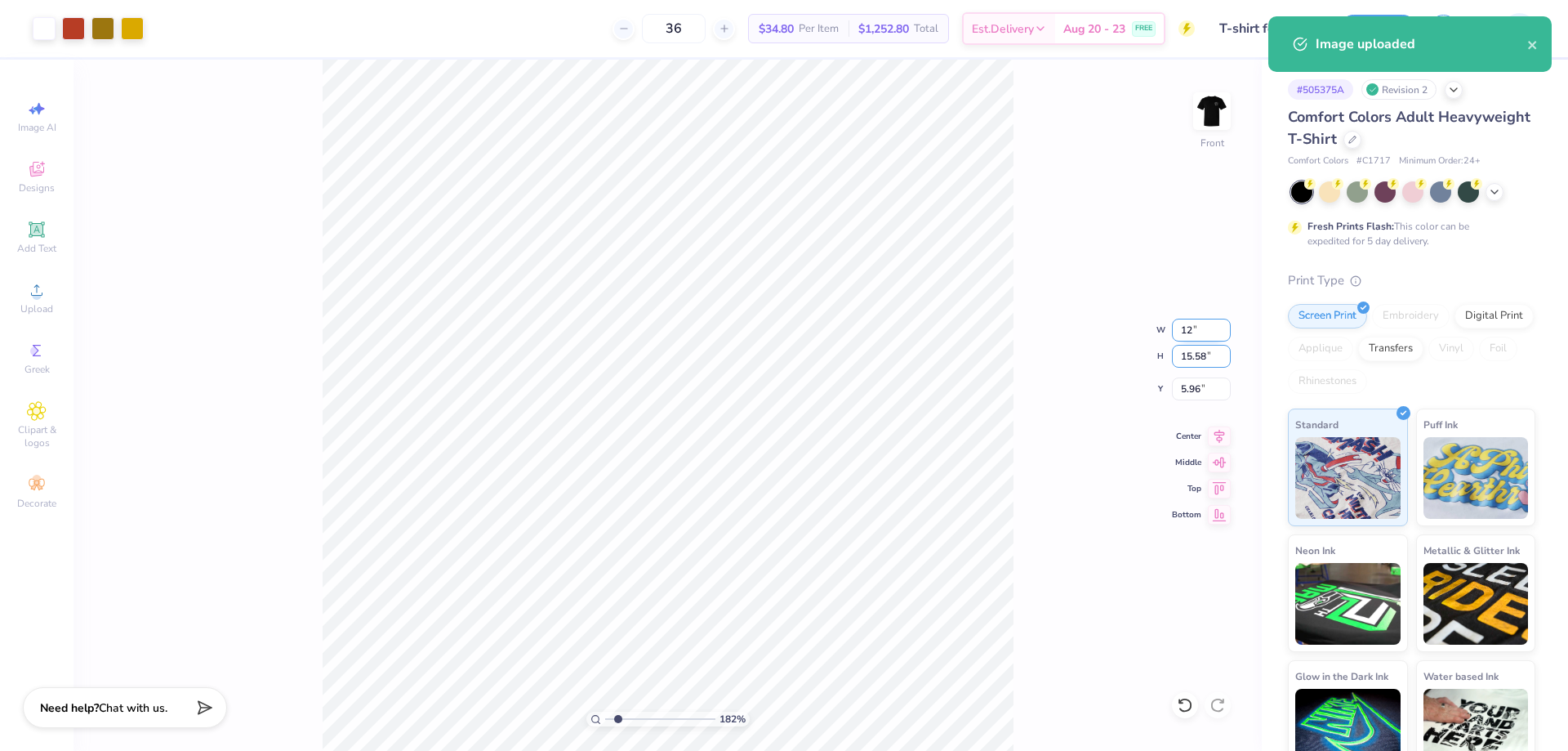 type on "1.82266588284093" 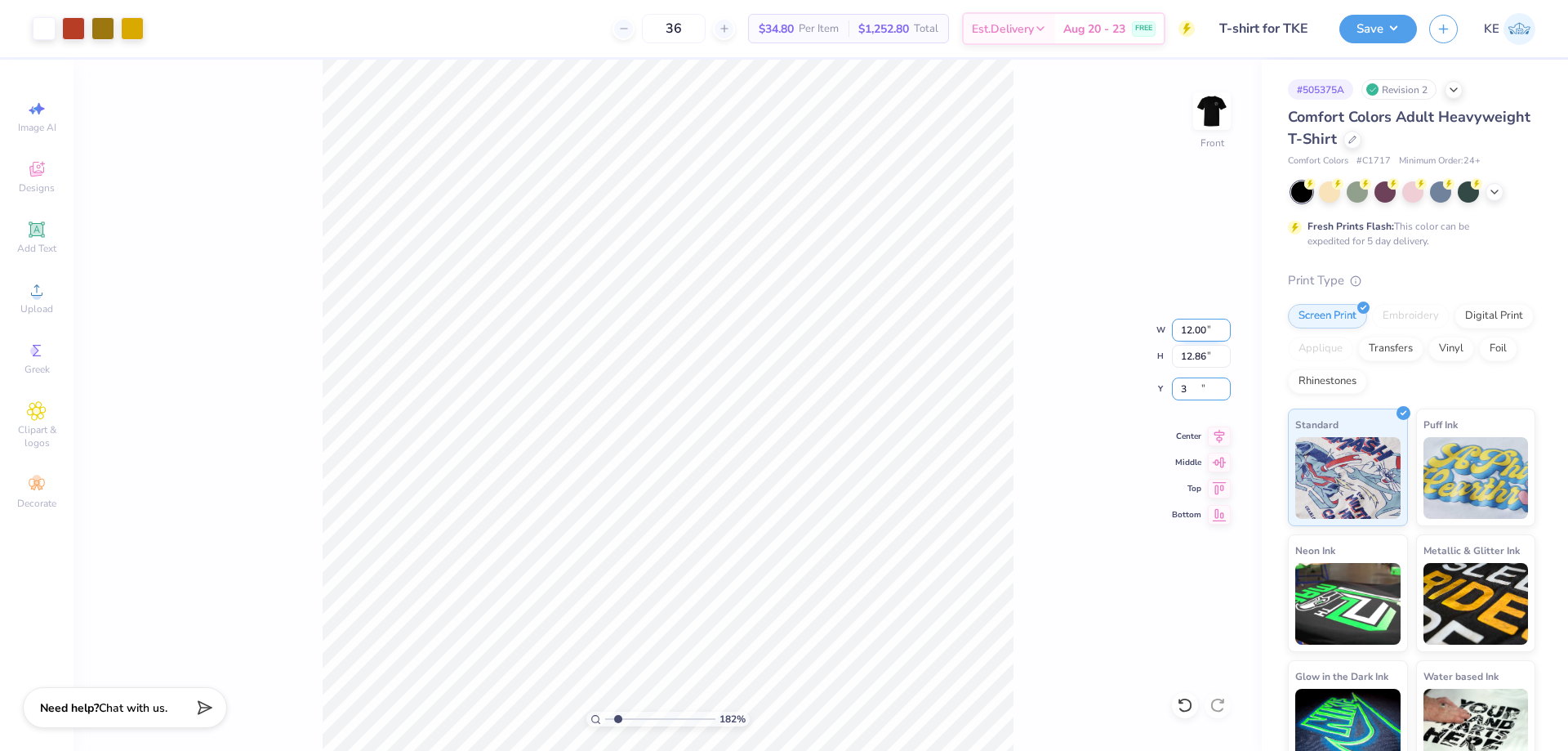 type on "3" 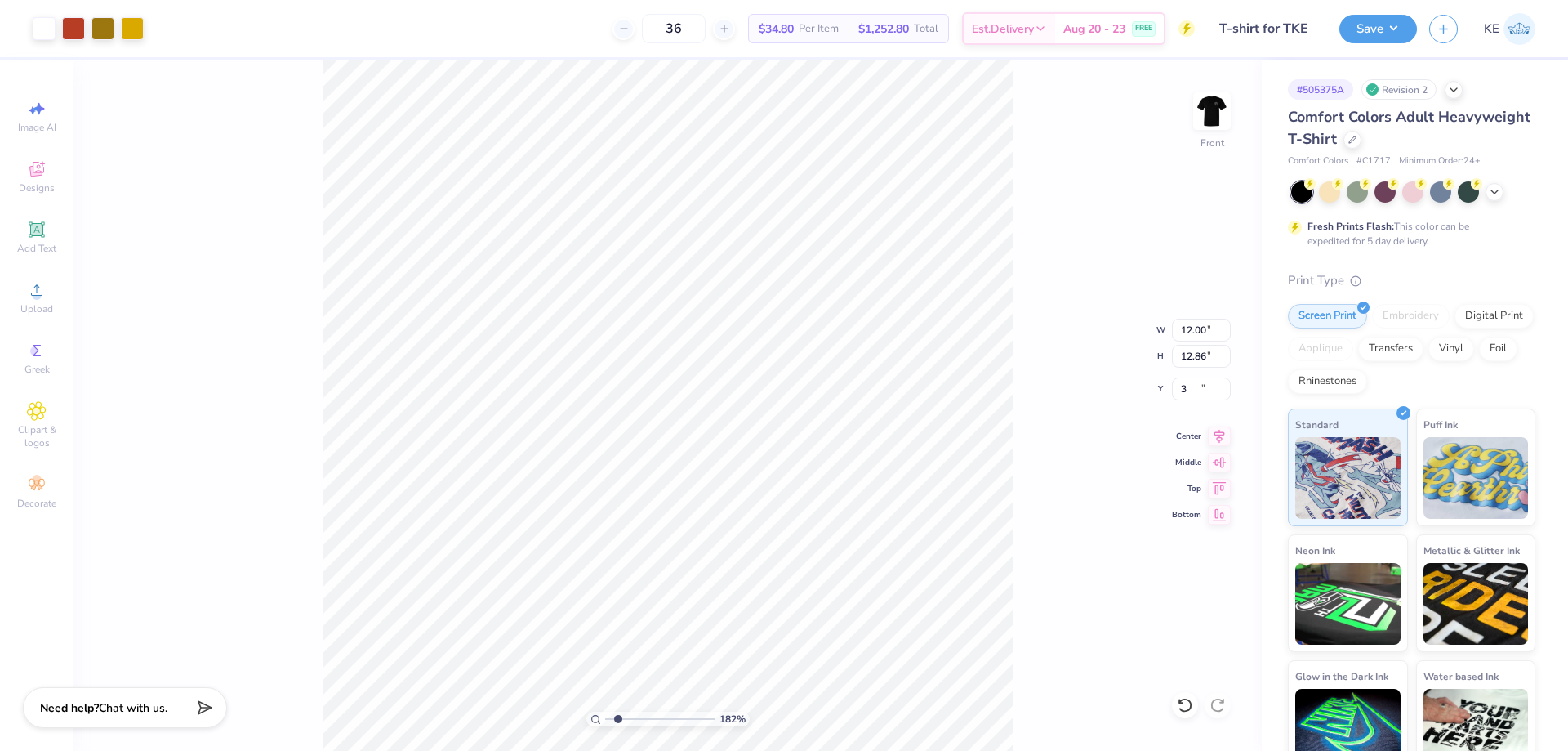 type on "1.82266588284093" 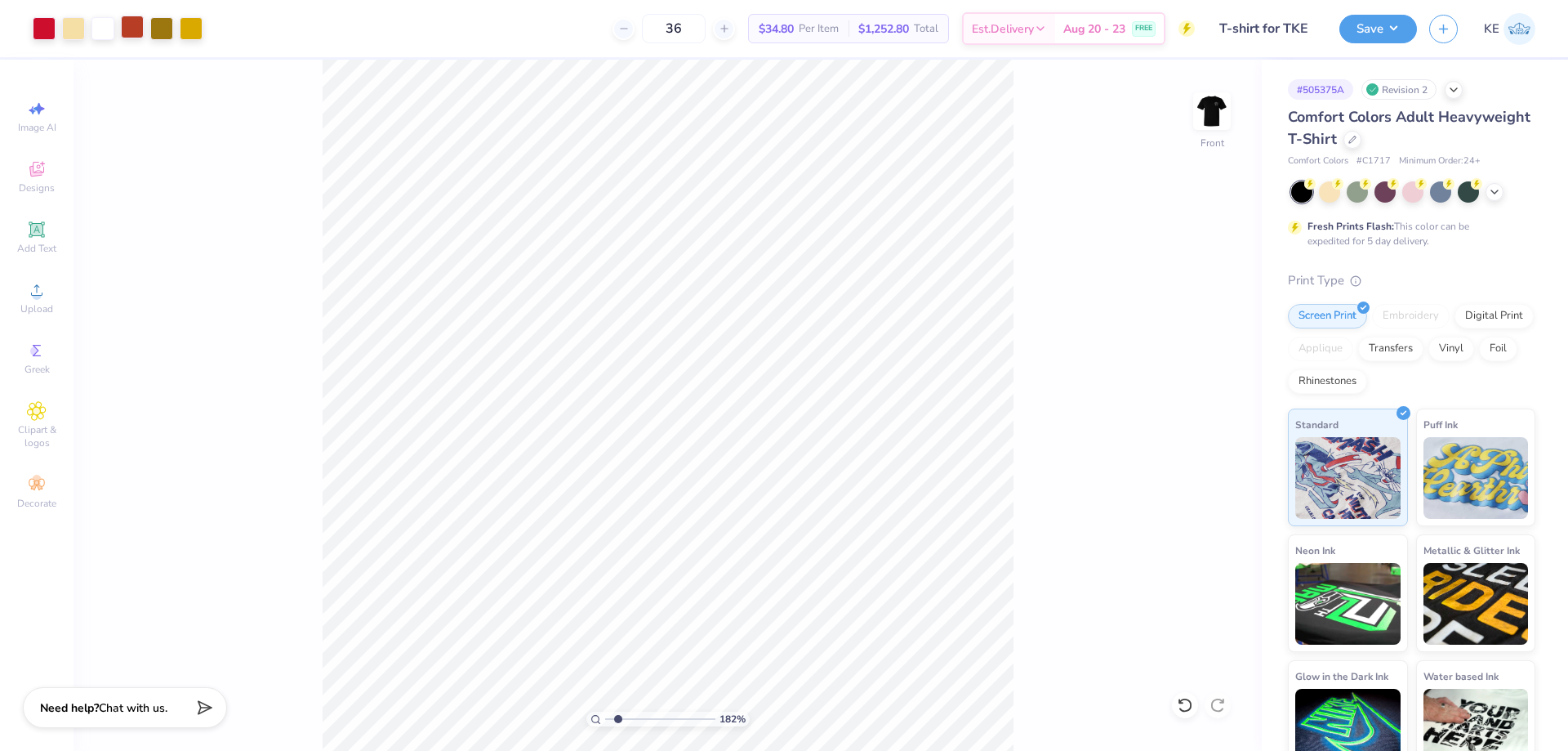 click at bounding box center (132, 27) 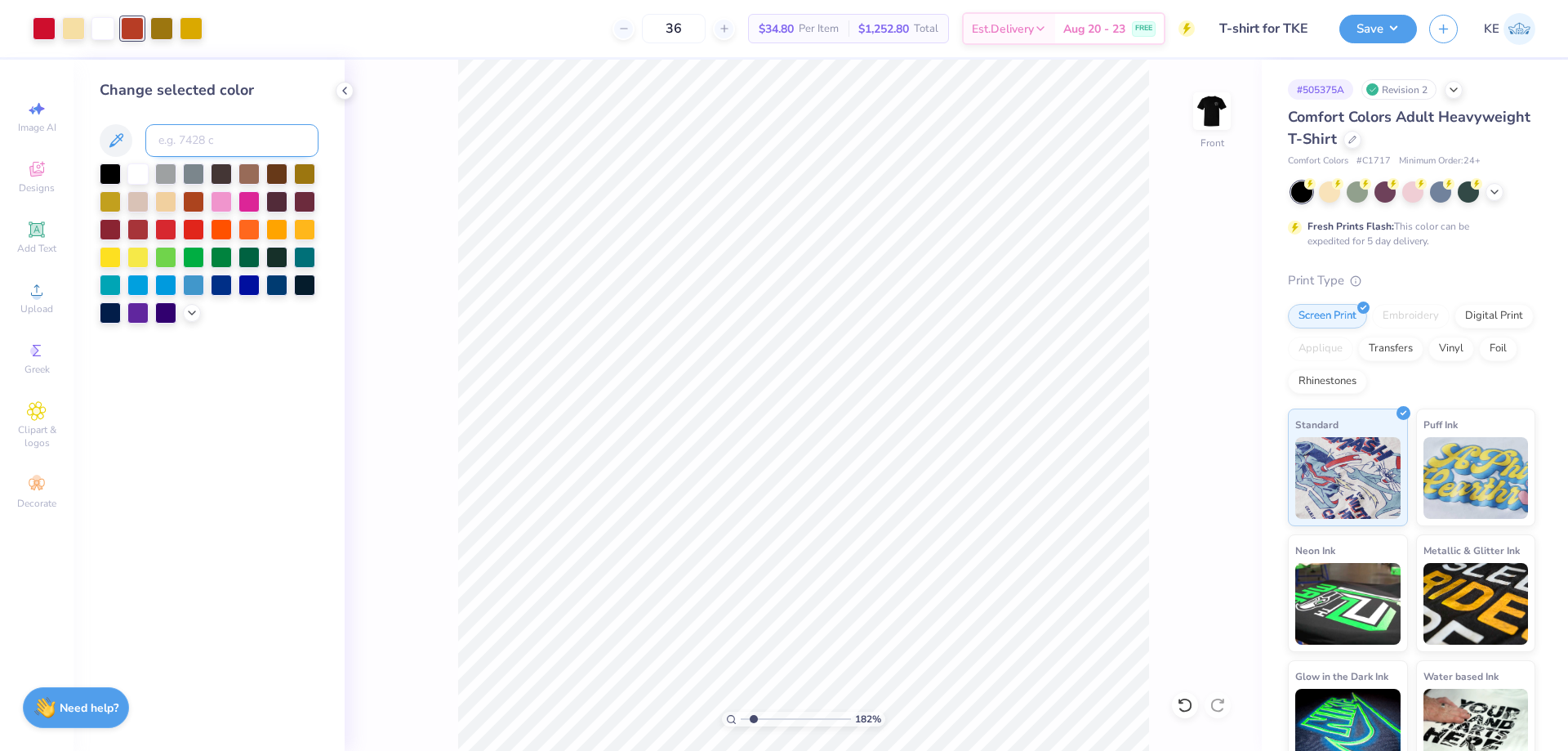 click at bounding box center [232, 141] 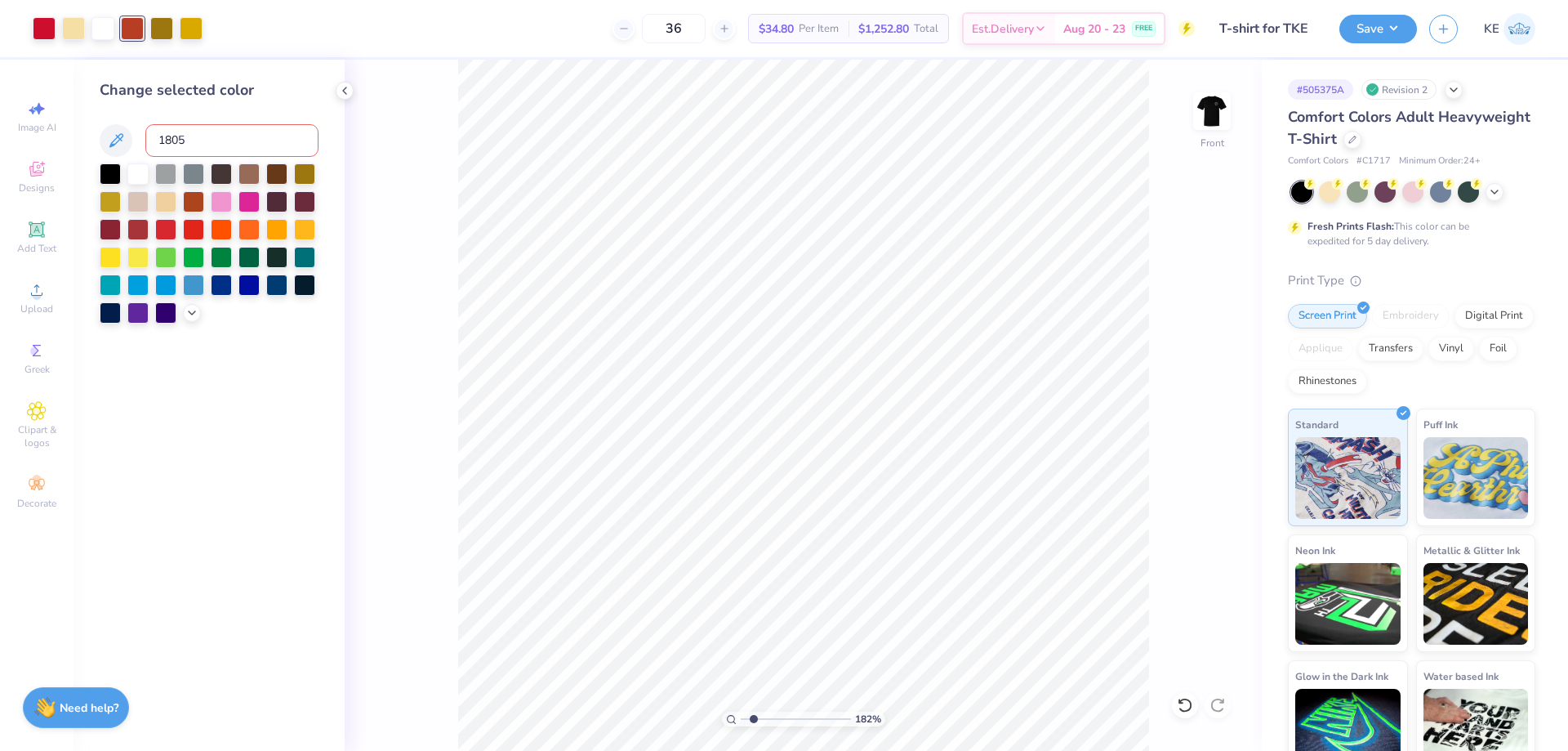type on "1805" 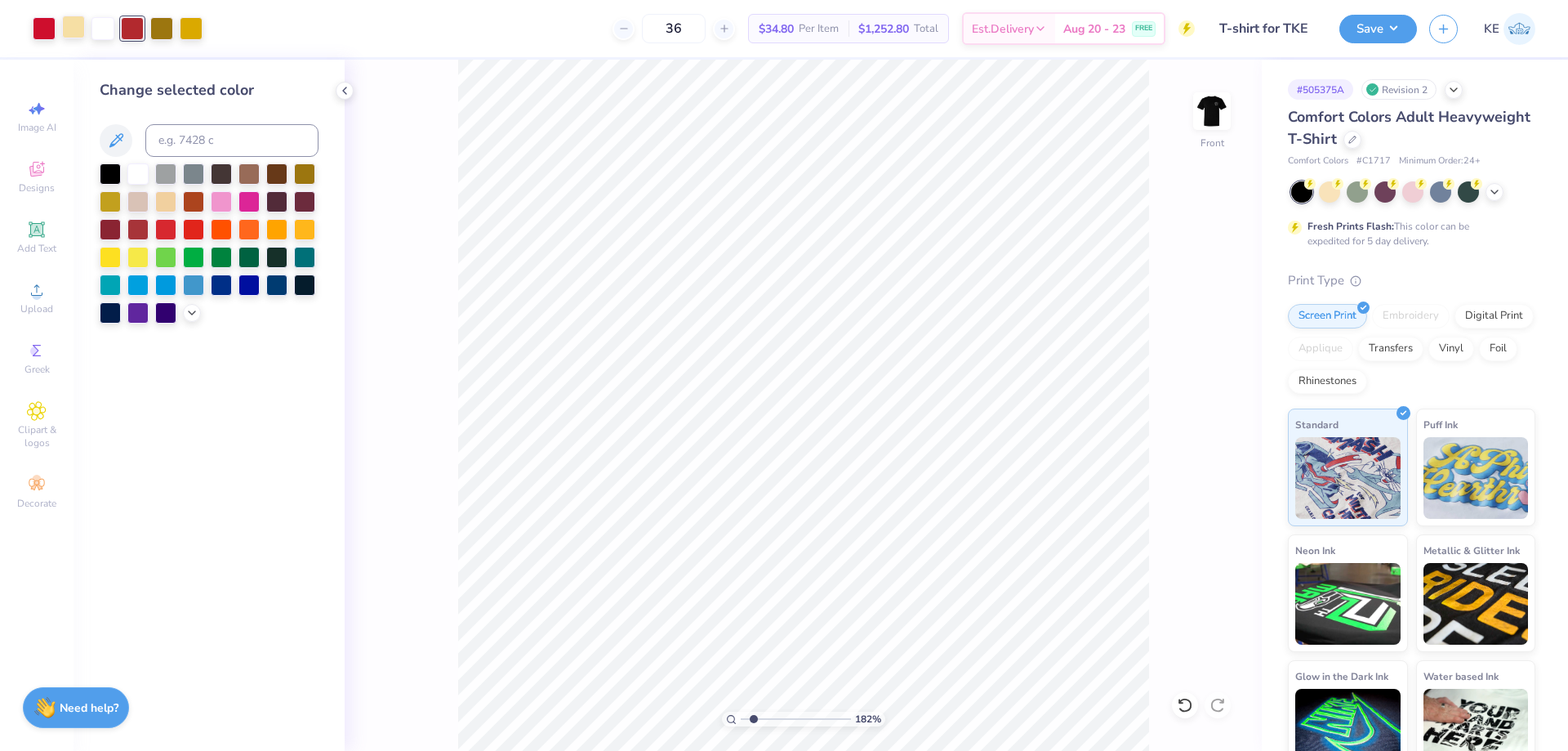 click at bounding box center (74, 27) 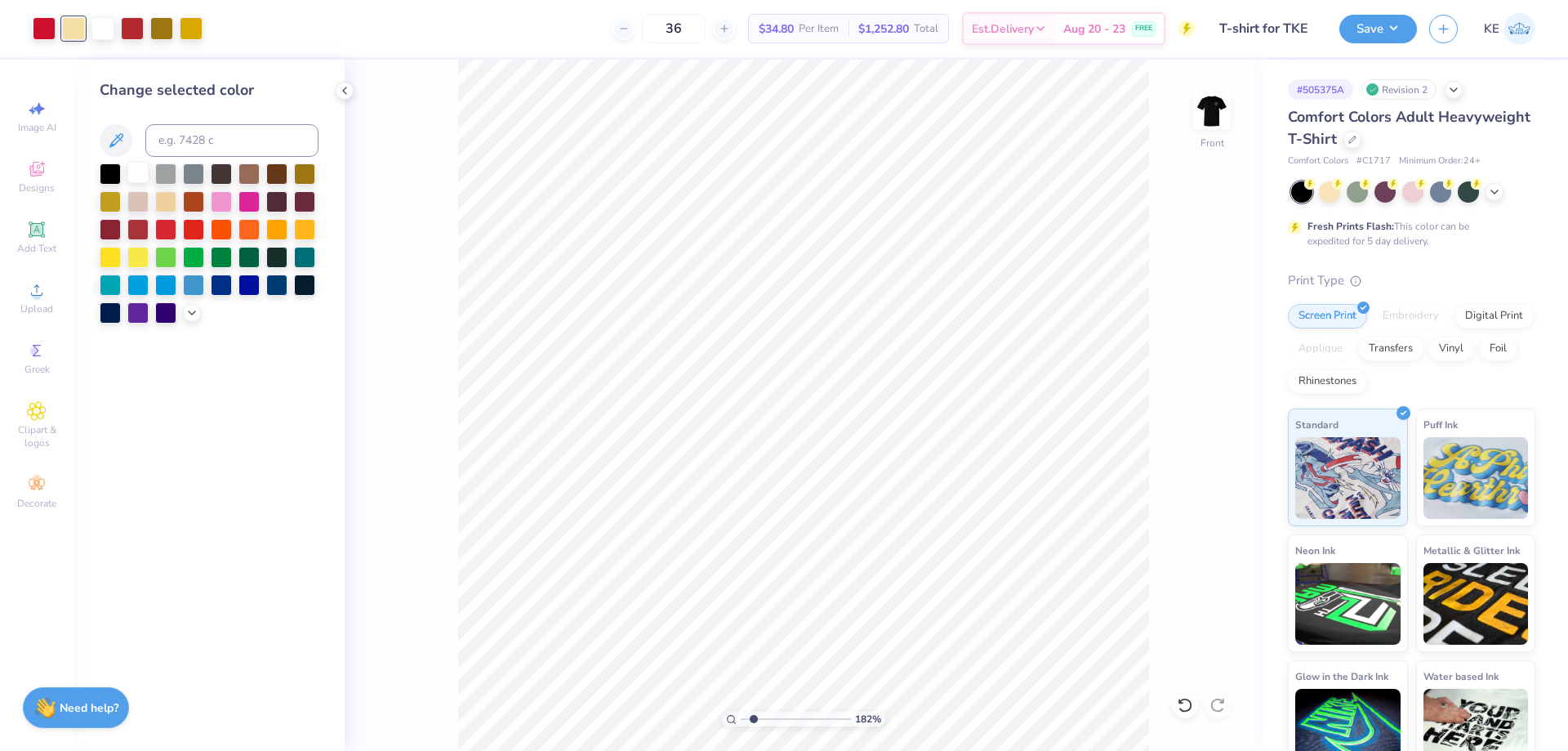 click at bounding box center [138, 172] 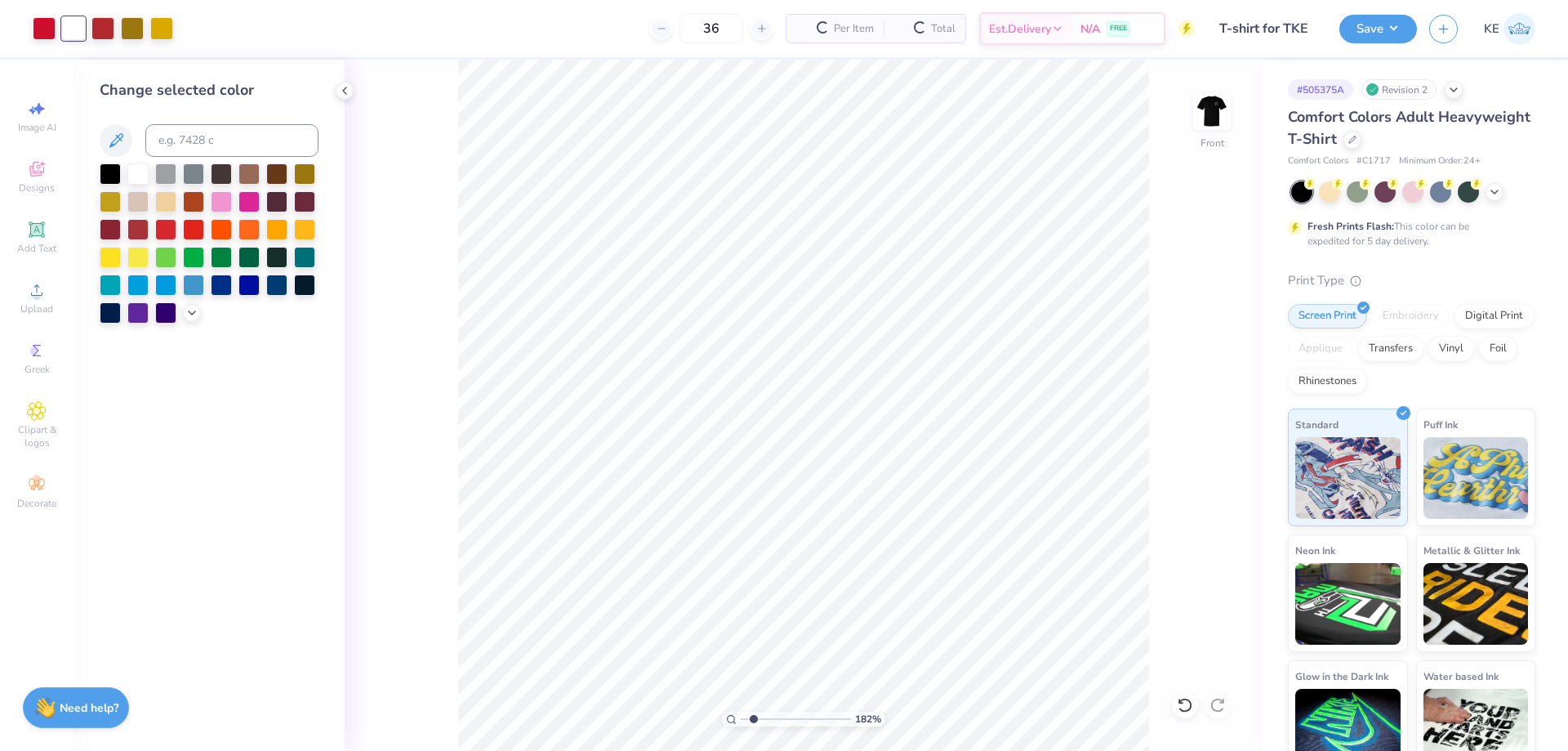 click on "36 Per Item Total Est.  Delivery N/A FREE" at bounding box center [690, 29] 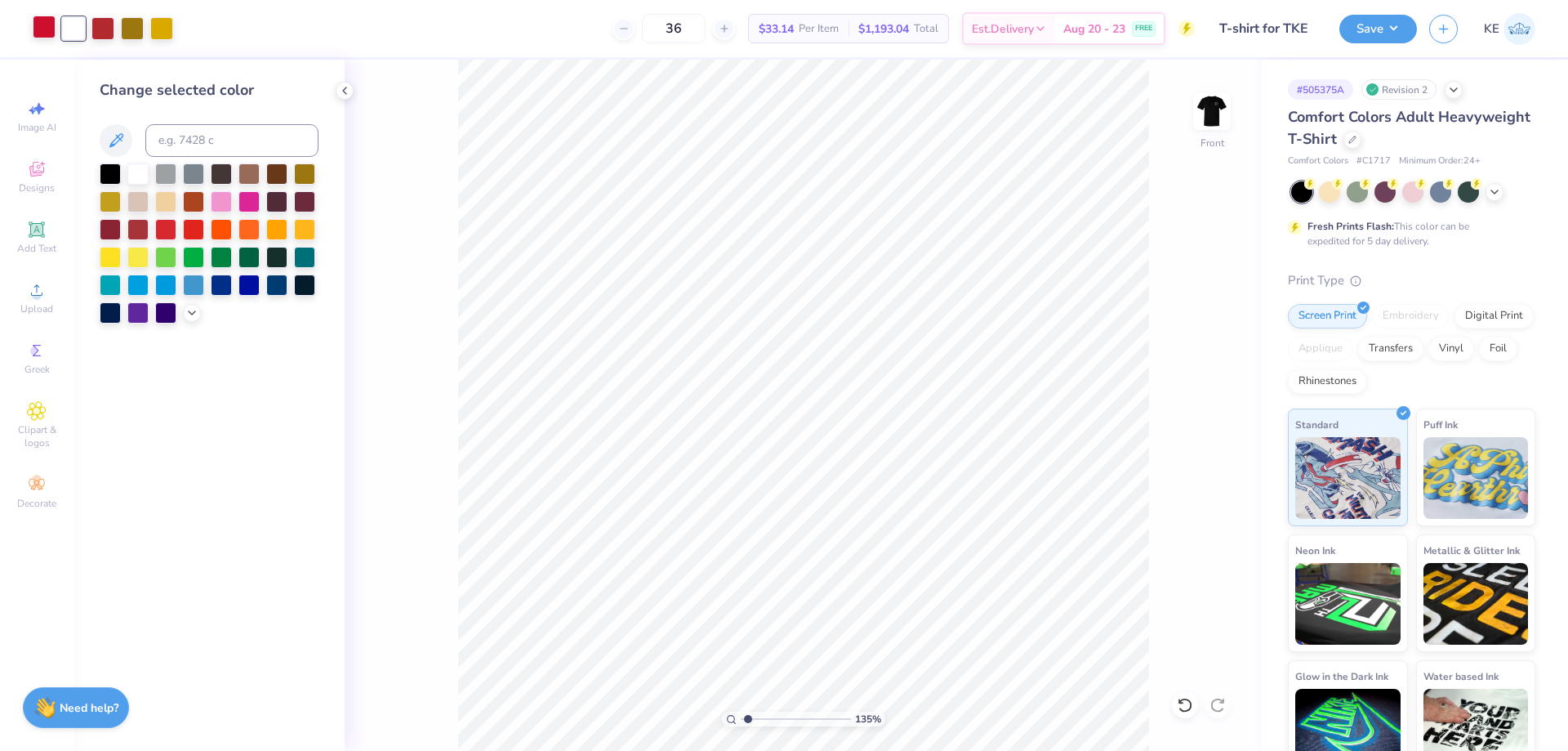 click at bounding box center (44, 27) 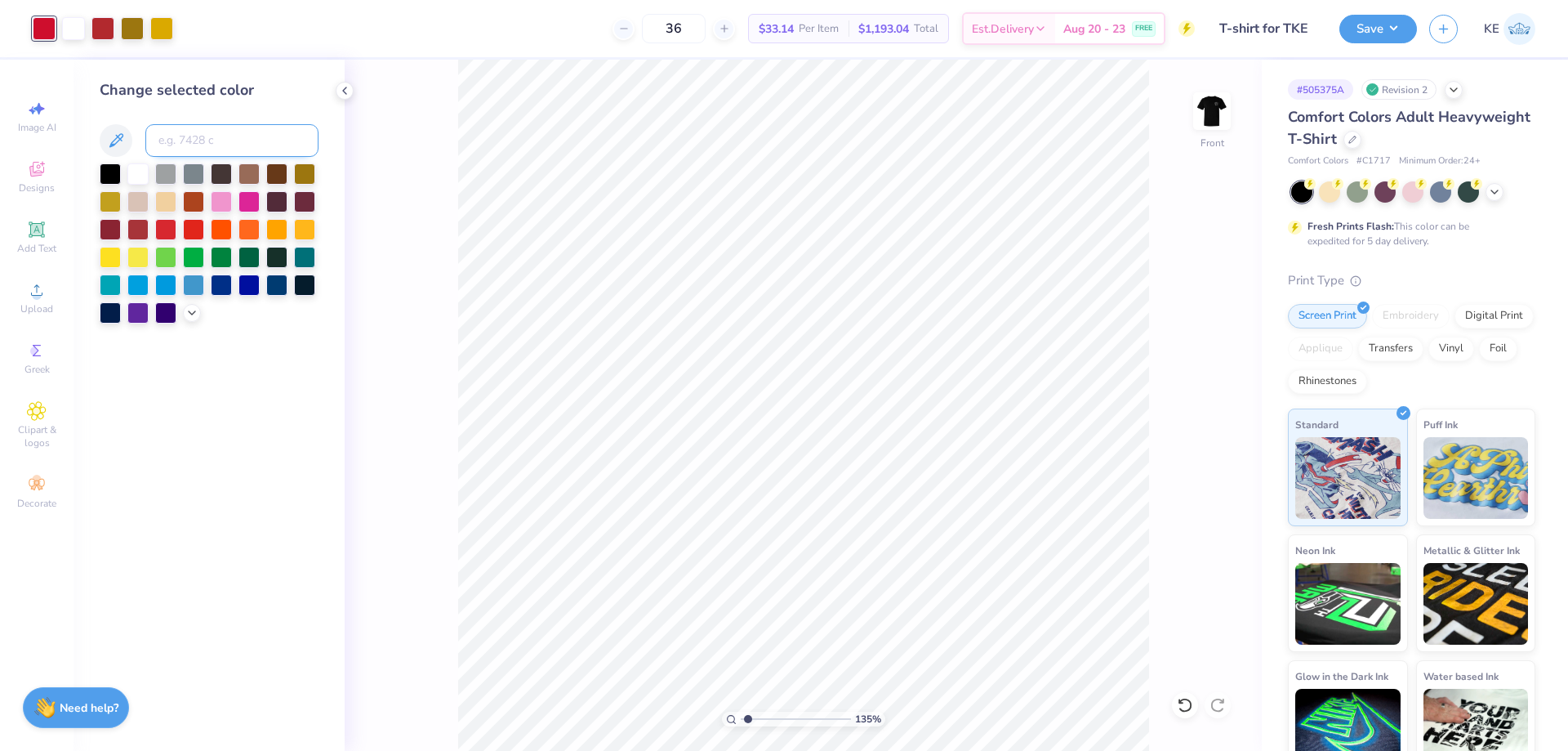click at bounding box center [232, 141] 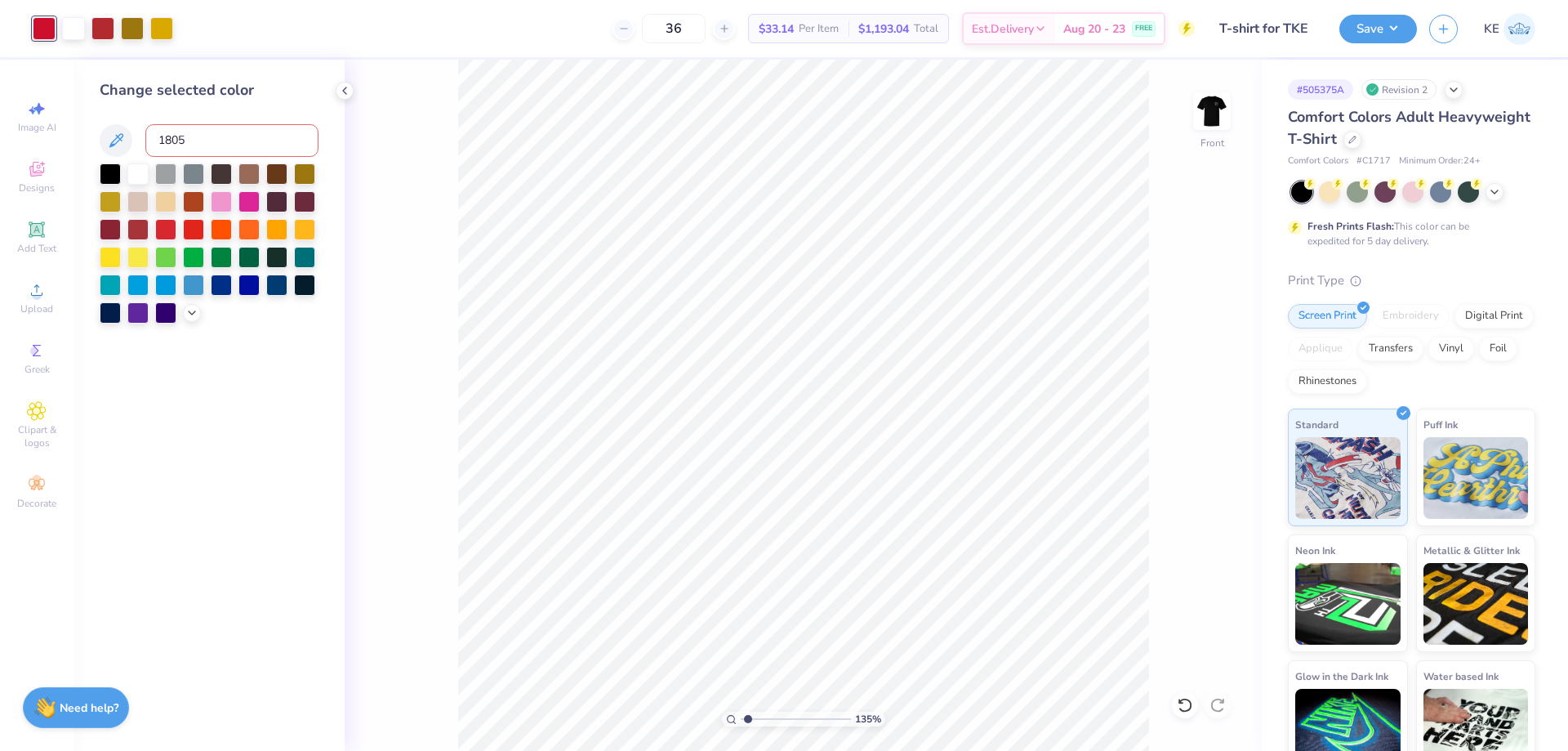 type on "1805" 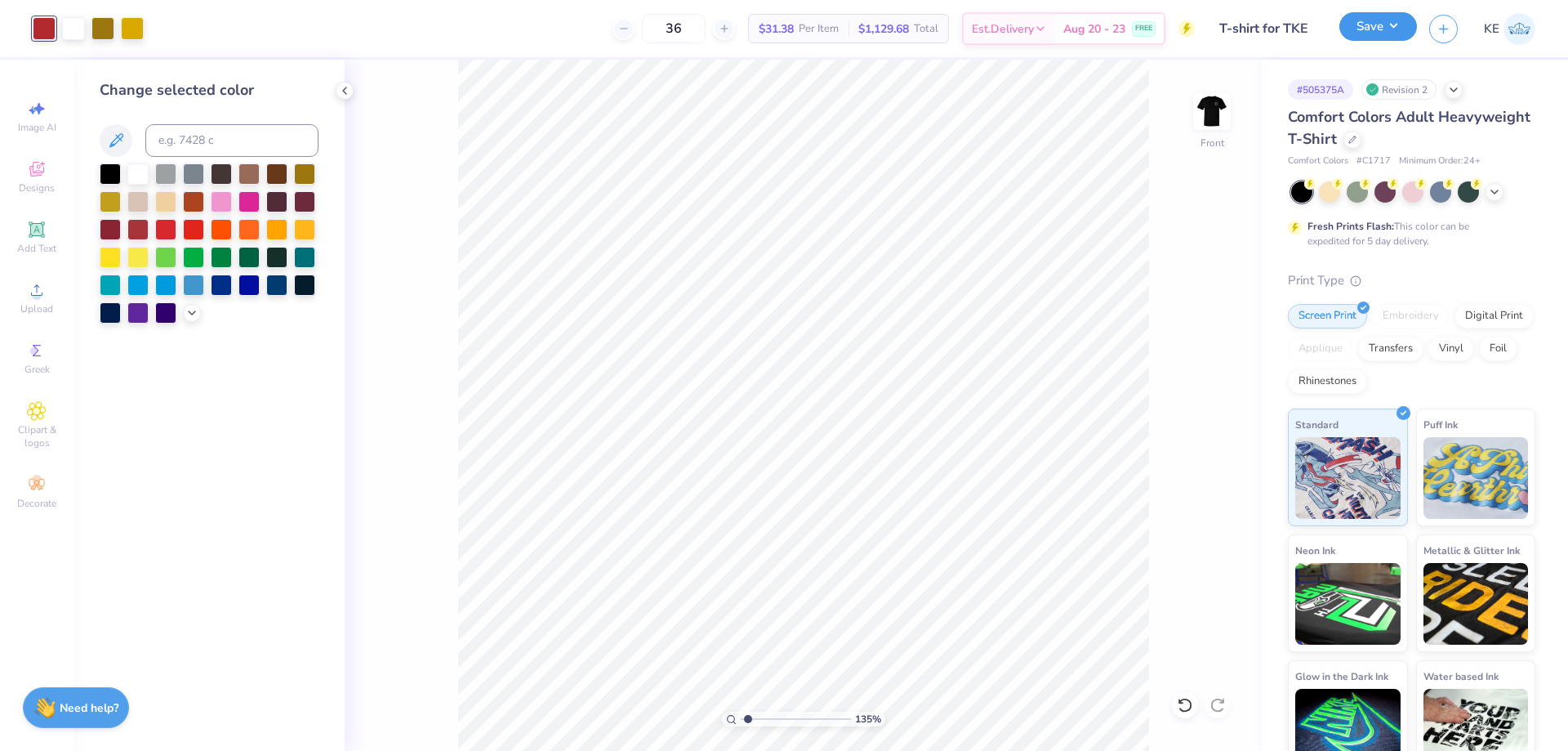 click on "Save" at bounding box center [1378, 26] 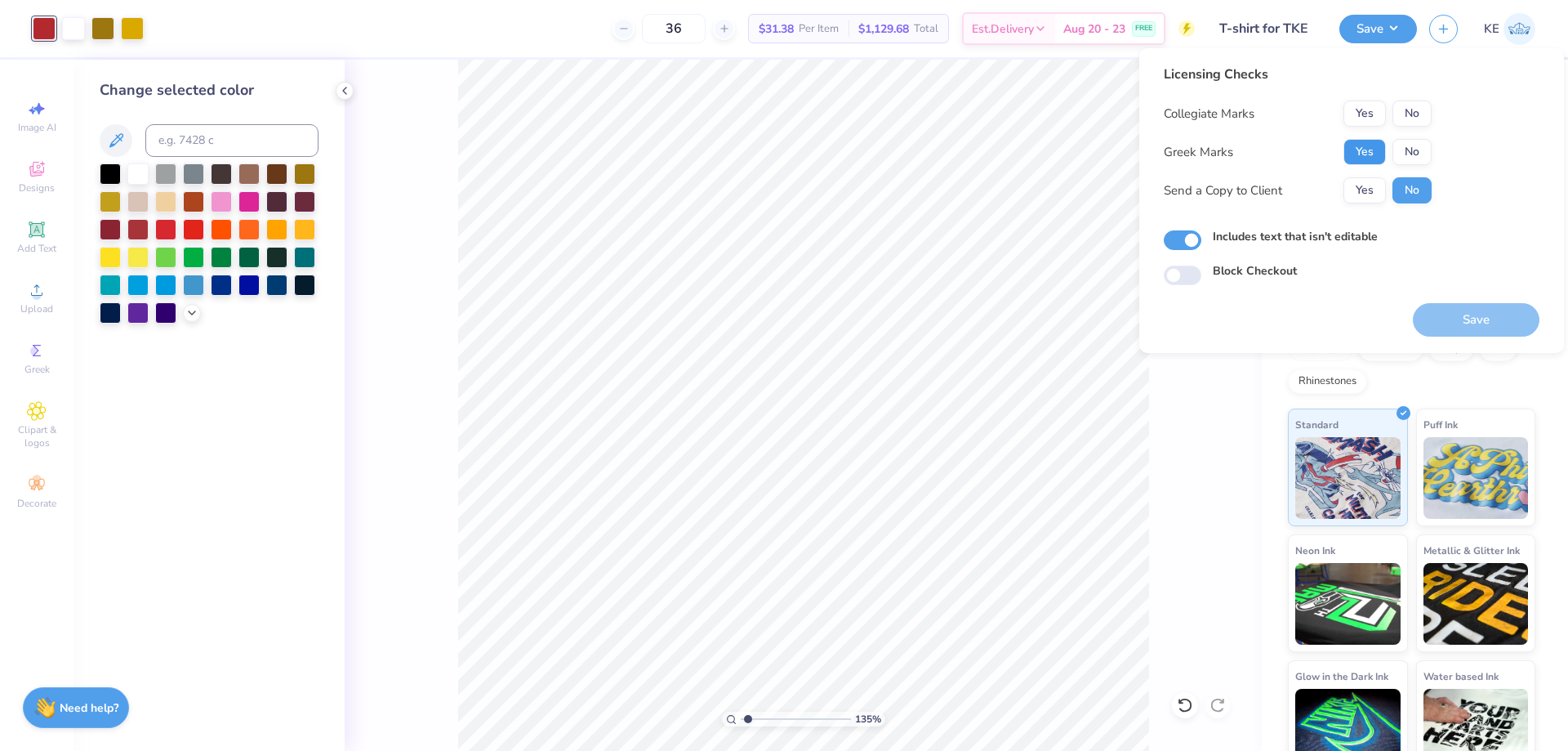 click on "Yes" at bounding box center [1365, 152] 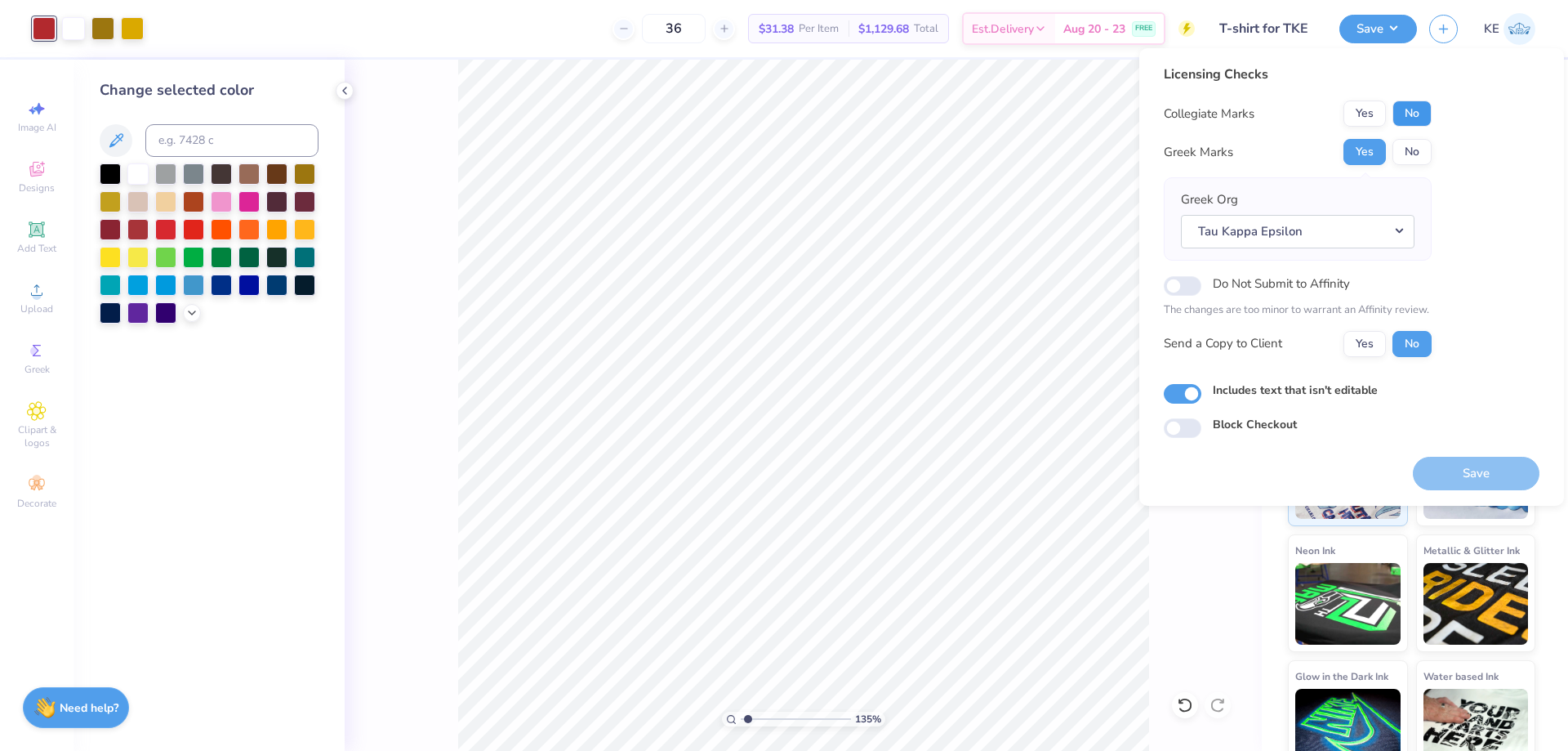 click on "No" at bounding box center (1412, 114) 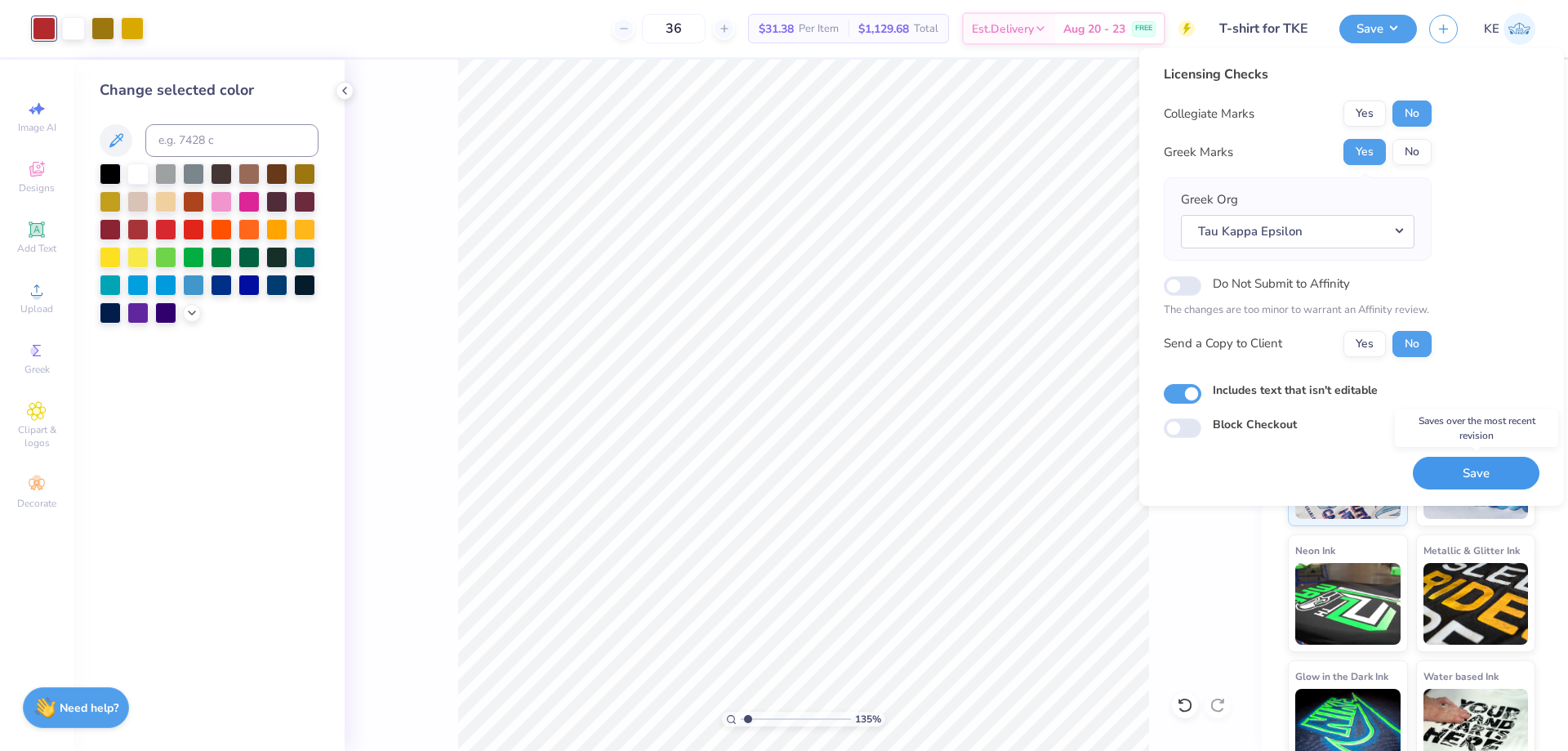 click on "Save" at bounding box center [1476, 473] 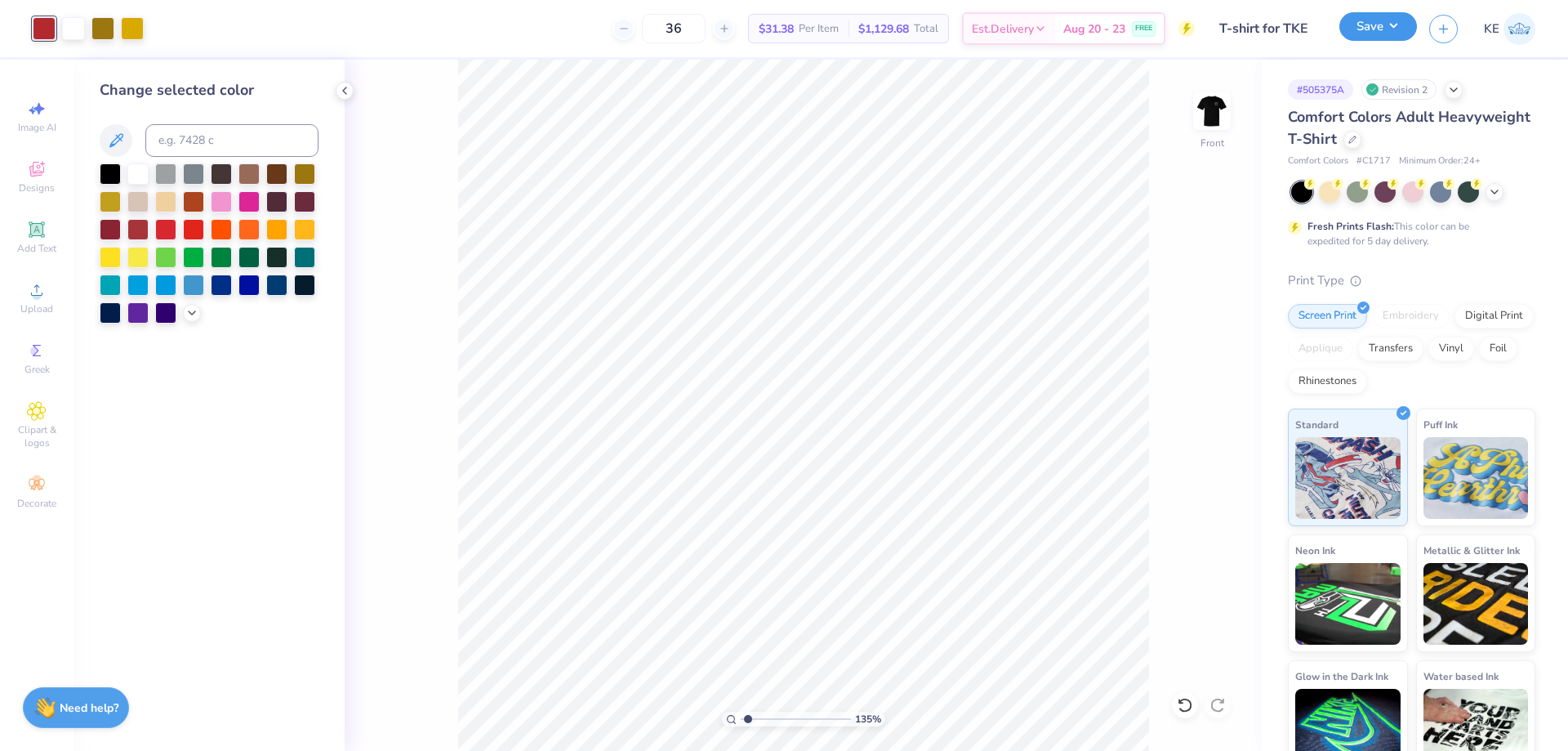 click on "Save" at bounding box center (1378, 26) 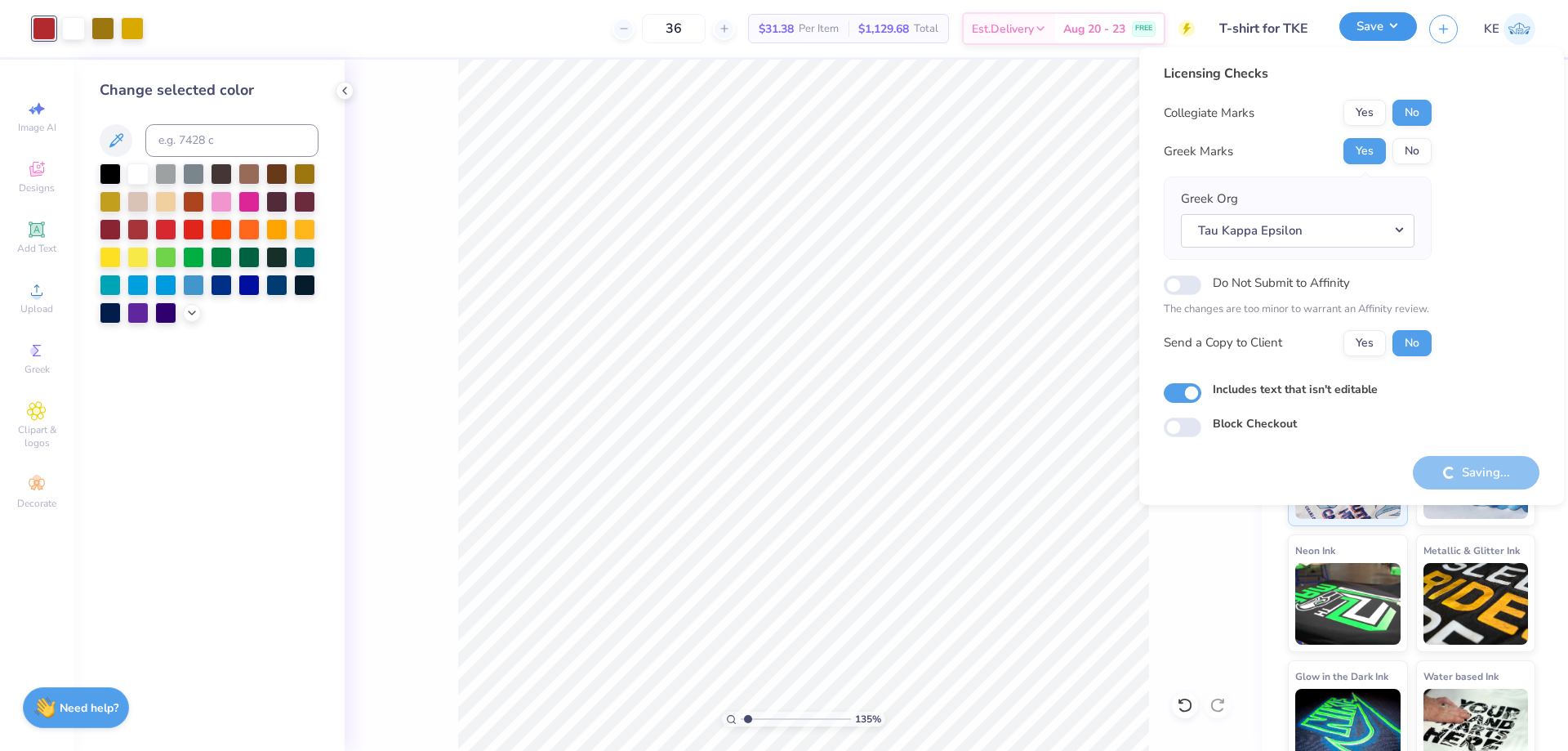 click on "Save" at bounding box center [1378, 26] 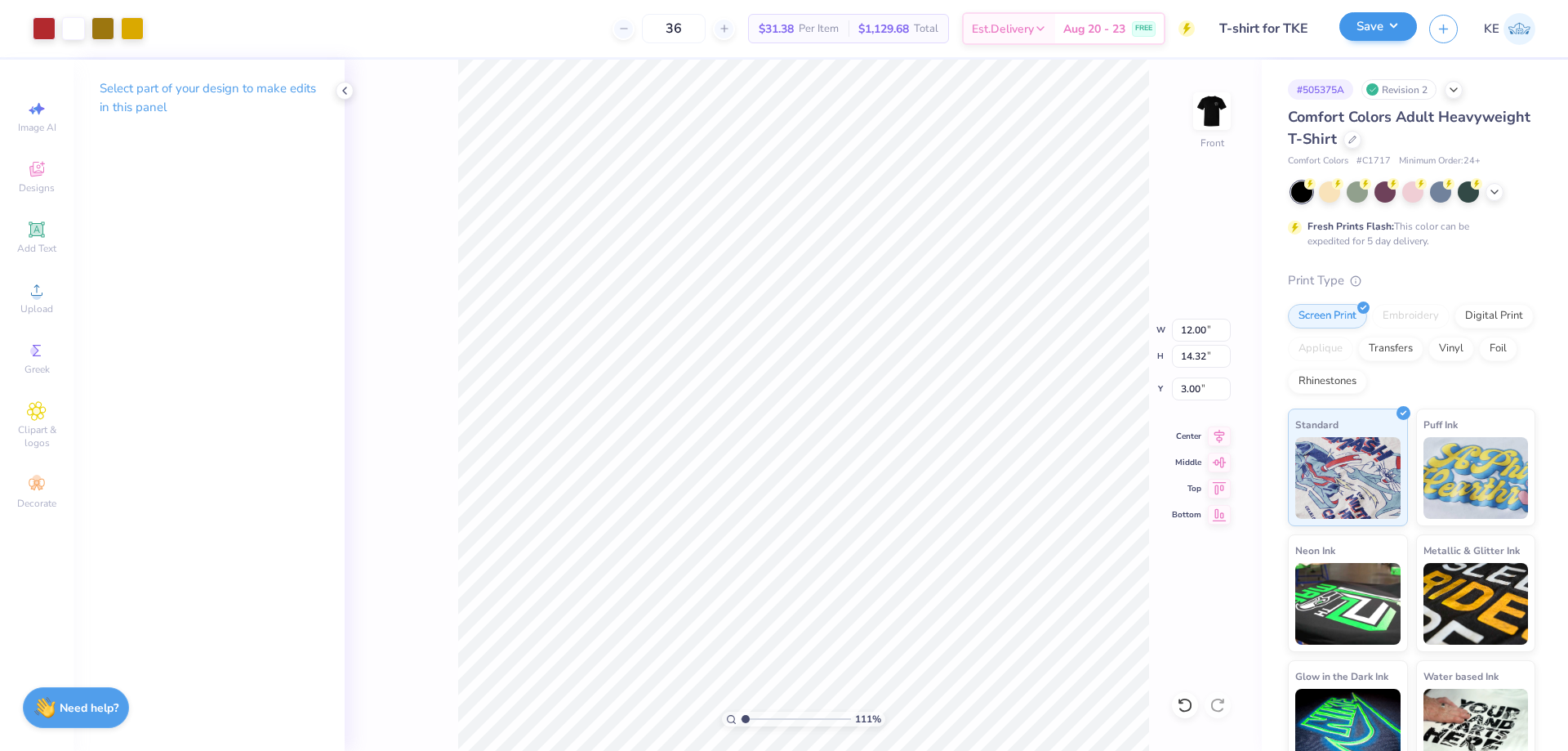 type on "1" 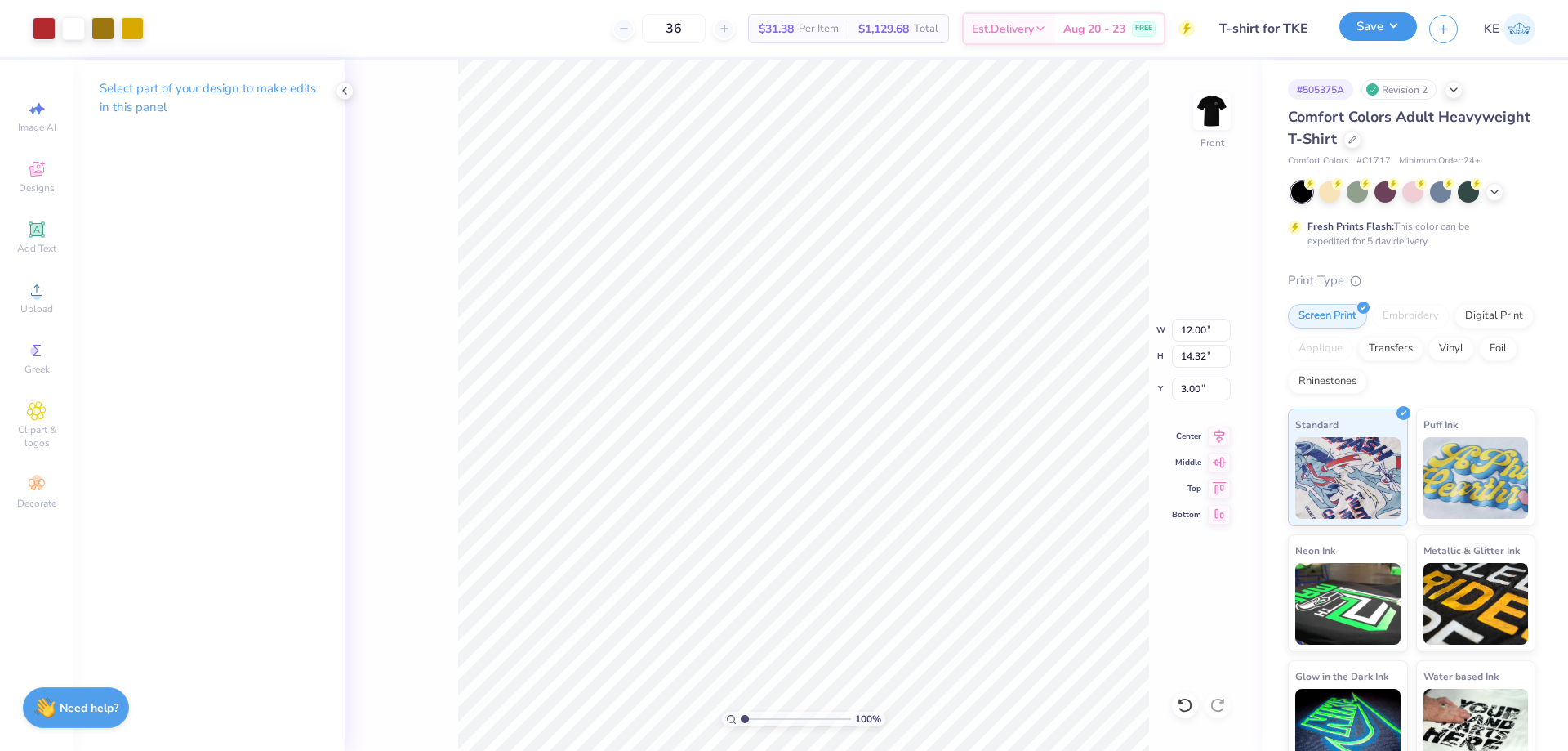 click on "Save" at bounding box center (1378, 26) 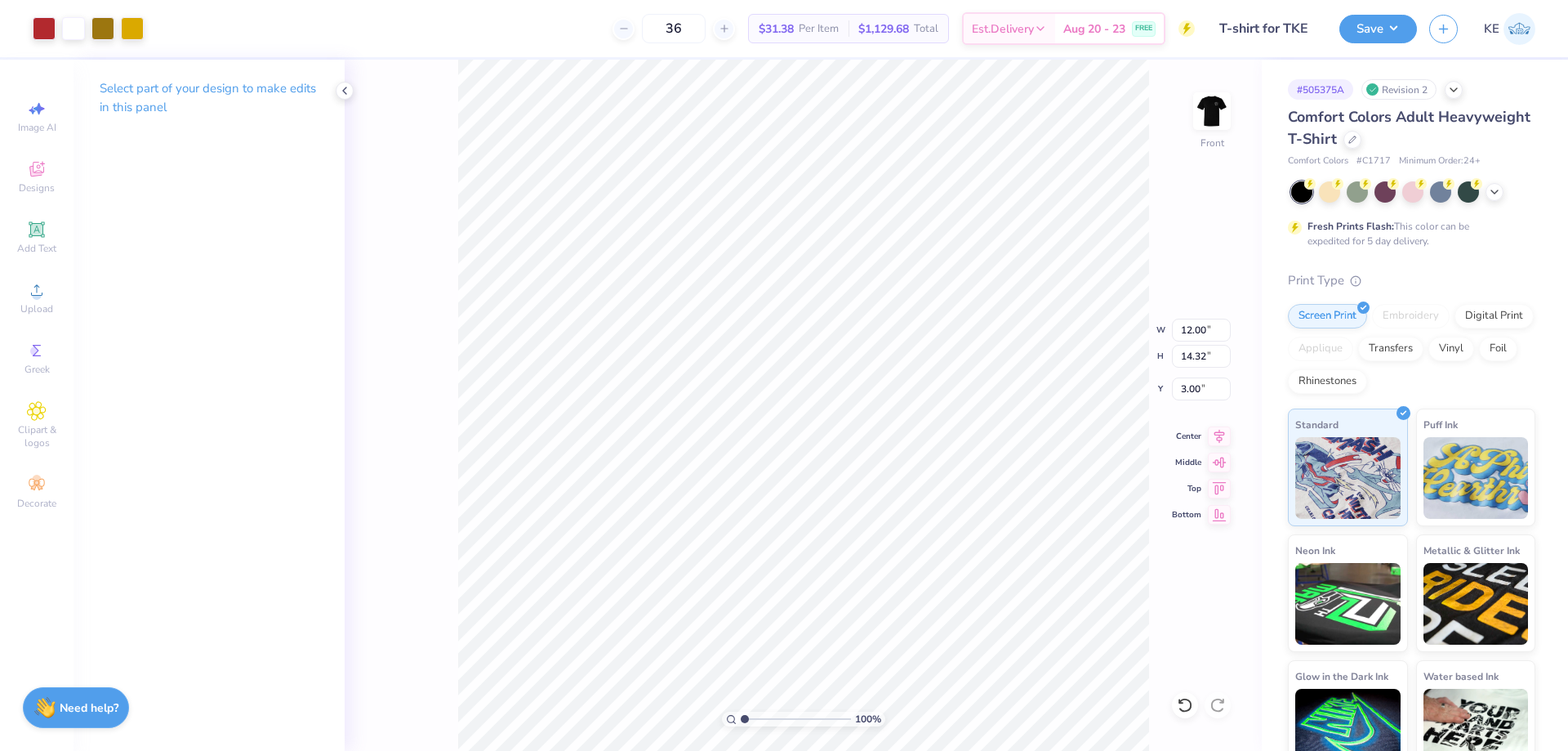 type 